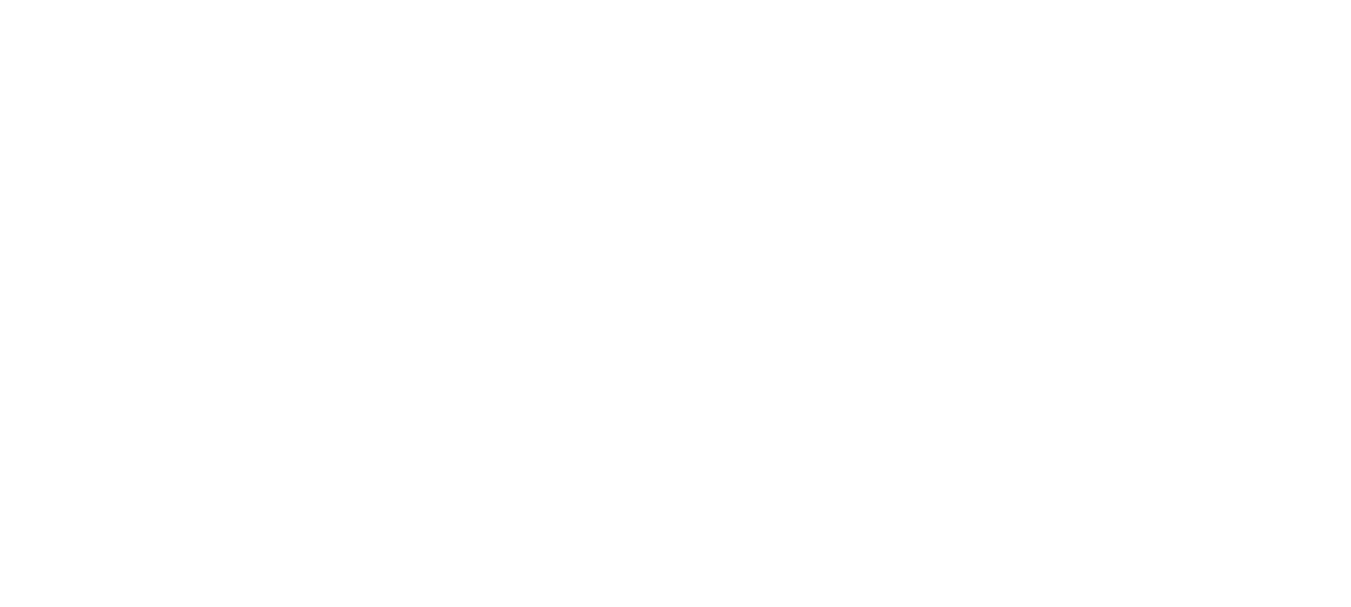 scroll, scrollTop: 0, scrollLeft: 0, axis: both 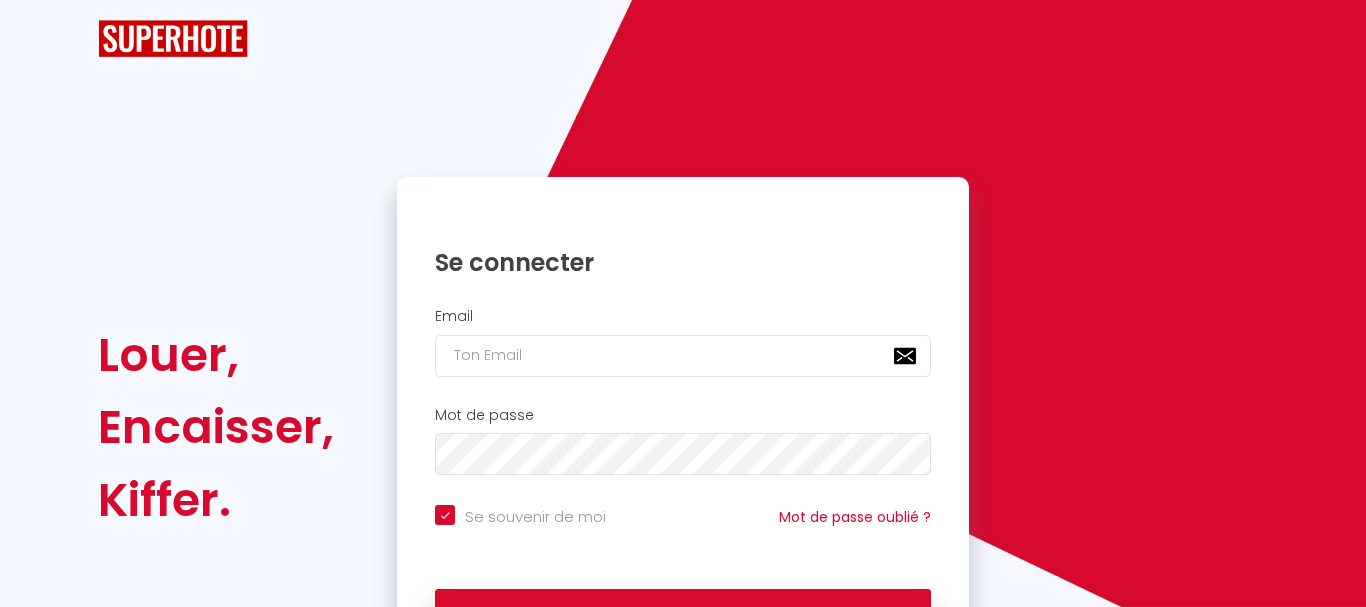 checkbox on "true" 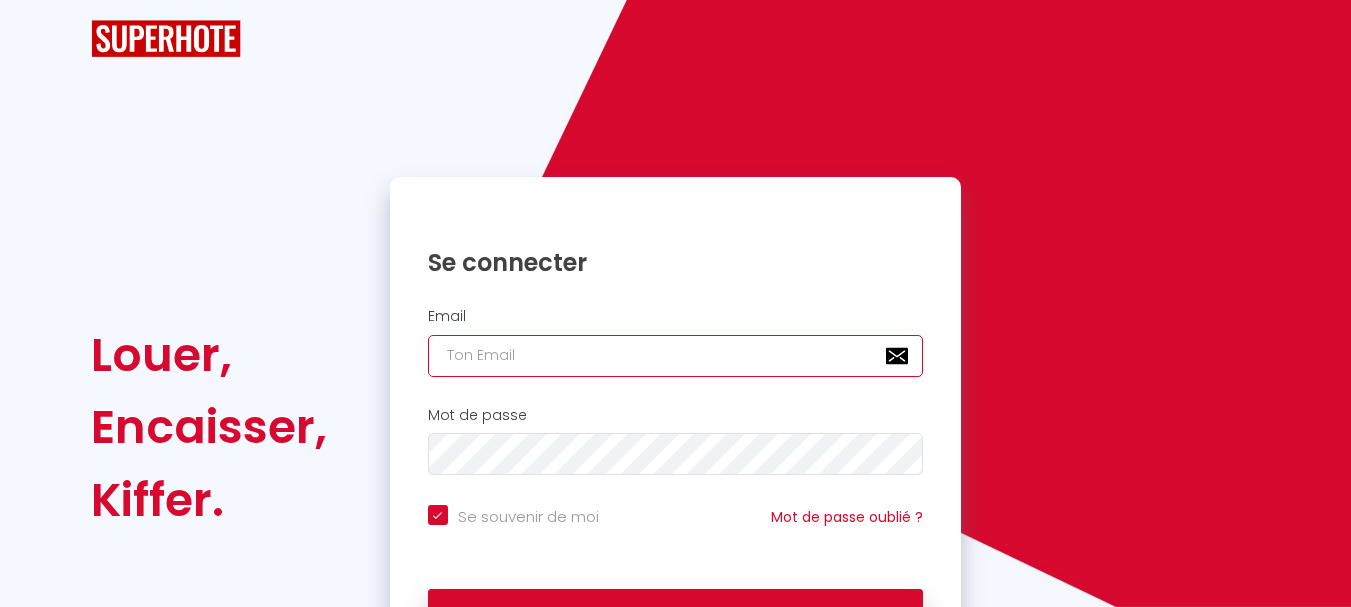 click at bounding box center [676, 356] 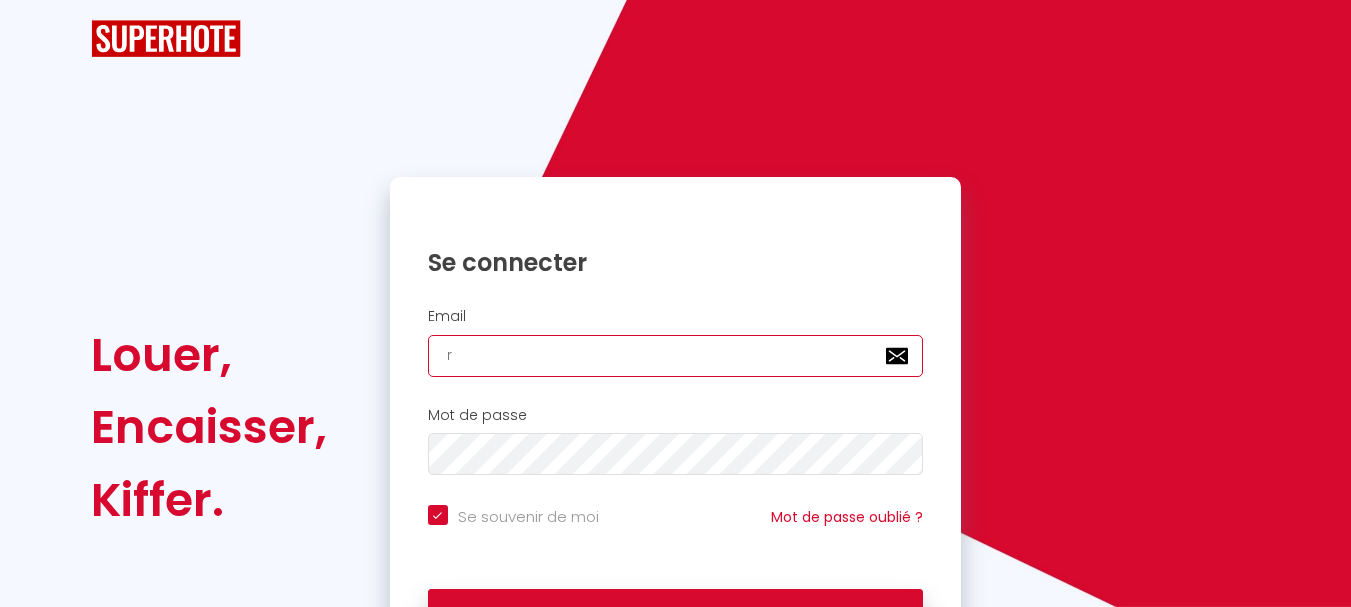 checkbox on "true" 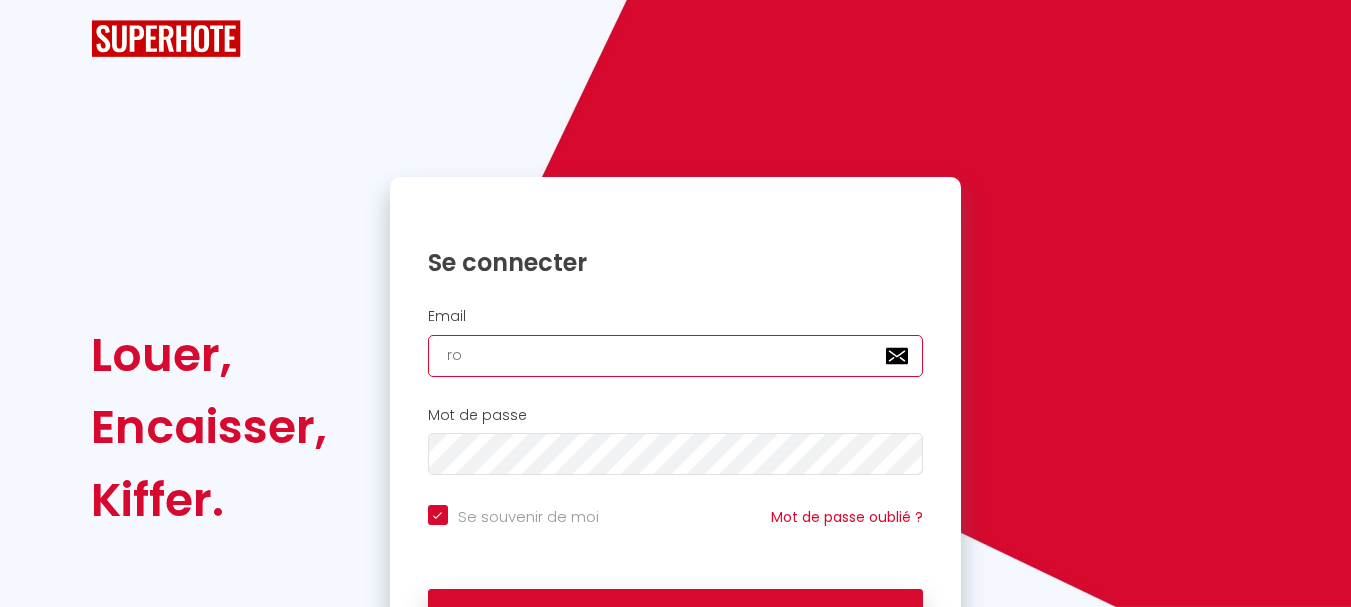 checkbox on "true" 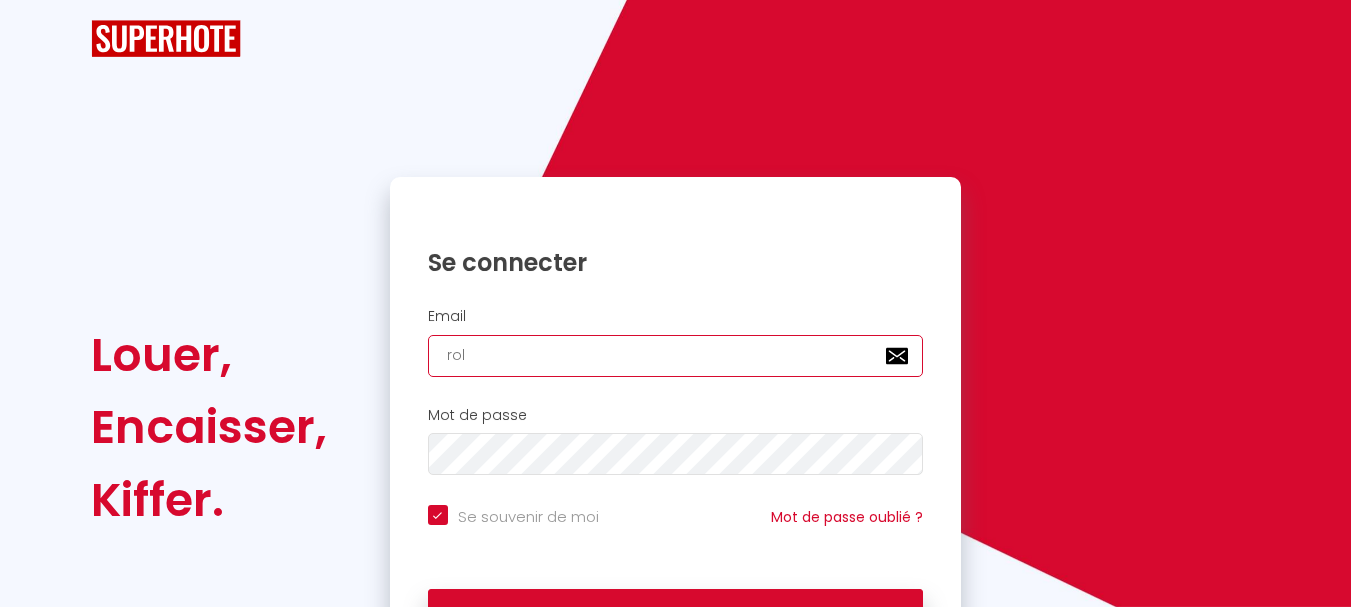 checkbox on "true" 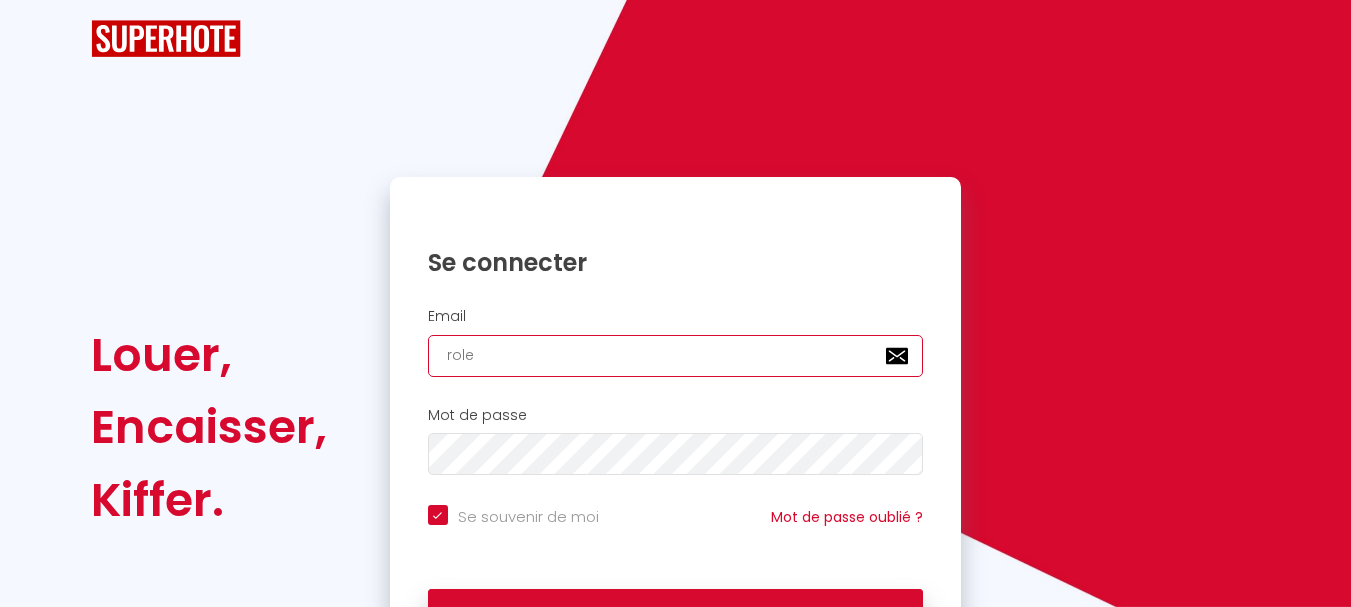 checkbox on "true" 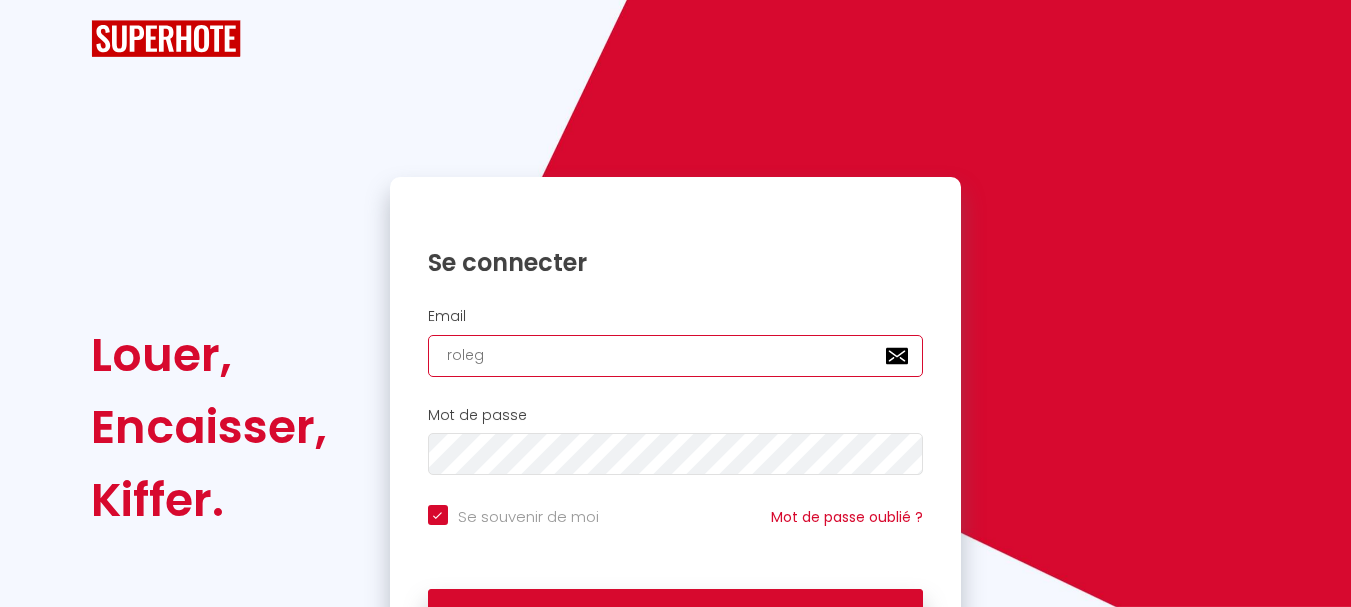 checkbox on "true" 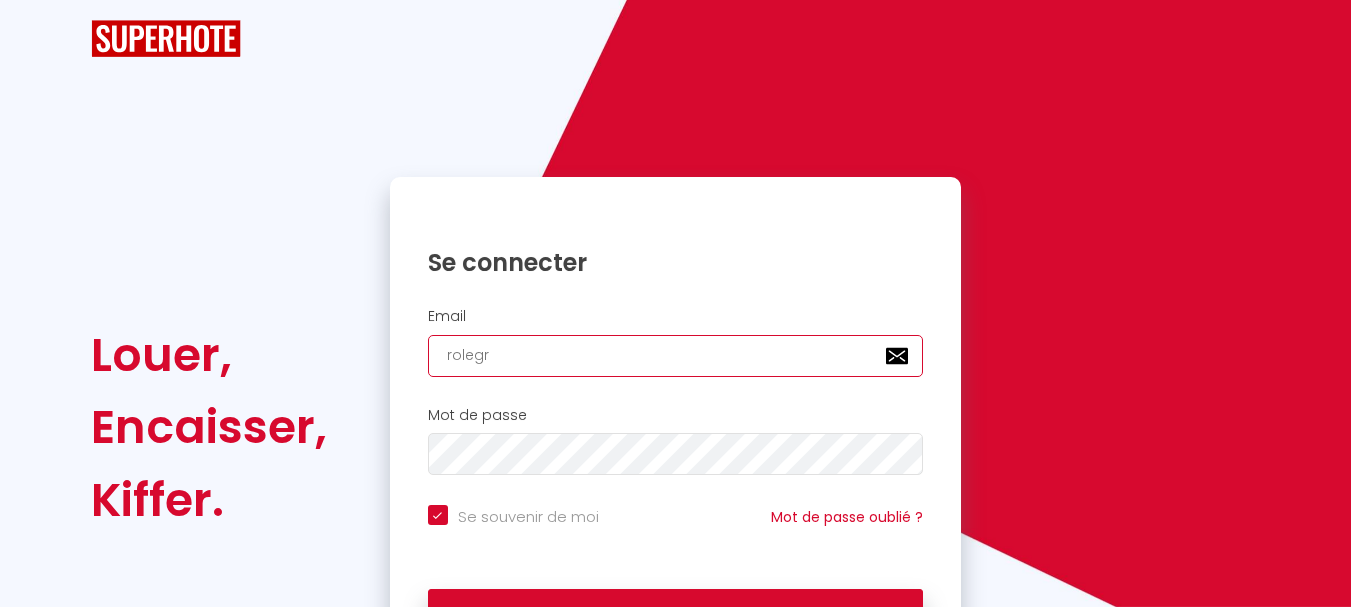 checkbox on "true" 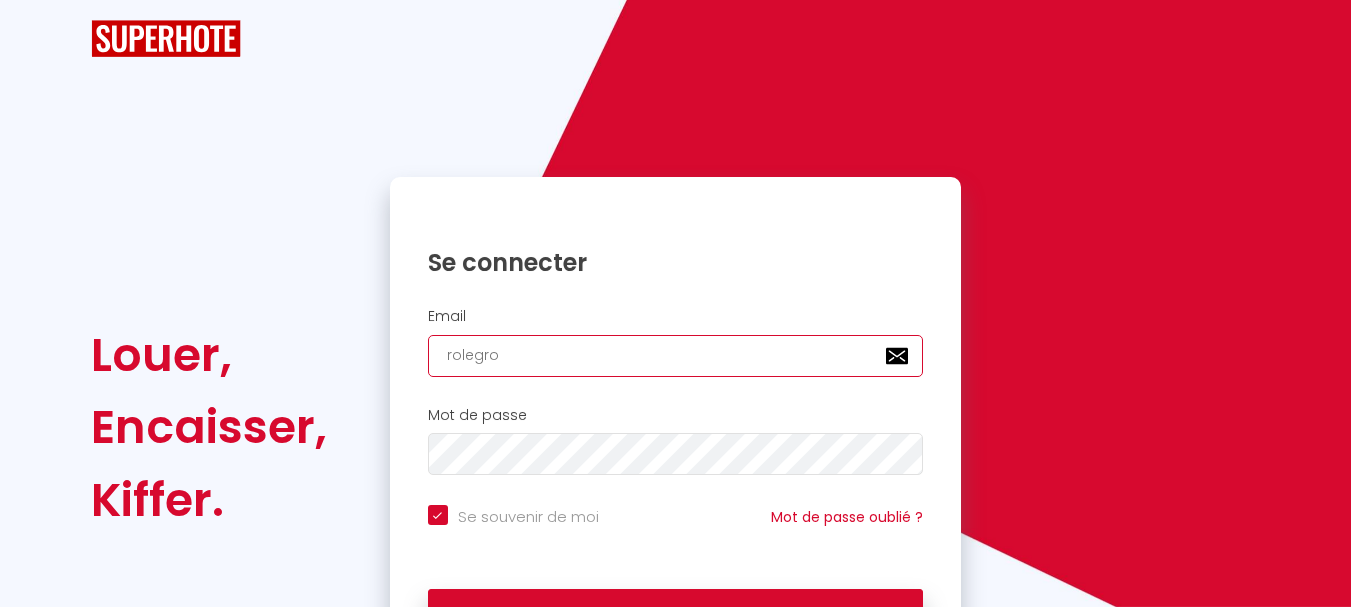 checkbox on "true" 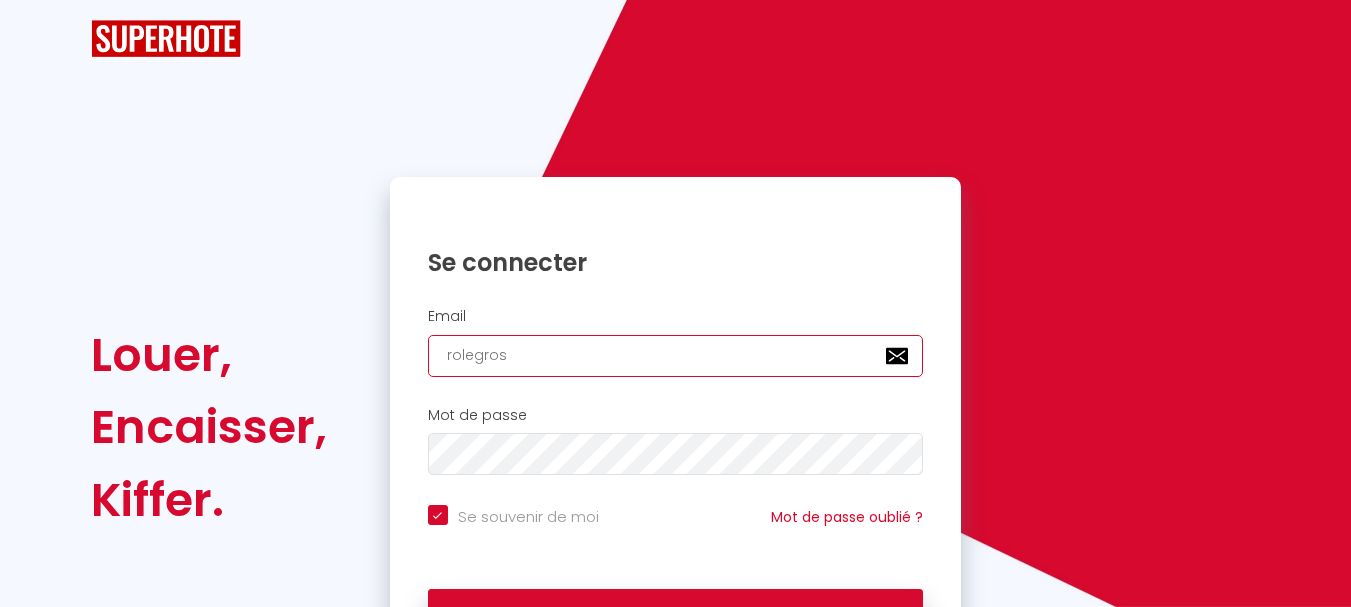 checkbox on "true" 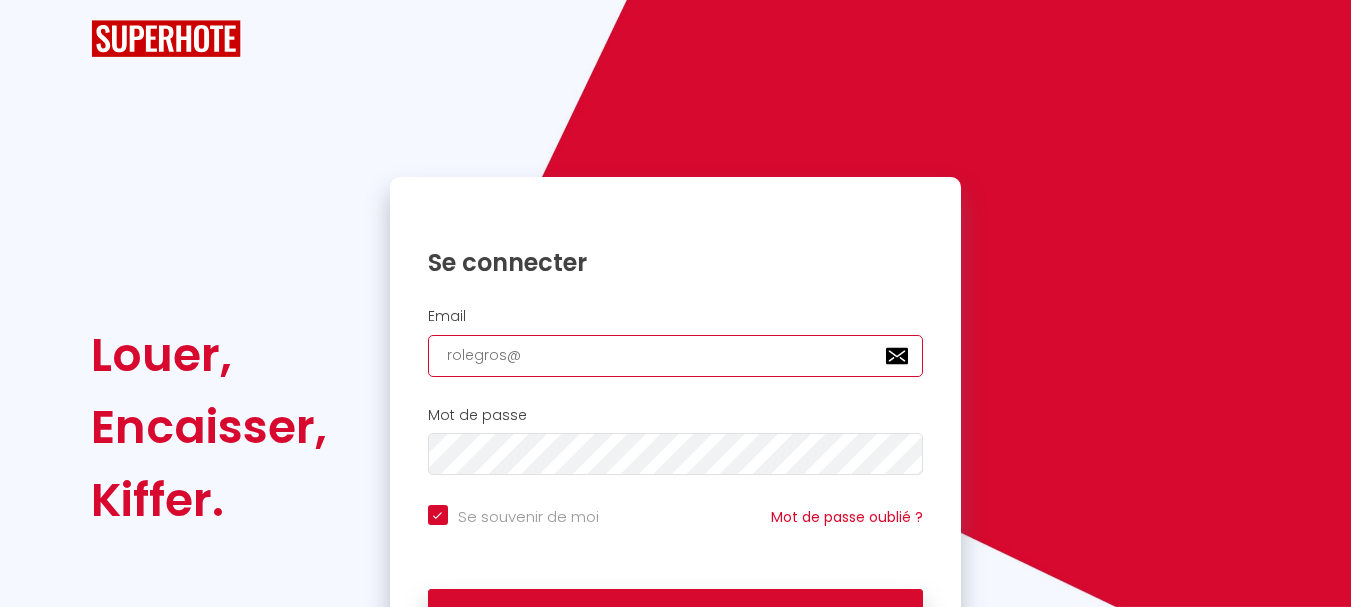 checkbox on "true" 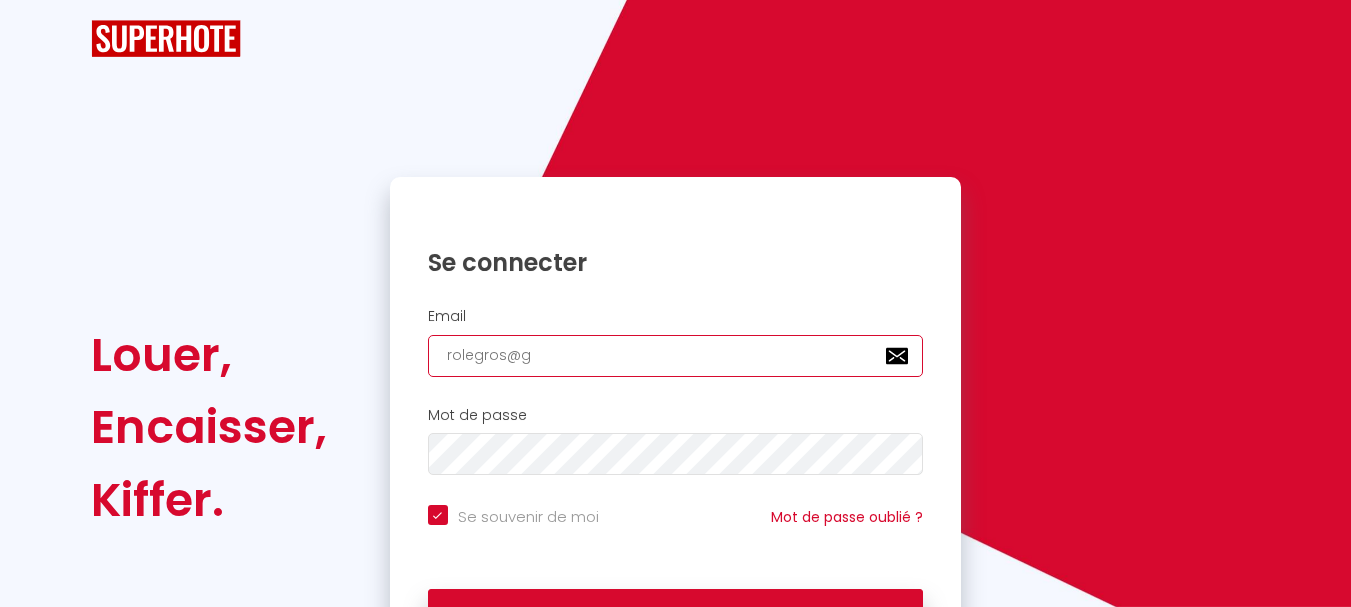 checkbox on "true" 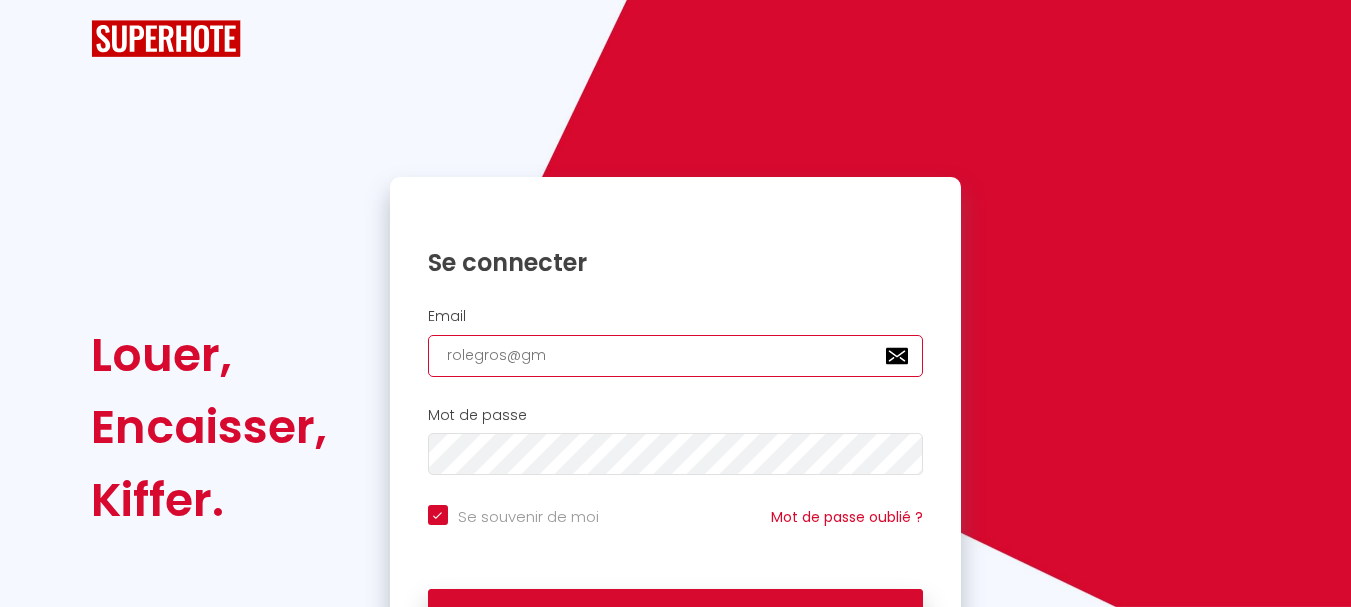 checkbox on "true" 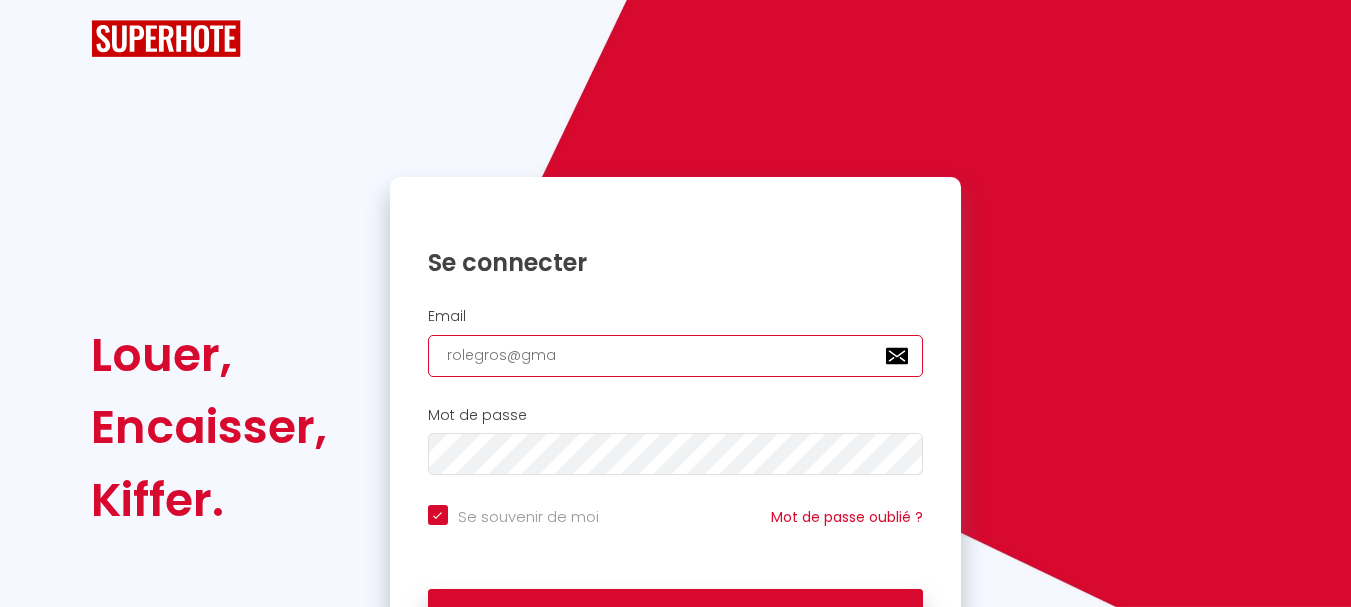 checkbox on "true" 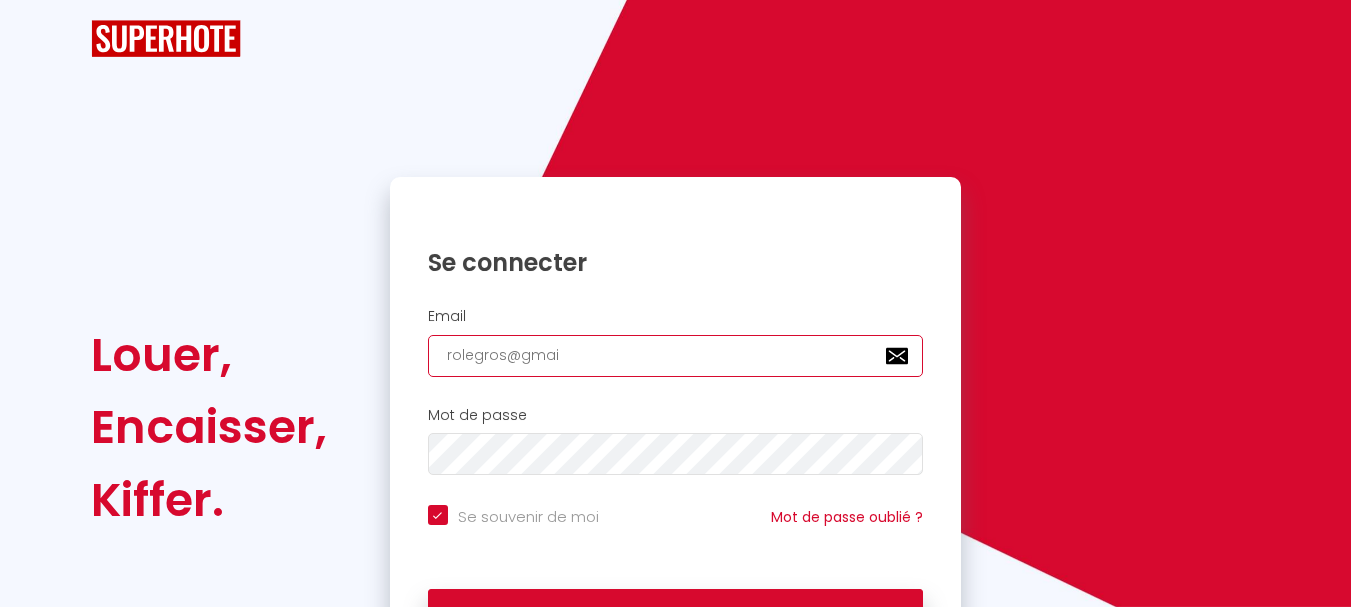 checkbox on "true" 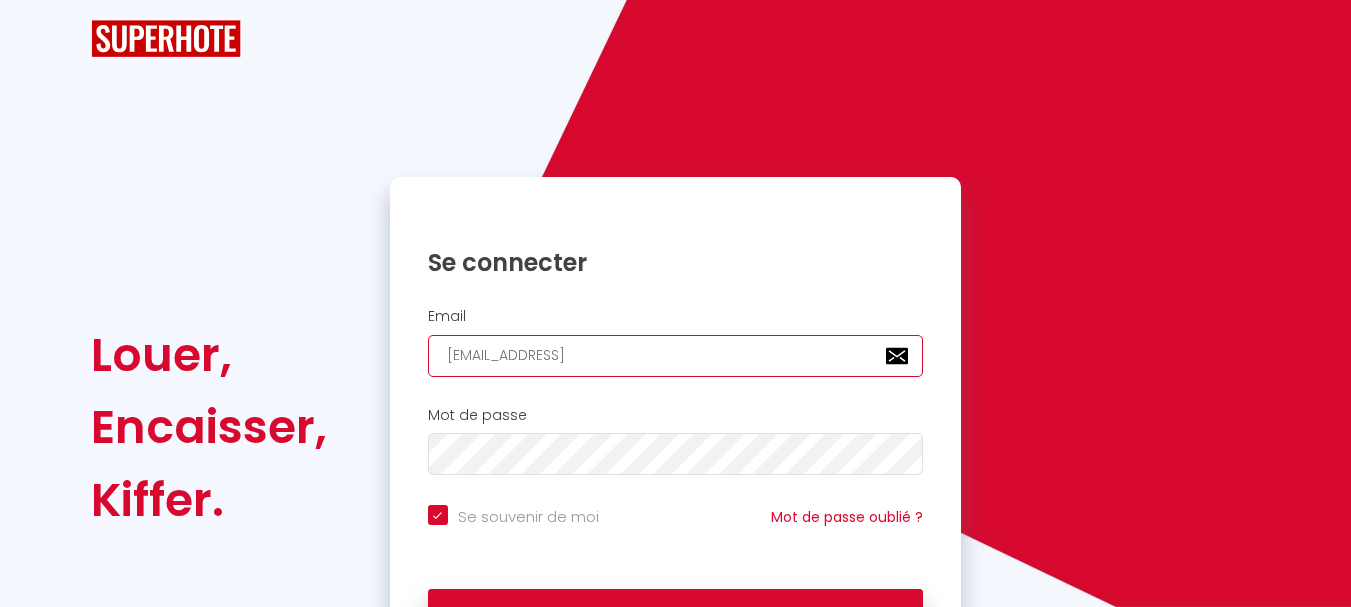 checkbox on "true" 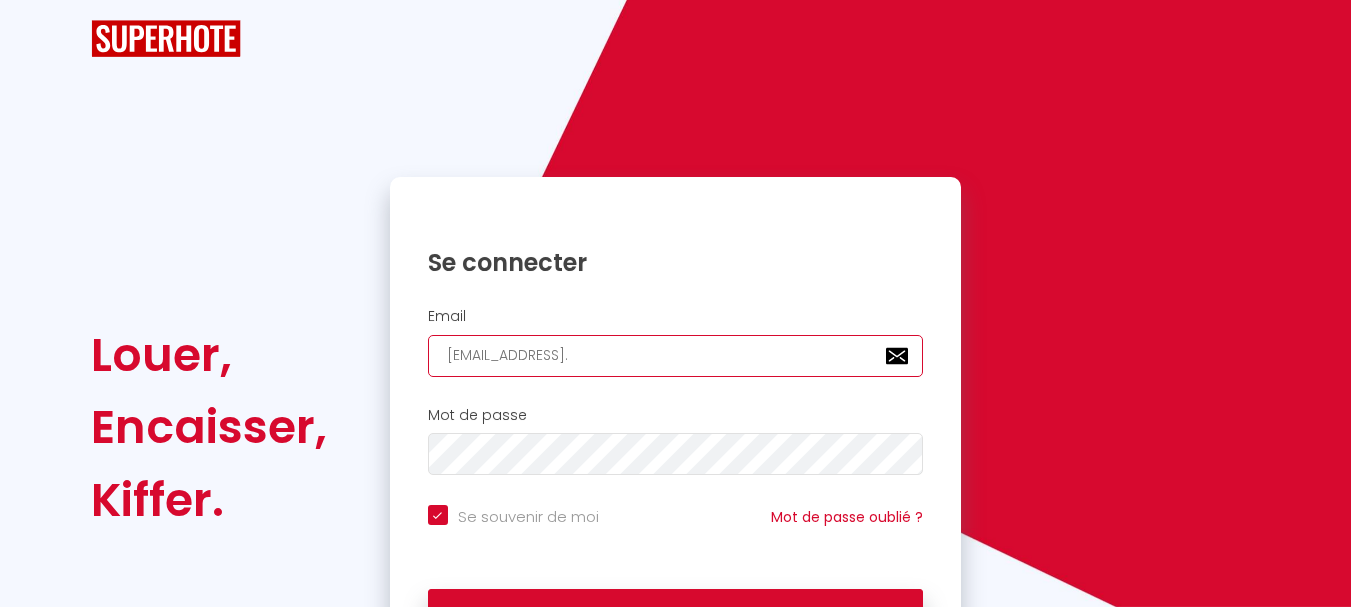 checkbox on "true" 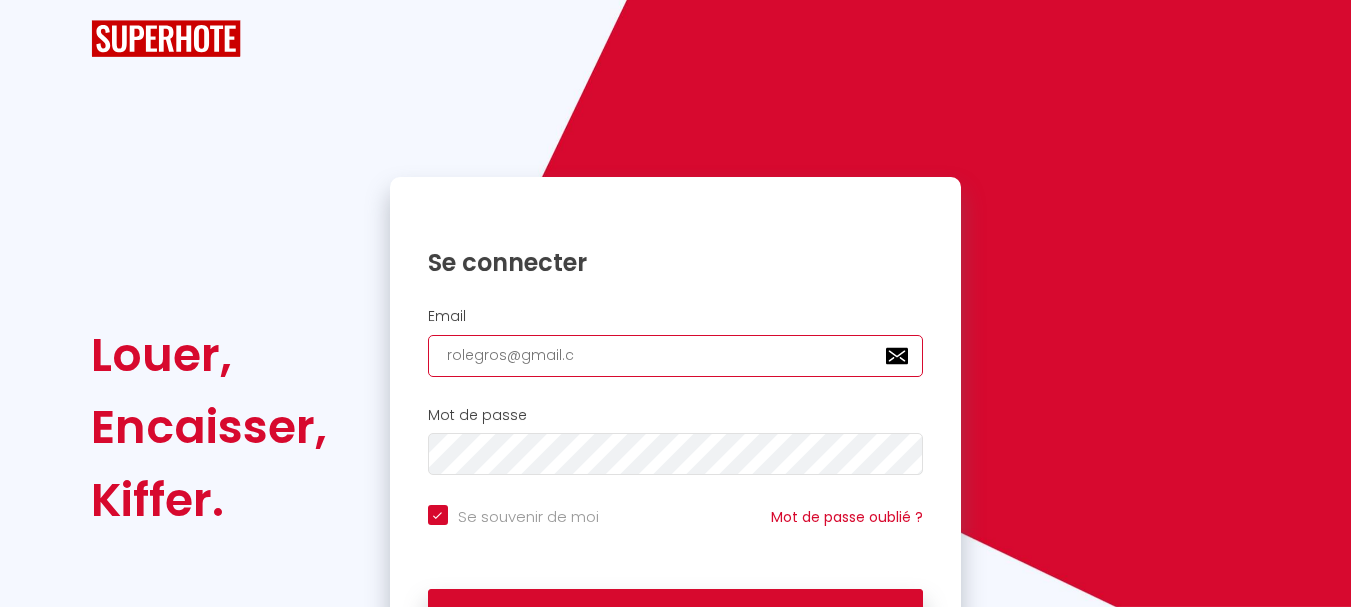 checkbox on "true" 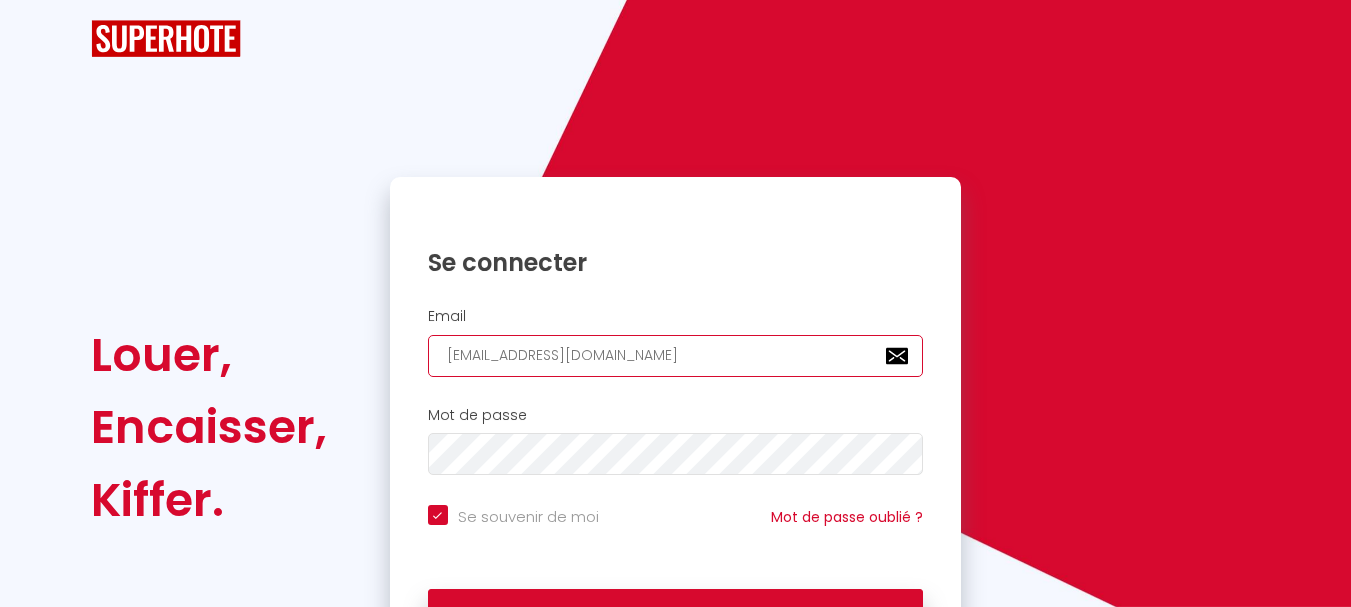 checkbox on "true" 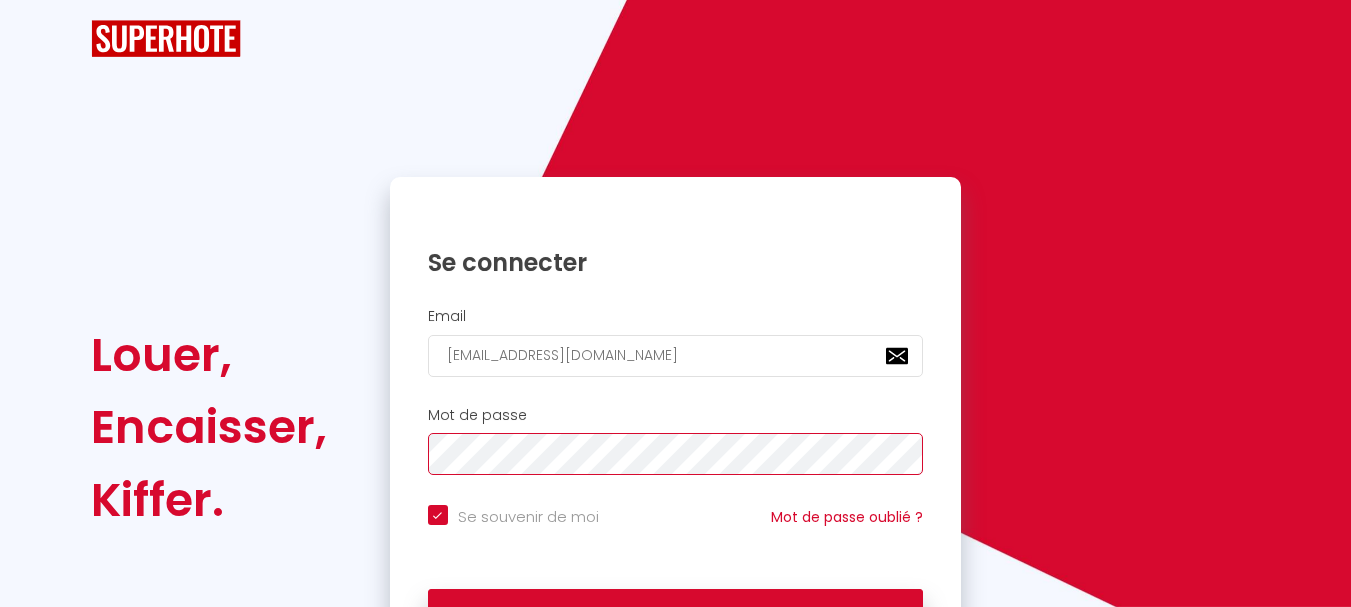 scroll, scrollTop: 100, scrollLeft: 0, axis: vertical 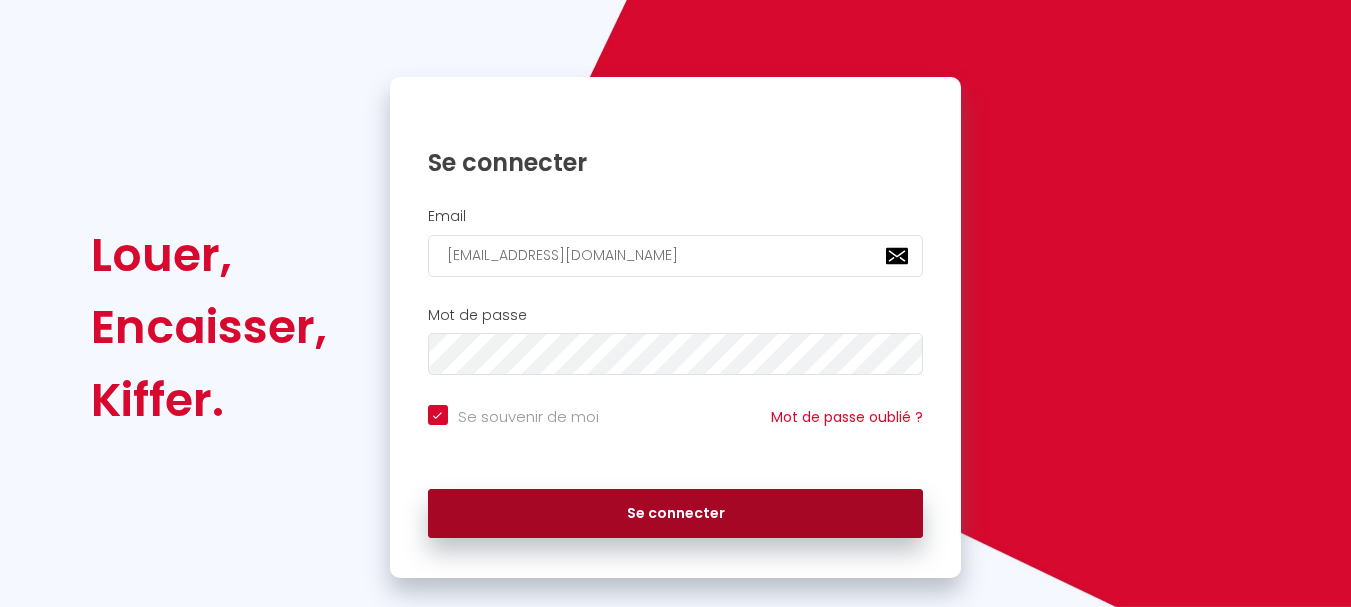 click on "Se connecter" at bounding box center (676, 514) 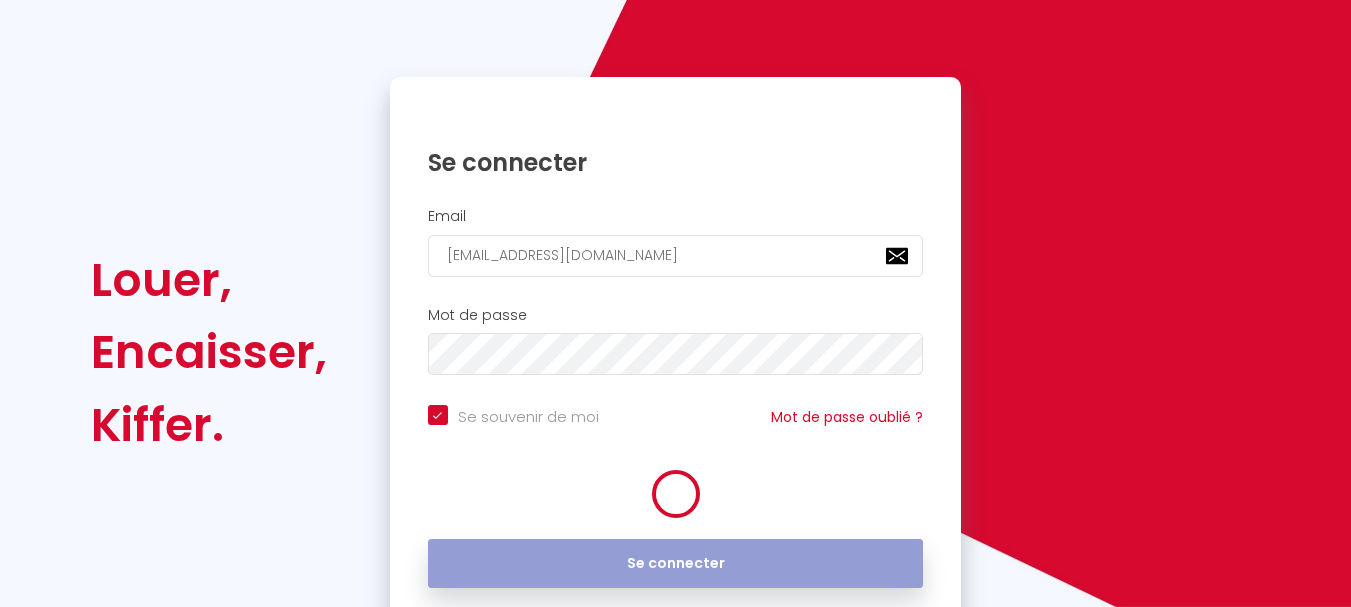 scroll, scrollTop: 0, scrollLeft: 0, axis: both 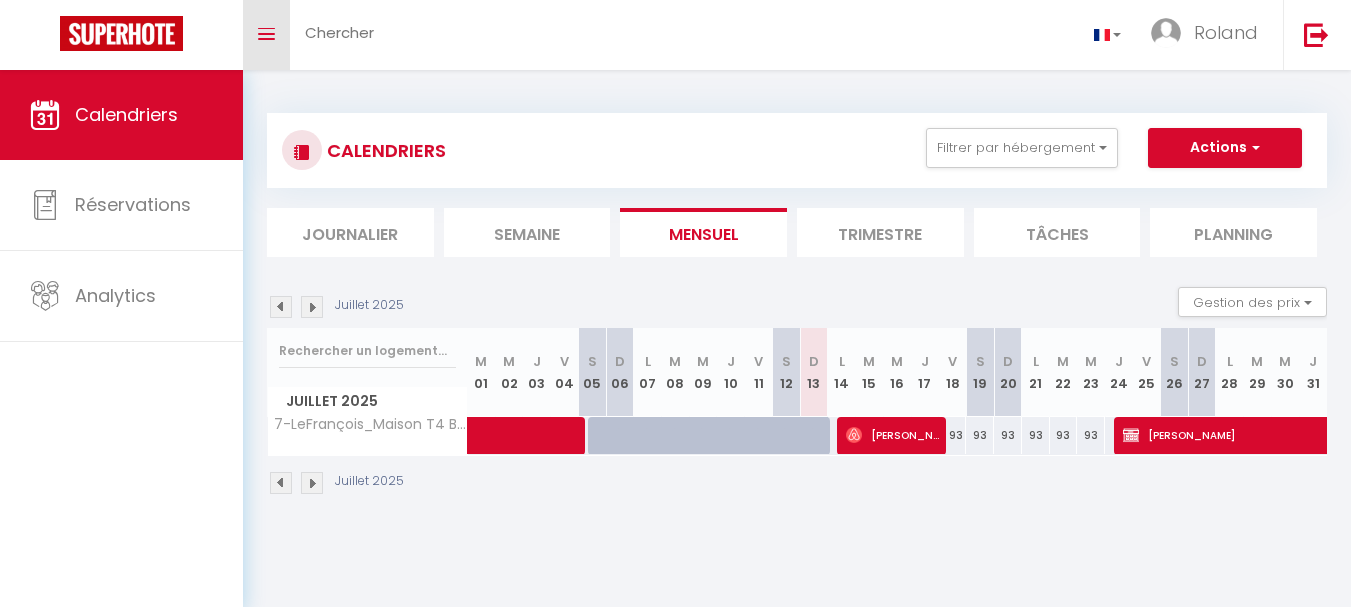 click at bounding box center (266, 34) 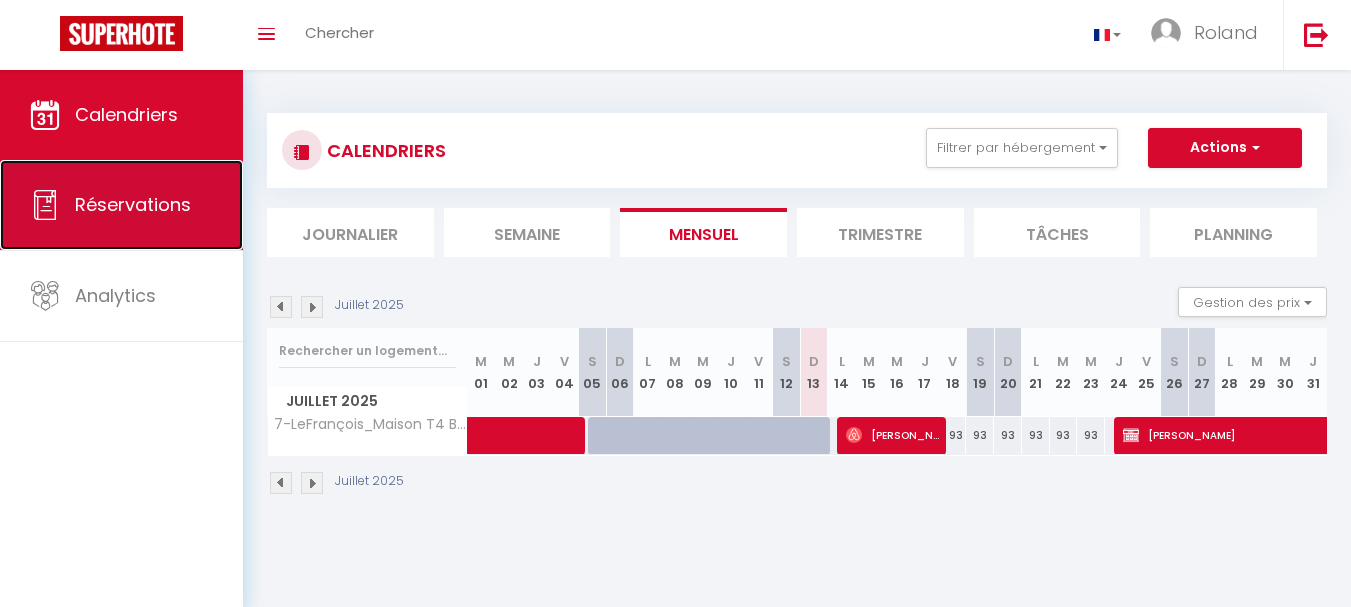 click on "Réservations" at bounding box center [133, 204] 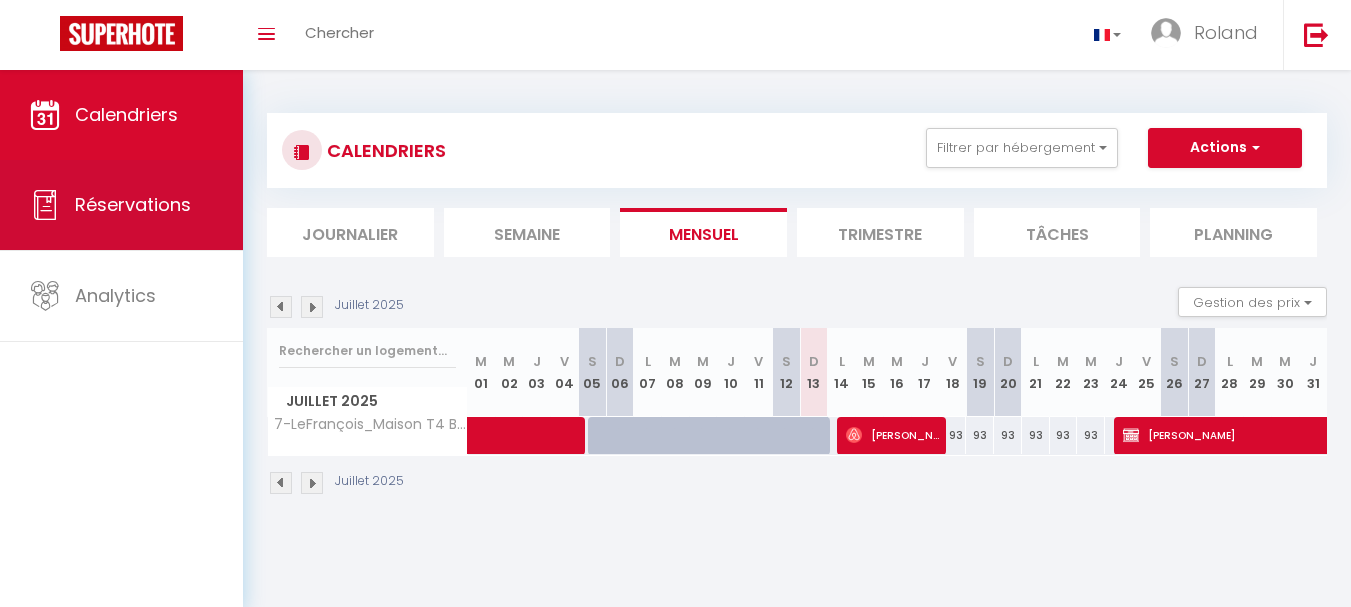 select on "not_cancelled" 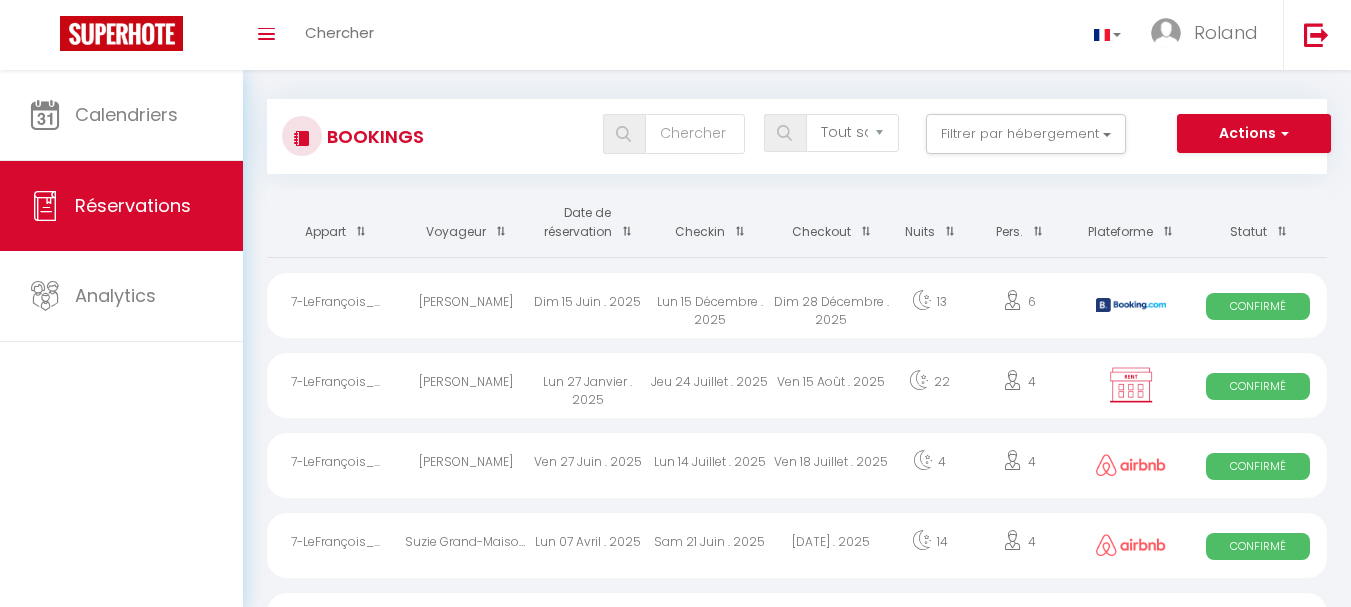 scroll, scrollTop: 3, scrollLeft: 0, axis: vertical 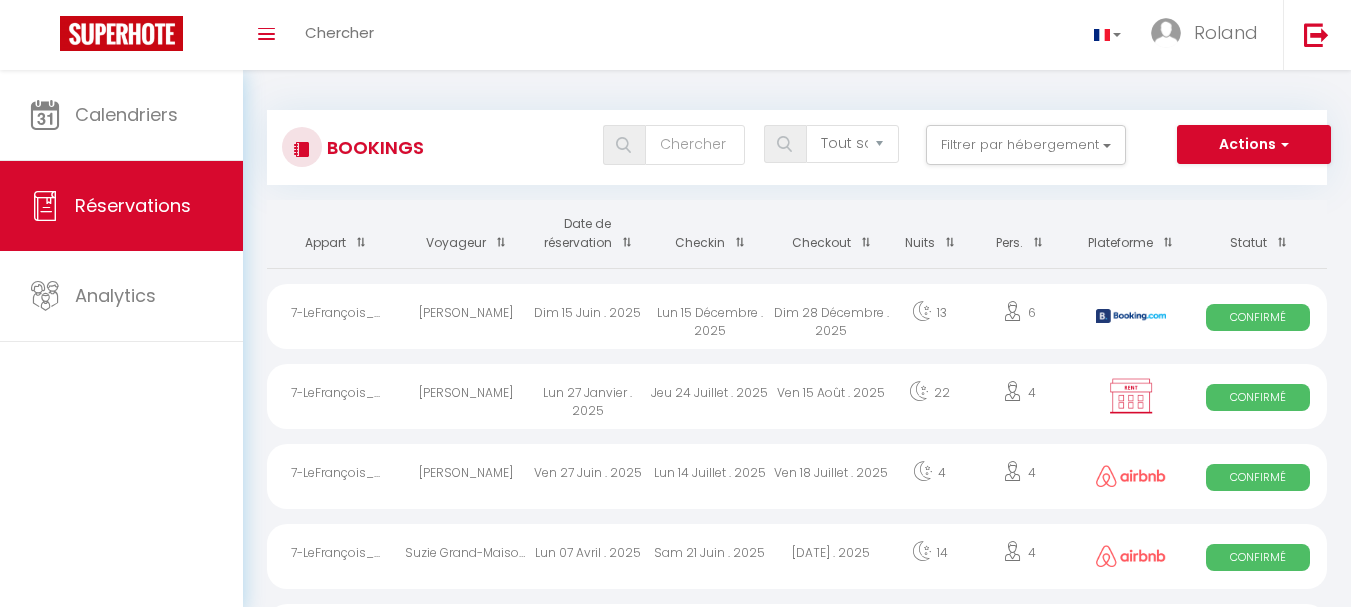 click at bounding box center [1131, 396] 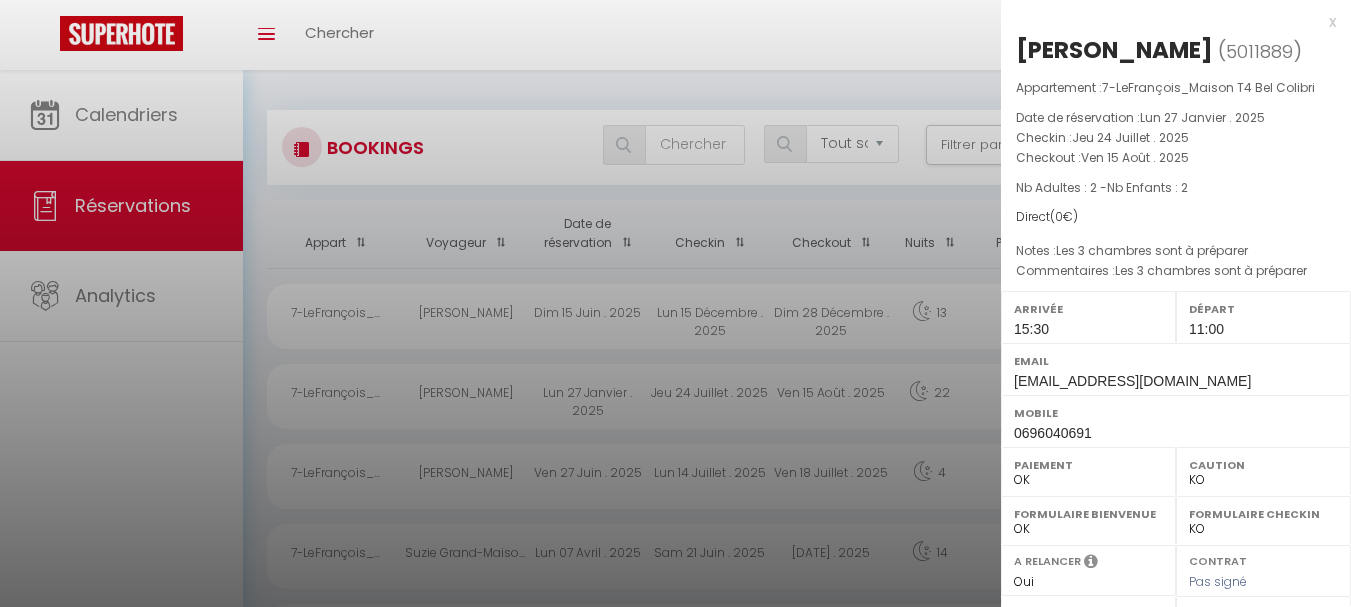 select on "35686" 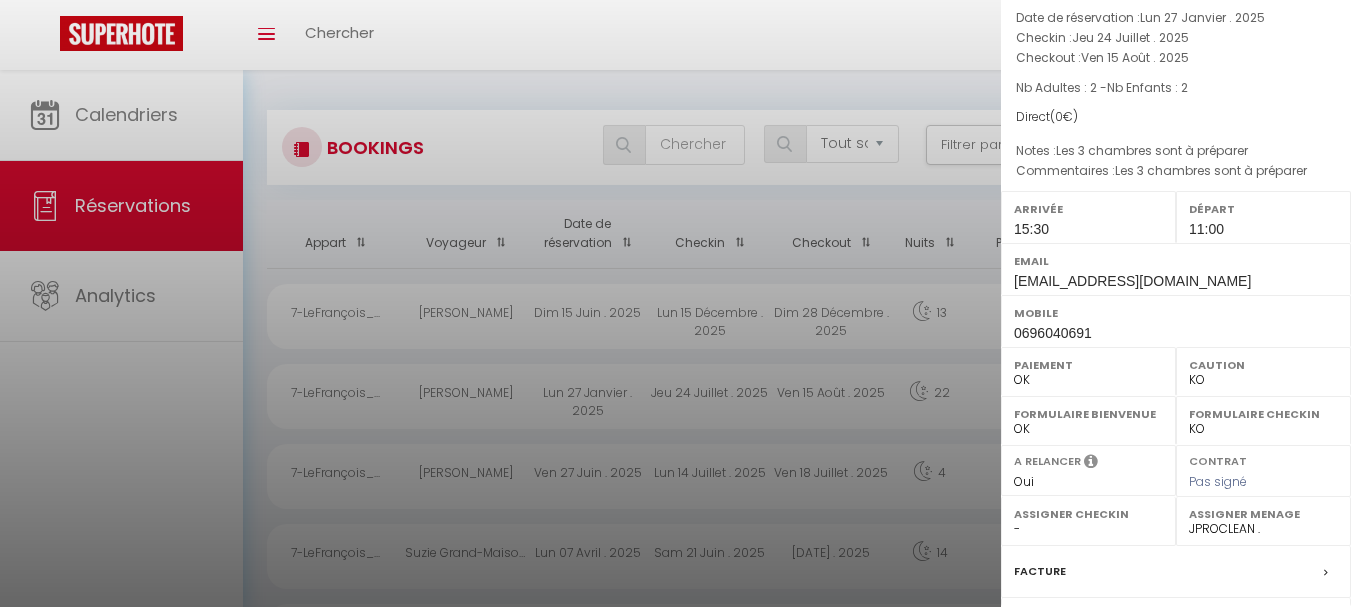 scroll, scrollTop: 300, scrollLeft: 0, axis: vertical 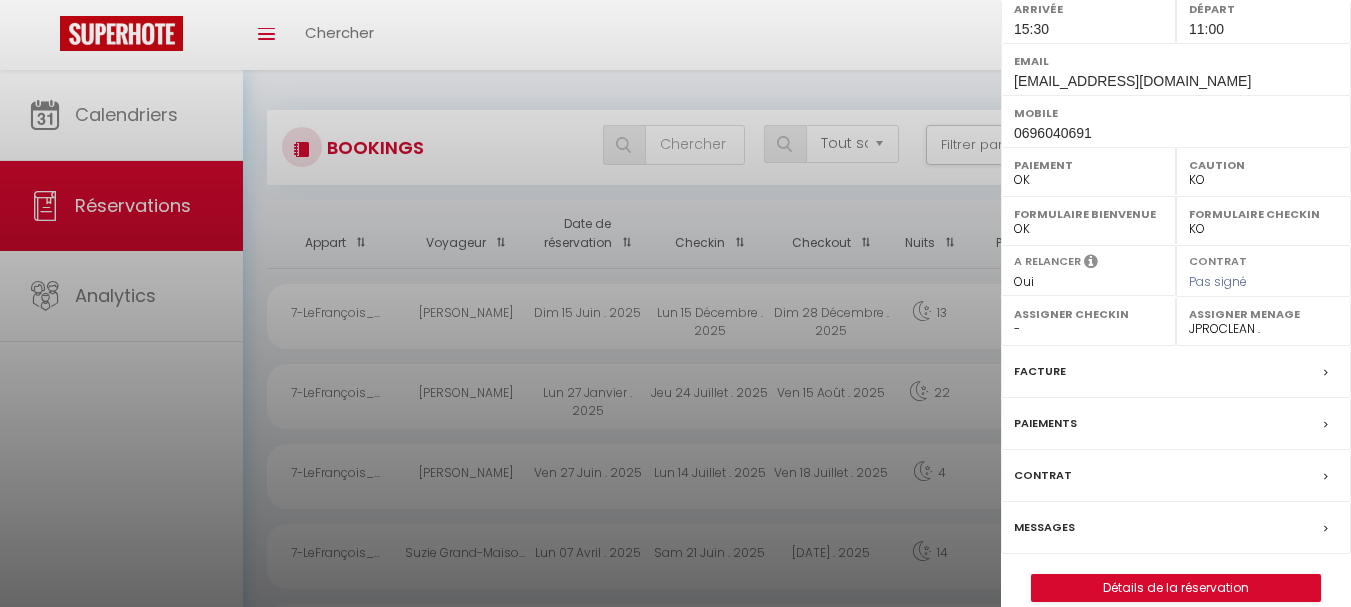 click on "Facture" at bounding box center (1040, 371) 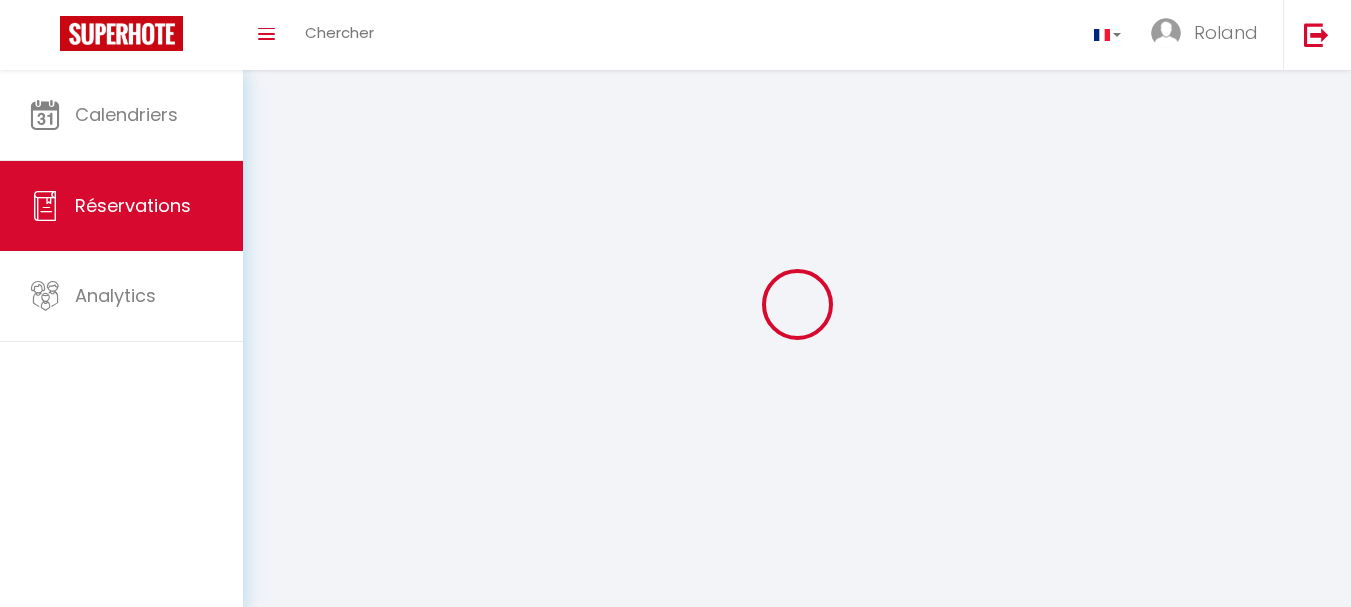 scroll, scrollTop: 0, scrollLeft: 0, axis: both 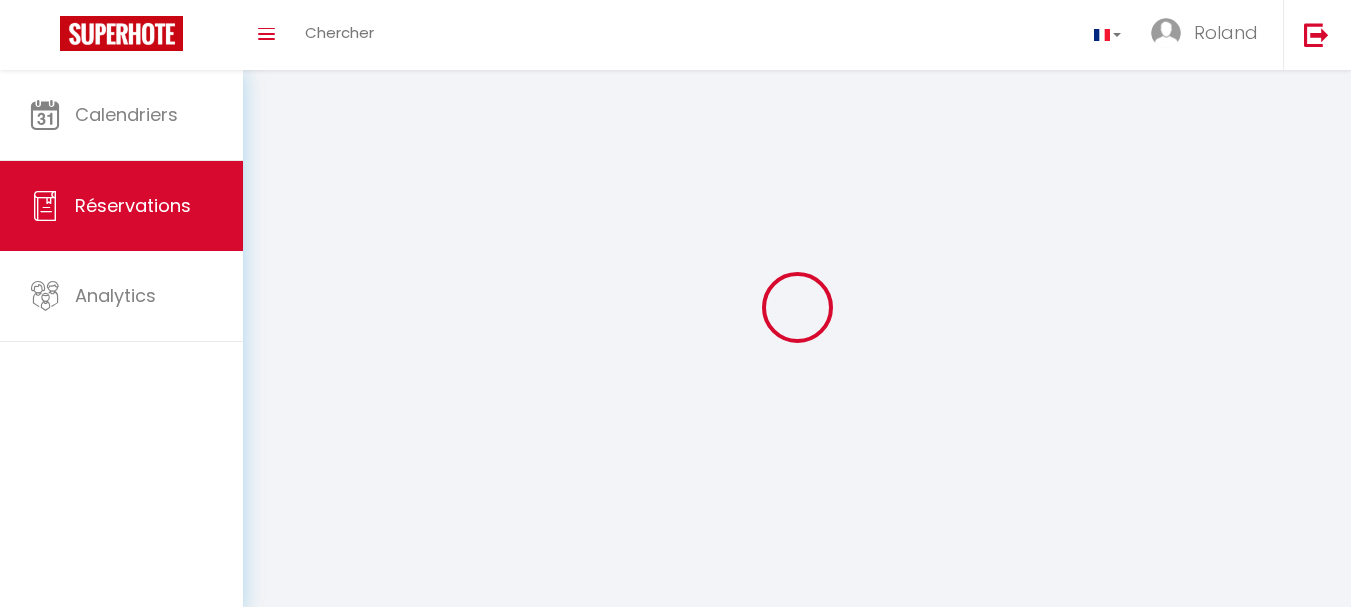 select 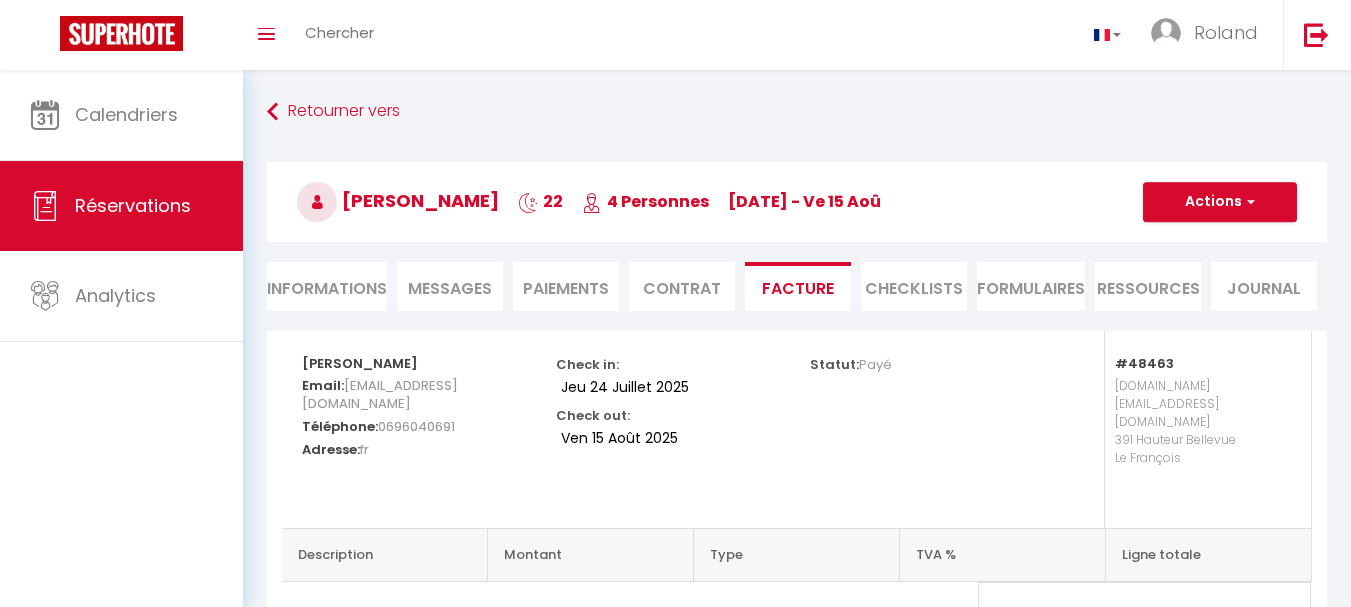 scroll, scrollTop: 74, scrollLeft: 0, axis: vertical 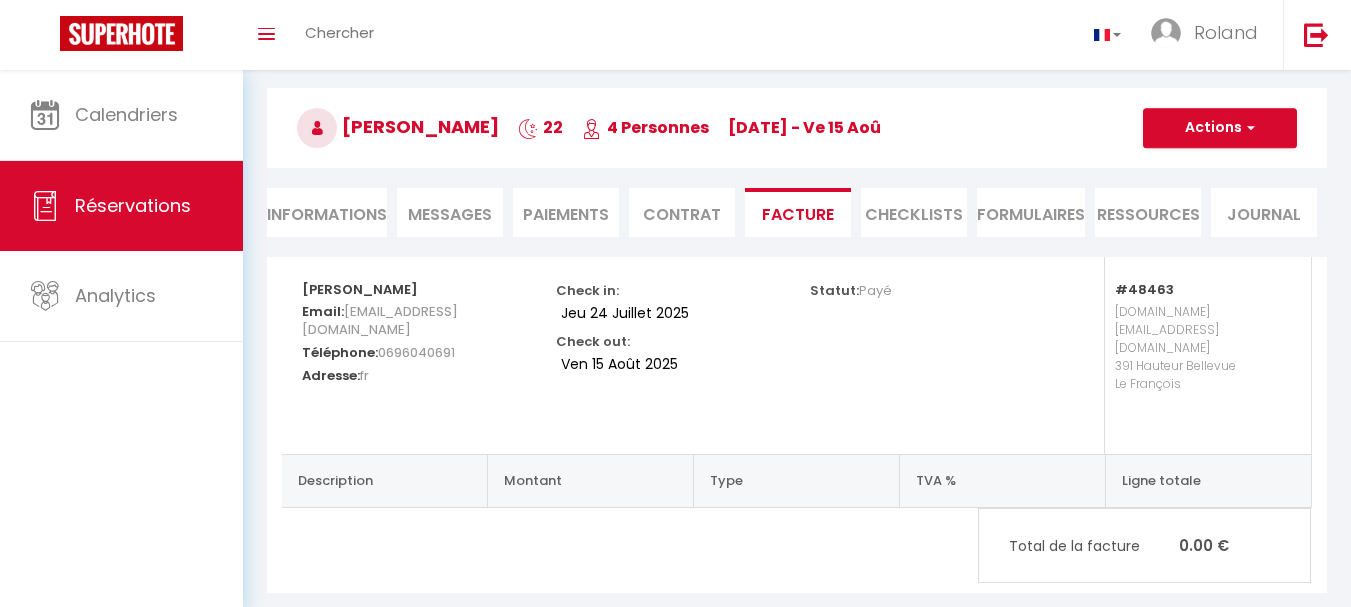 click on "Informations" at bounding box center [327, 212] 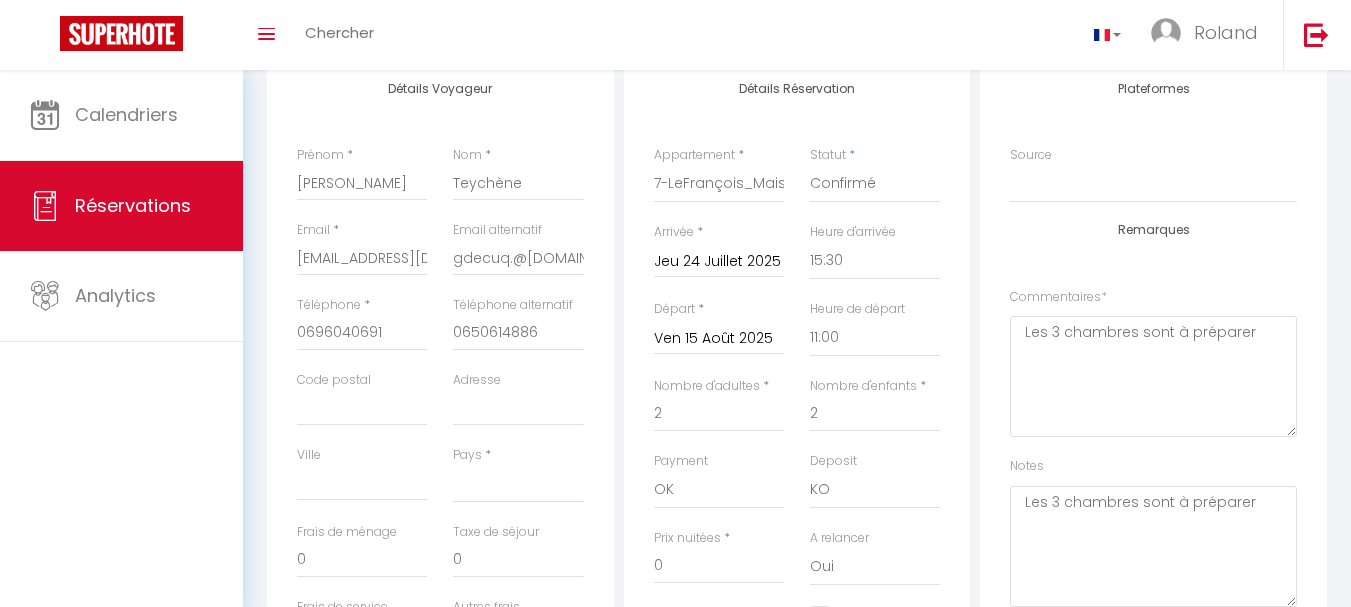 scroll, scrollTop: 174, scrollLeft: 0, axis: vertical 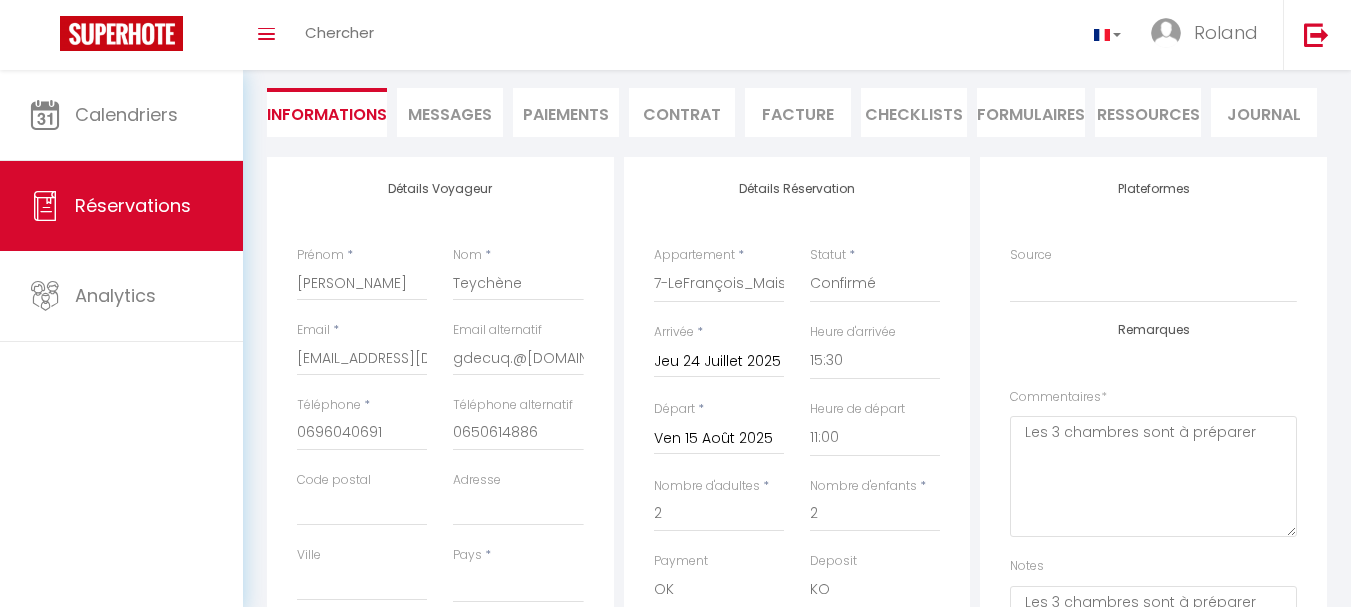 click on "Messages" at bounding box center (450, 114) 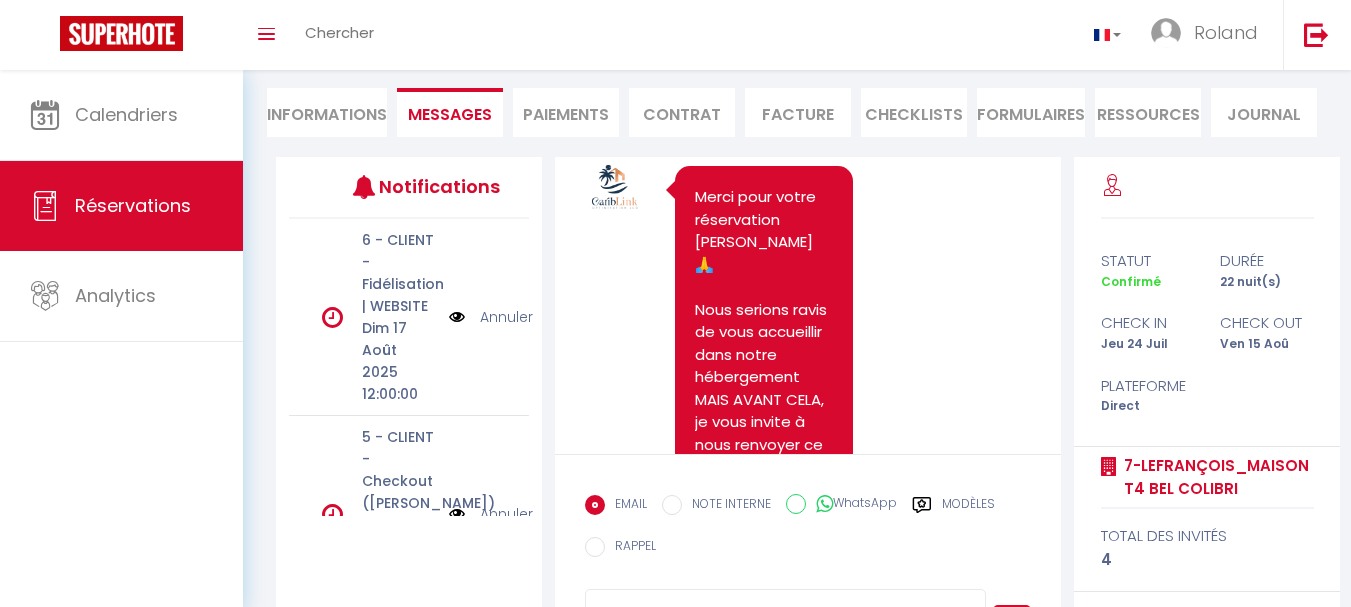 scroll, scrollTop: 288, scrollLeft: 0, axis: vertical 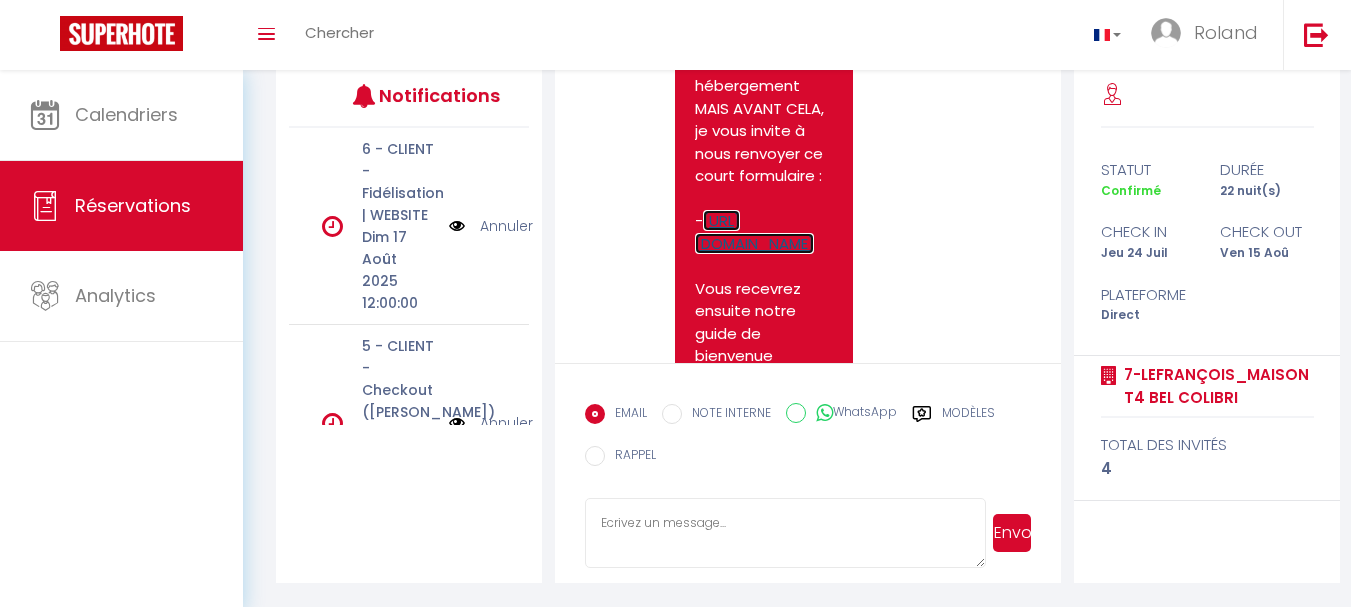 click on "[URL][DOMAIN_NAME]" at bounding box center [754, 232] 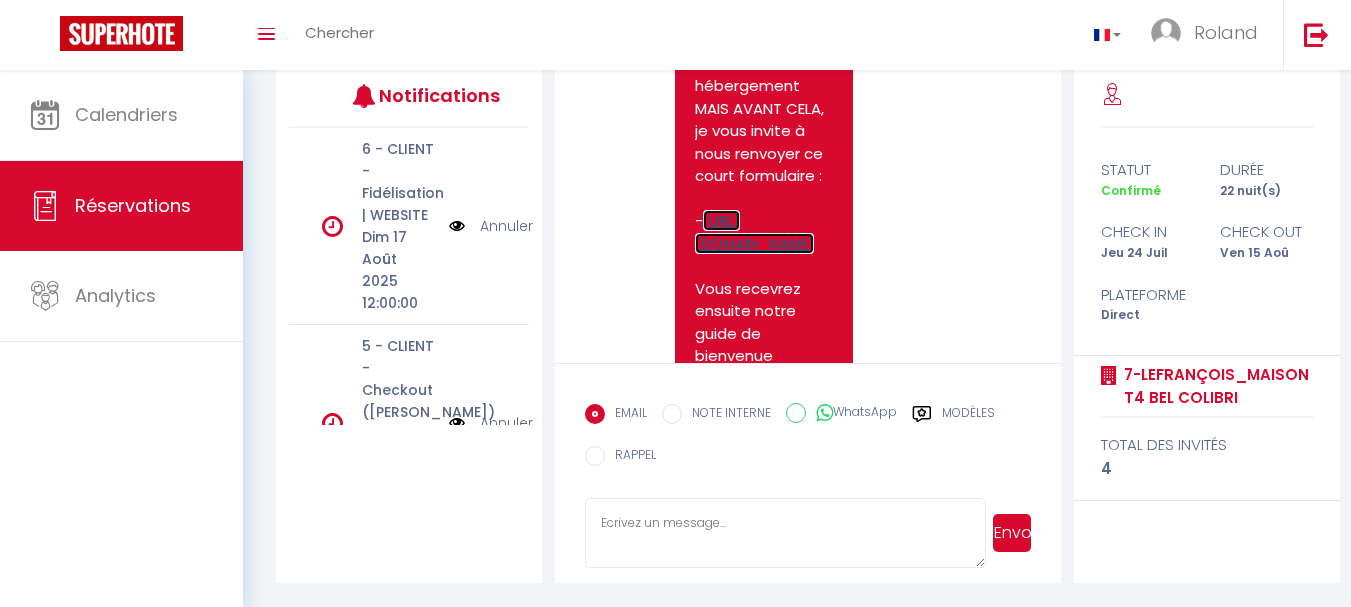 scroll, scrollTop: 188, scrollLeft: 0, axis: vertical 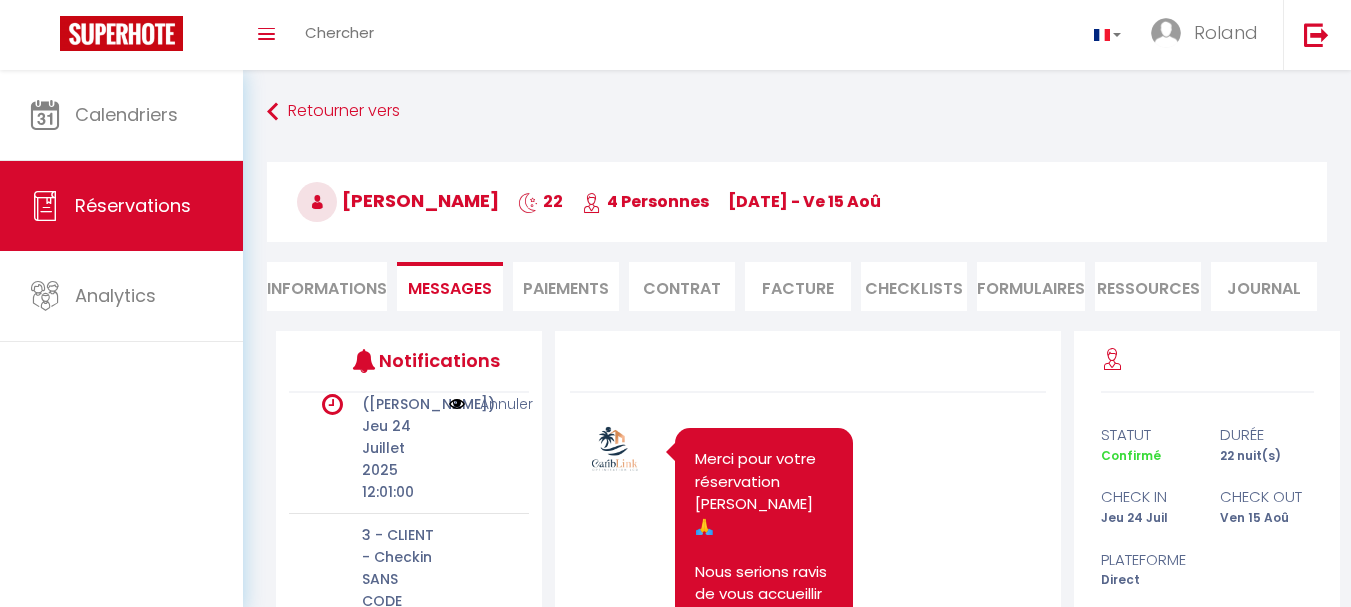 click on "Calendriers     Réservations       Analytics" at bounding box center (121, 340) 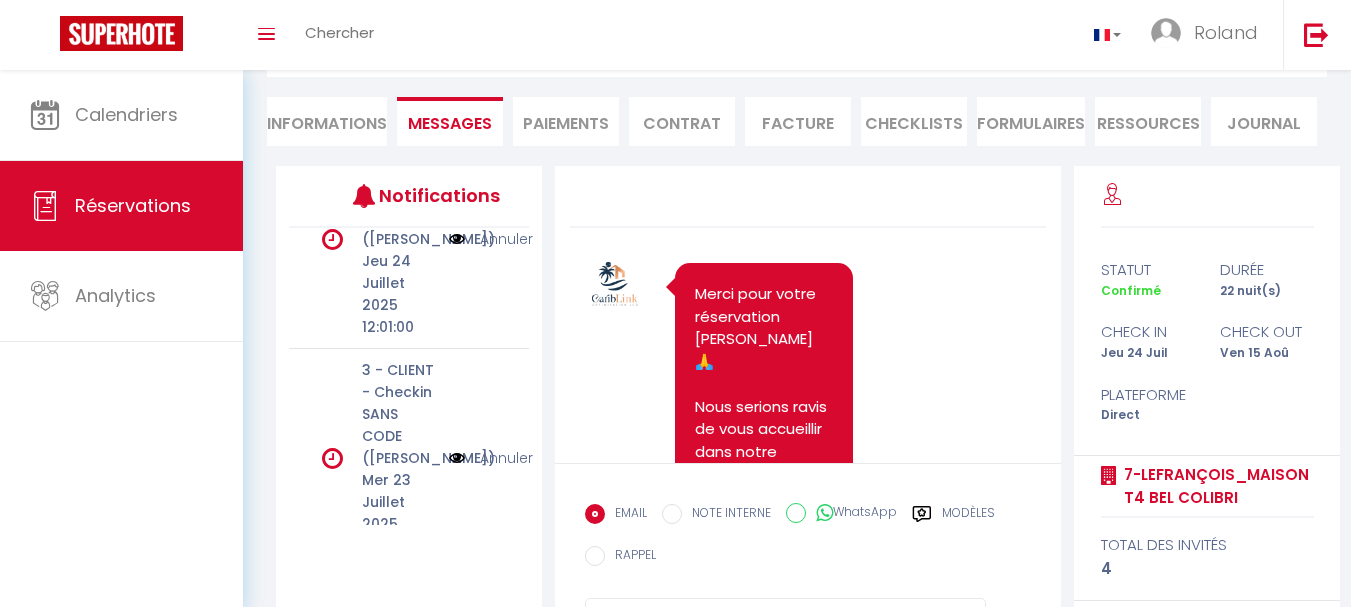 scroll, scrollTop: 65, scrollLeft: 0, axis: vertical 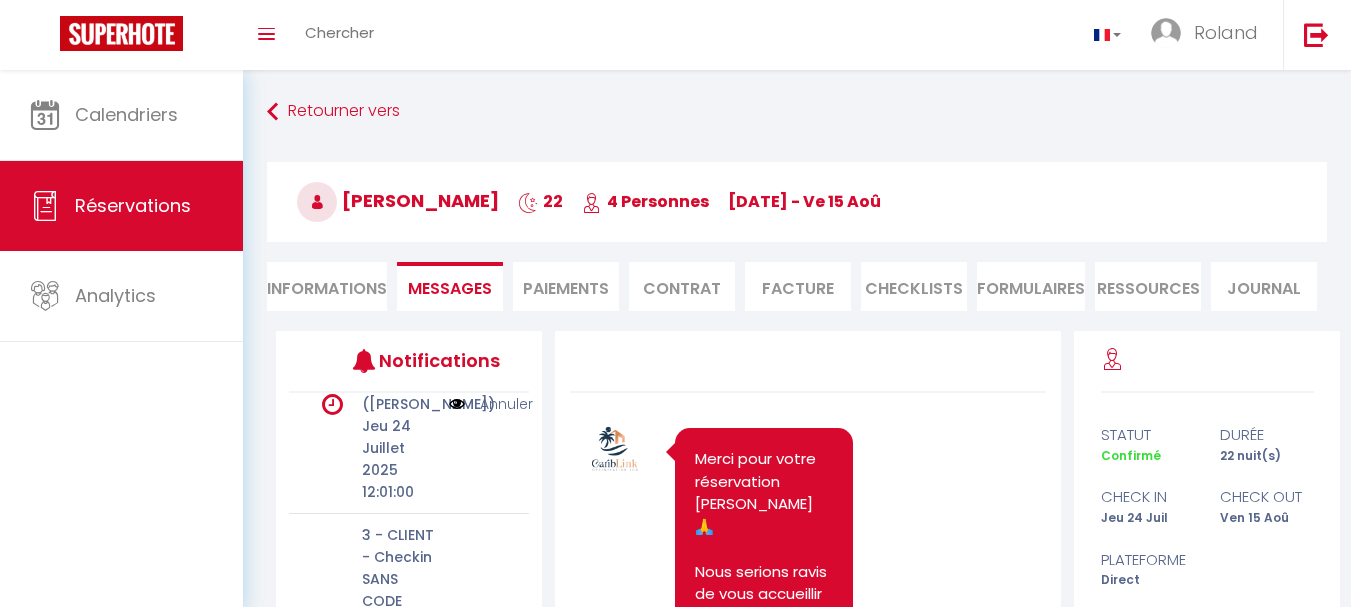 click on "Informations" at bounding box center [327, 286] 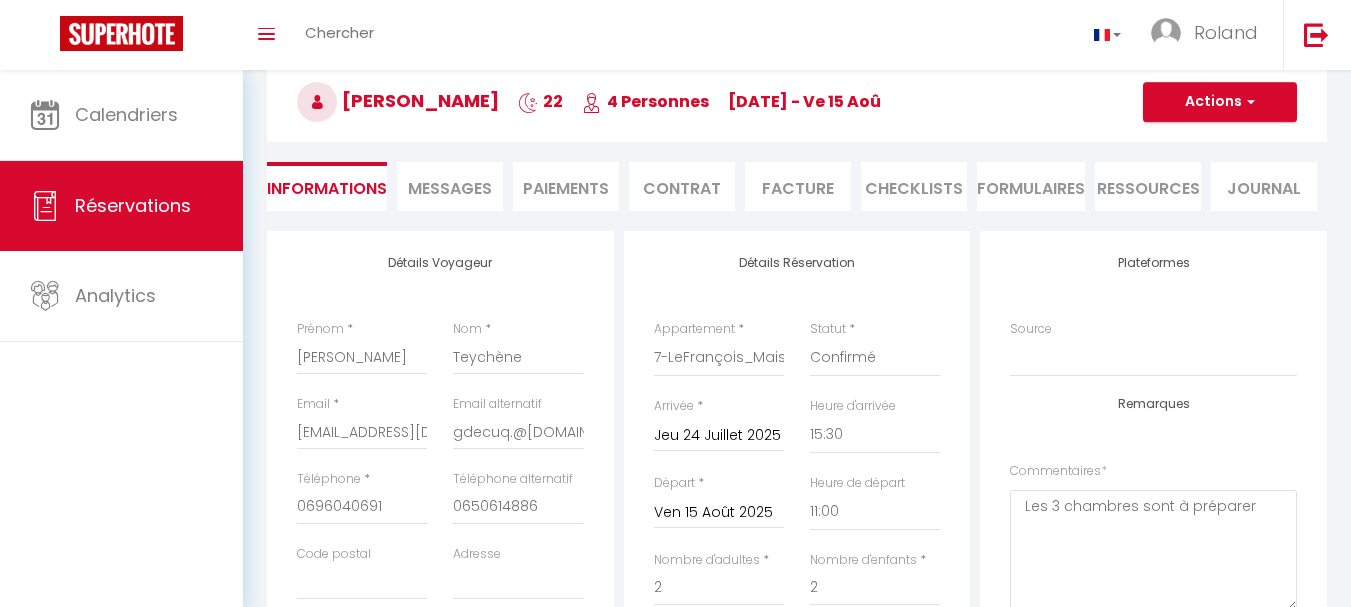 scroll, scrollTop: 0, scrollLeft: 0, axis: both 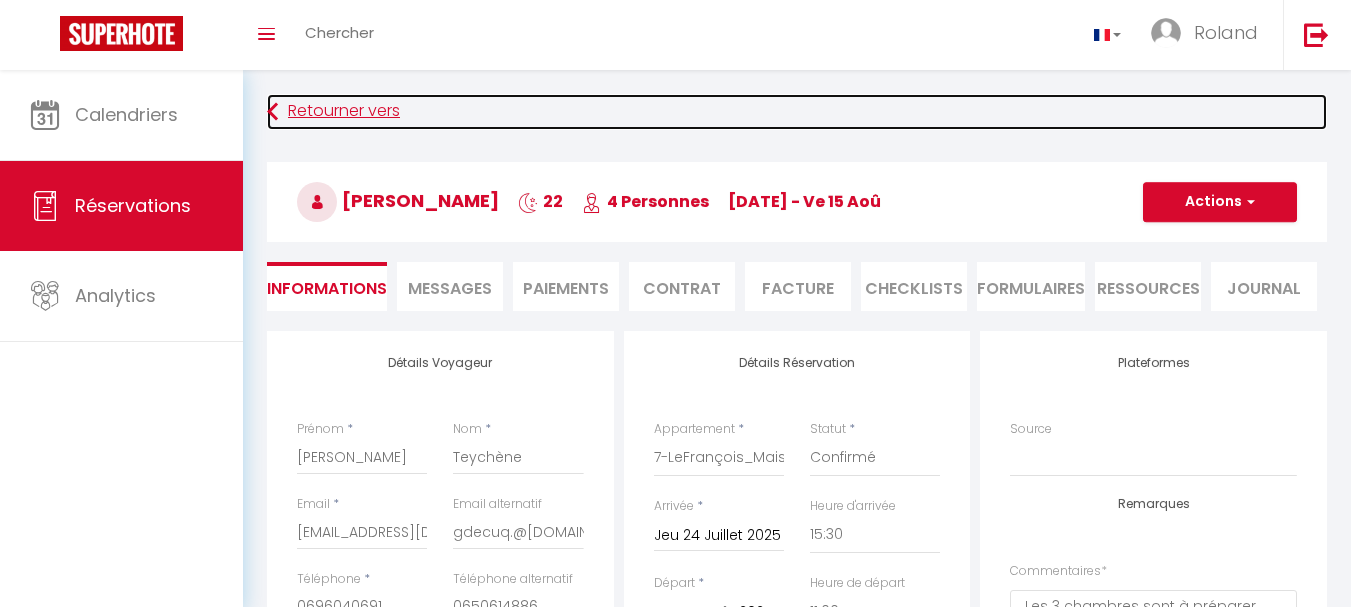 click at bounding box center [272, 112] 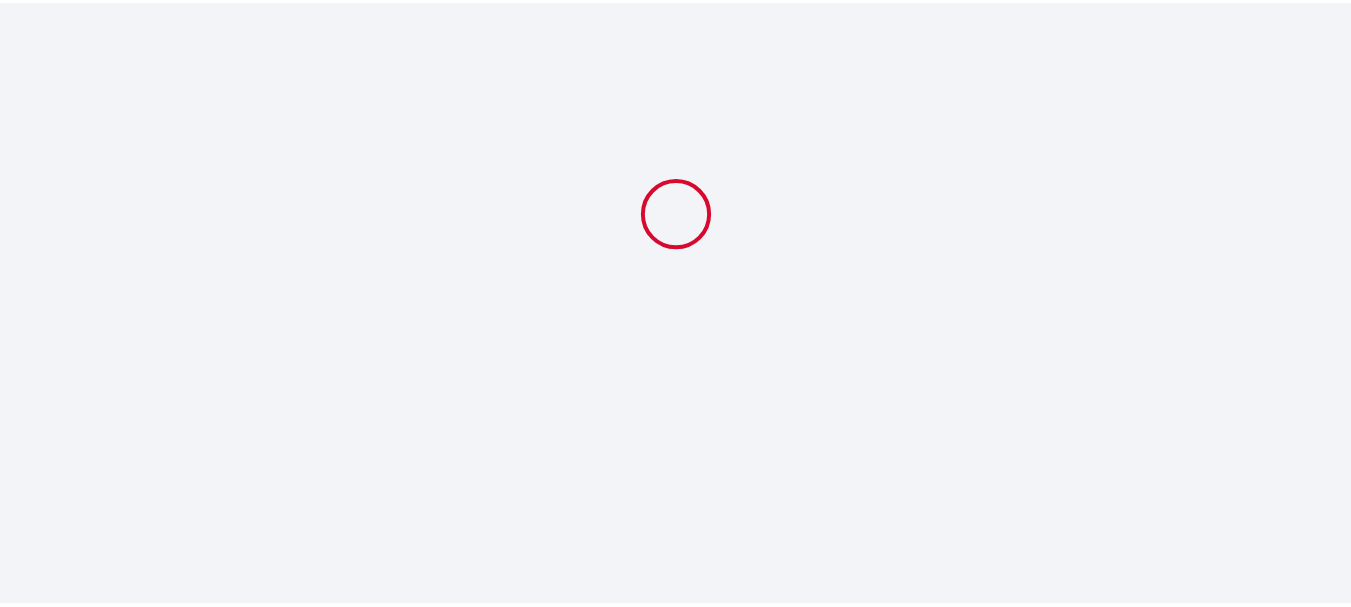 scroll, scrollTop: 0, scrollLeft: 0, axis: both 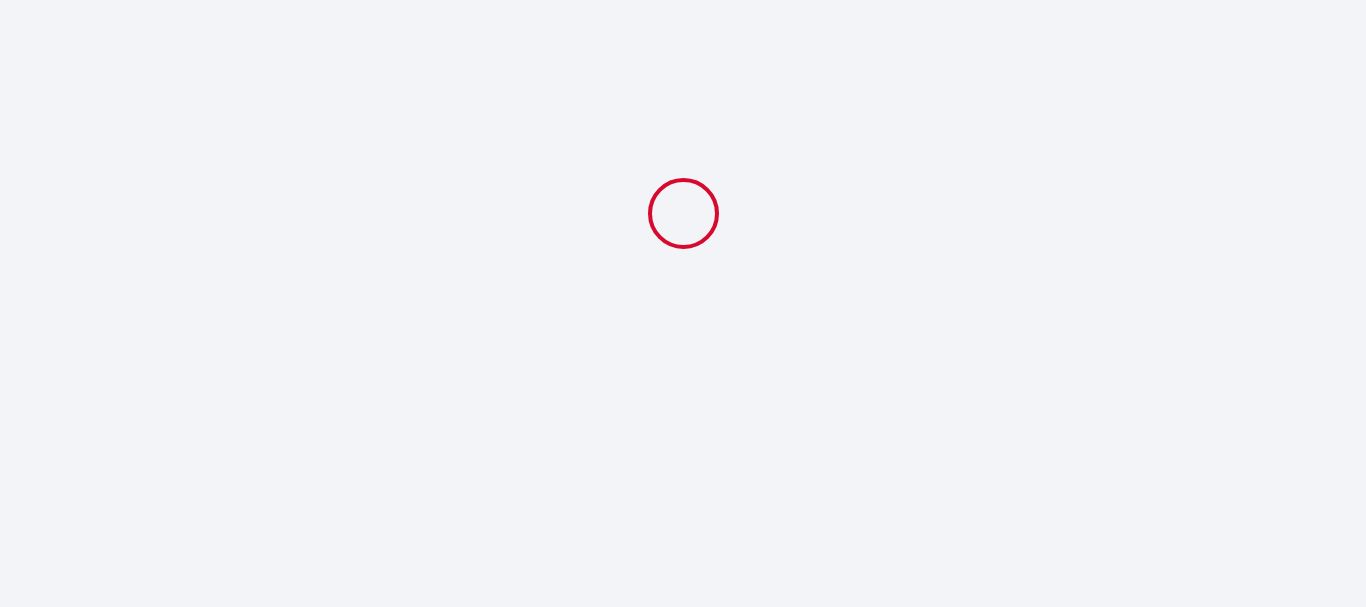 select 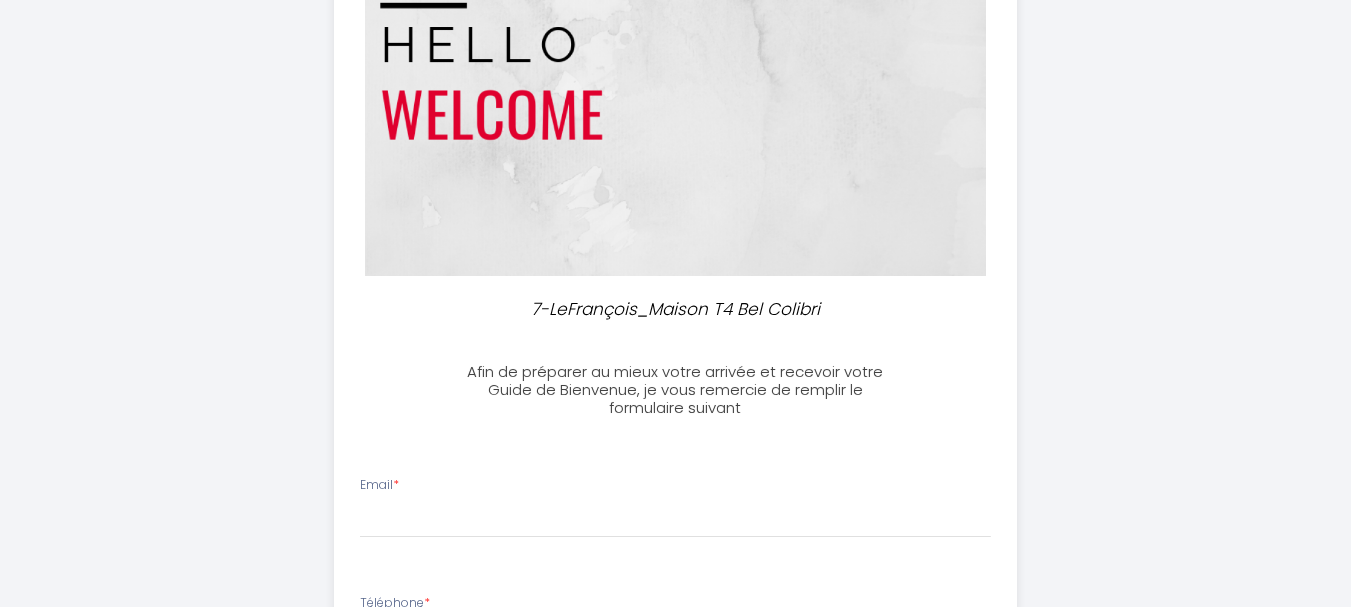 scroll, scrollTop: 0, scrollLeft: 0, axis: both 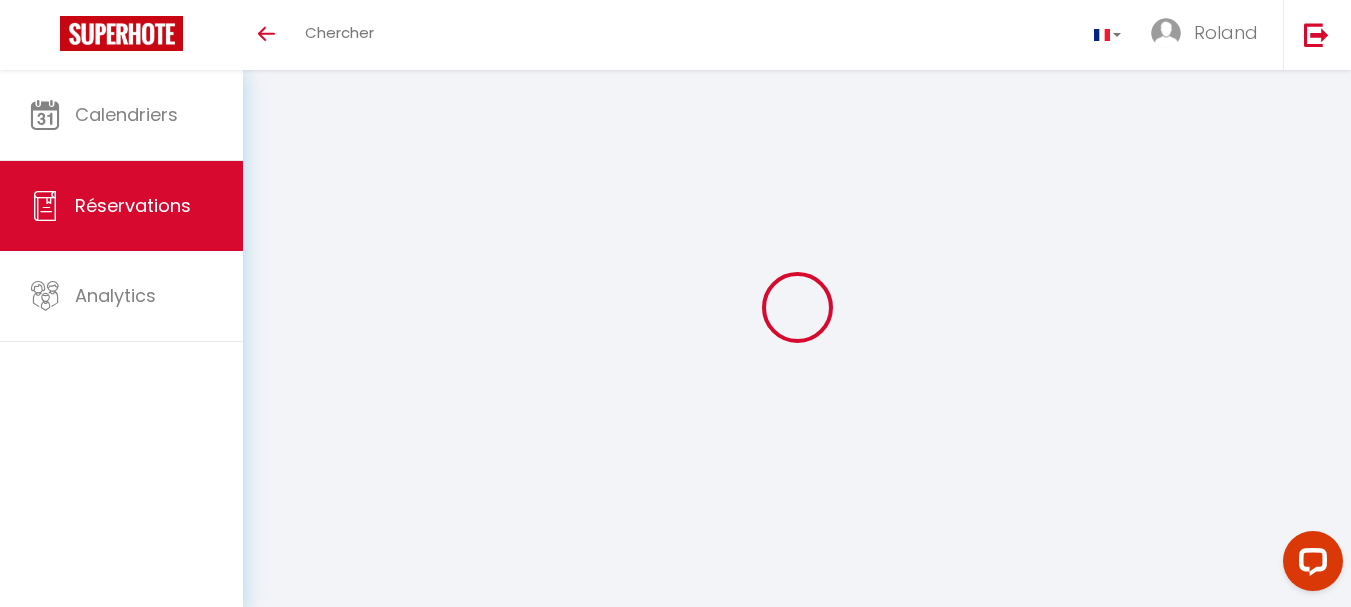 select 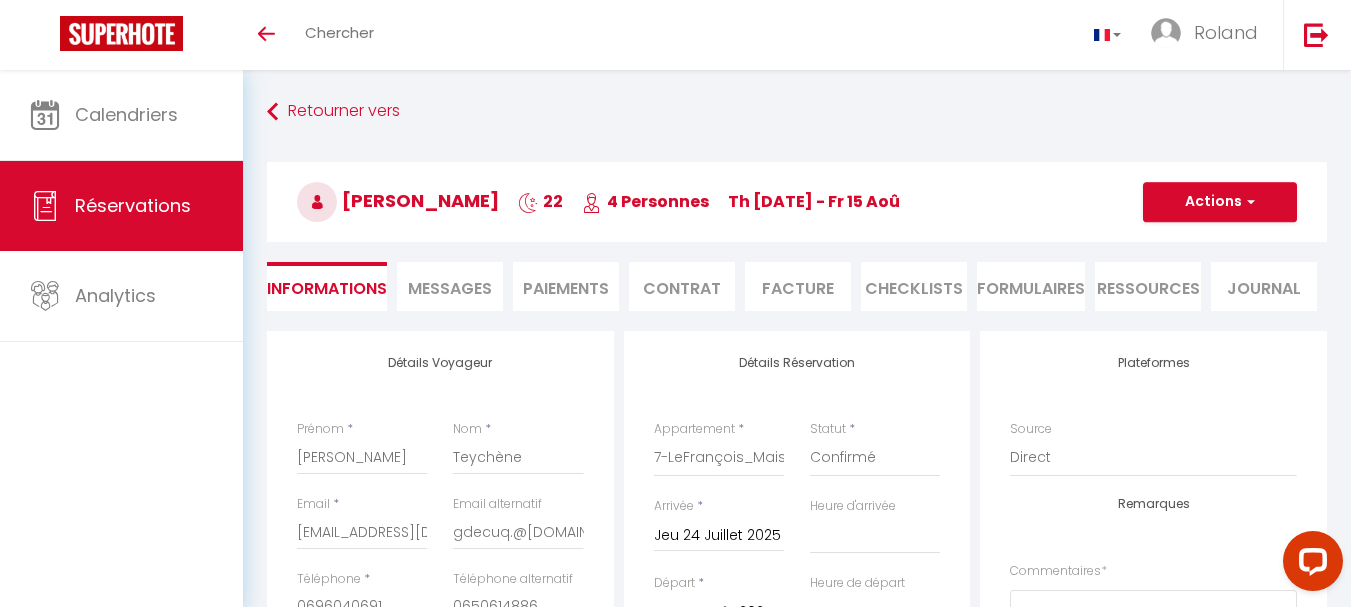 select 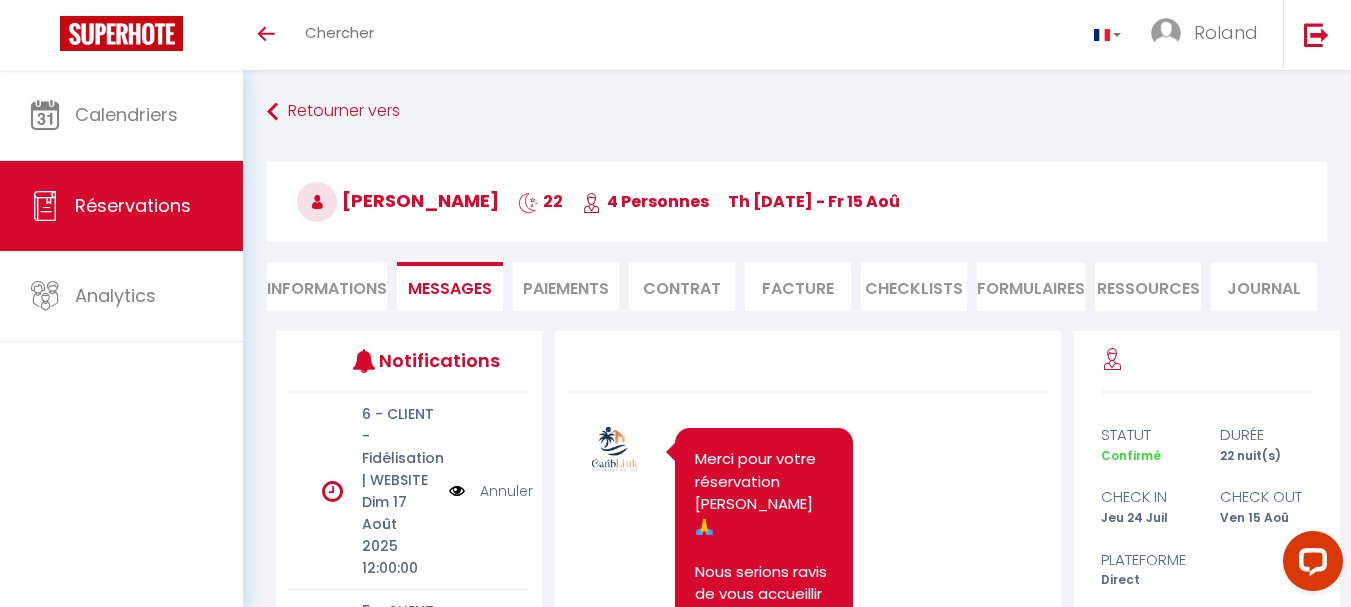scroll, scrollTop: 888, scrollLeft: 0, axis: vertical 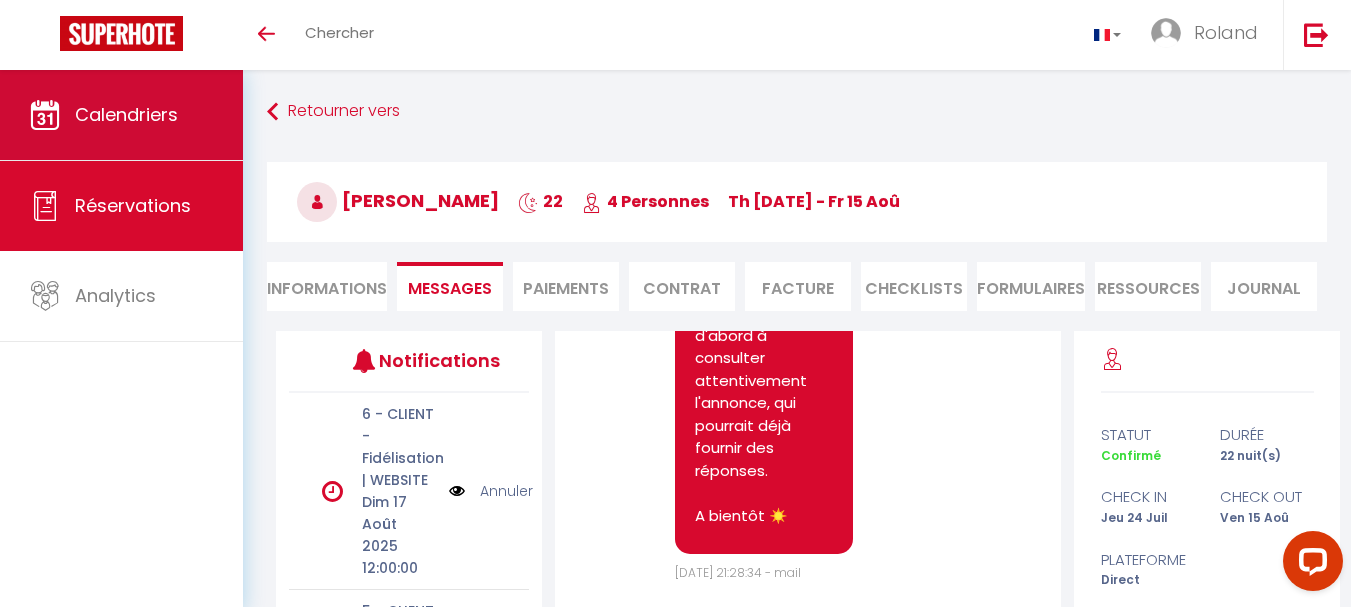 click on "Calendriers" at bounding box center (126, 114) 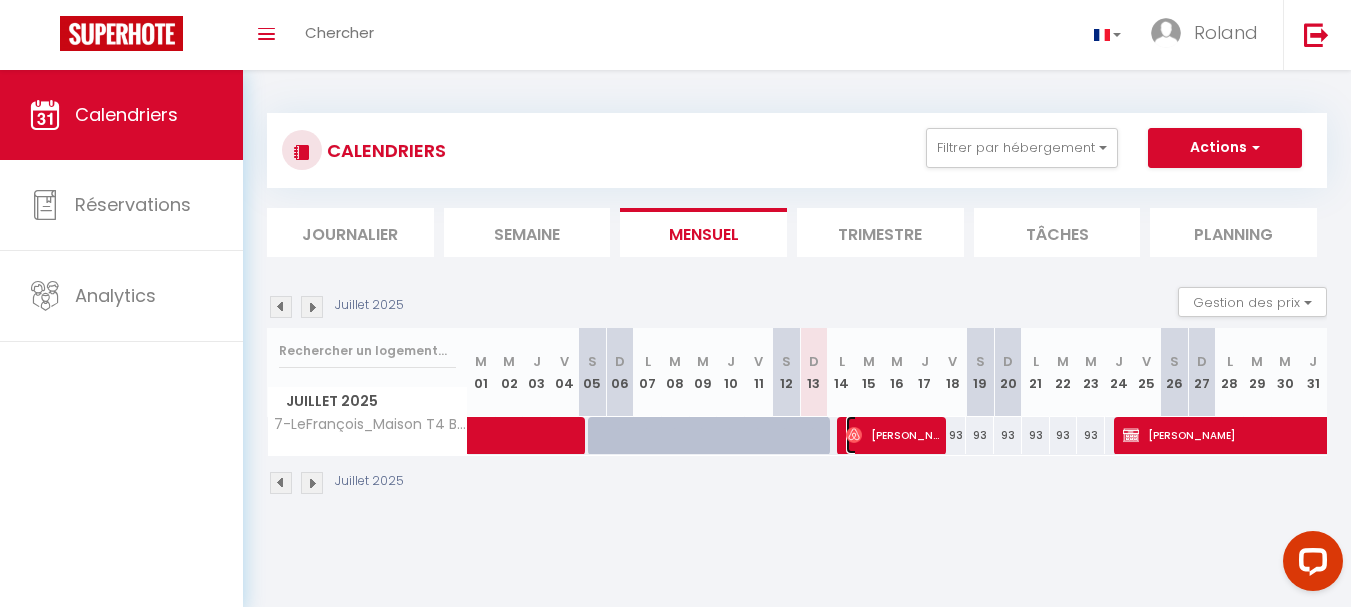 click on "[PERSON_NAME]" at bounding box center [892, 435] 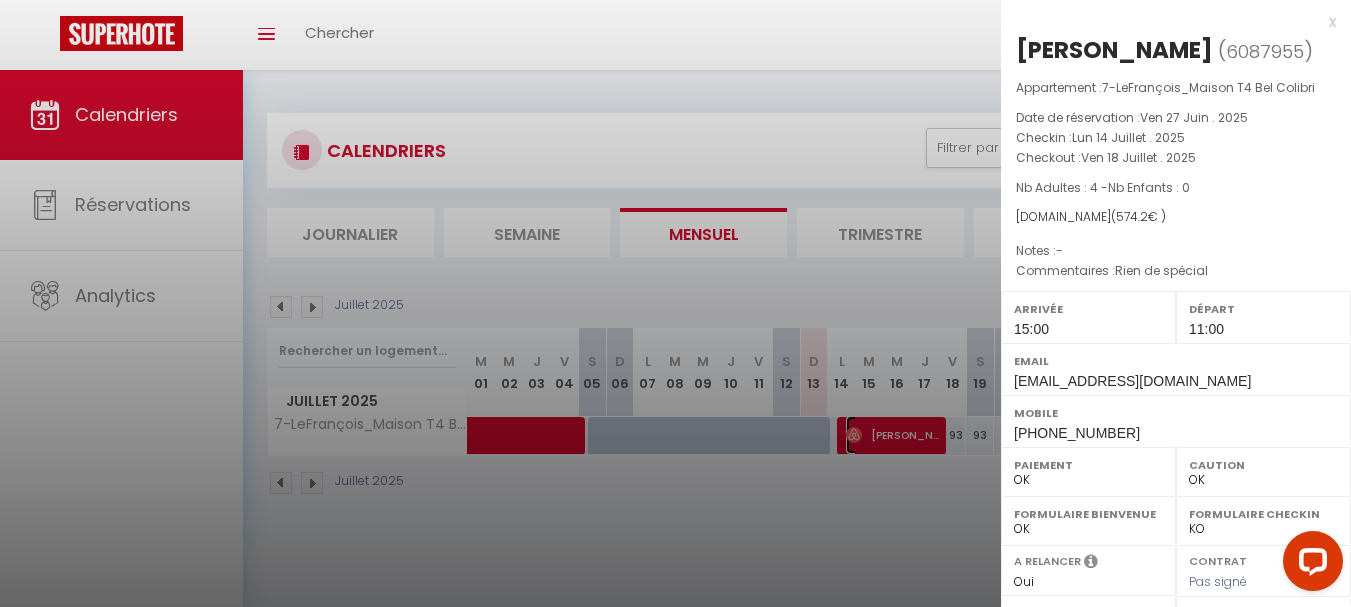 select on "35686" 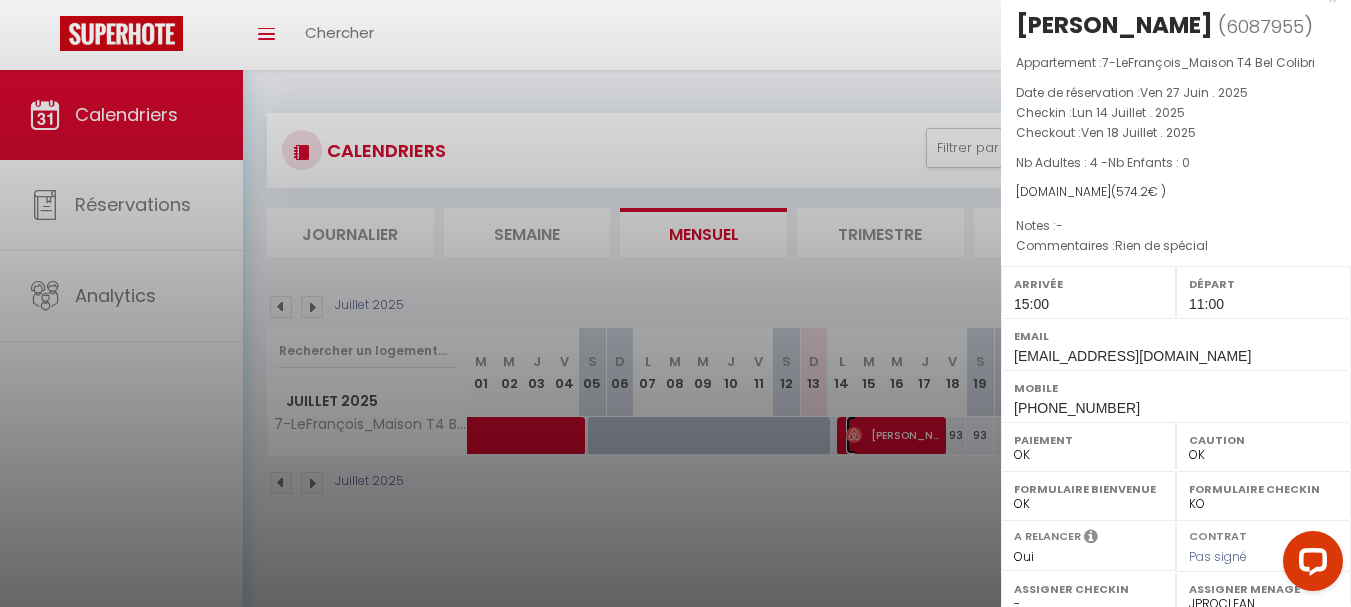 scroll, scrollTop: 0, scrollLeft: 0, axis: both 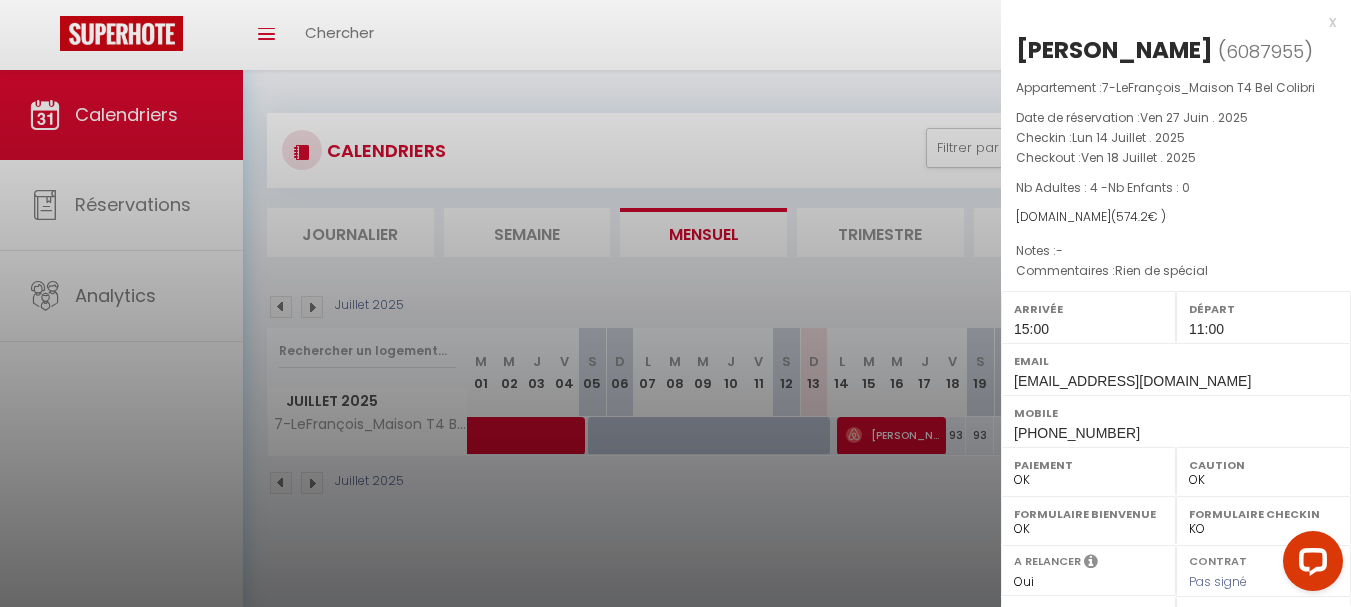 click on "x" at bounding box center [1168, 22] 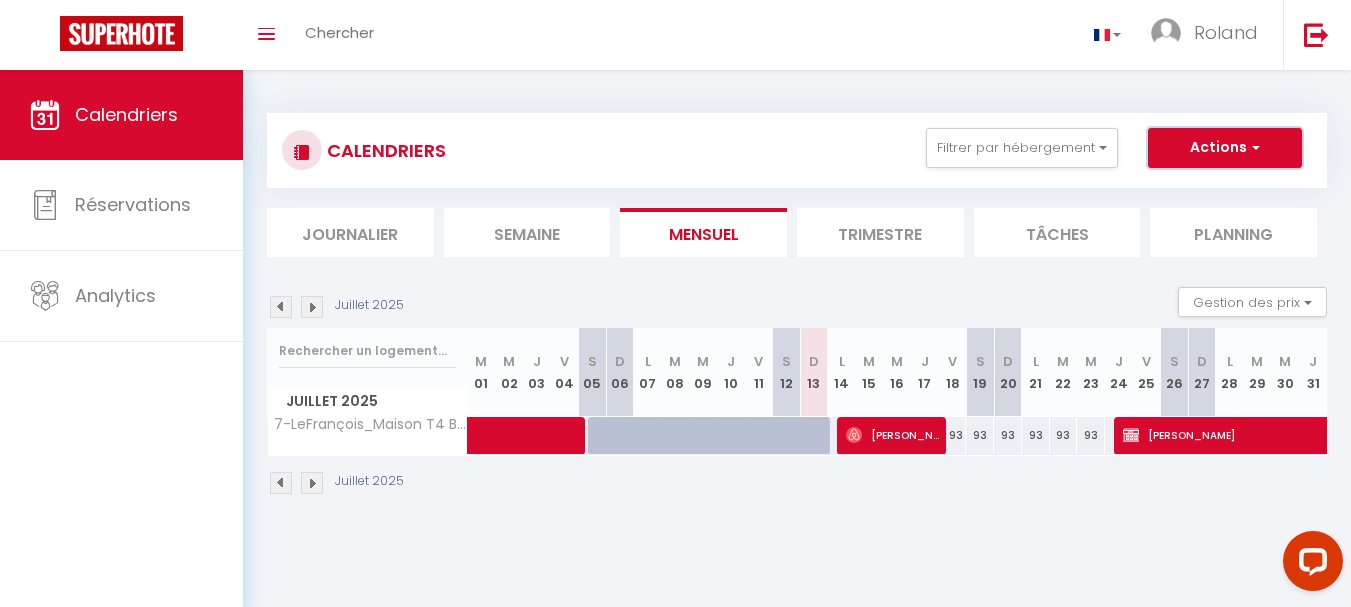 click at bounding box center (1253, 147) 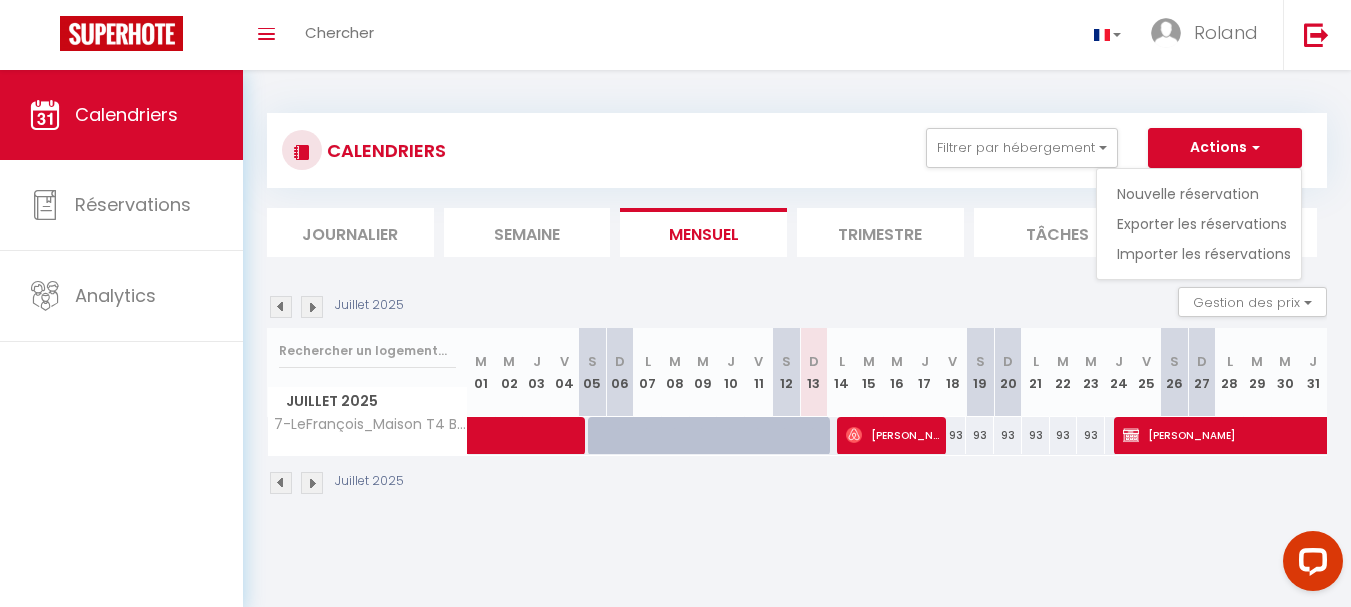 click on "CALENDRIERS
Filtrer par hébergement
Tous       7-LeFrançois_Maison T4 Bel Colibri    Effacer   Sauvegarder
Actions
Nouvelle réservation   Exporter les réservations   Importer les réservations" at bounding box center [797, 150] 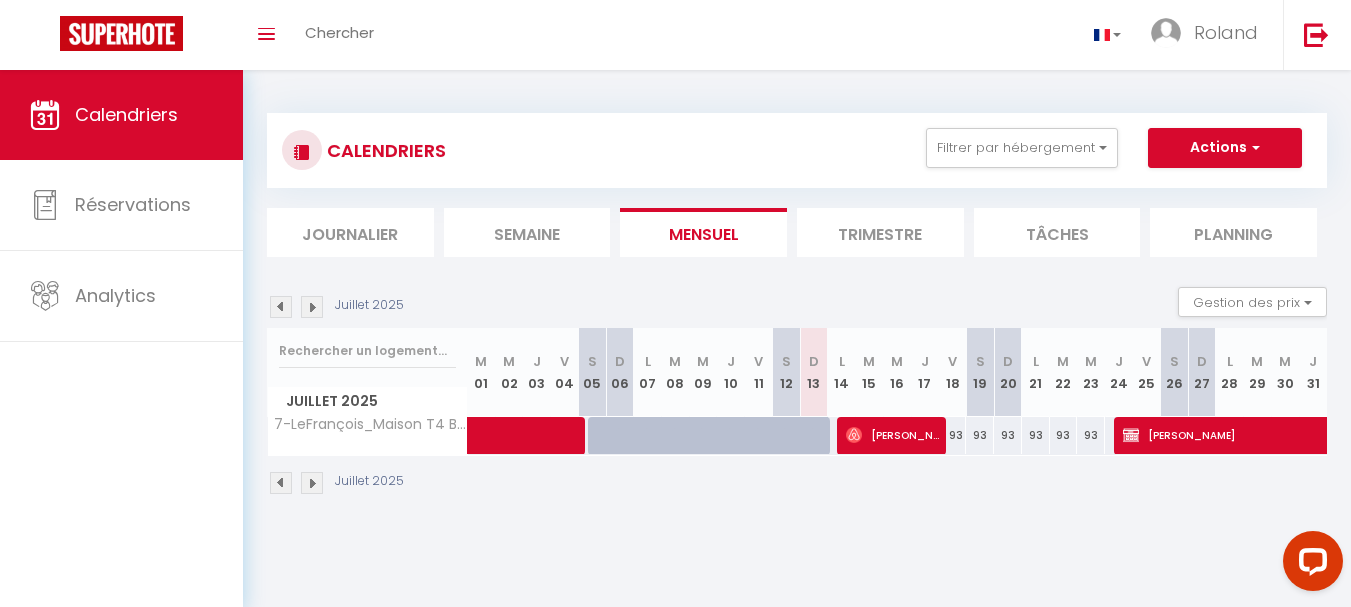 click on "Calendriers     Réservations       Analytics" at bounding box center [121, 340] 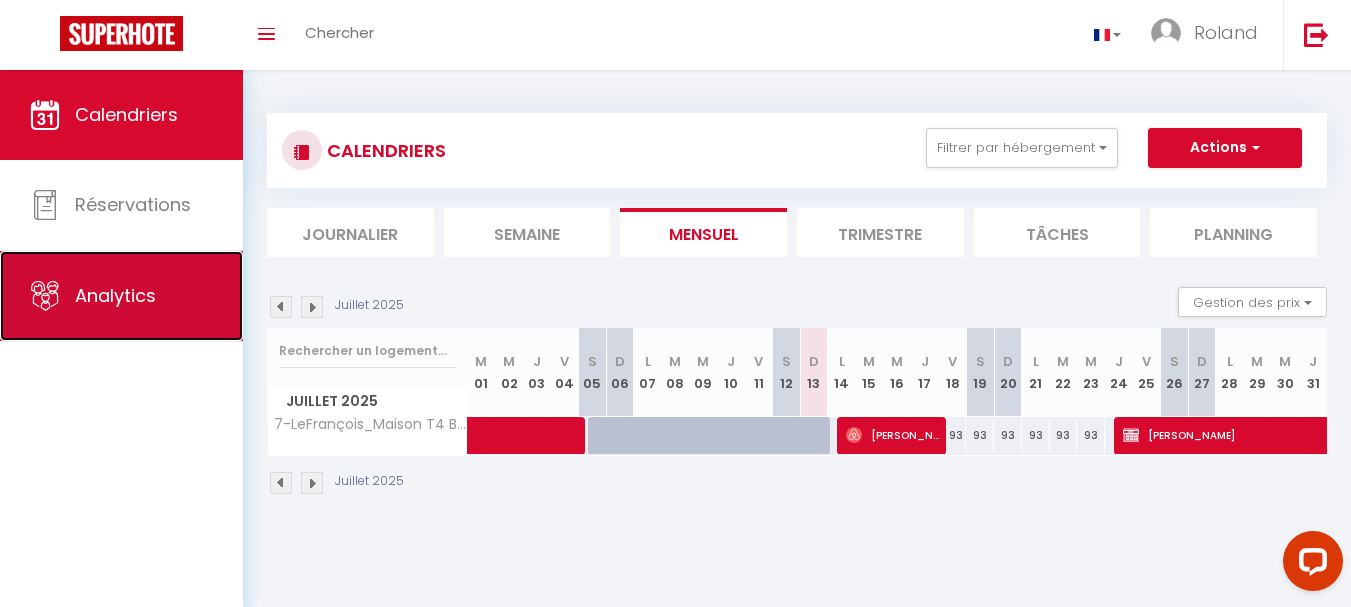 click on "Analytics" at bounding box center [115, 295] 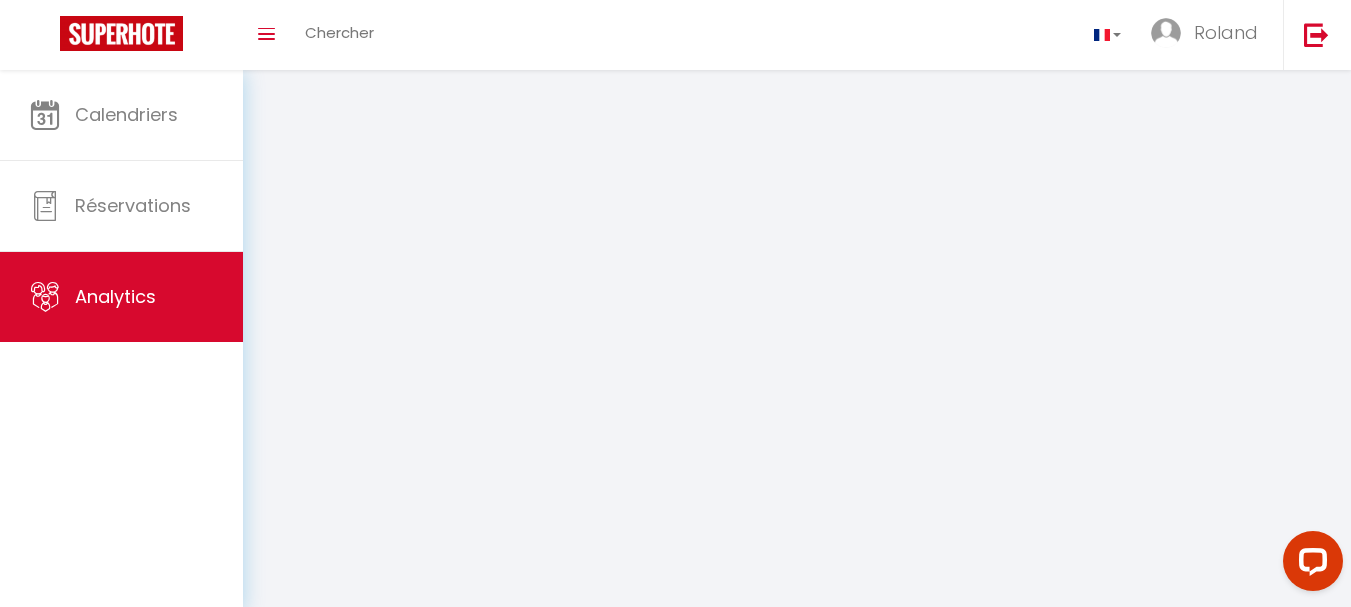 select on "2025" 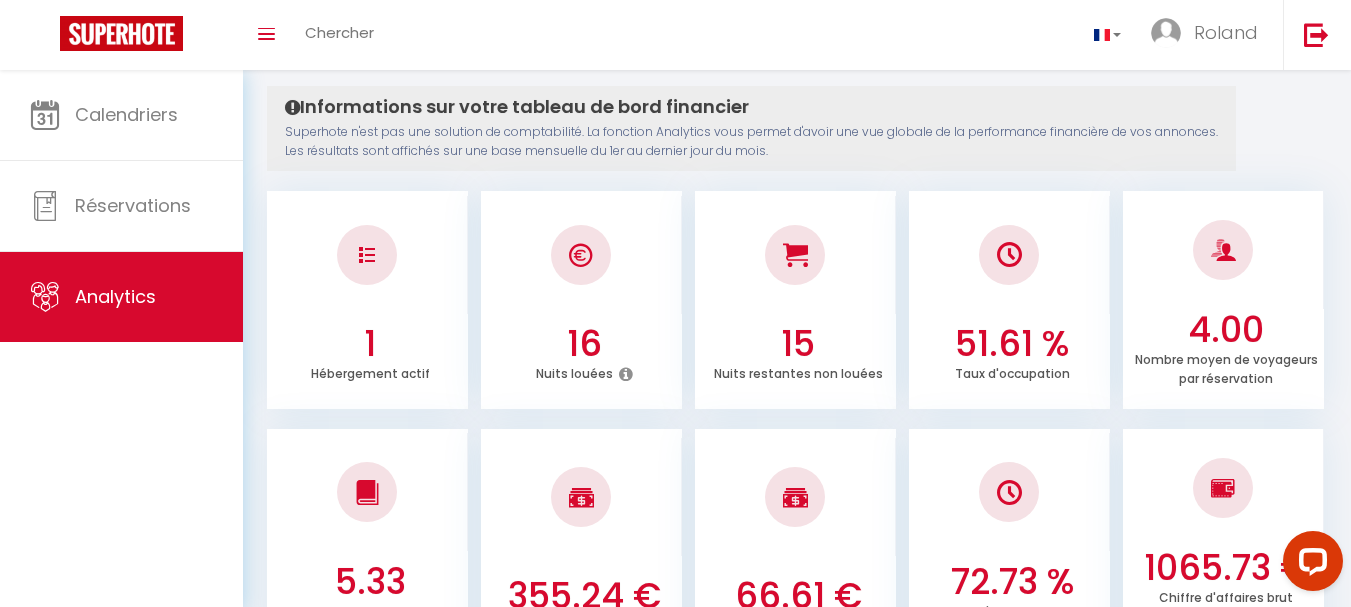 scroll, scrollTop: 0, scrollLeft: 0, axis: both 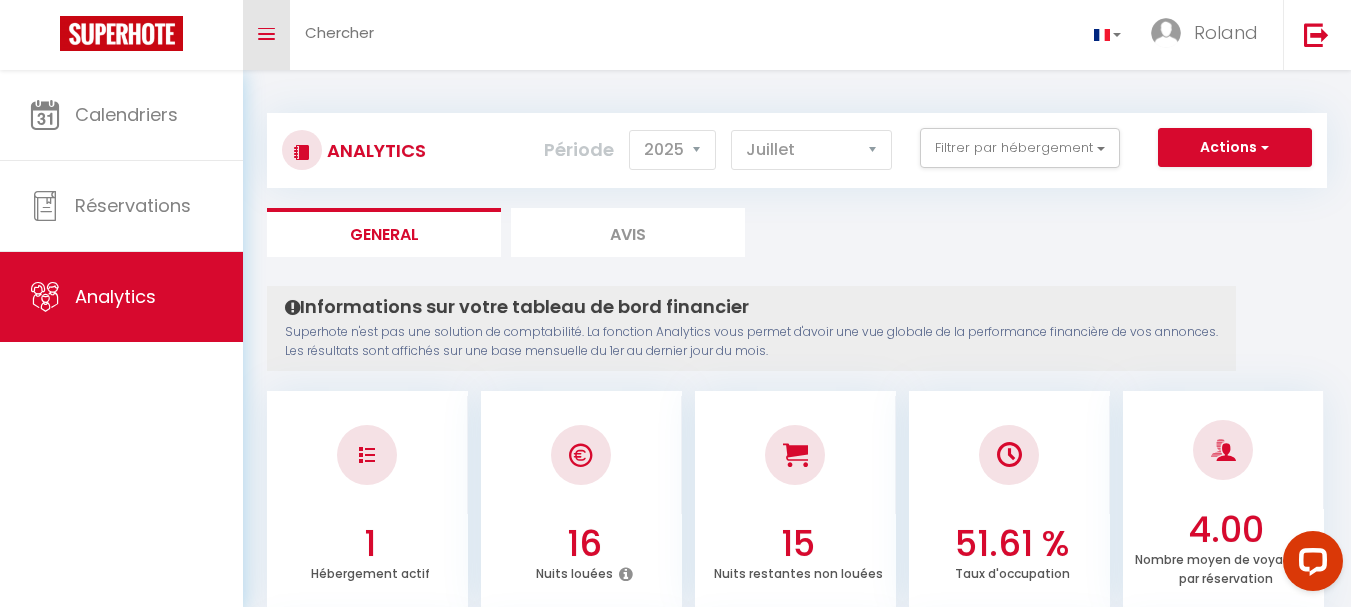 click on "Toggle menubar" at bounding box center [266, 34] 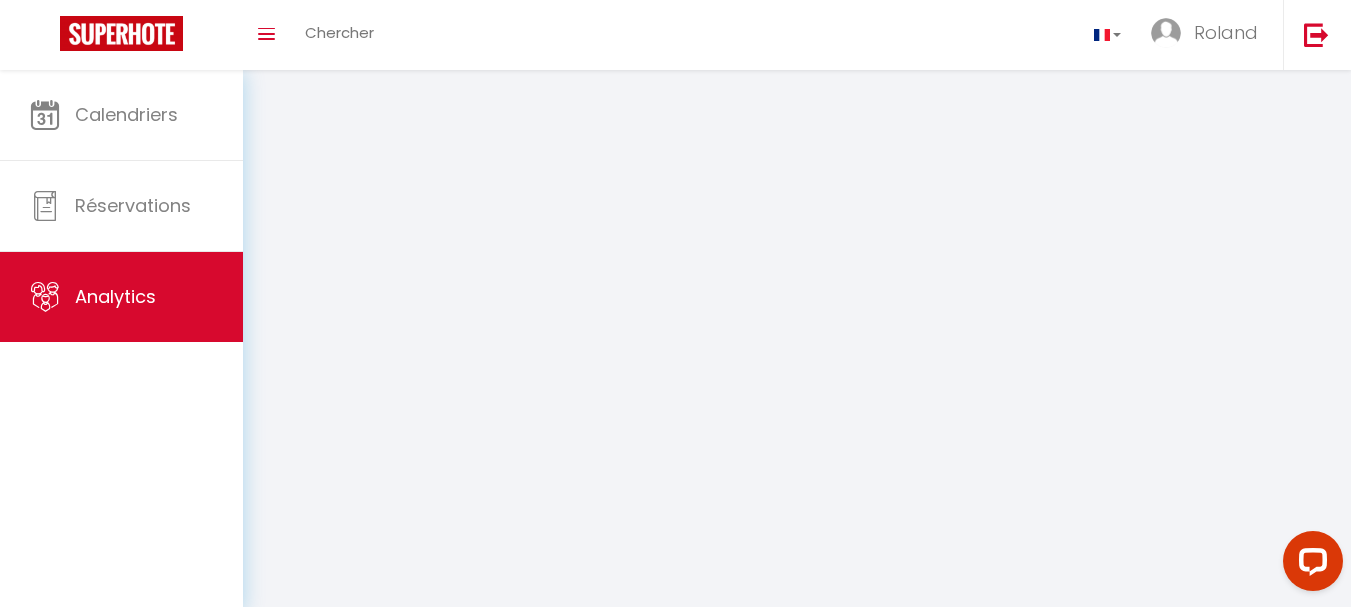 select on "2025" 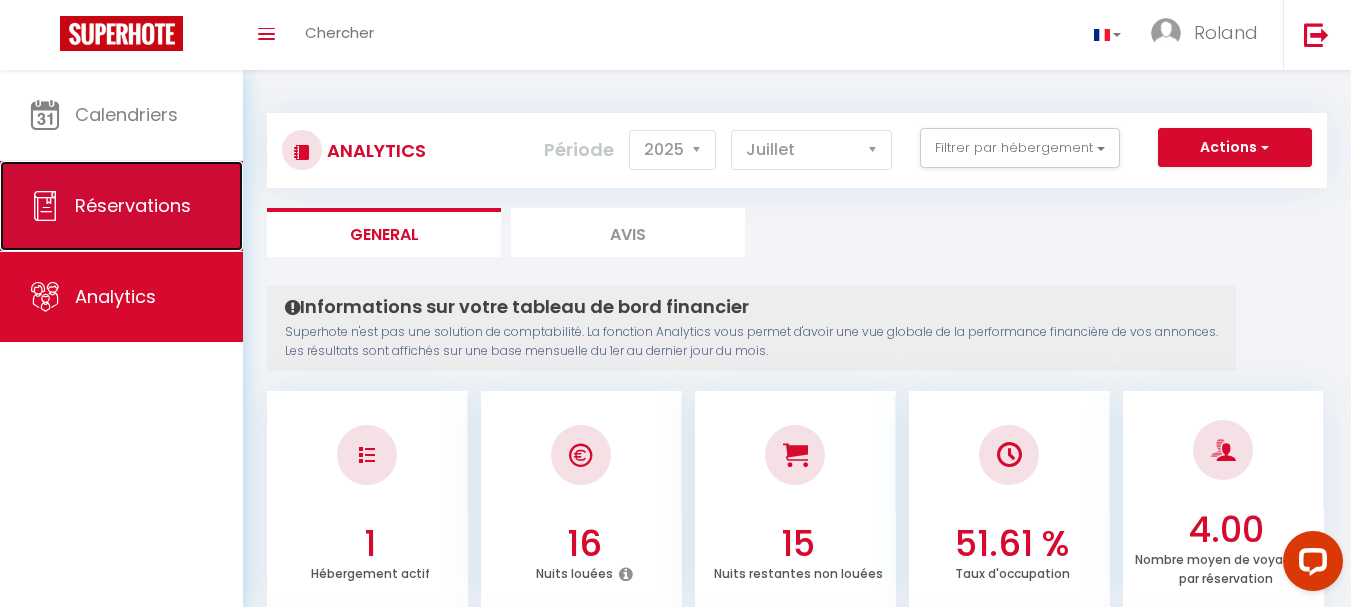 click at bounding box center (45, 206) 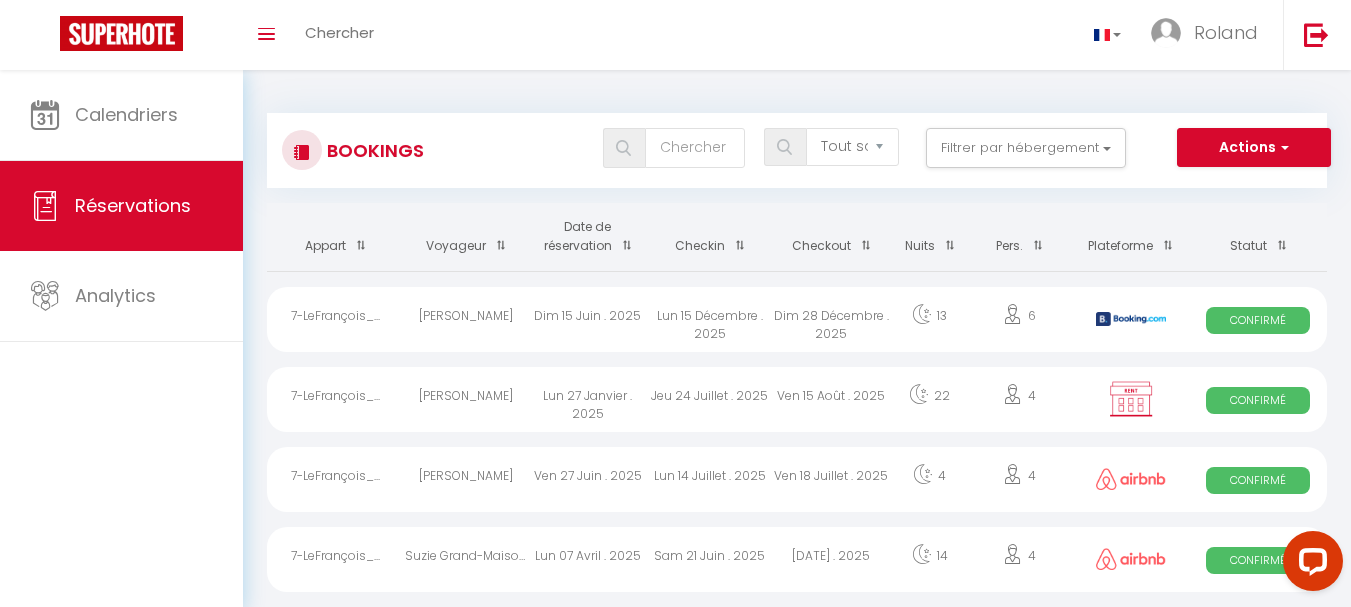 click on "[PERSON_NAME]" at bounding box center (466, 479) 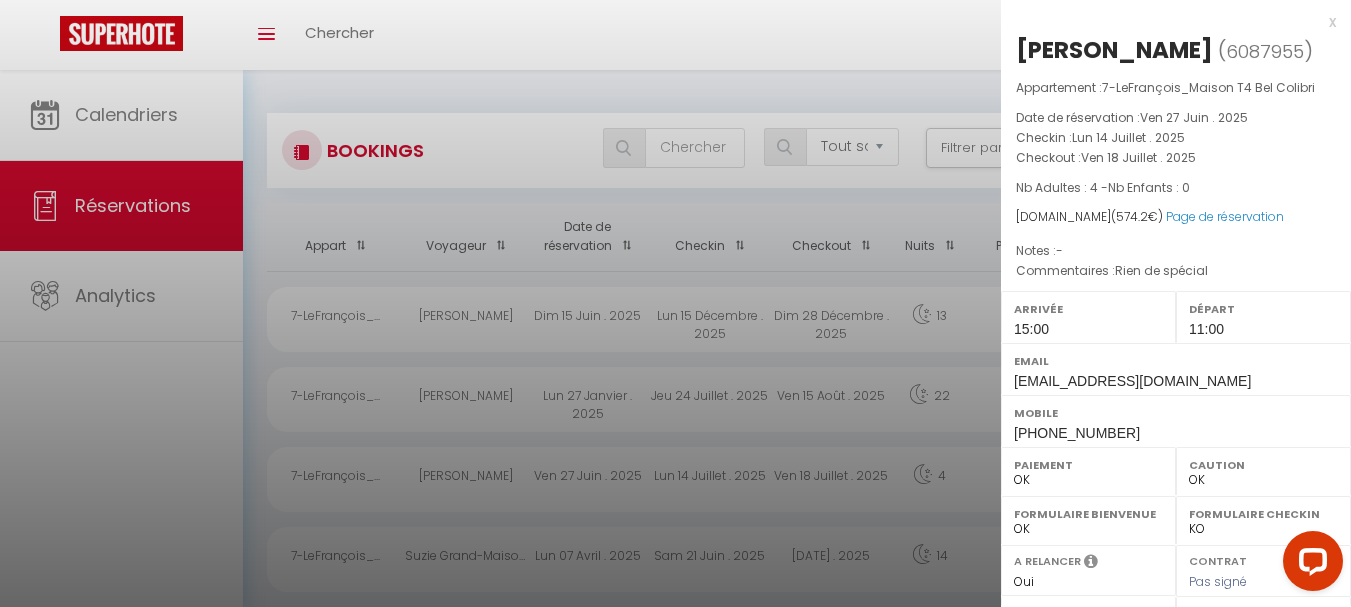 select on "35686" 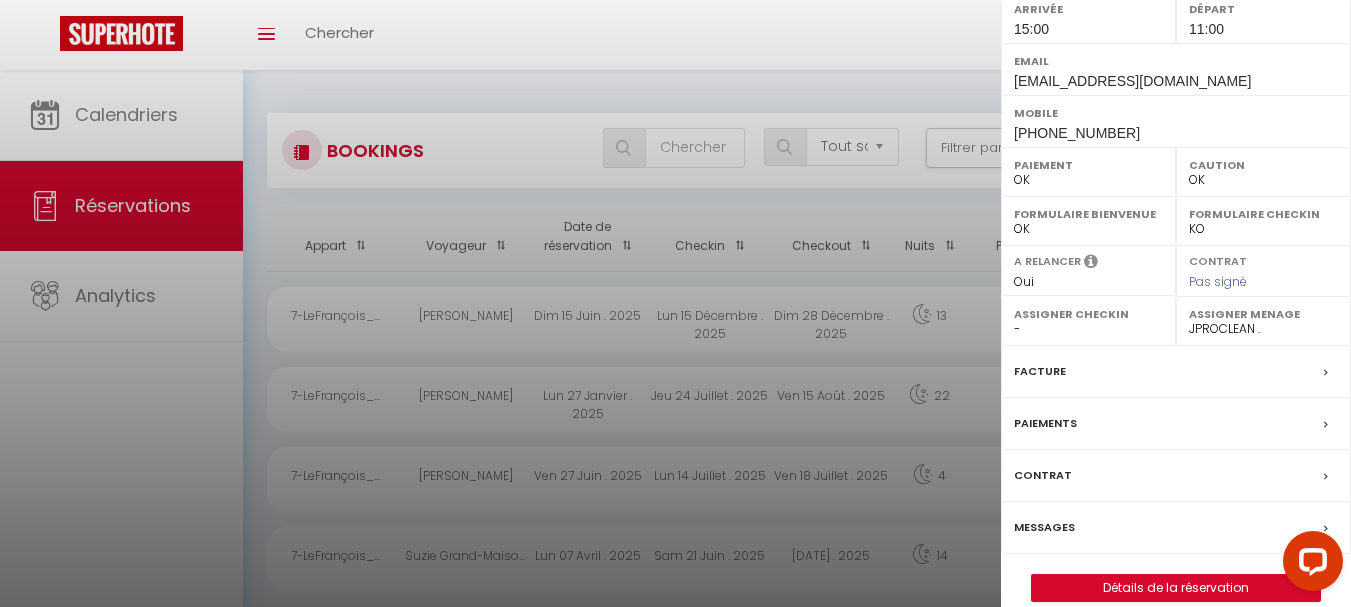 scroll, scrollTop: 325, scrollLeft: 0, axis: vertical 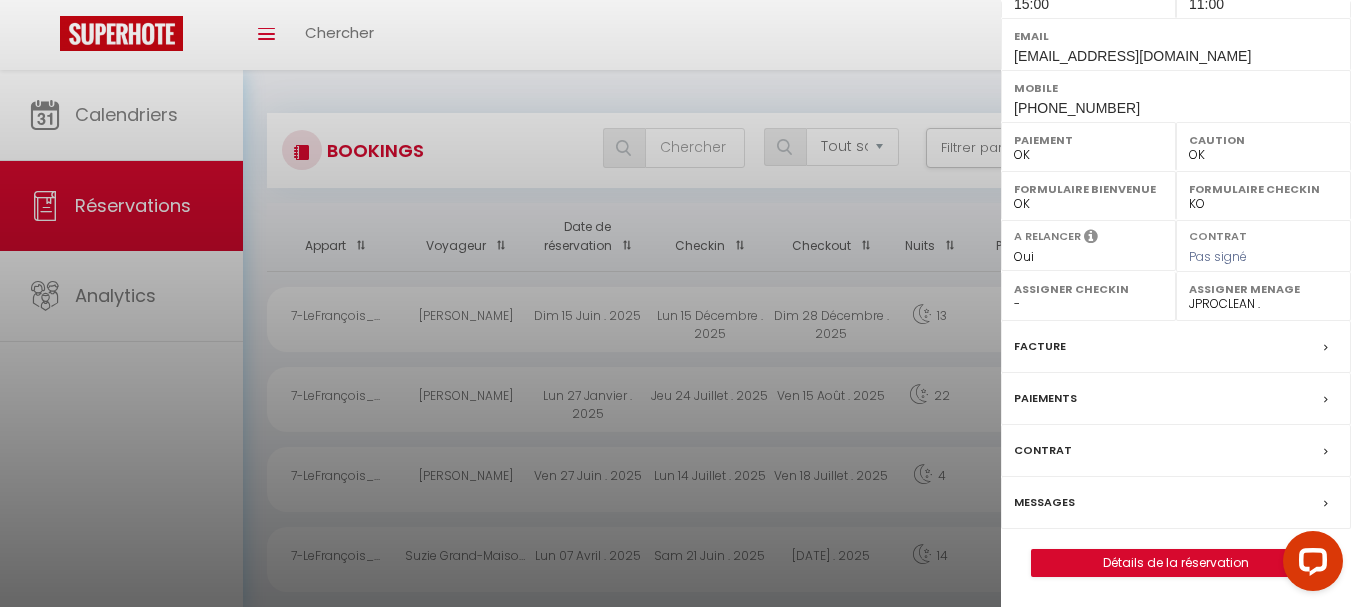 click on "Messages" at bounding box center (1044, 502) 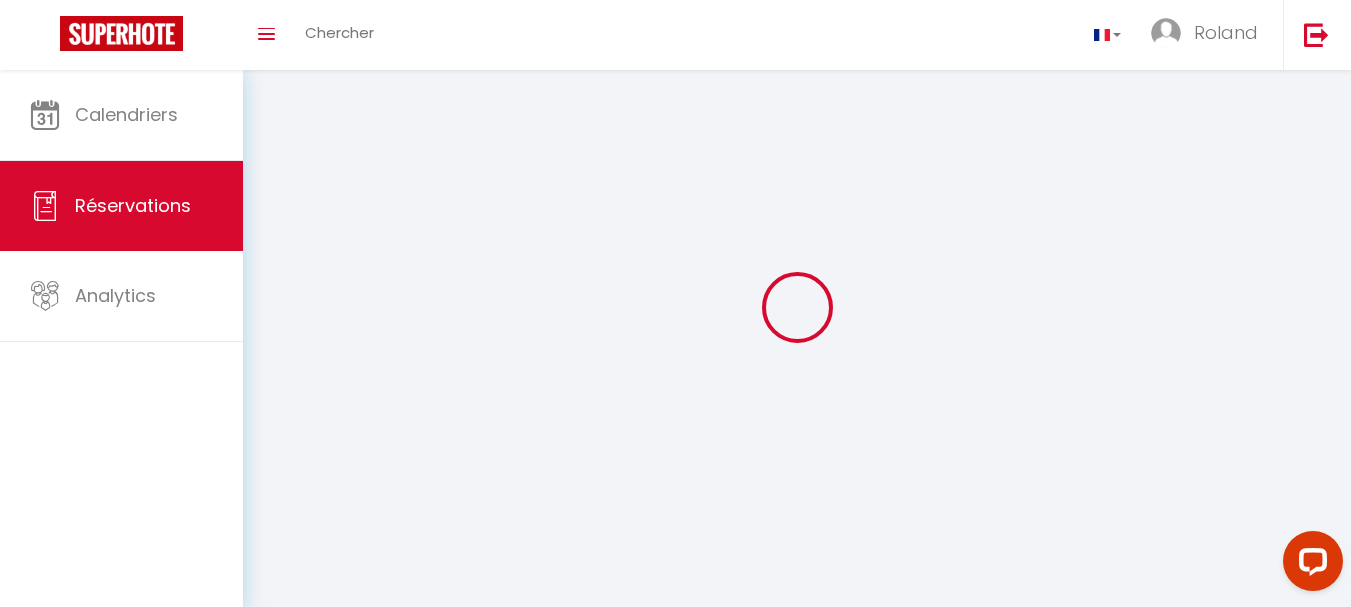 type on "Aurélie" 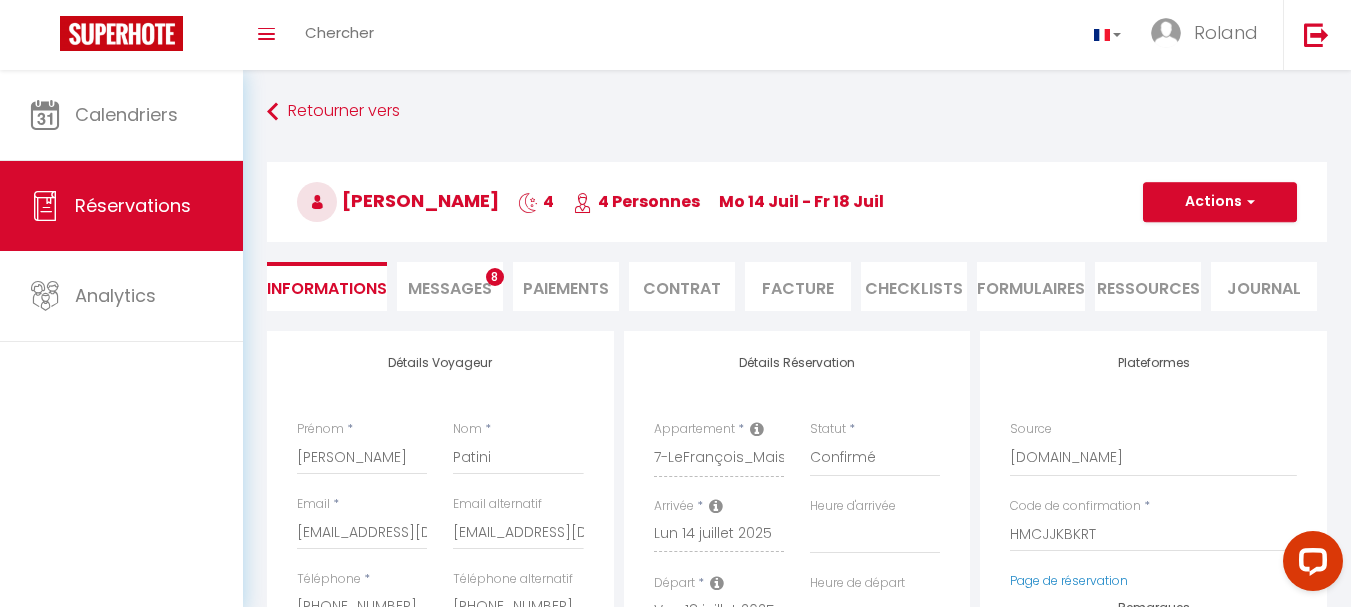 select 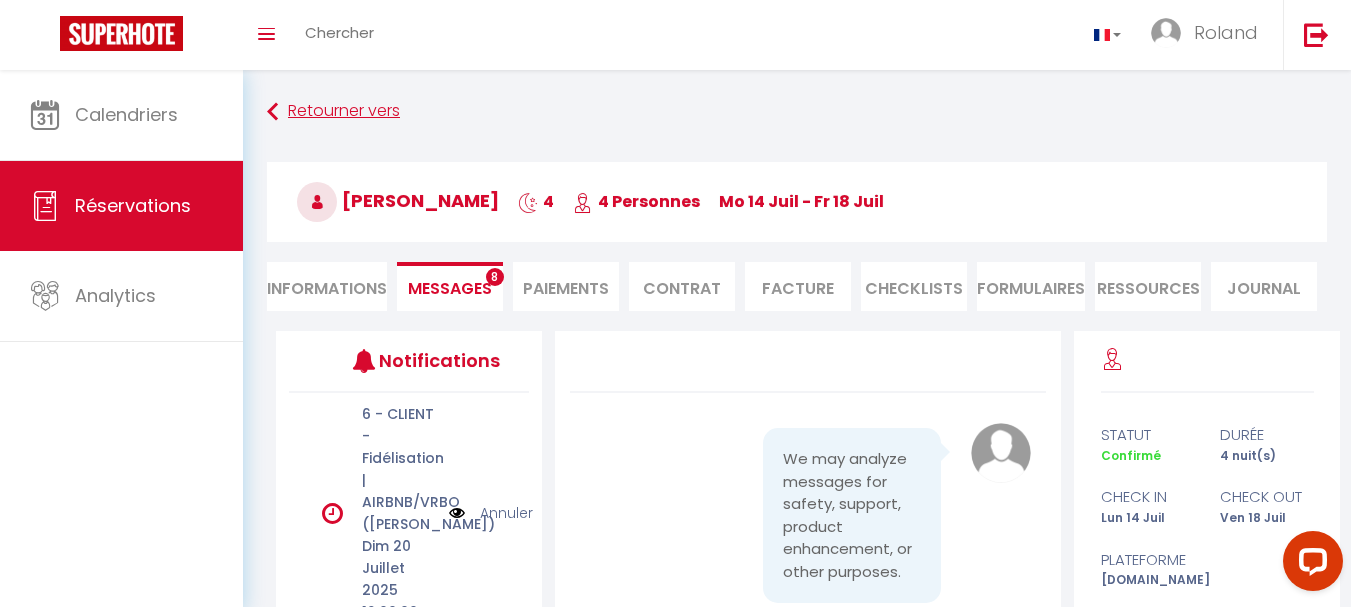 scroll, scrollTop: 5891, scrollLeft: 0, axis: vertical 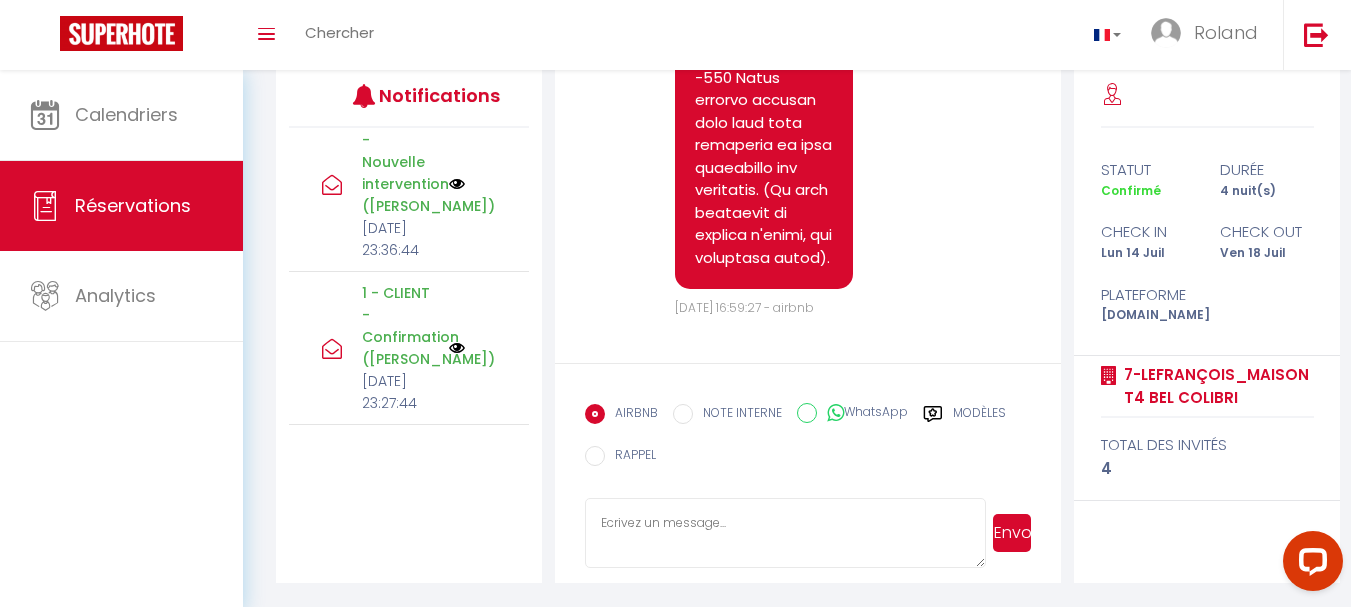 click at bounding box center [457, 348] 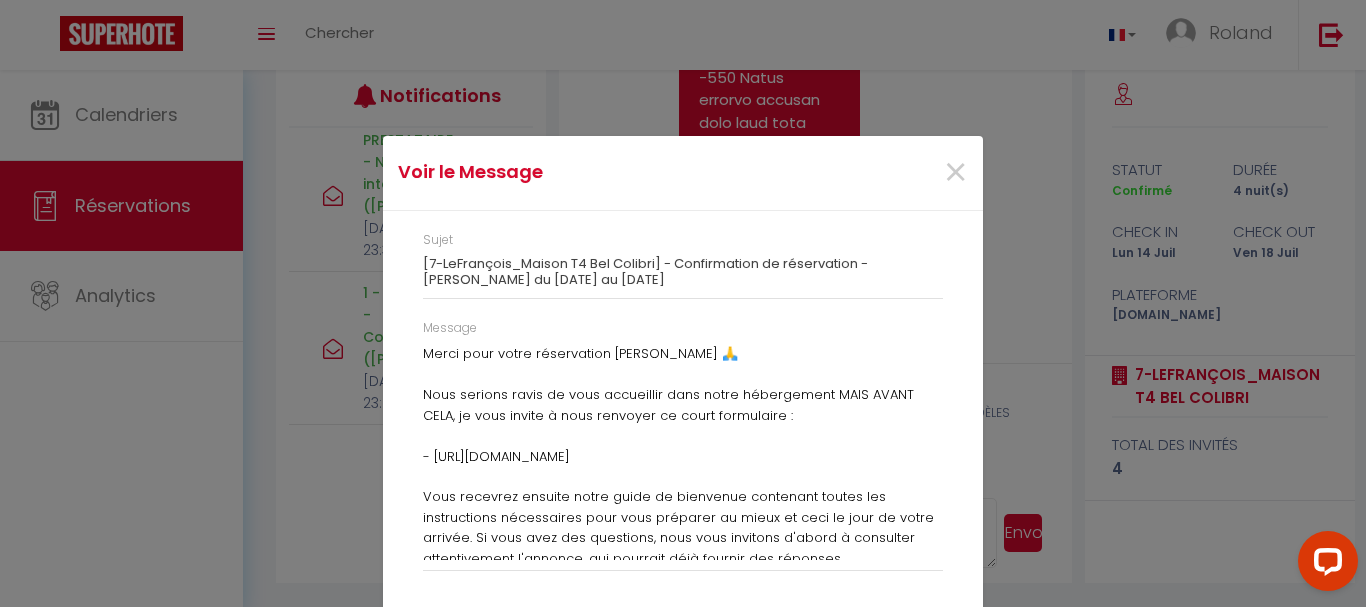 scroll, scrollTop: 5823, scrollLeft: 0, axis: vertical 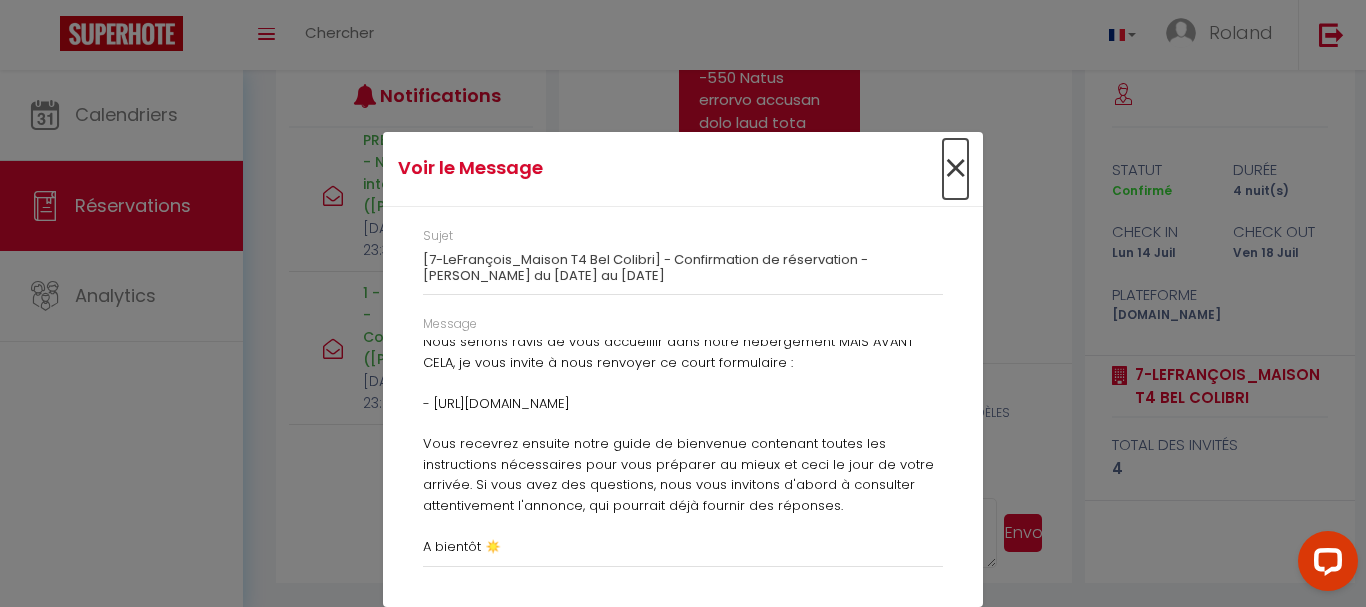 click on "×" at bounding box center (955, 169) 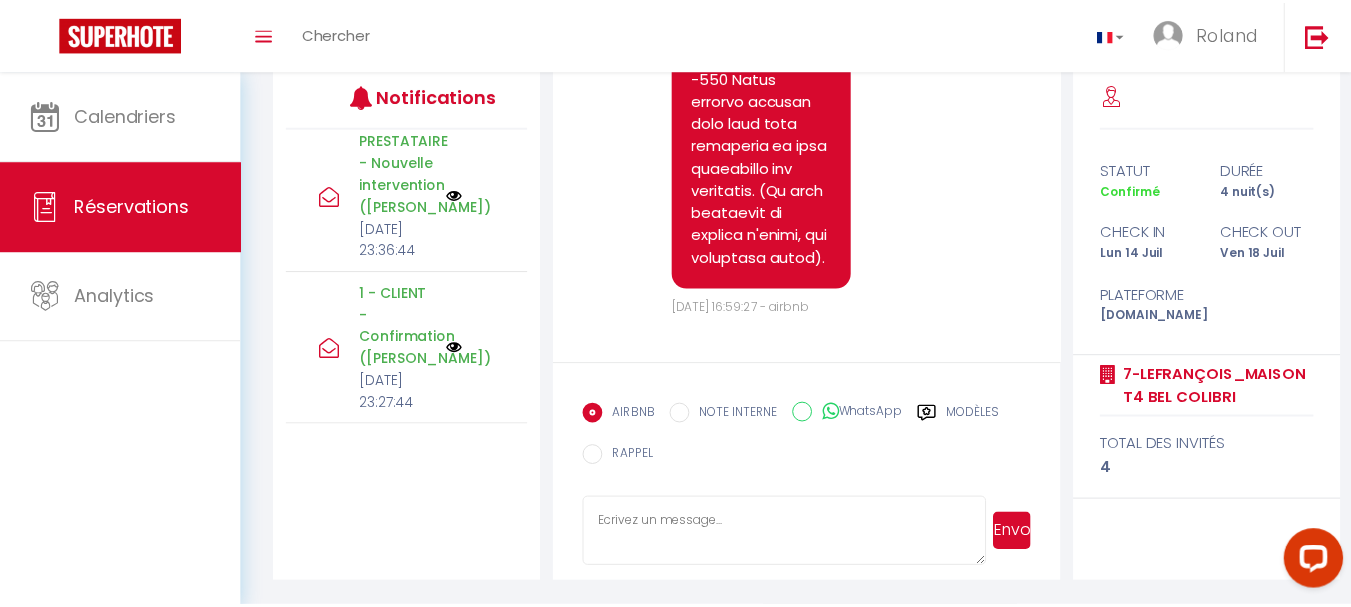scroll, scrollTop: 5891, scrollLeft: 0, axis: vertical 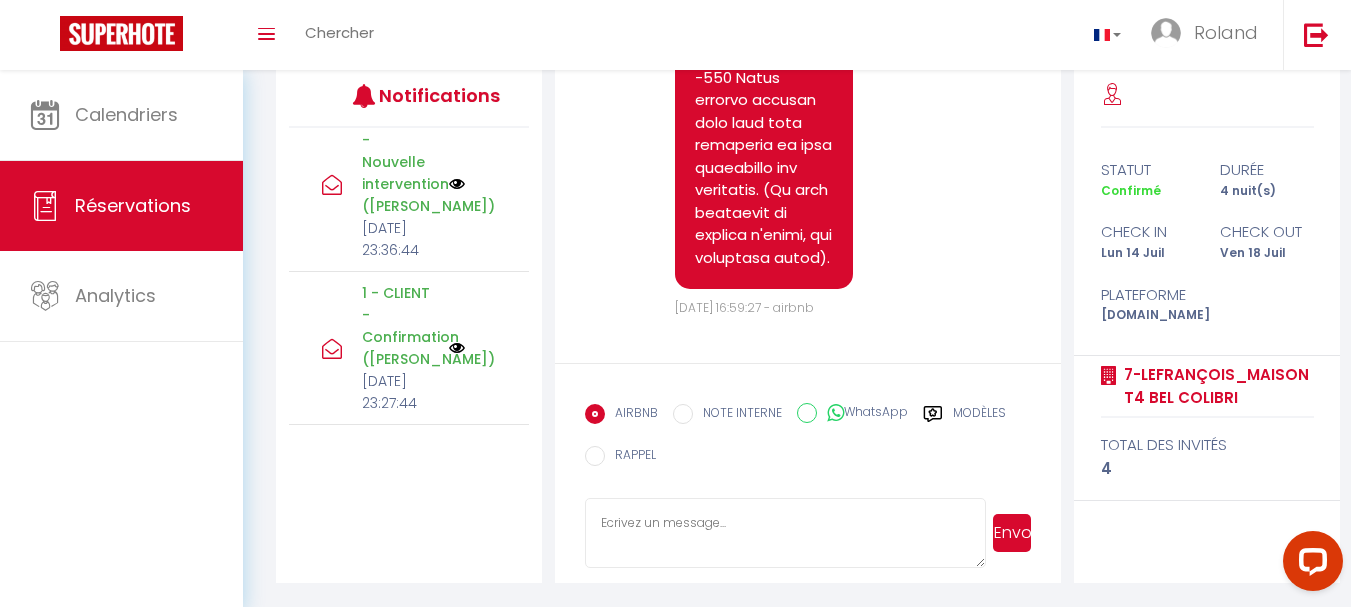 click at bounding box center [457, 184] 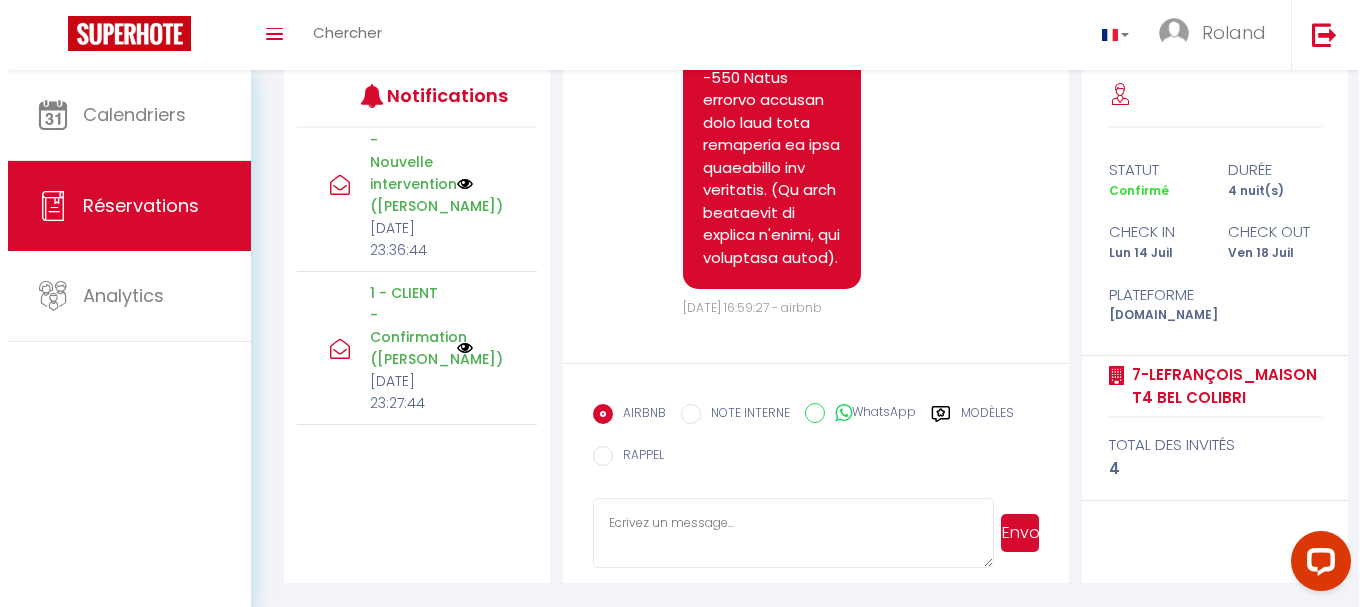 scroll, scrollTop: 5823, scrollLeft: 0, axis: vertical 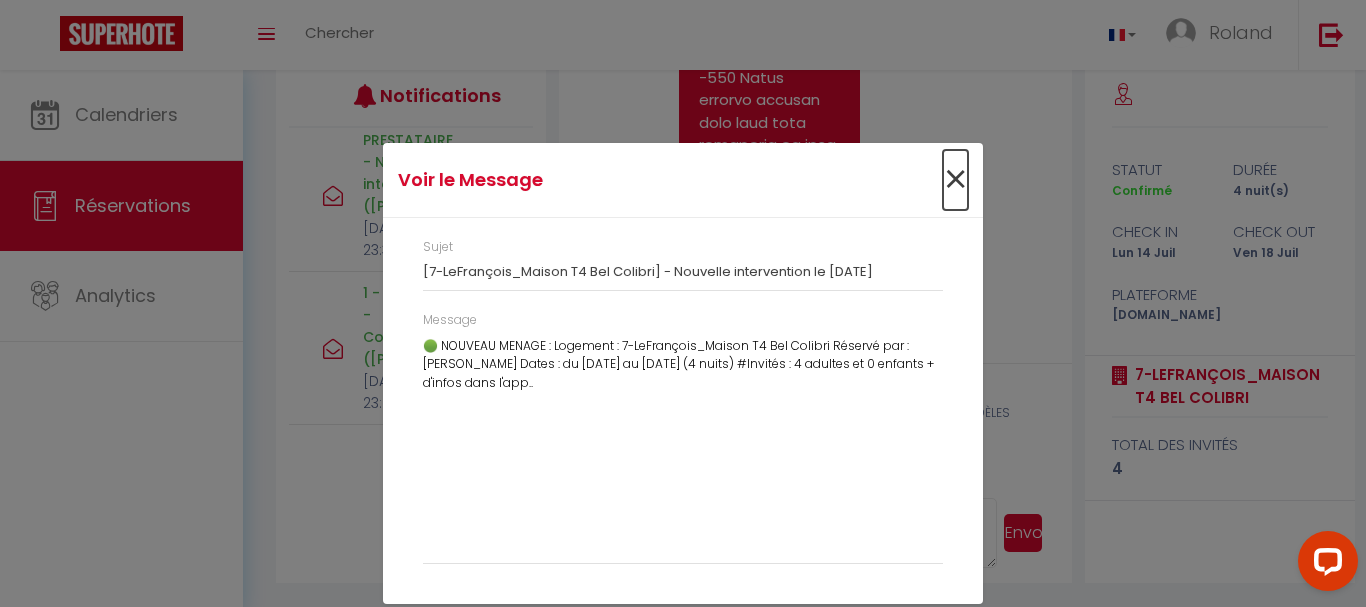 click on "×" at bounding box center (955, 180) 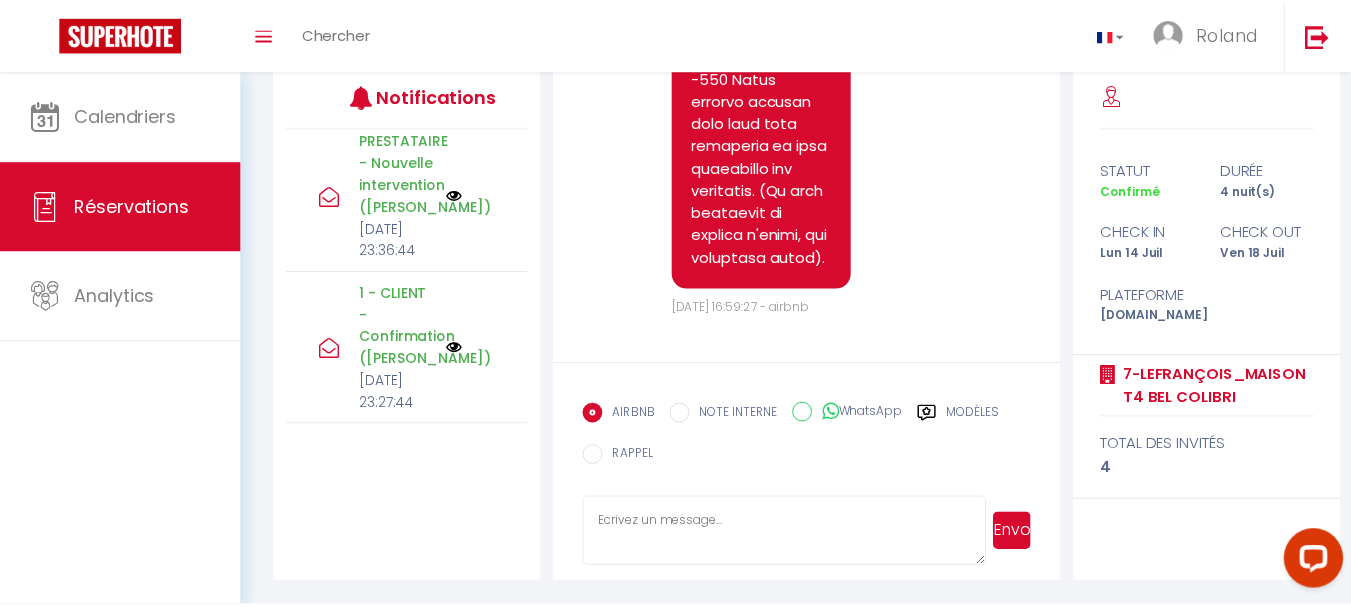 scroll, scrollTop: 5891, scrollLeft: 0, axis: vertical 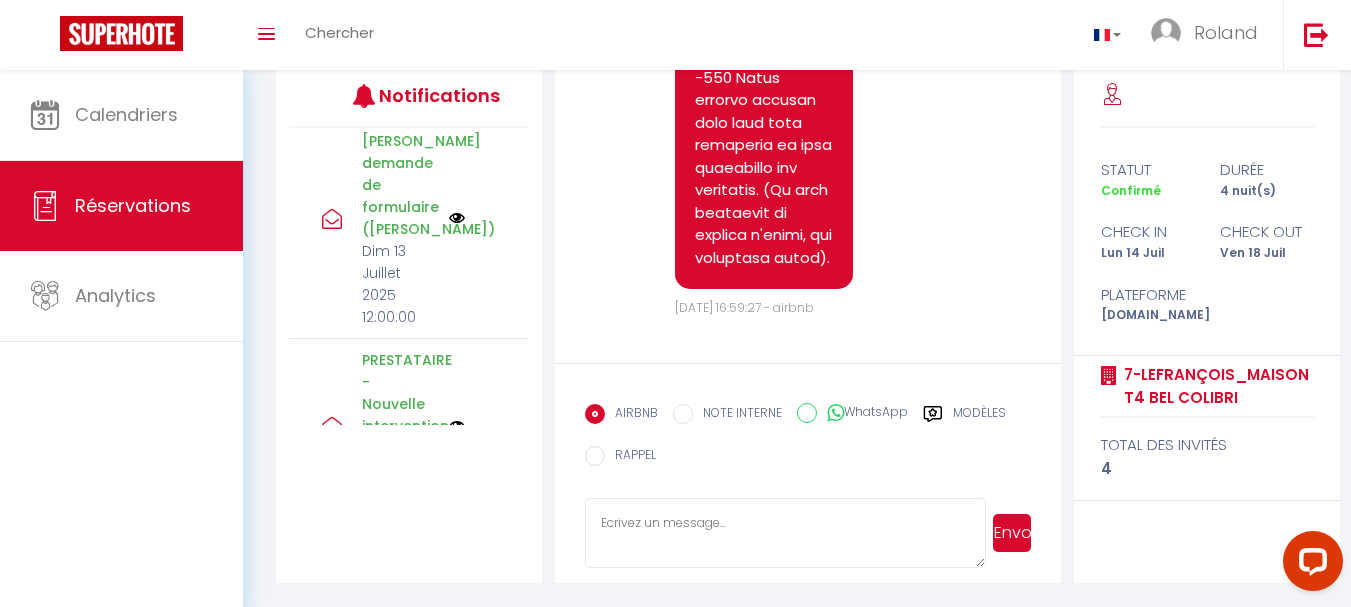 click at bounding box center (457, 218) 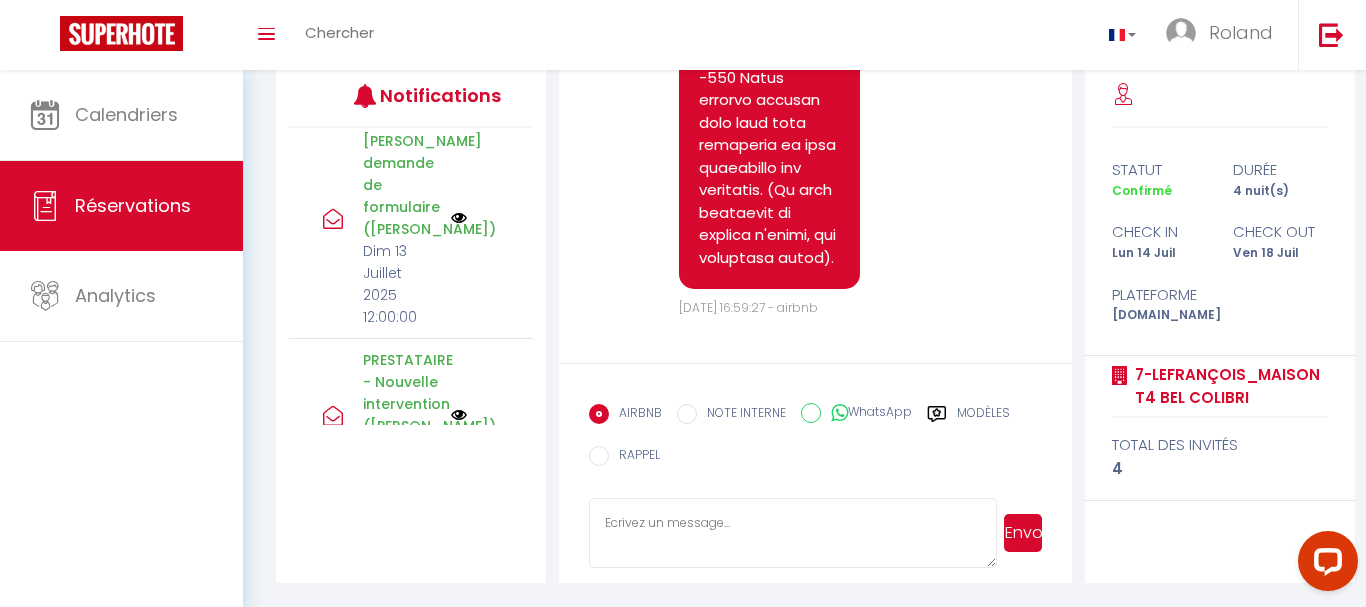 scroll, scrollTop: 5823, scrollLeft: 0, axis: vertical 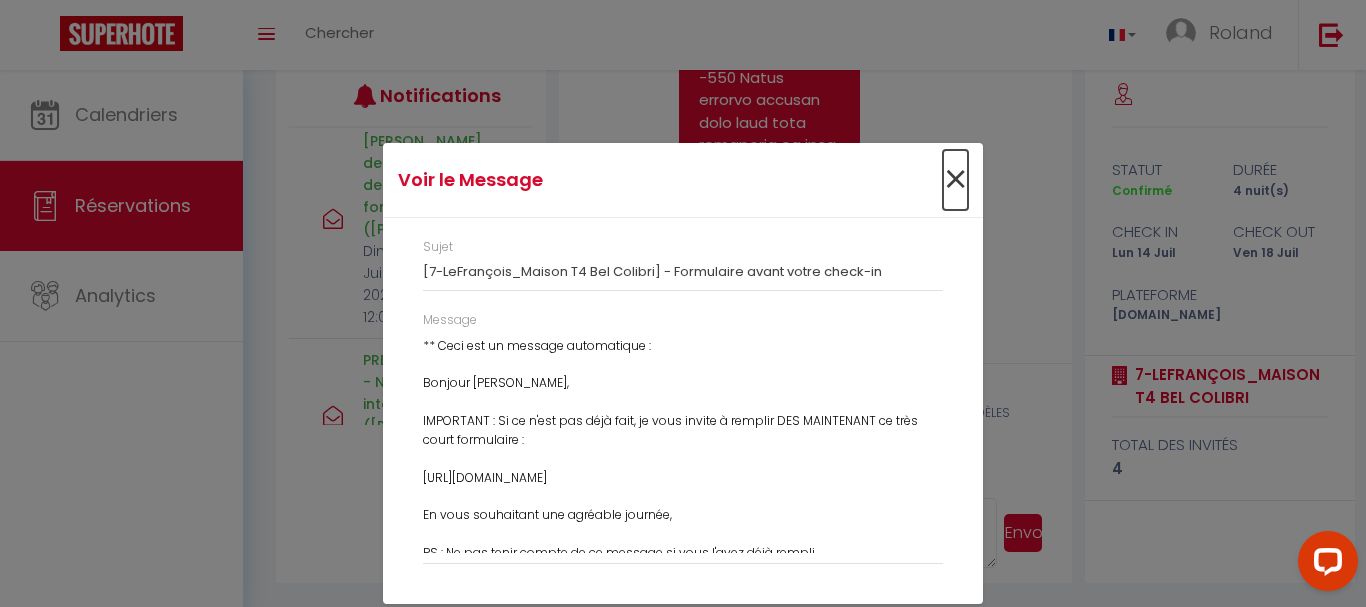 click on "×" at bounding box center [955, 180] 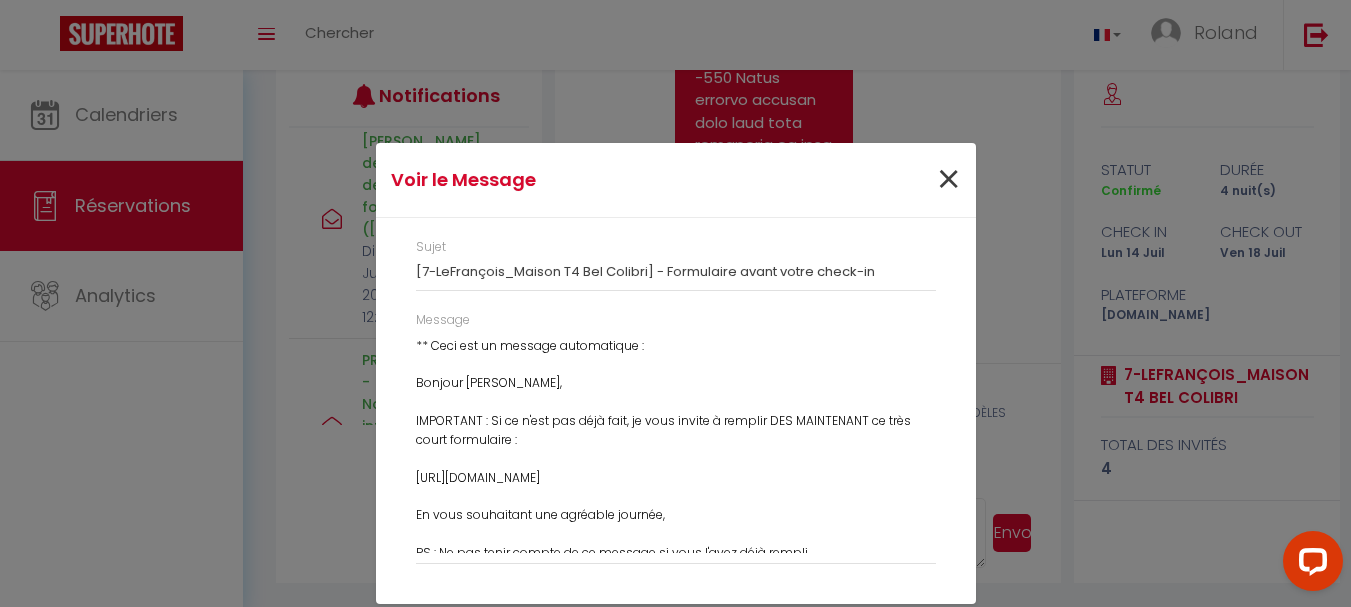 scroll, scrollTop: 5891, scrollLeft: 0, axis: vertical 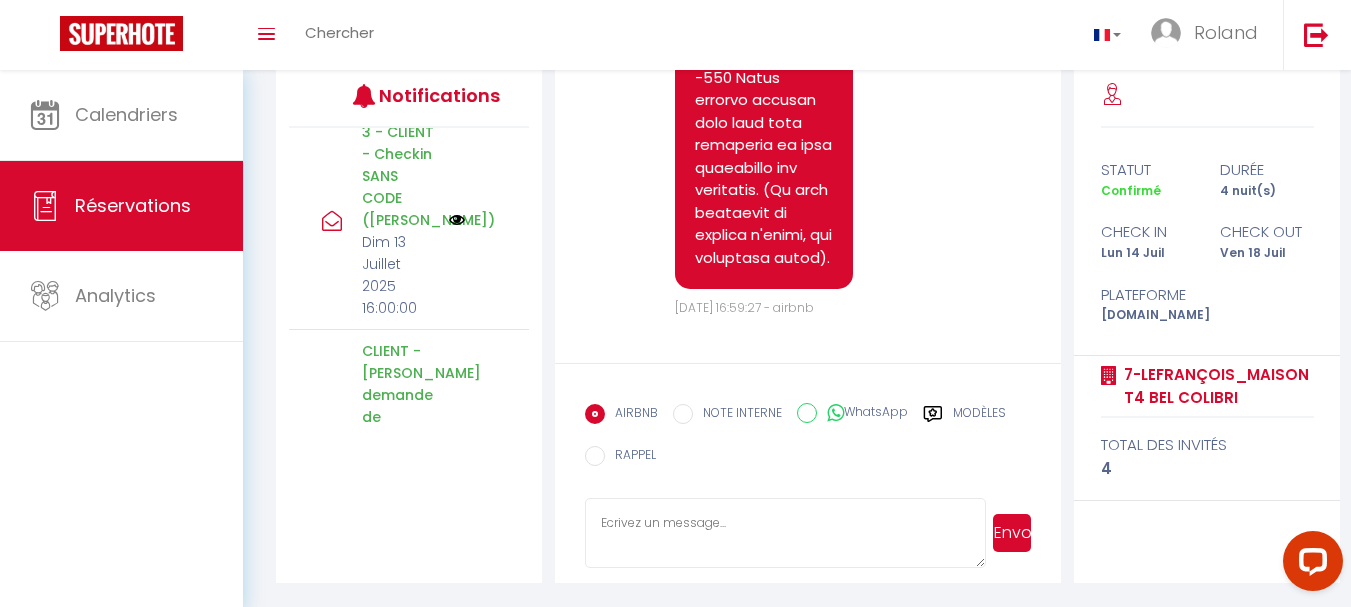 click at bounding box center [457, 220] 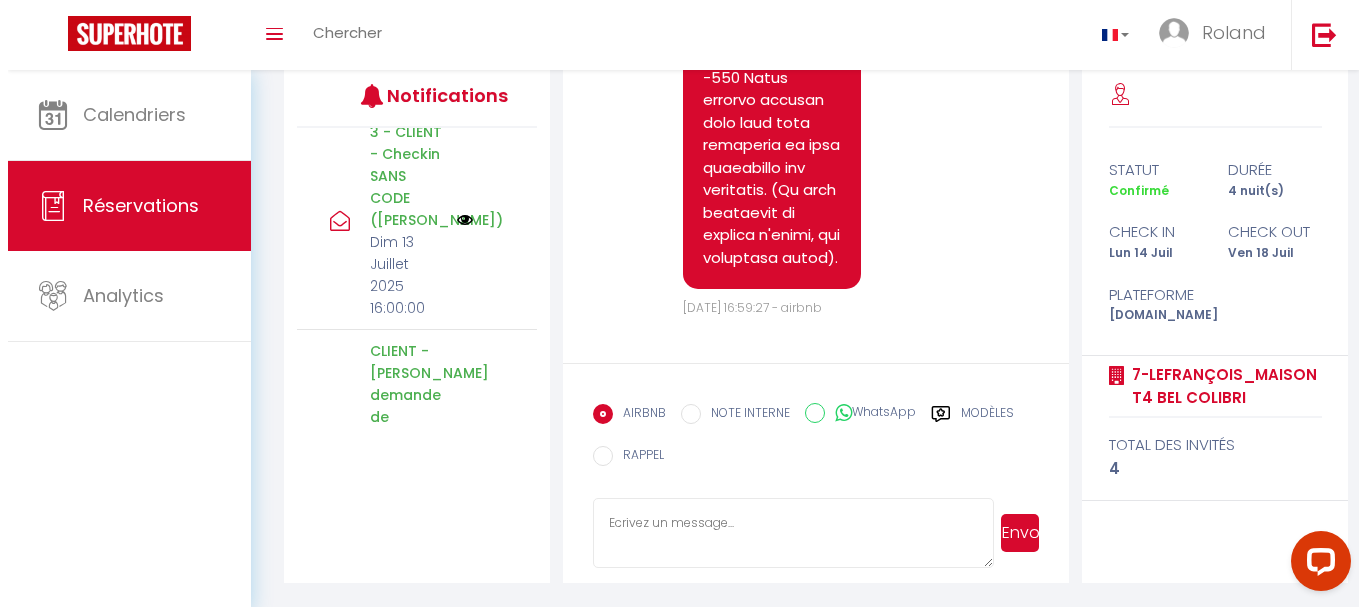 scroll, scrollTop: 5823, scrollLeft: 0, axis: vertical 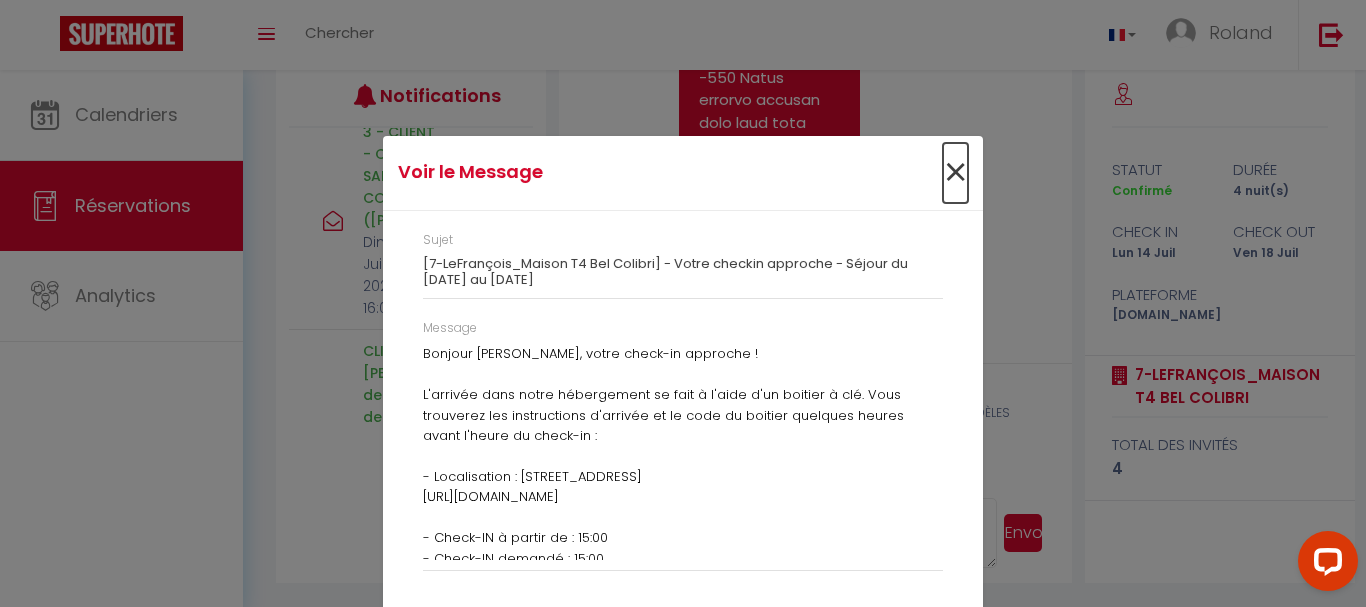 click on "×" at bounding box center [955, 173] 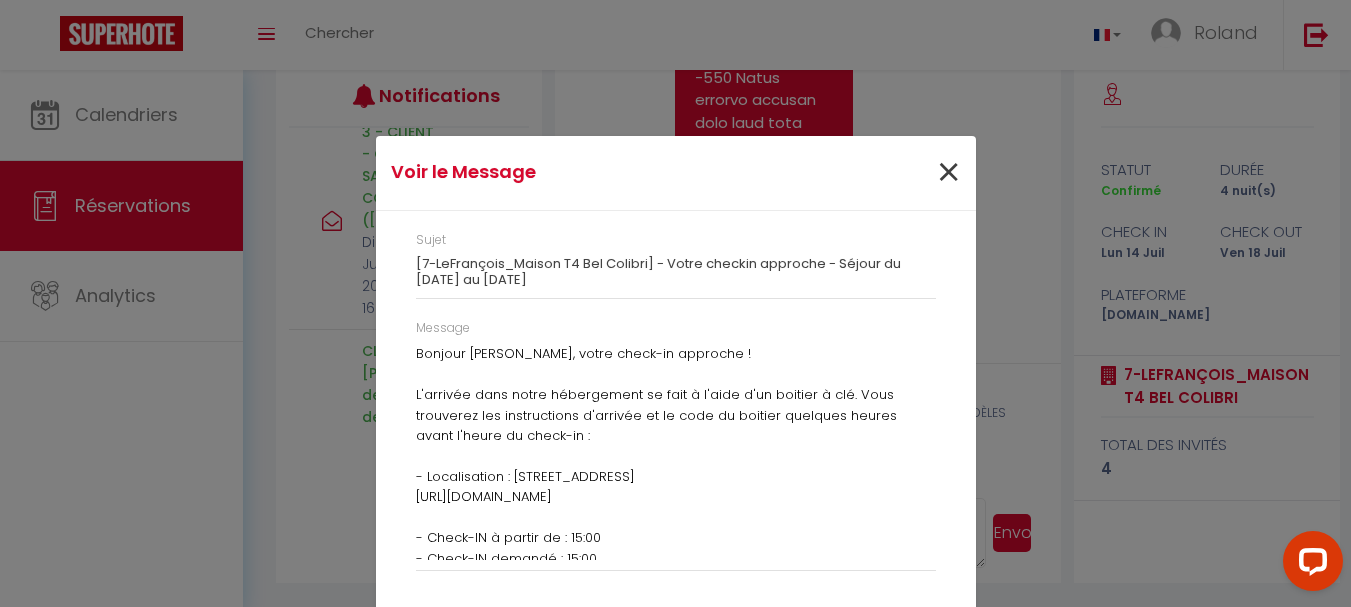 scroll, scrollTop: 5891, scrollLeft: 0, axis: vertical 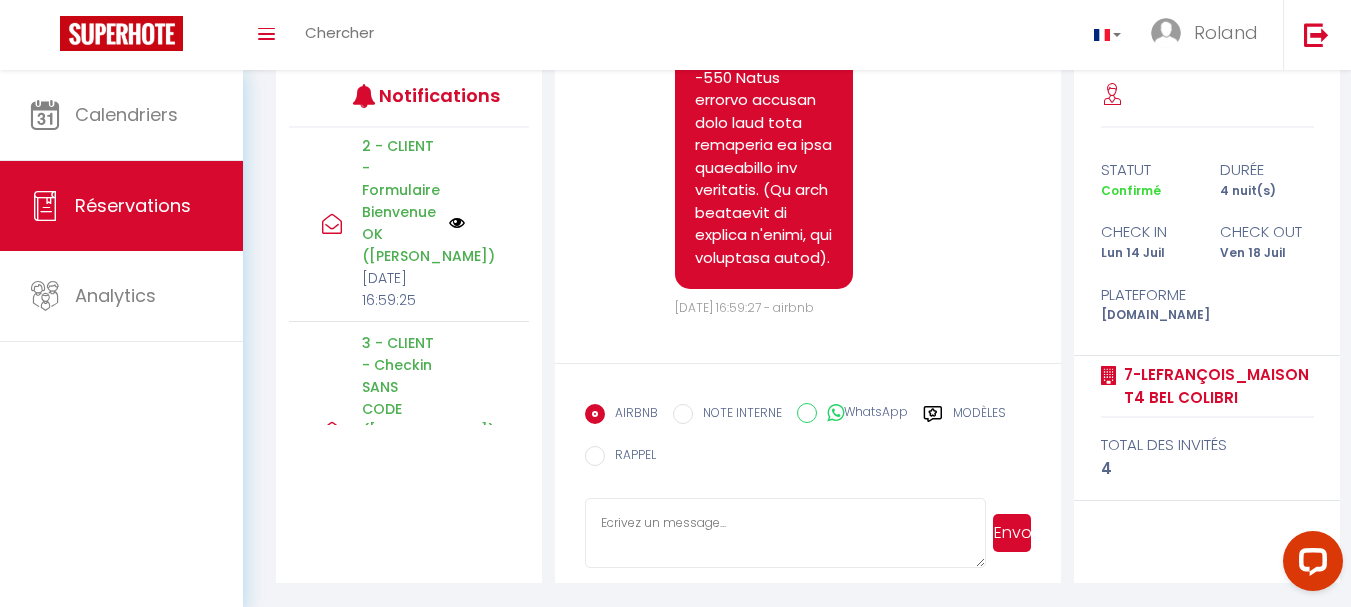 click at bounding box center (457, 223) 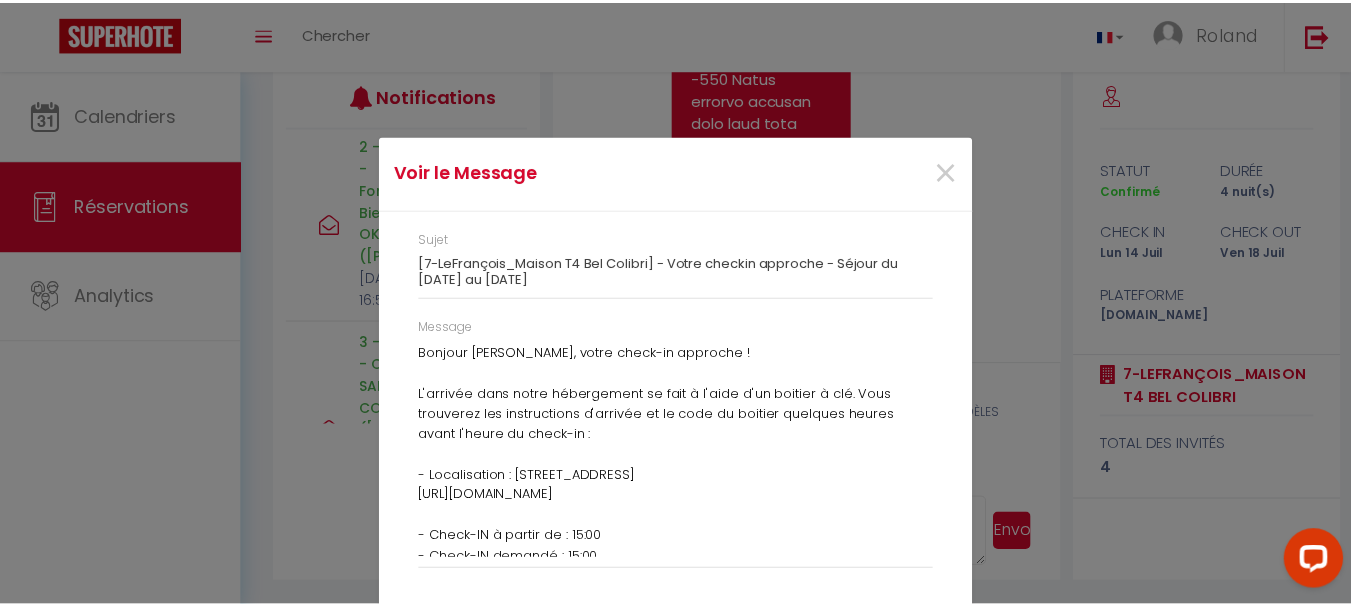 scroll, scrollTop: 5823, scrollLeft: 0, axis: vertical 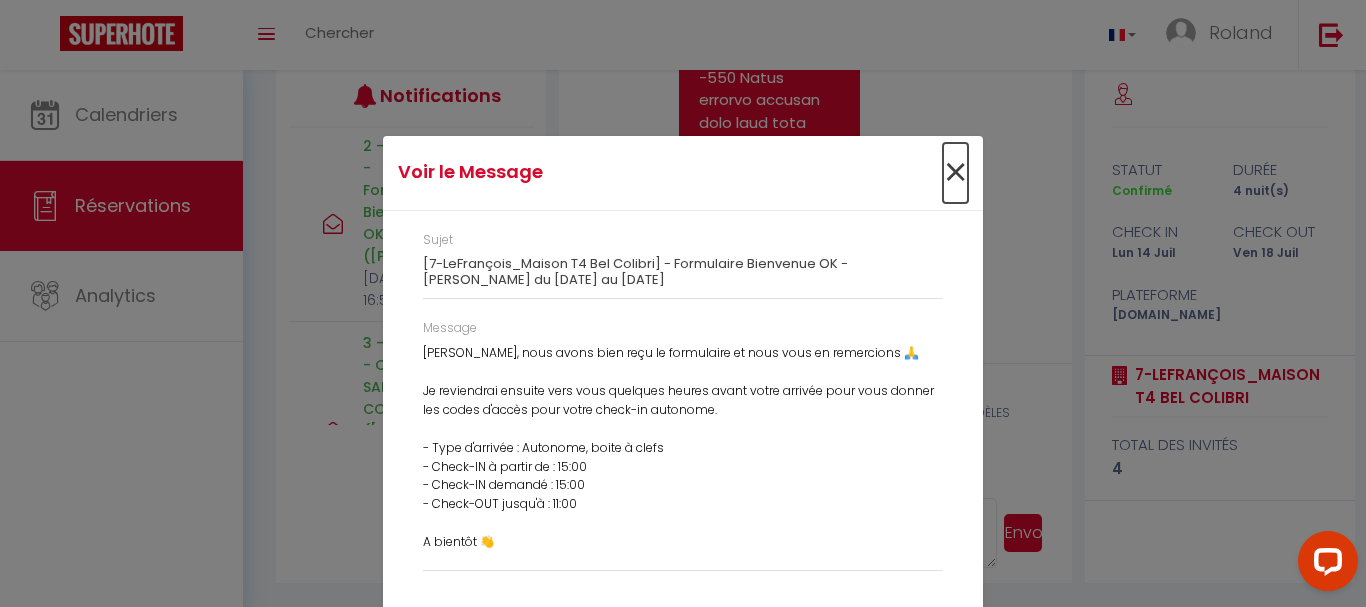 click on "×" at bounding box center [955, 173] 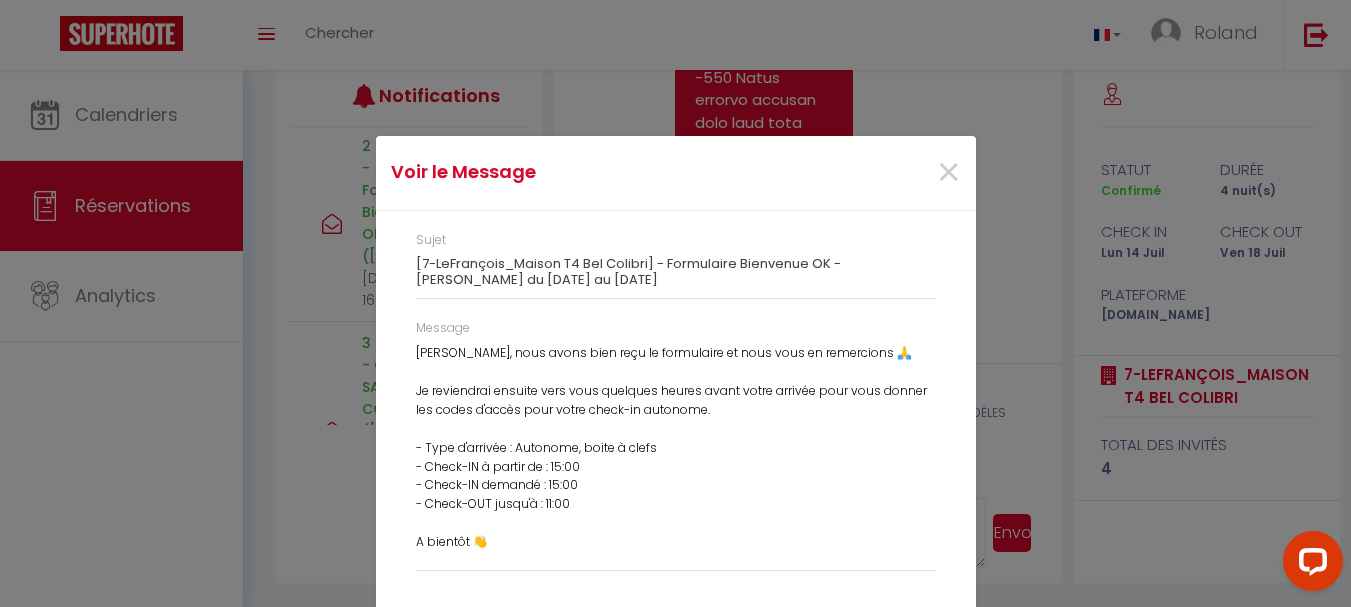 scroll, scrollTop: 5891, scrollLeft: 0, axis: vertical 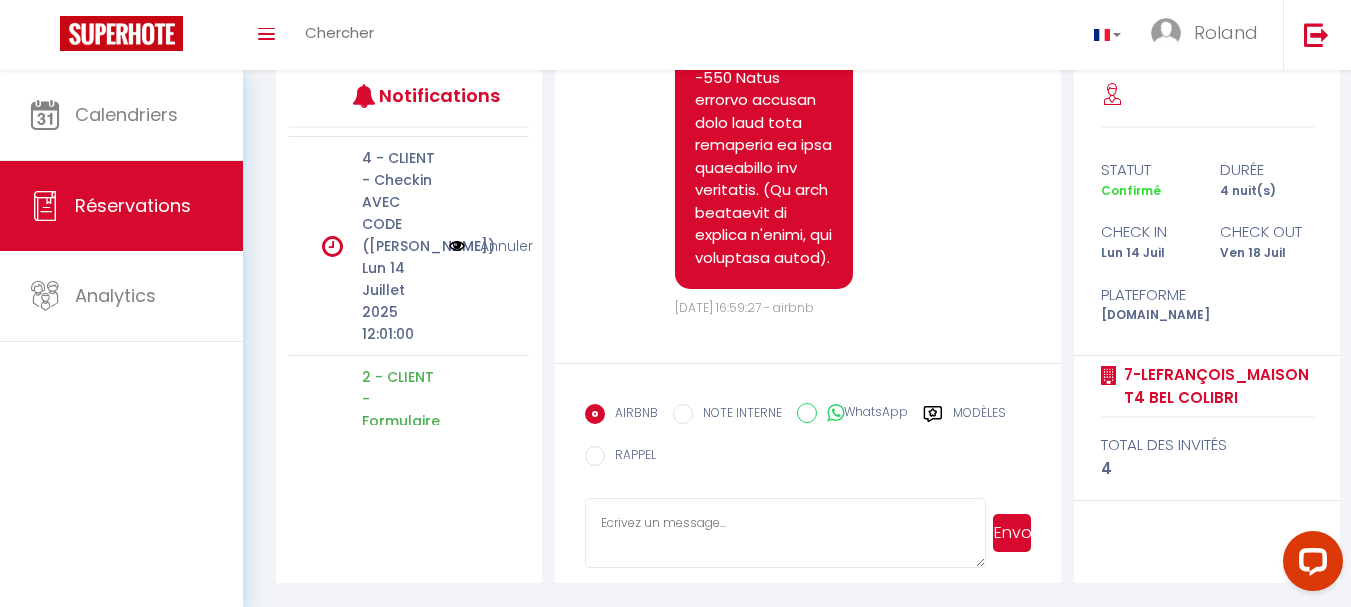 click at bounding box center [457, 246] 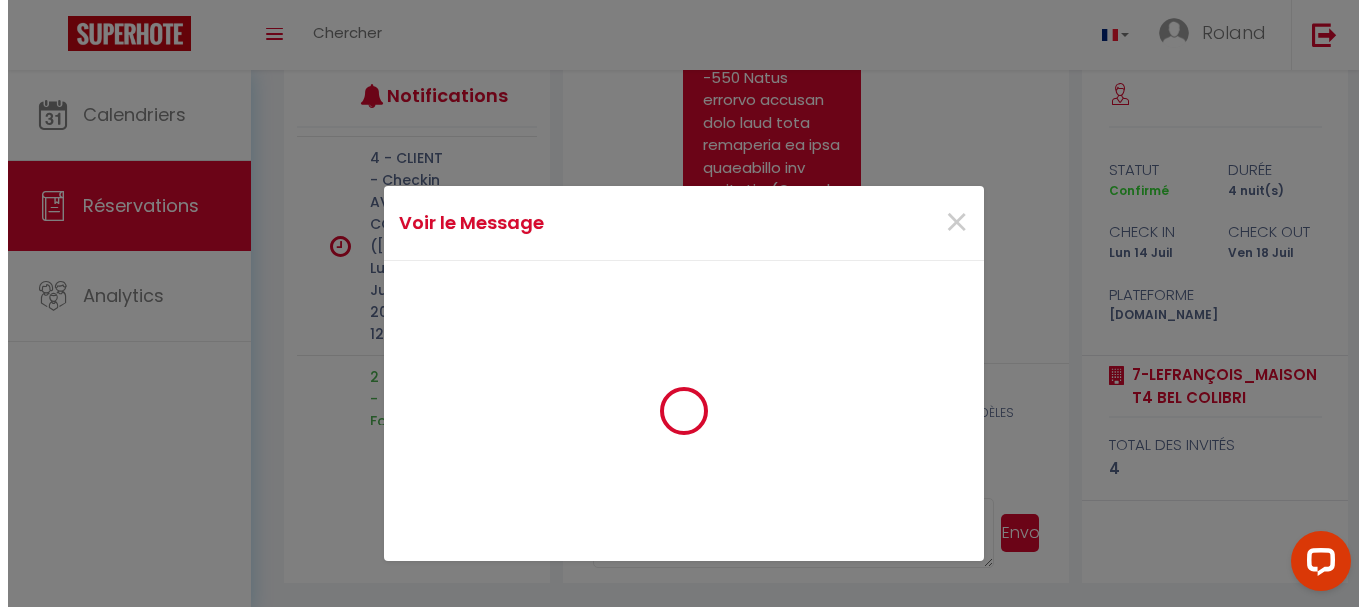 scroll, scrollTop: 5823, scrollLeft: 0, axis: vertical 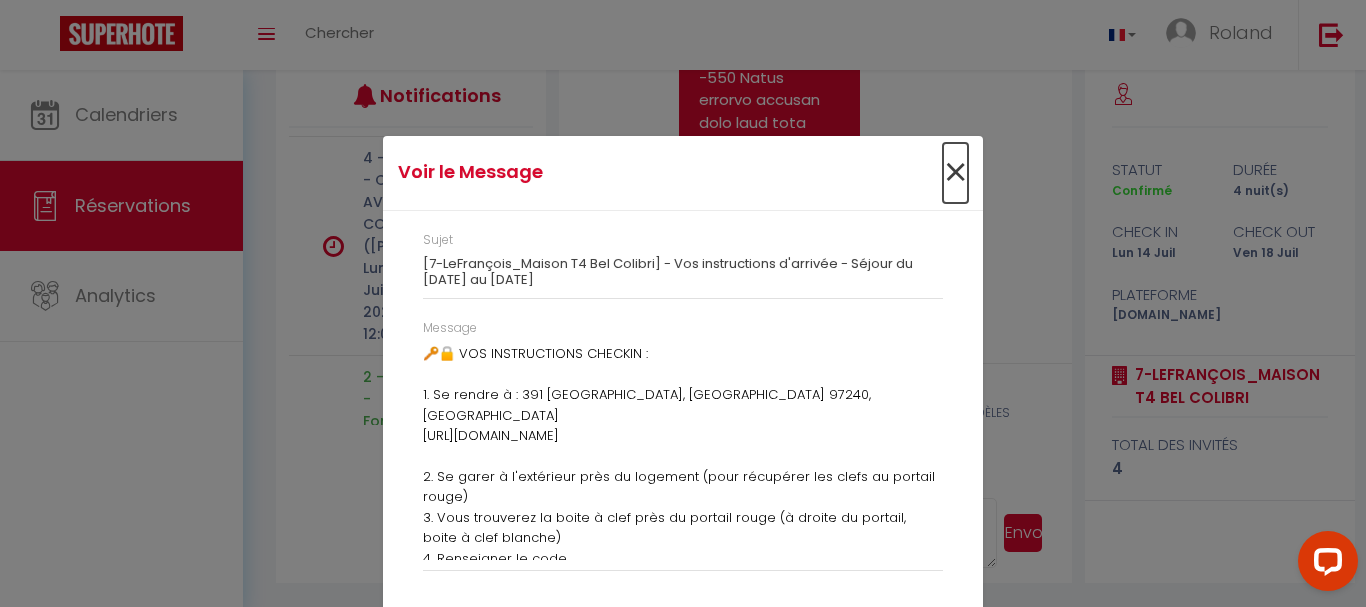 click on "×" at bounding box center [955, 173] 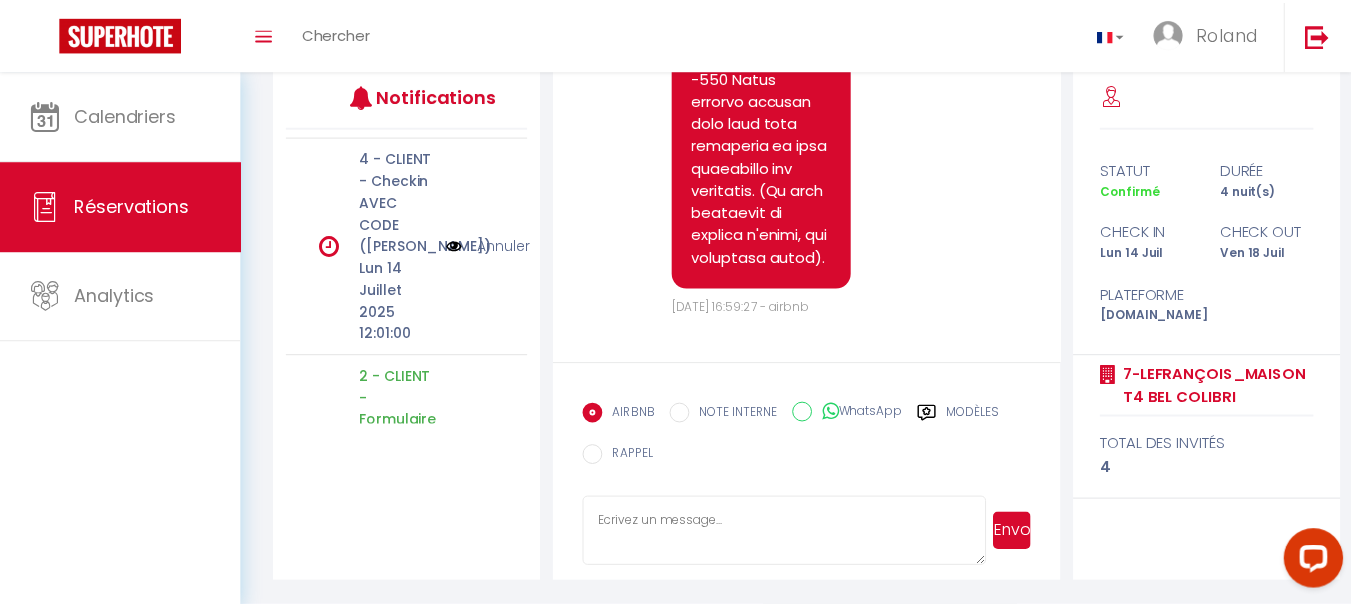 scroll, scrollTop: 5891, scrollLeft: 0, axis: vertical 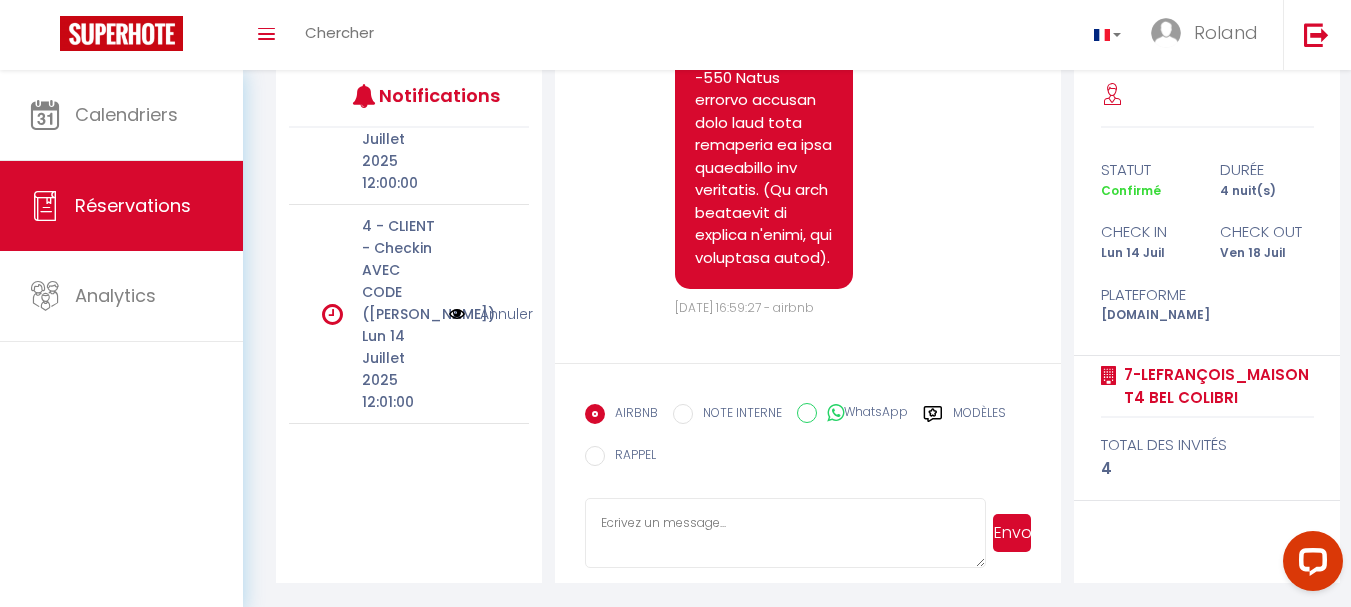 click at bounding box center (457, 314) 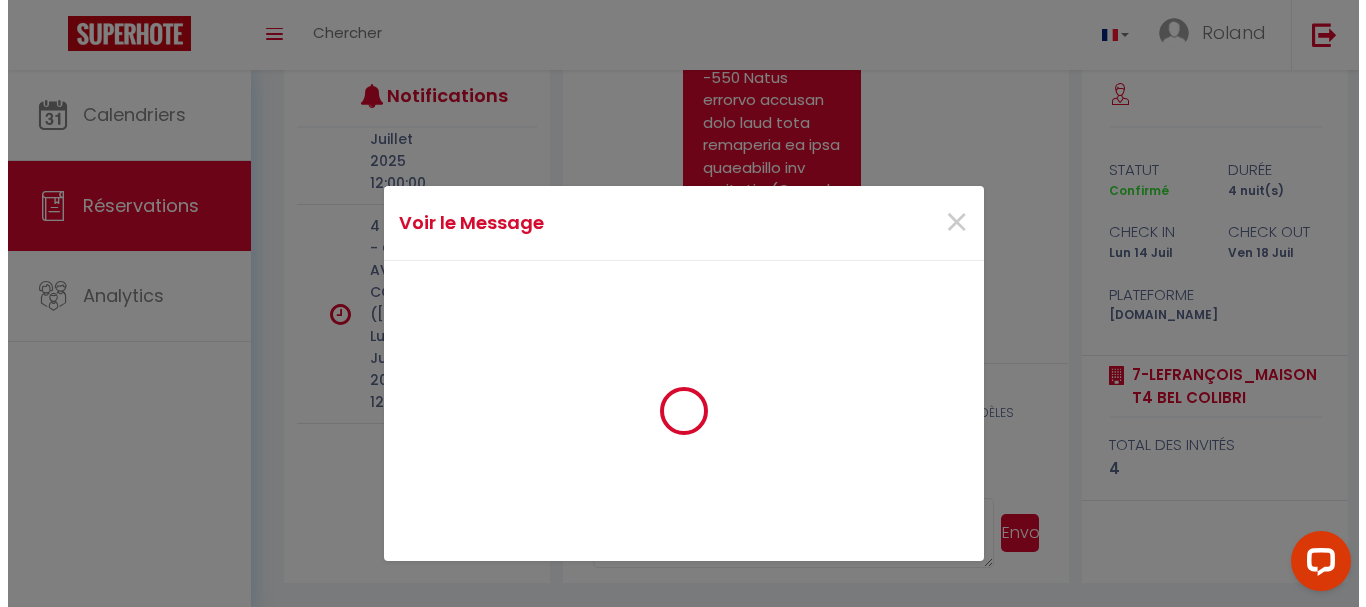 scroll, scrollTop: 5823, scrollLeft: 0, axis: vertical 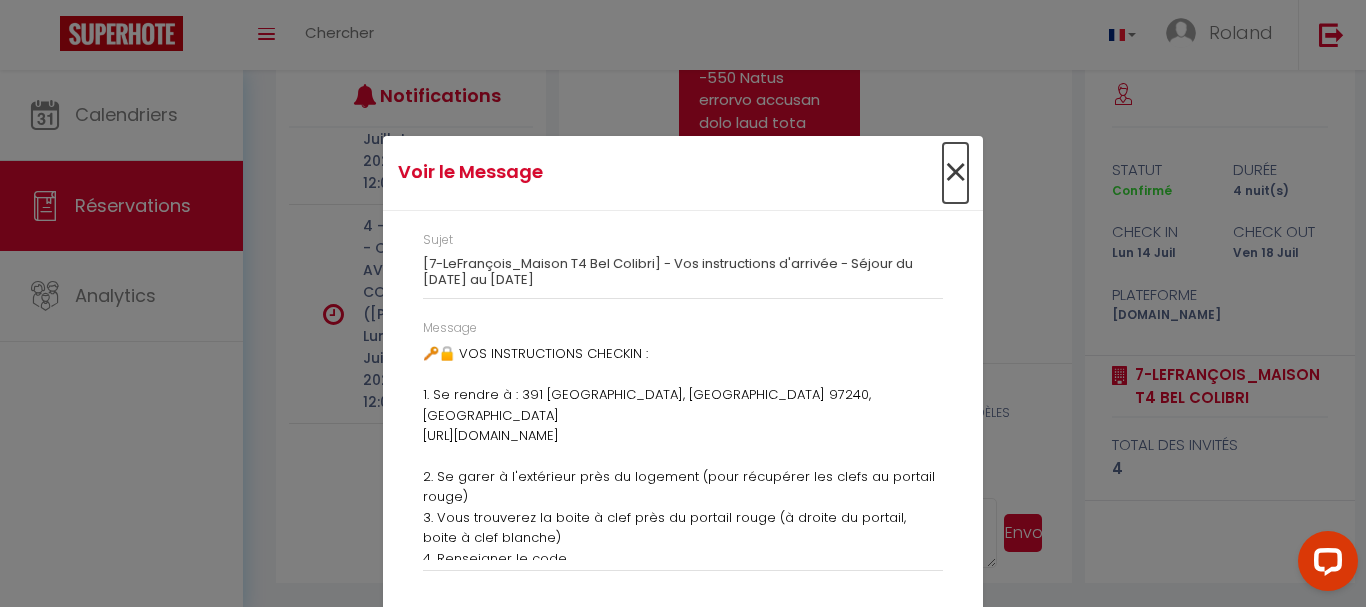 click on "×" at bounding box center [955, 173] 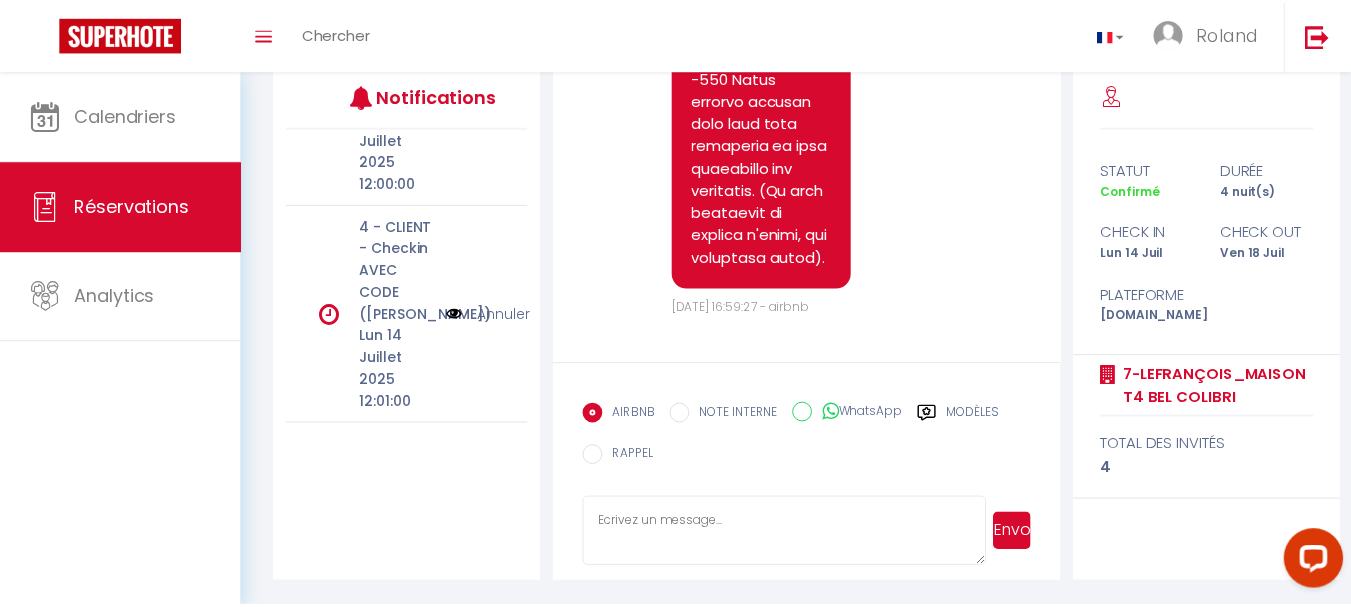 scroll, scrollTop: 5891, scrollLeft: 0, axis: vertical 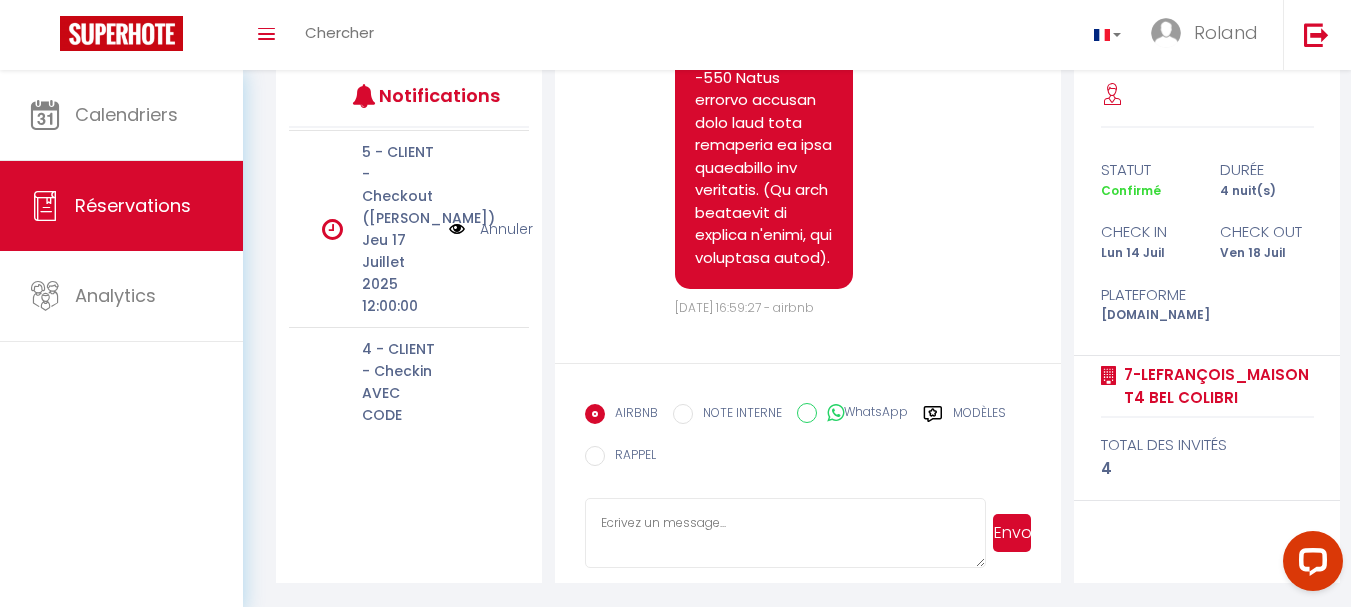 click at bounding box center [457, 229] 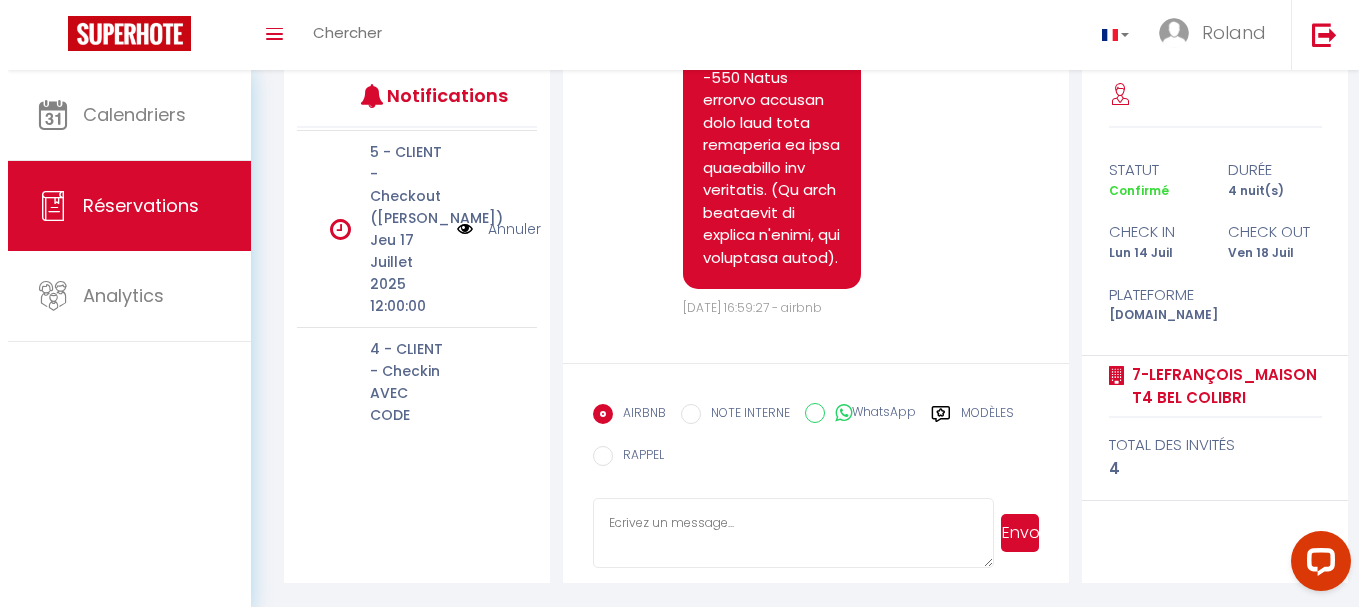 scroll, scrollTop: 5823, scrollLeft: 0, axis: vertical 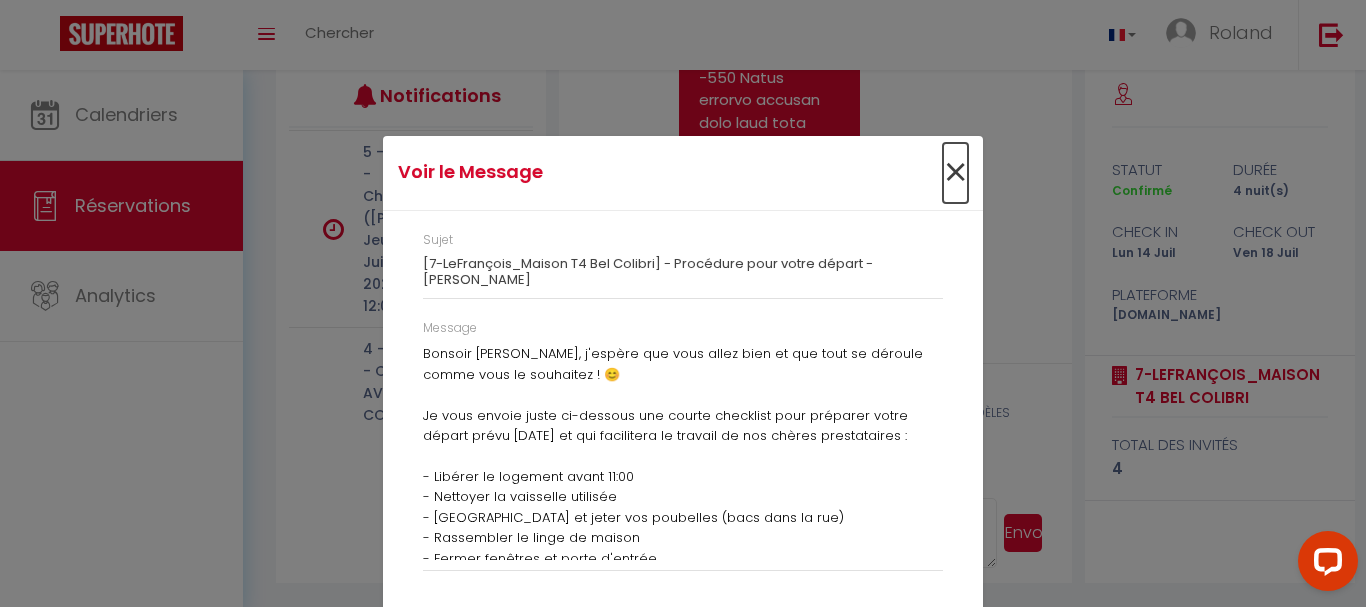 click on "×" at bounding box center (955, 173) 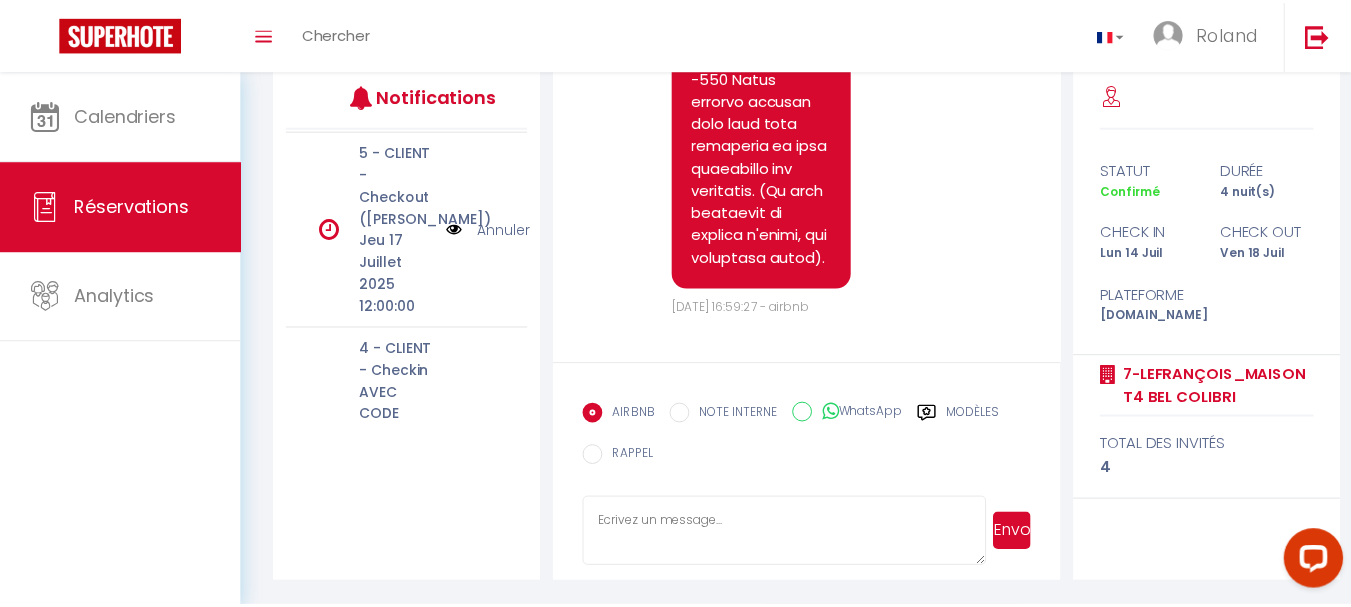 scroll, scrollTop: 5891, scrollLeft: 0, axis: vertical 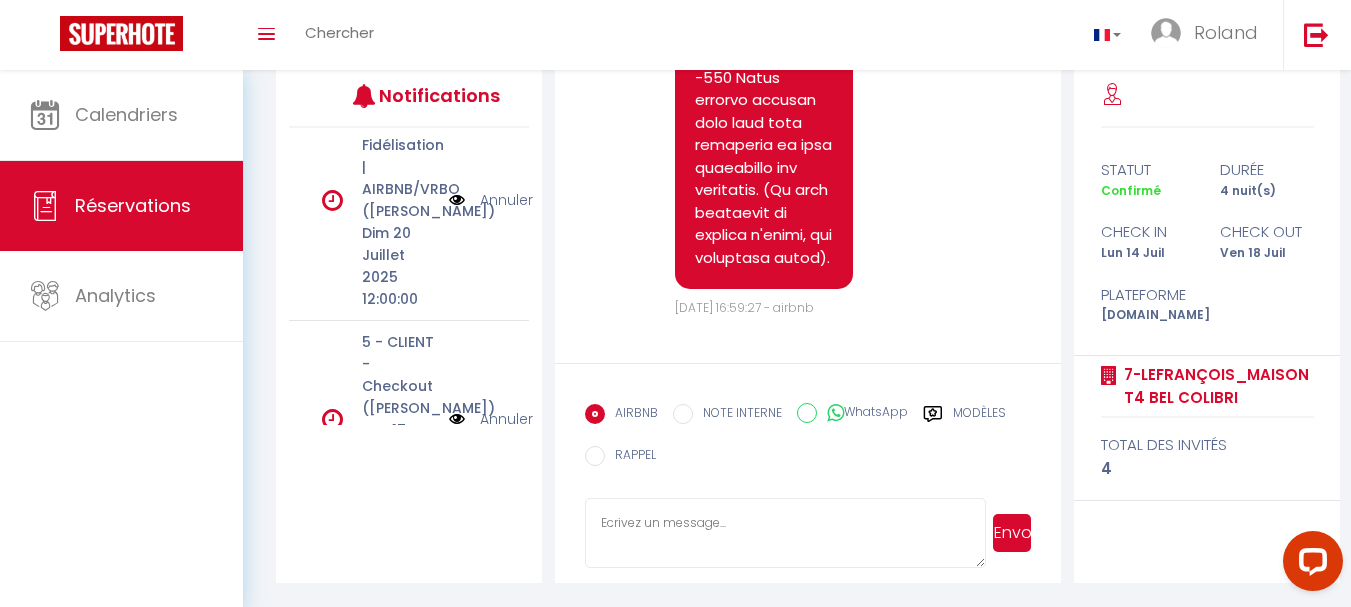 click at bounding box center [457, 200] 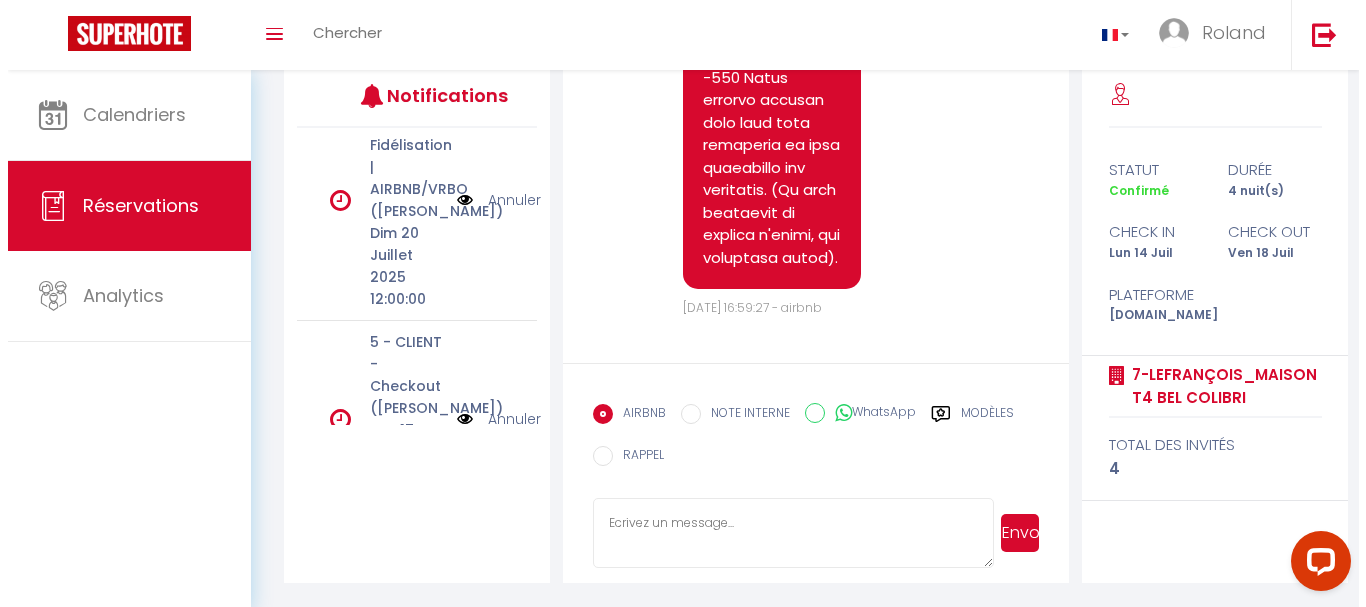 scroll, scrollTop: 5823, scrollLeft: 0, axis: vertical 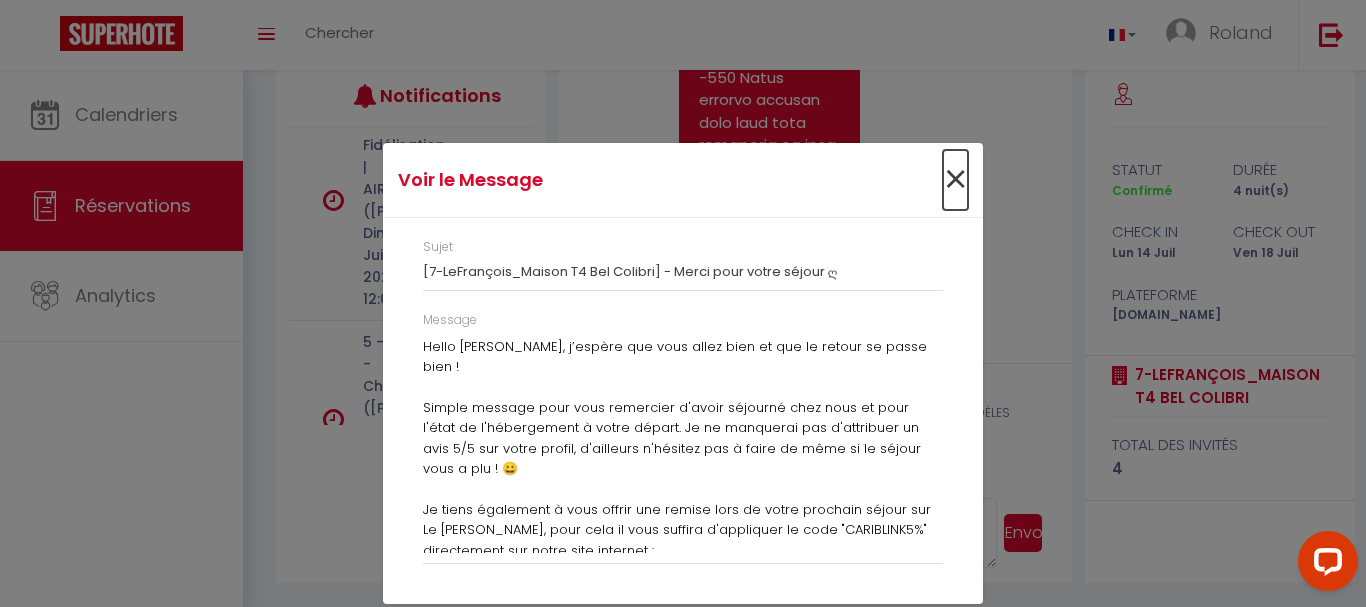 click on "×" at bounding box center (955, 180) 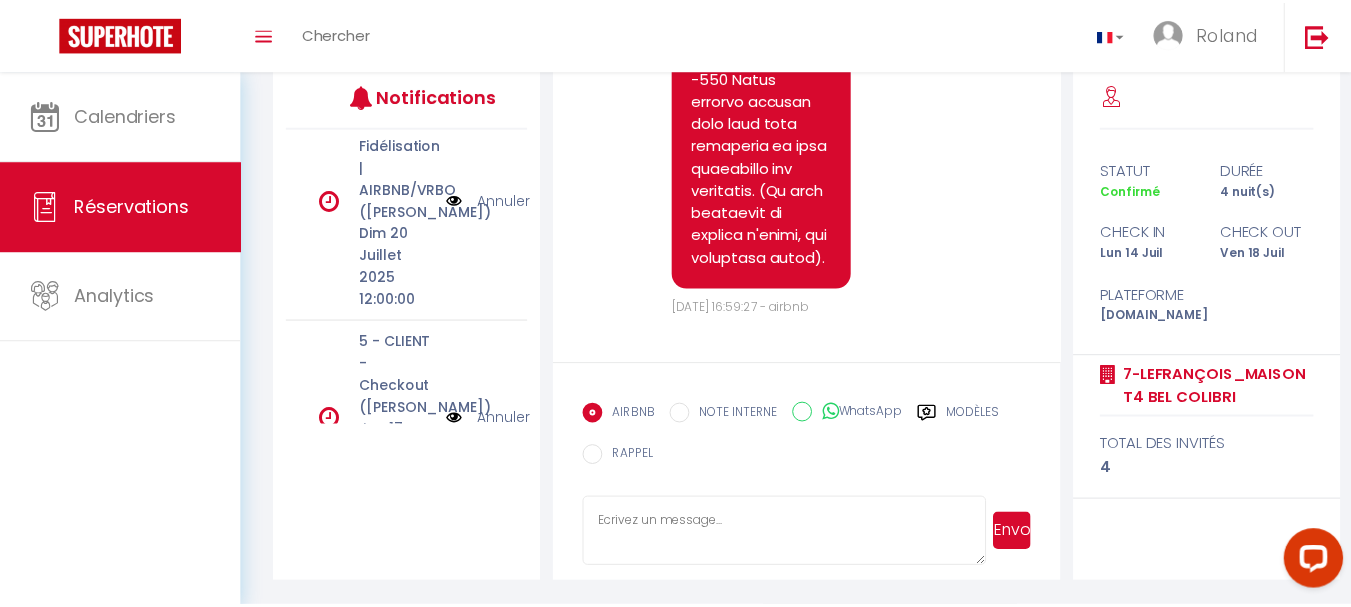scroll, scrollTop: 5891, scrollLeft: 0, axis: vertical 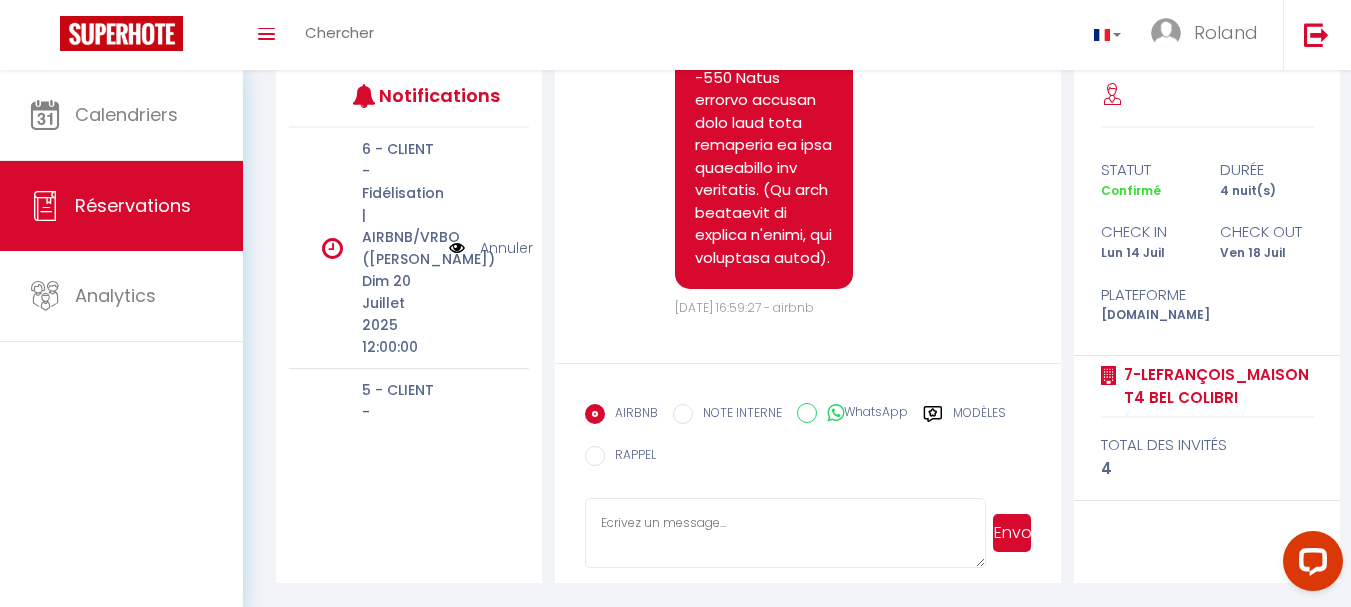 select on "not_cancelled" 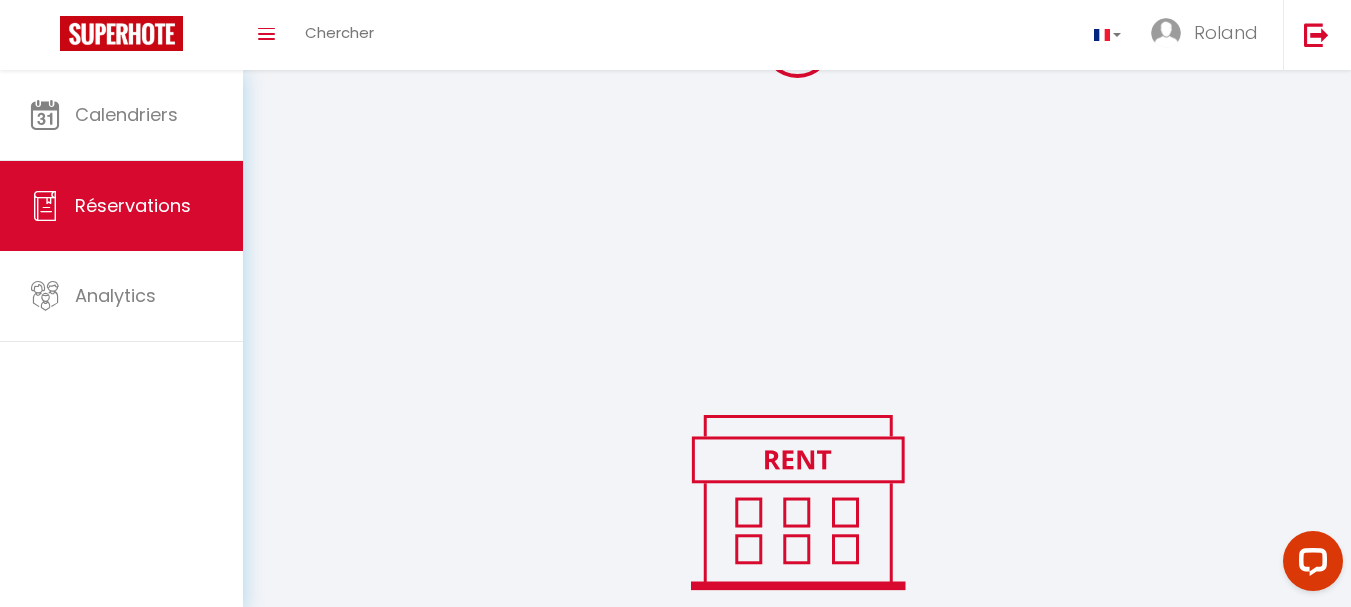 scroll, scrollTop: 0, scrollLeft: 0, axis: both 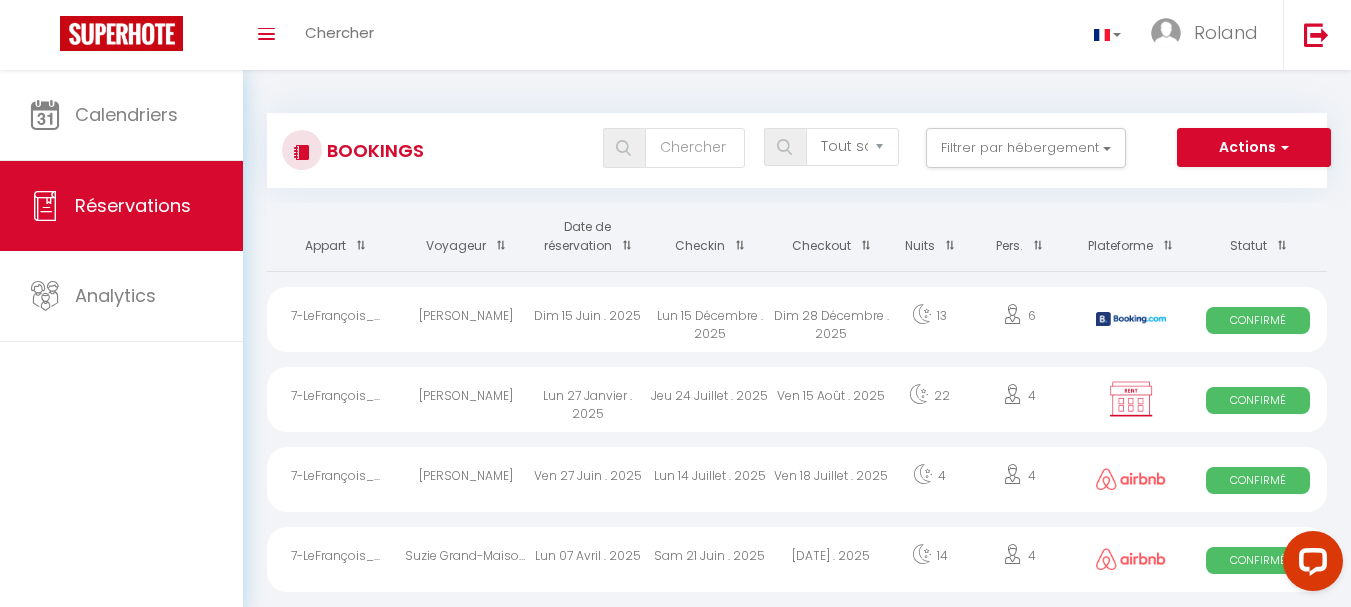 click at bounding box center [1131, 399] 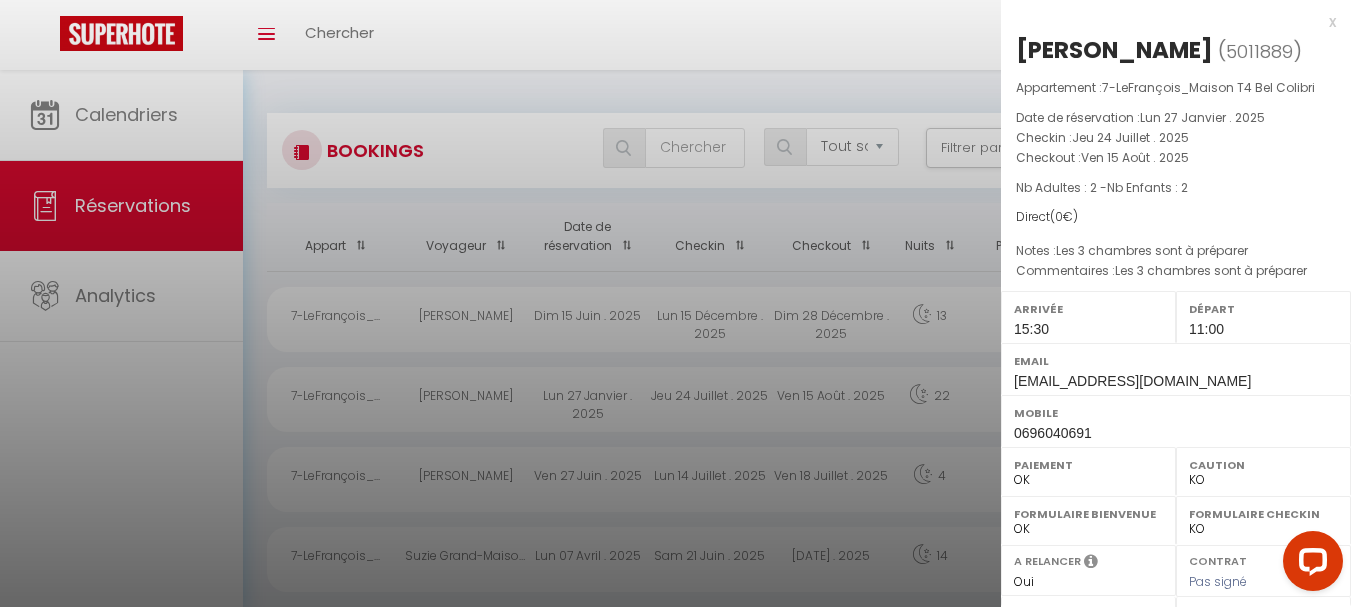 select on "35686" 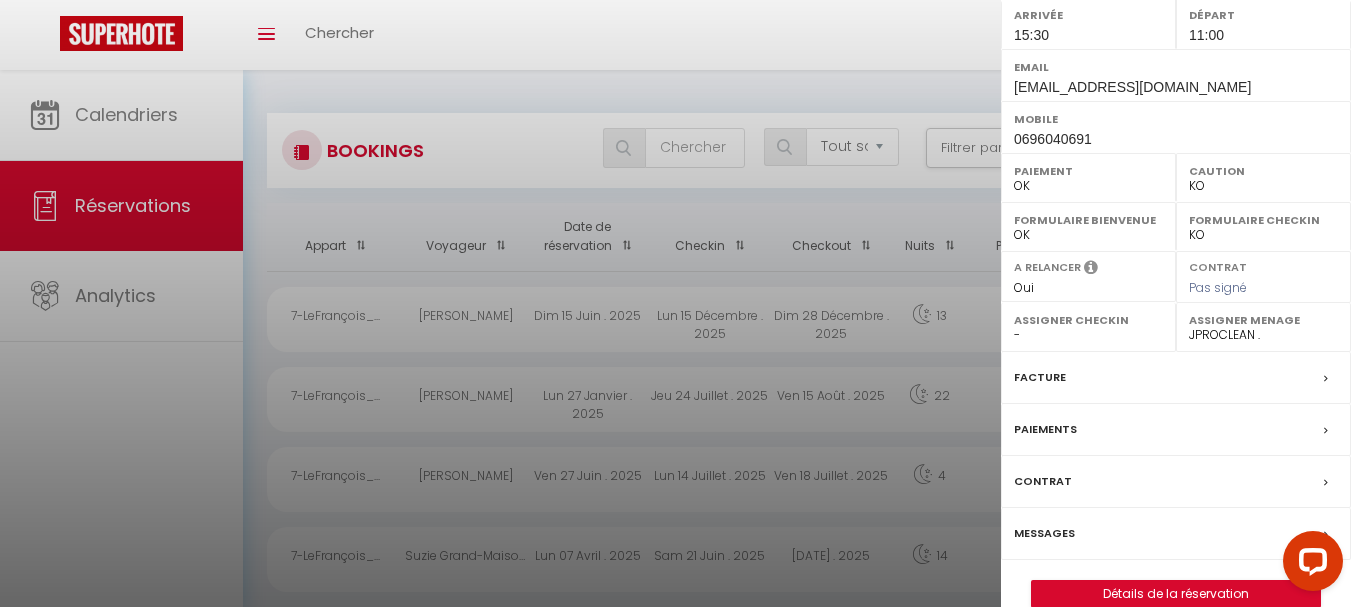 scroll, scrollTop: 299, scrollLeft: 0, axis: vertical 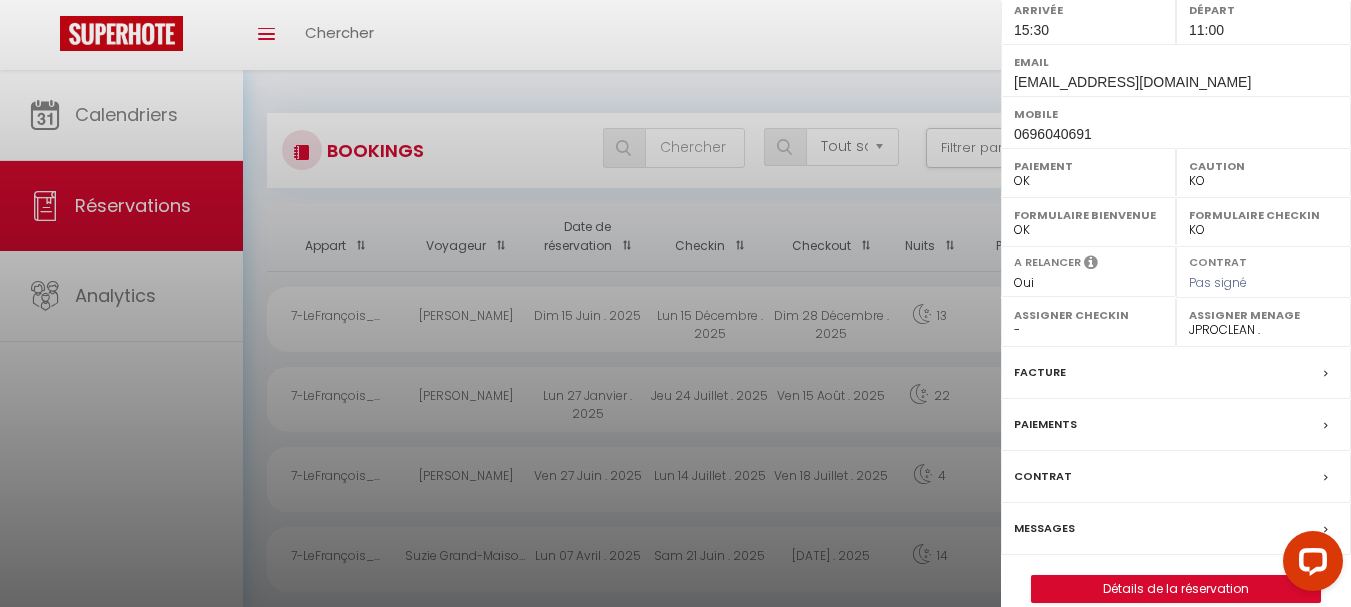 drag, startPoint x: 1343, startPoint y: 341, endPoint x: 75, endPoint y: 1, distance: 1312.7925 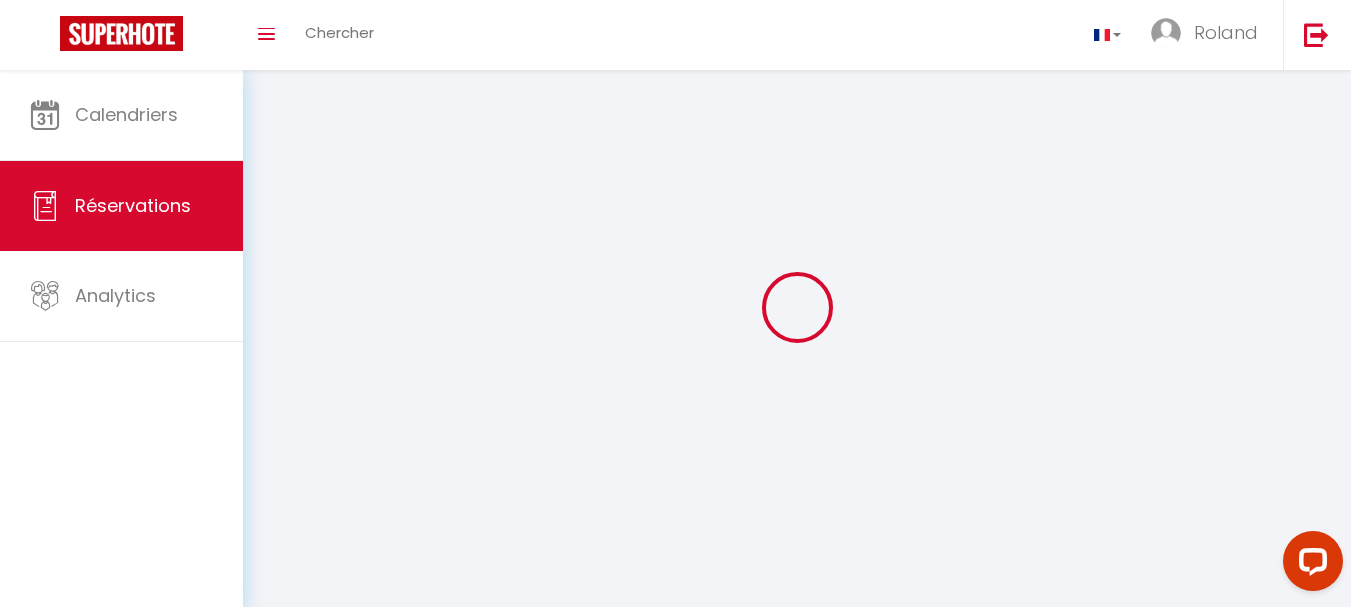 select 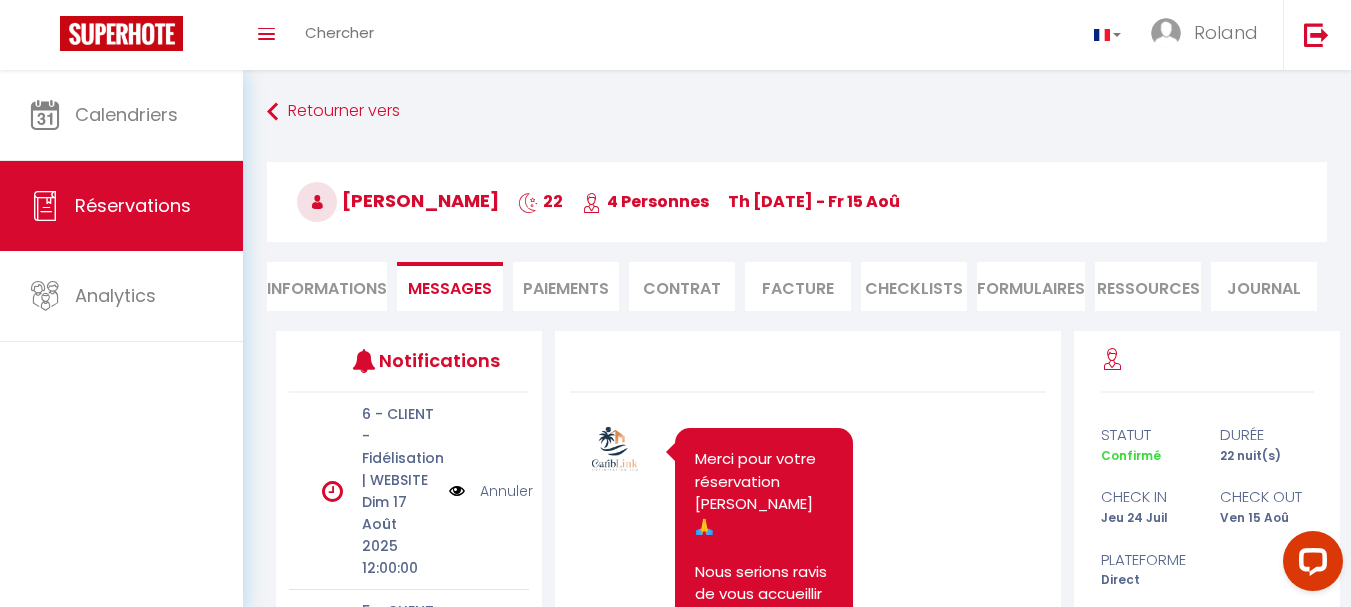scroll, scrollTop: 888, scrollLeft: 0, axis: vertical 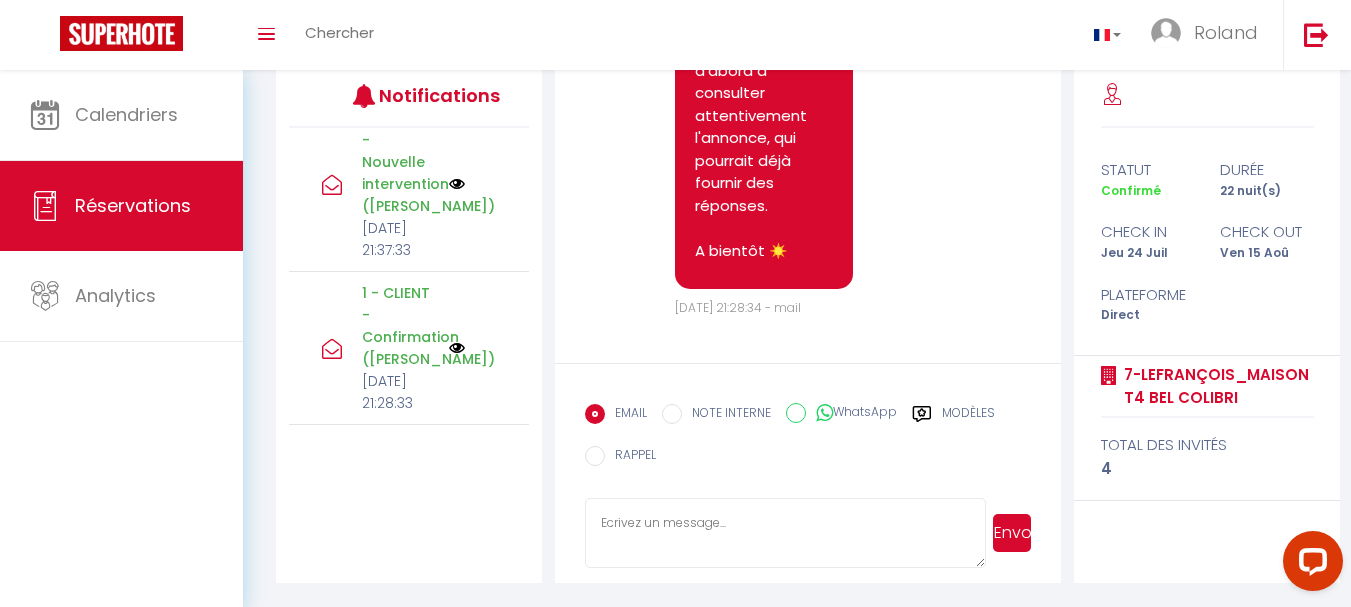 click at bounding box center (457, 348) 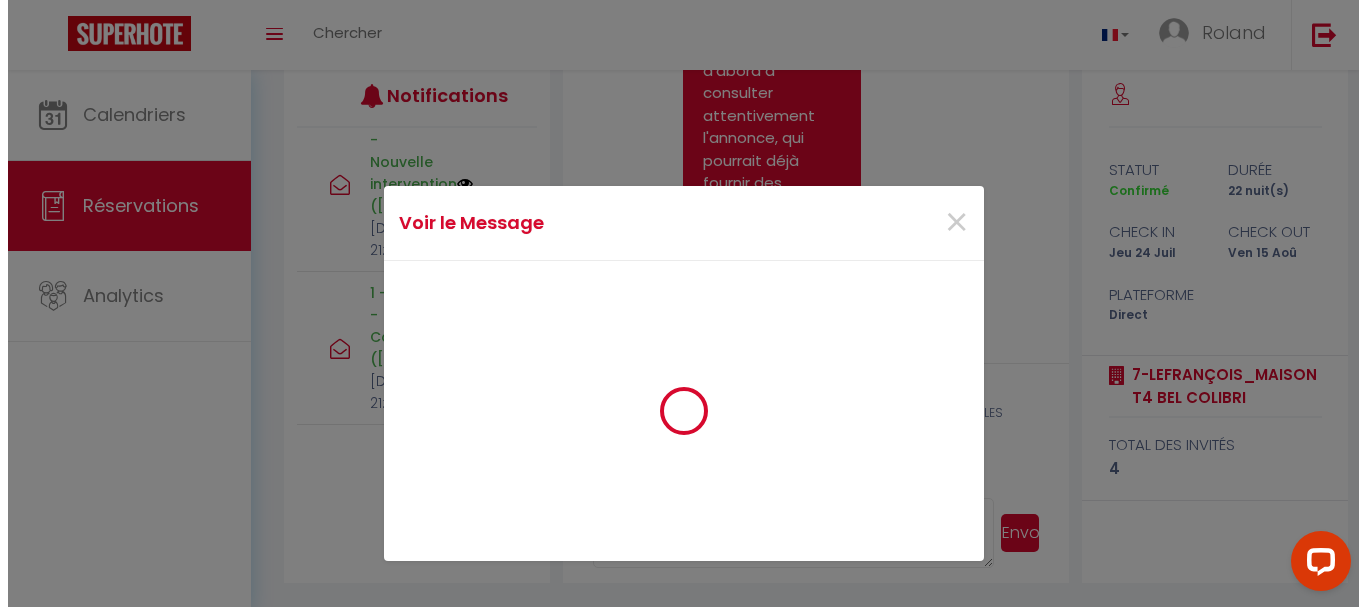 scroll, scrollTop: 1645, scrollLeft: 0, axis: vertical 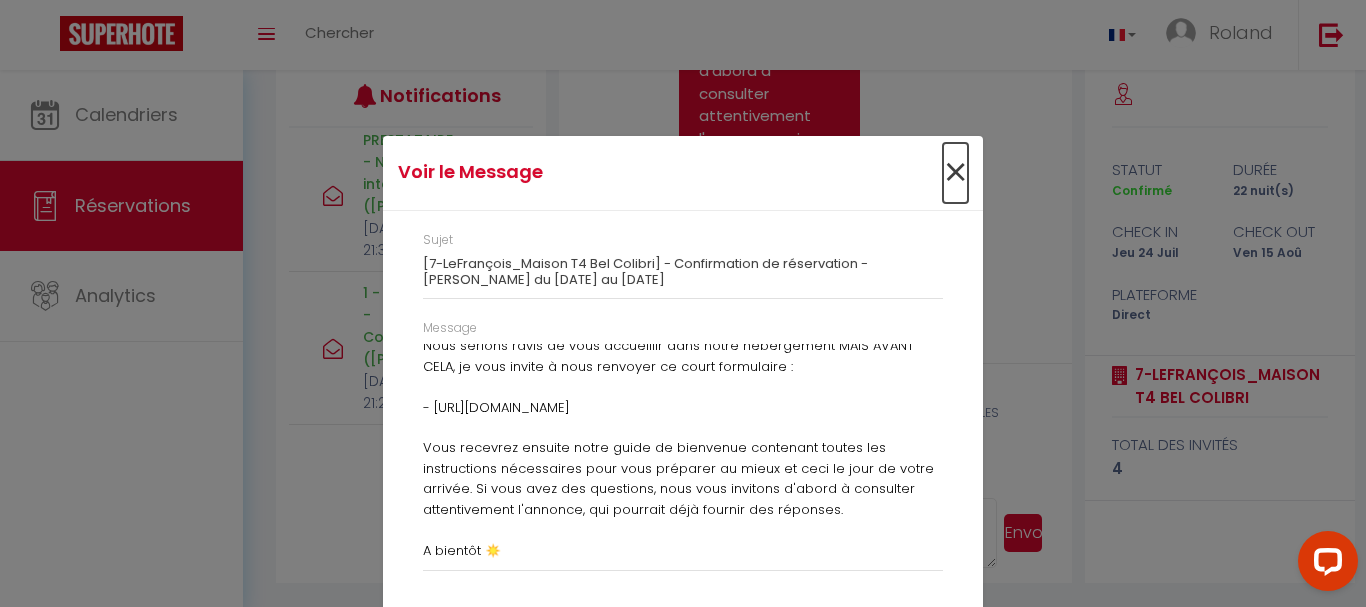 click on "×" at bounding box center [955, 173] 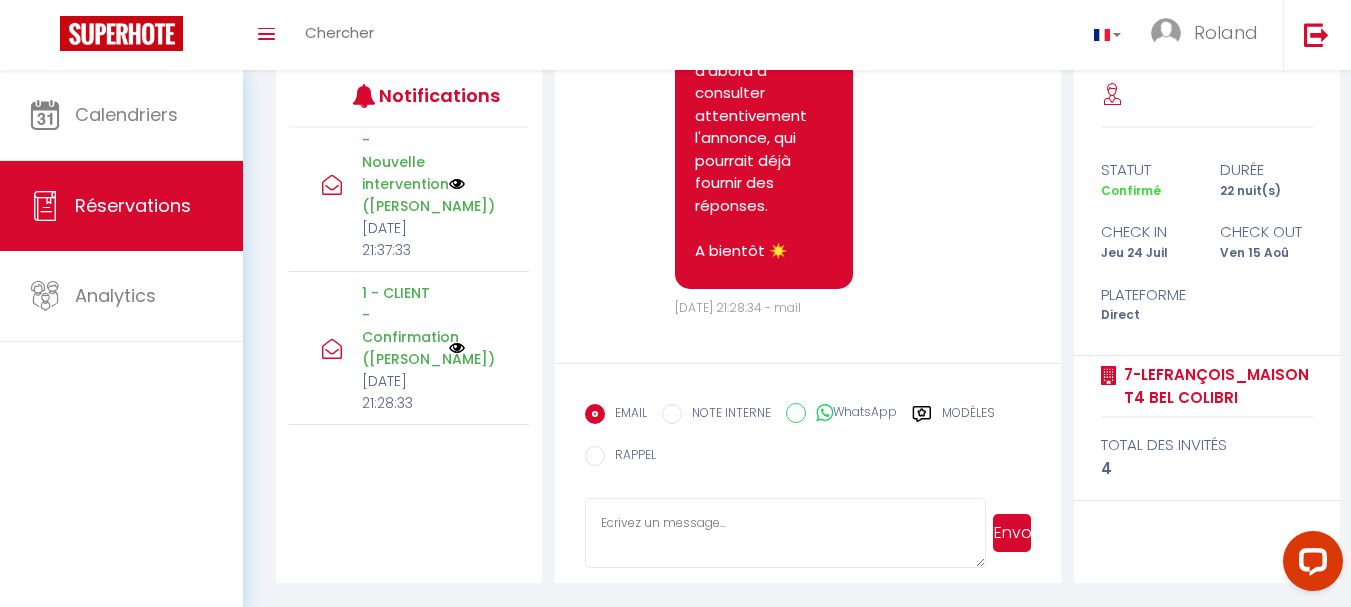 scroll, scrollTop: 1667, scrollLeft: 0, axis: vertical 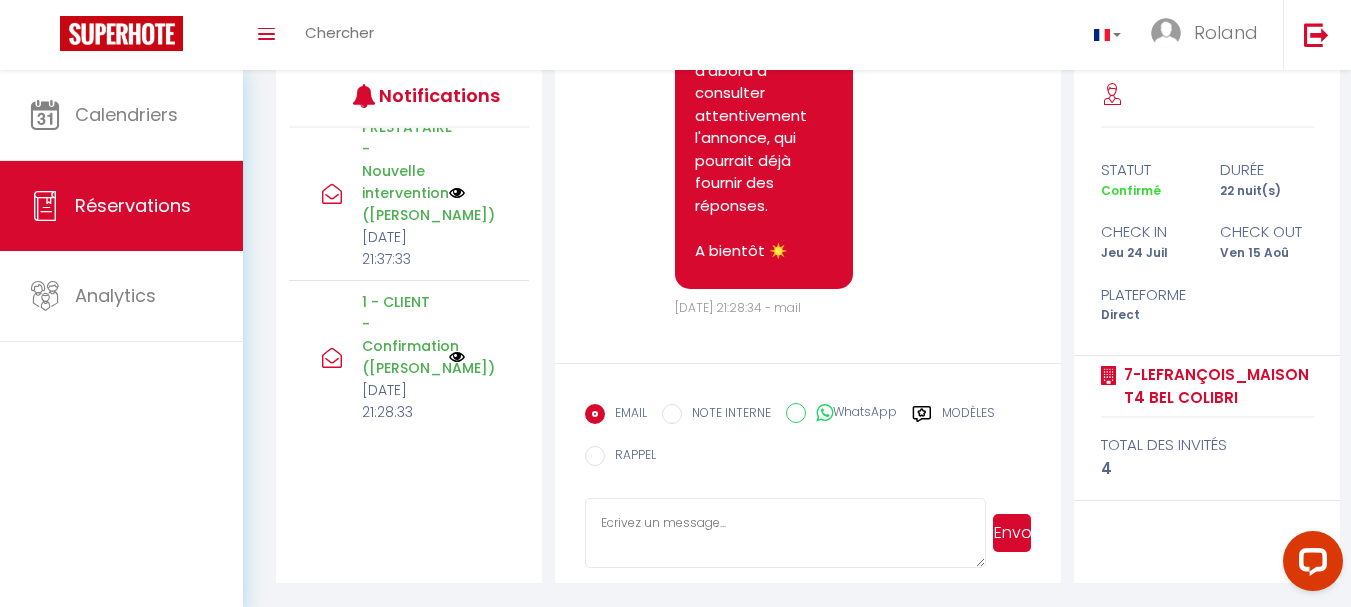 click at bounding box center [457, 193] 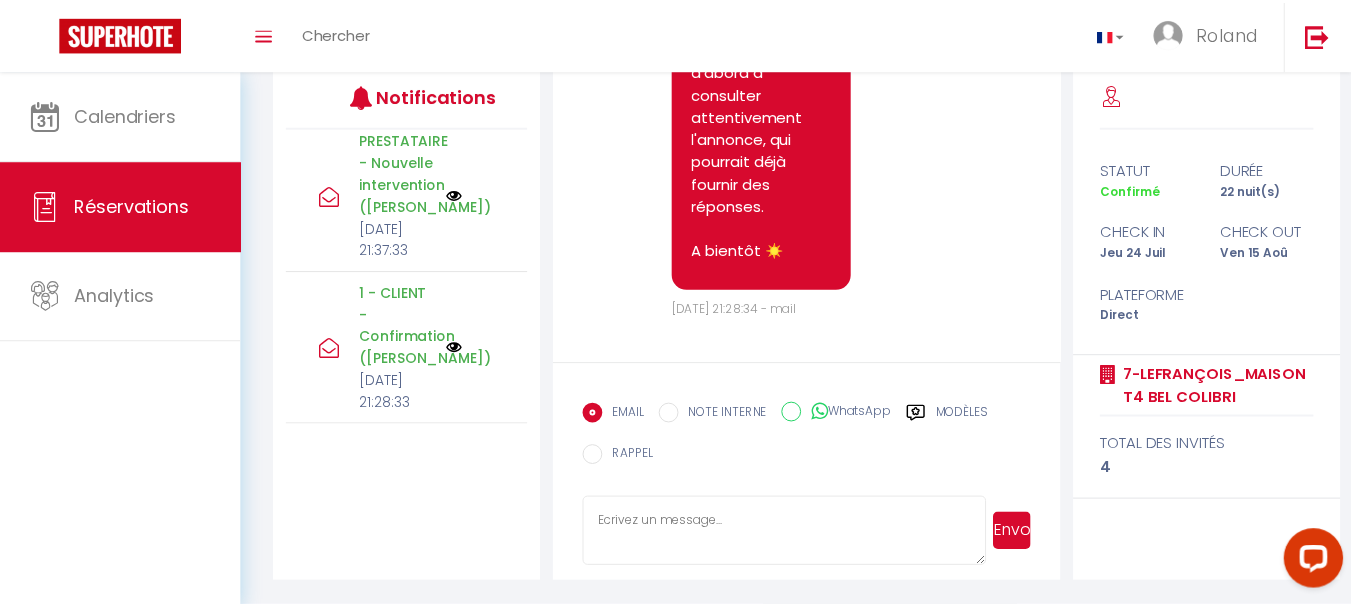 scroll, scrollTop: 866, scrollLeft: 0, axis: vertical 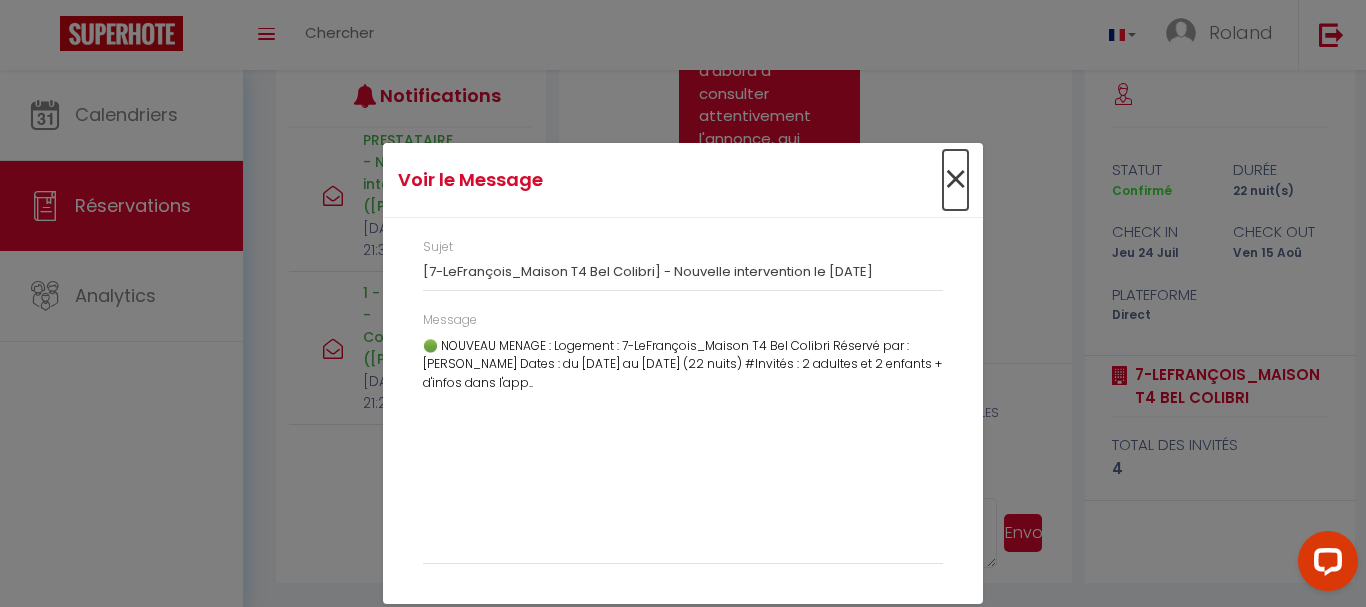 click on "×" at bounding box center (955, 180) 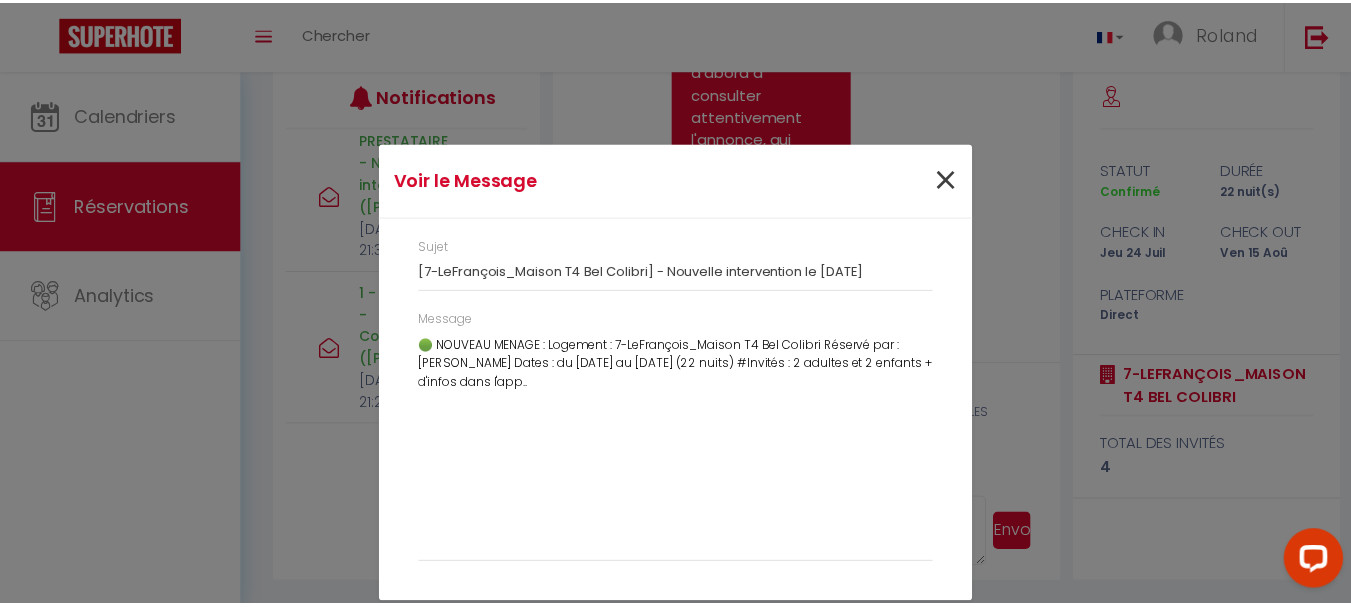 scroll, scrollTop: 888, scrollLeft: 0, axis: vertical 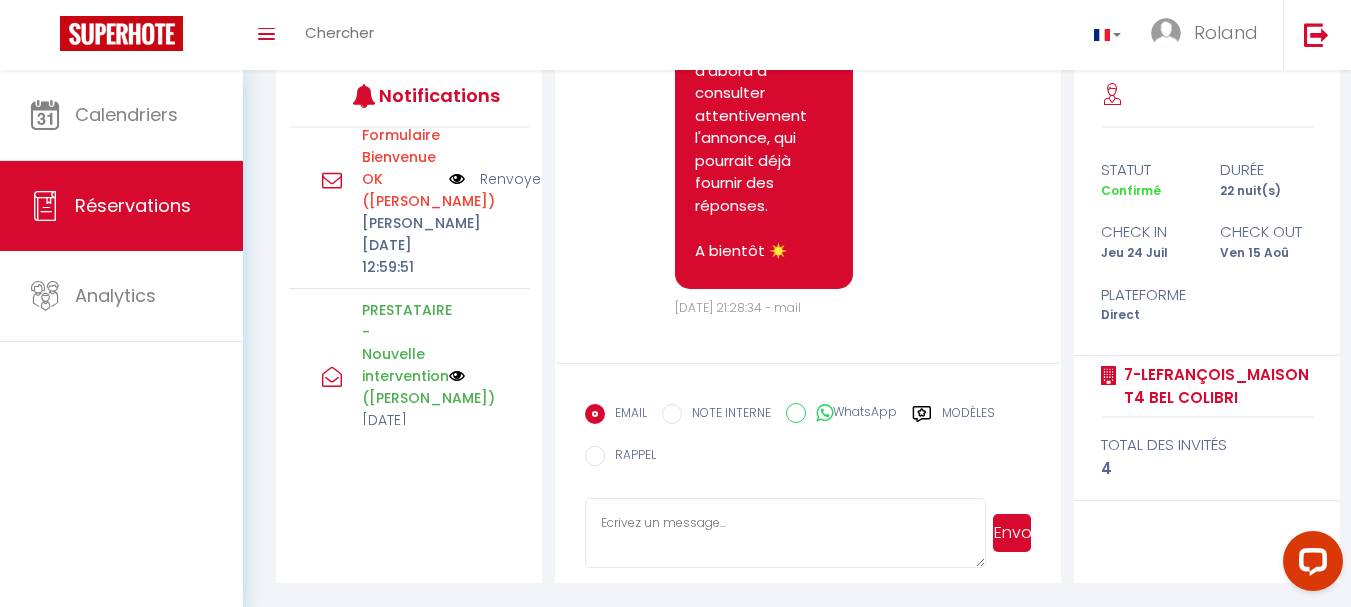 click at bounding box center (457, 179) 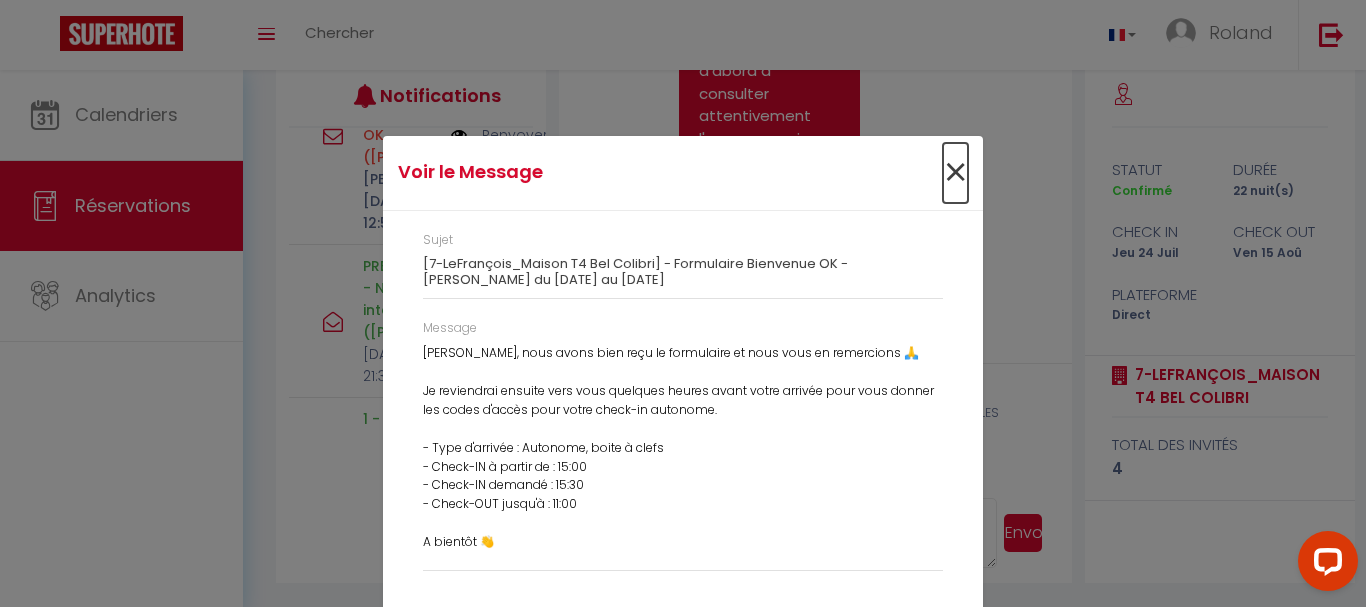 click on "×" at bounding box center (955, 173) 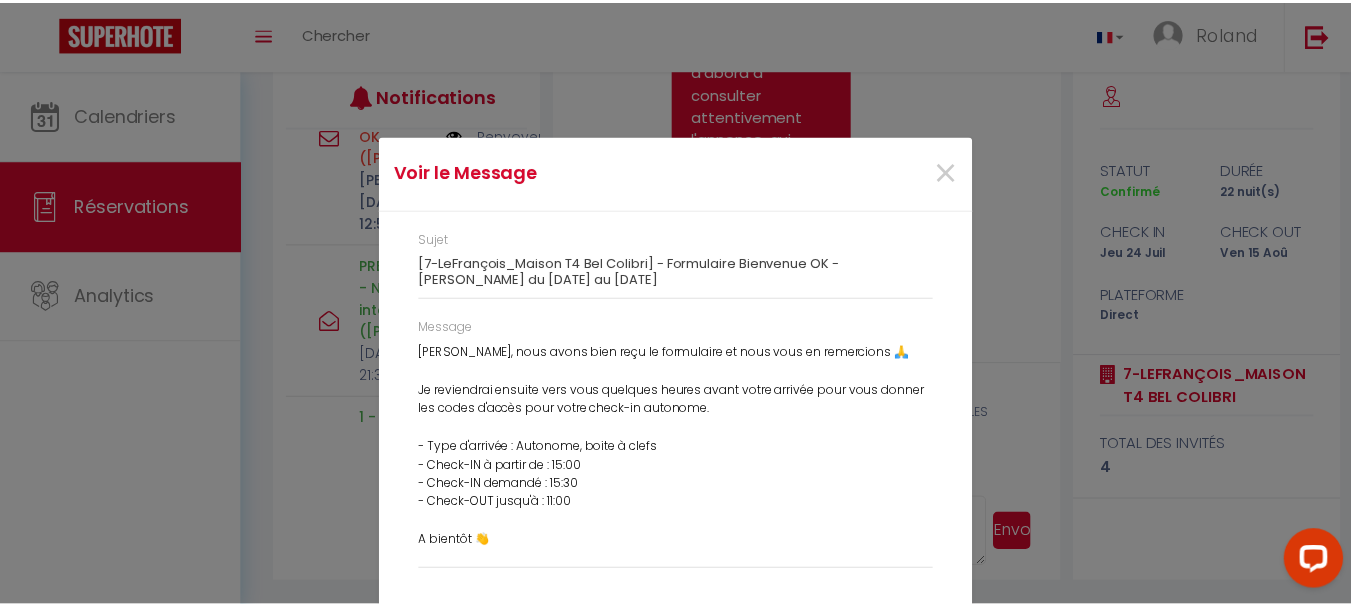 scroll, scrollTop: 888, scrollLeft: 0, axis: vertical 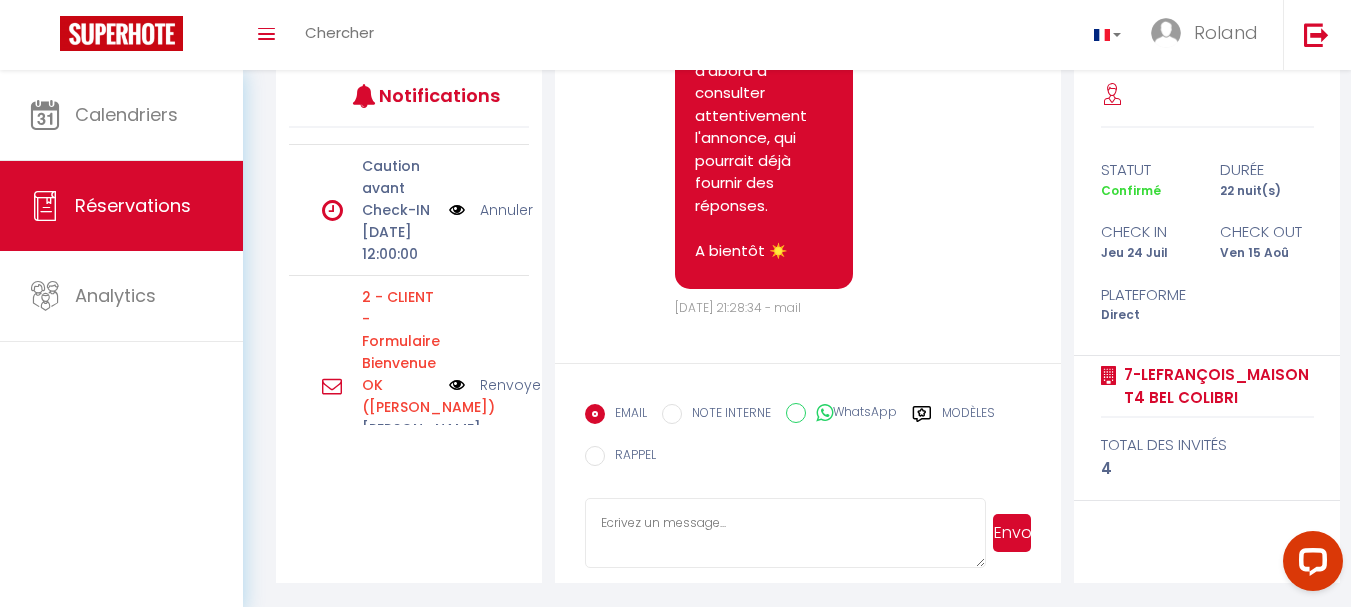 click at bounding box center (457, 210) 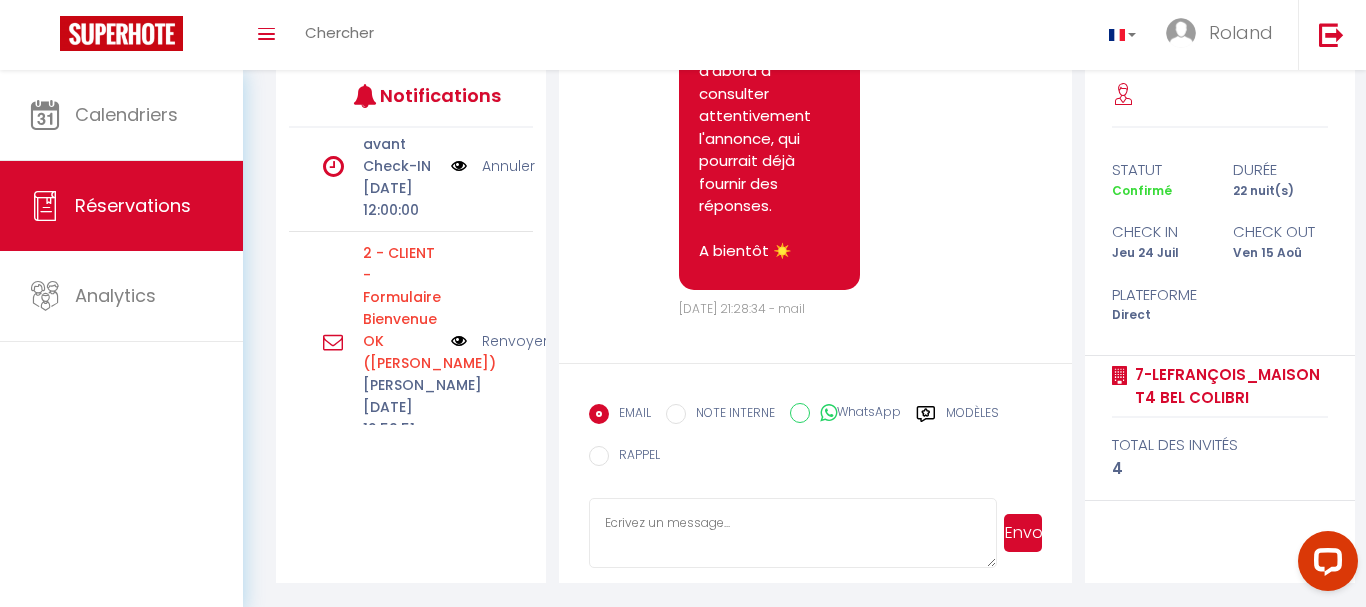 scroll, scrollTop: 866, scrollLeft: 0, axis: vertical 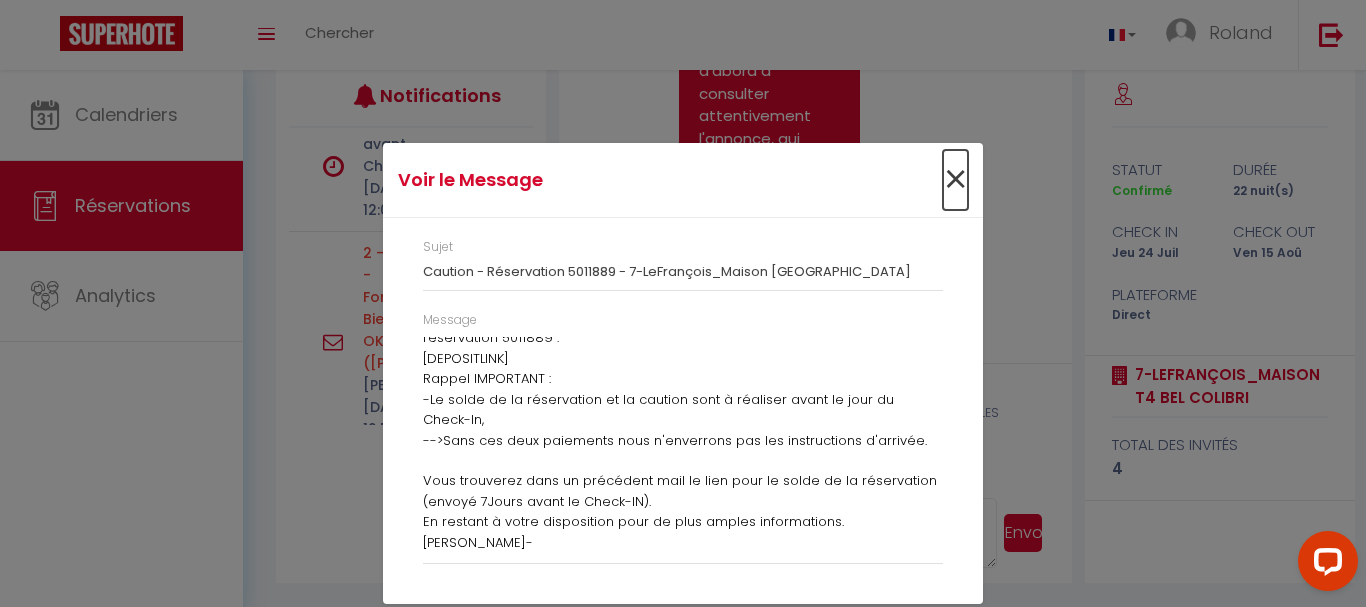 click on "×" at bounding box center (955, 180) 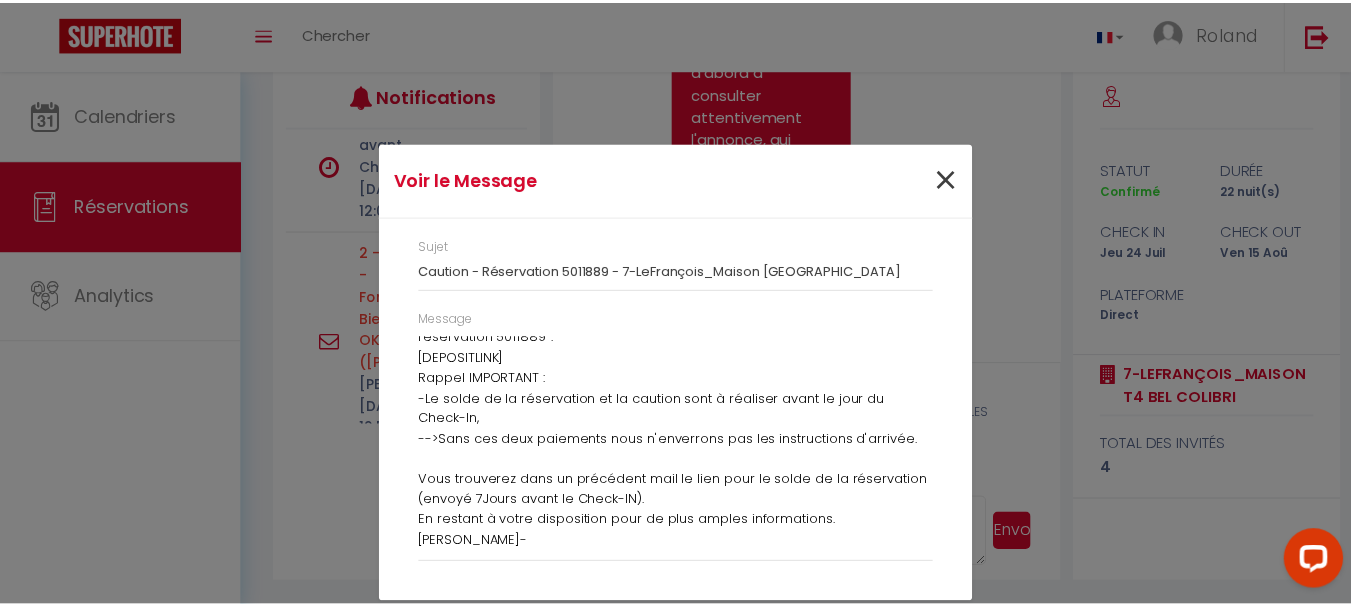 scroll, scrollTop: 888, scrollLeft: 0, axis: vertical 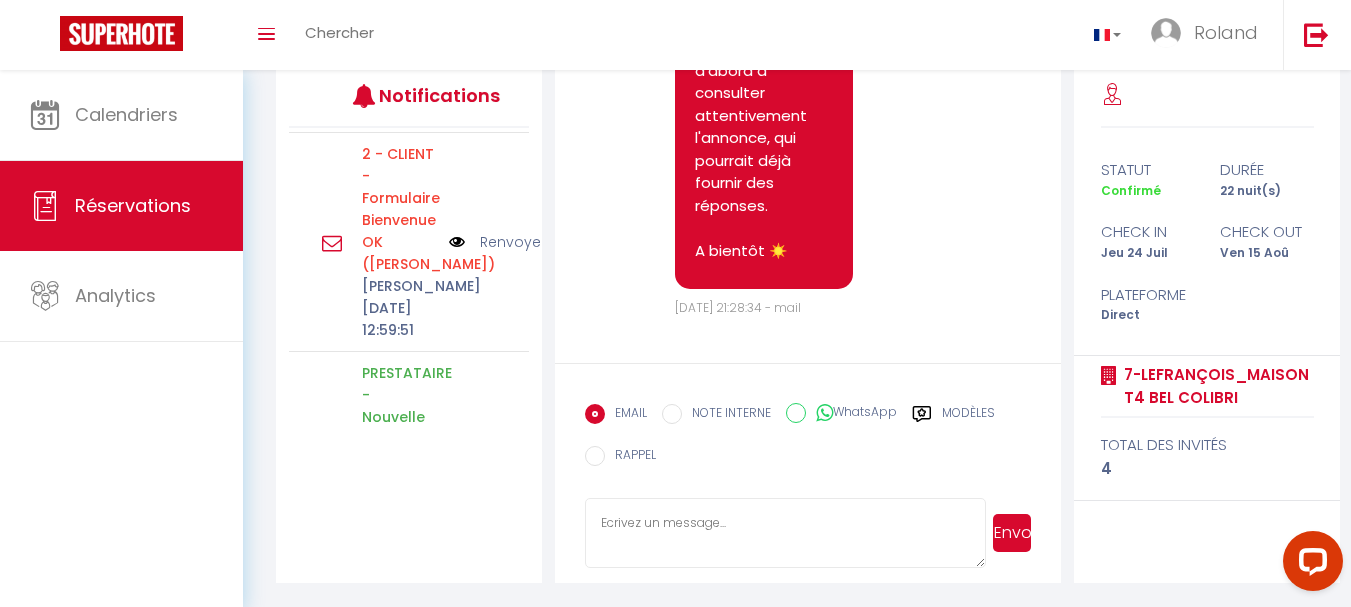 click at bounding box center [457, 242] 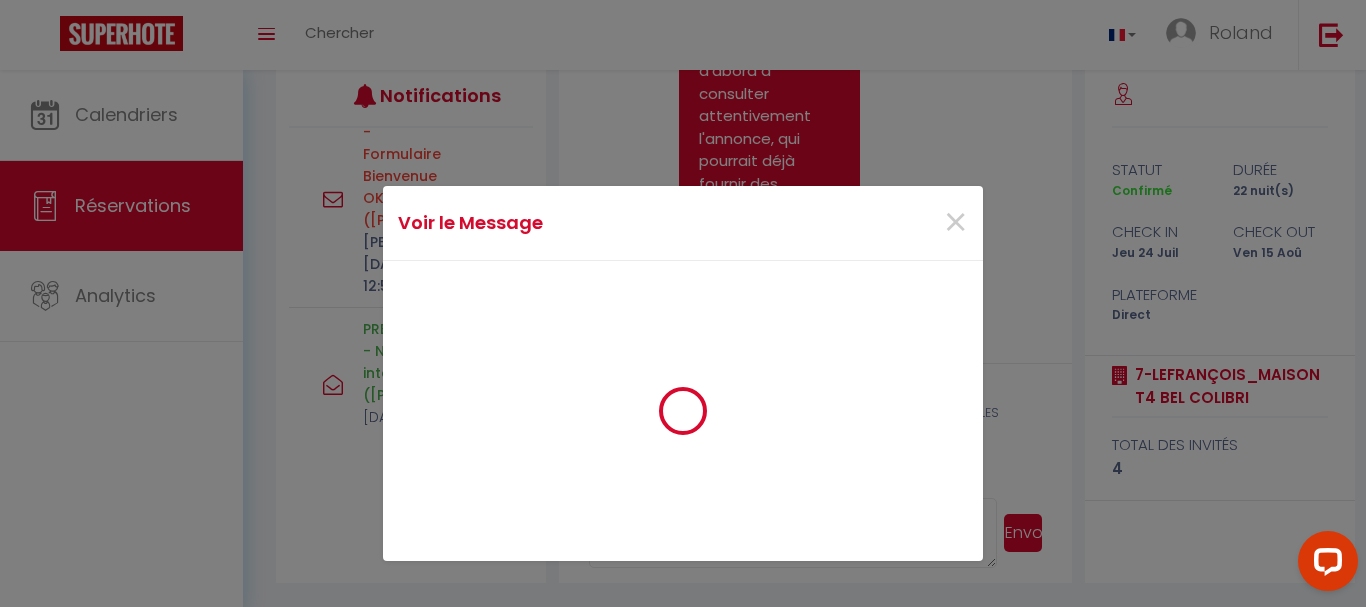 scroll, scrollTop: 866, scrollLeft: 0, axis: vertical 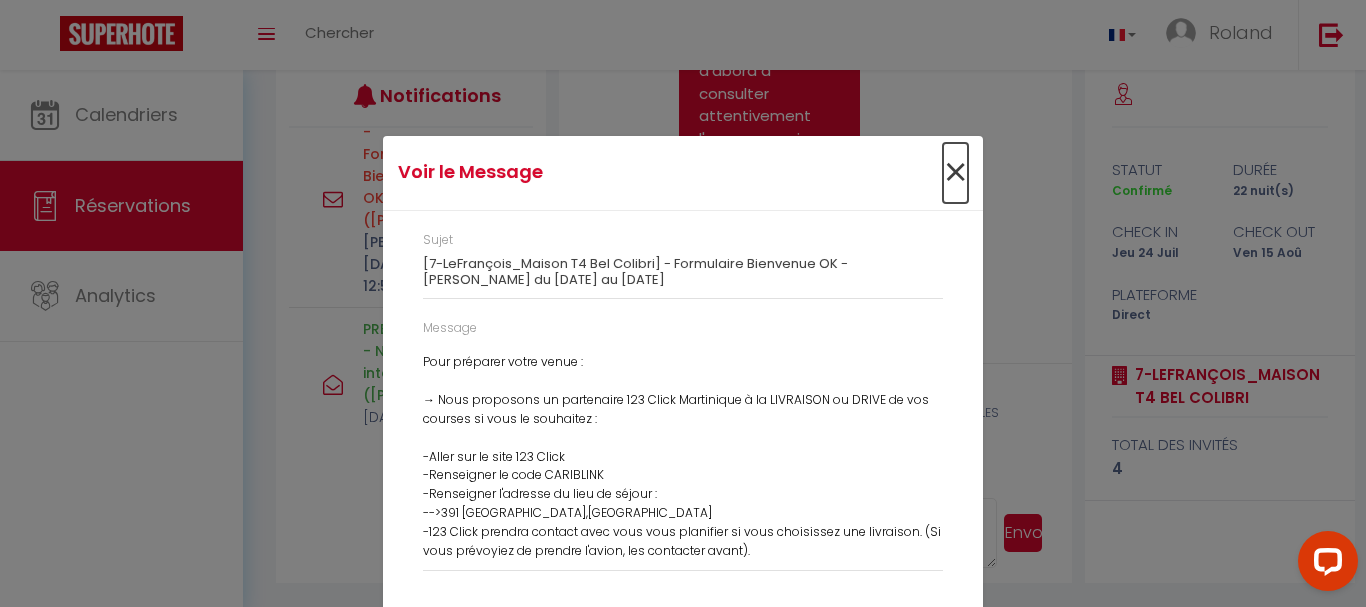 click on "×" at bounding box center [955, 173] 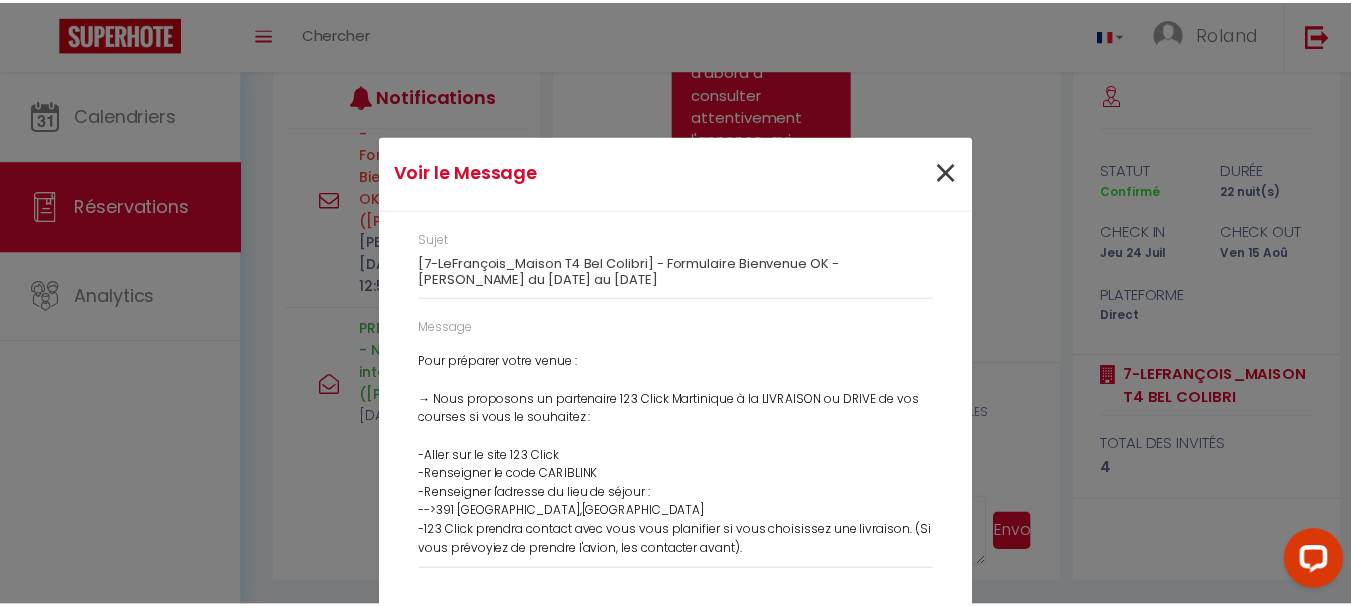 scroll, scrollTop: 888, scrollLeft: 0, axis: vertical 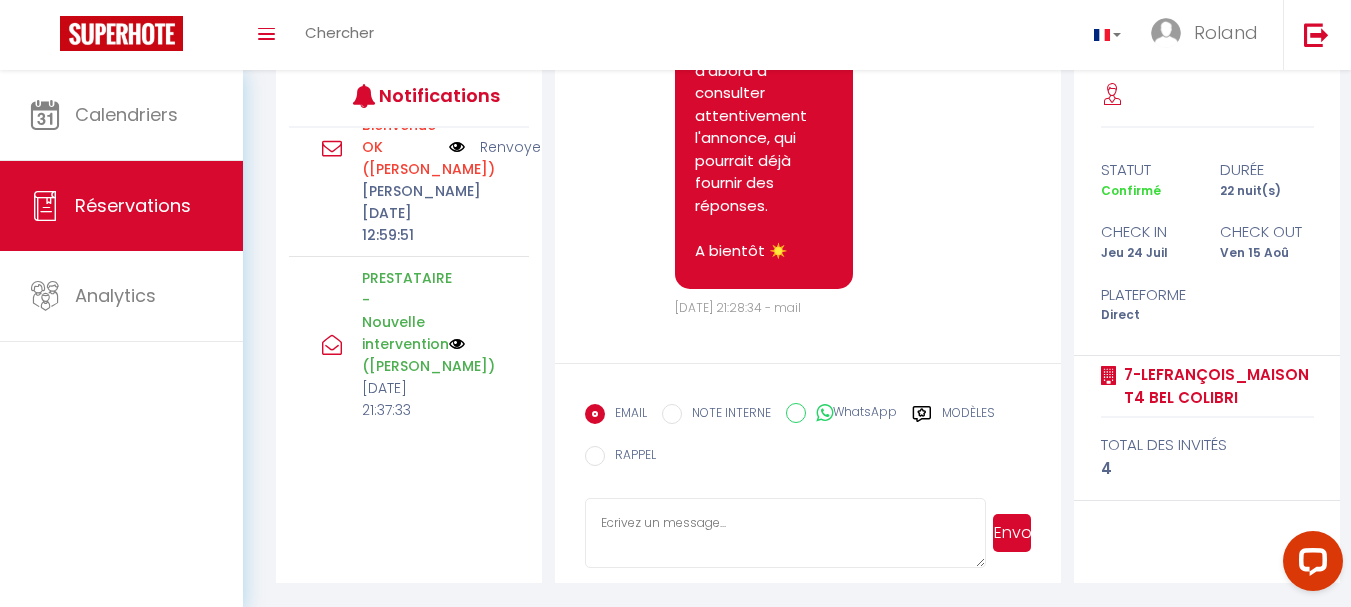 click on "PRESTATAIRE - Nouvelle intervention (CHRIS)   Lun 27 Janvier 2025 21:37:33" at bounding box center [409, 344] 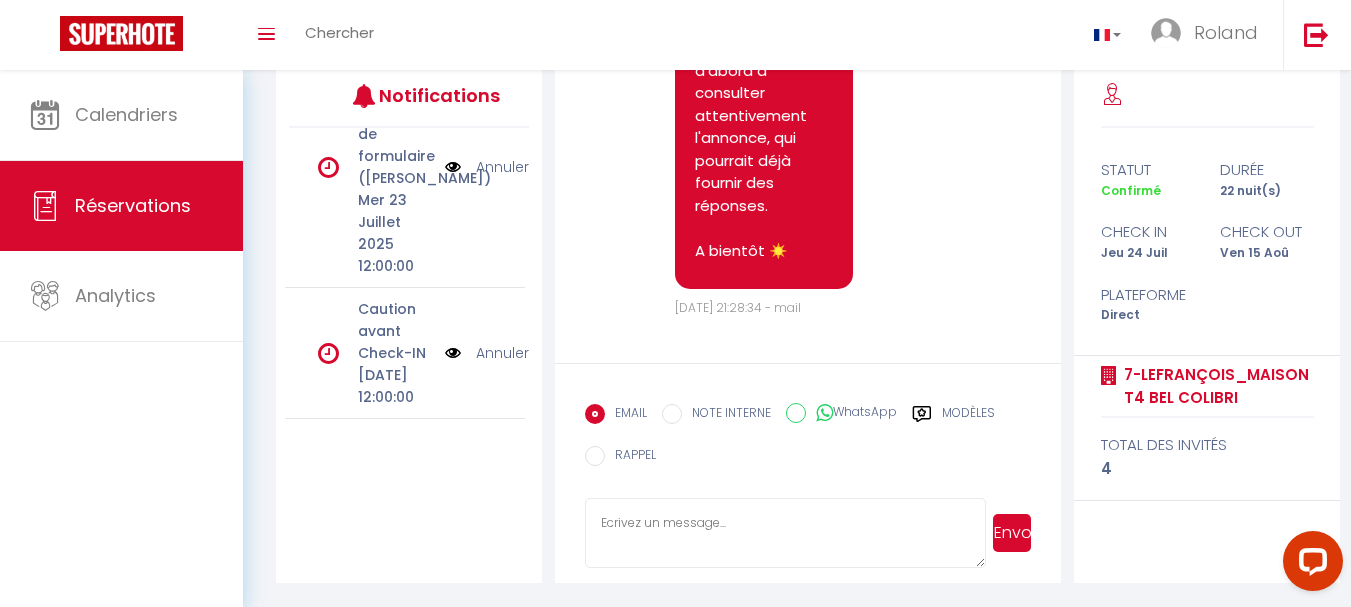 scroll, scrollTop: 865, scrollLeft: 7, axis: both 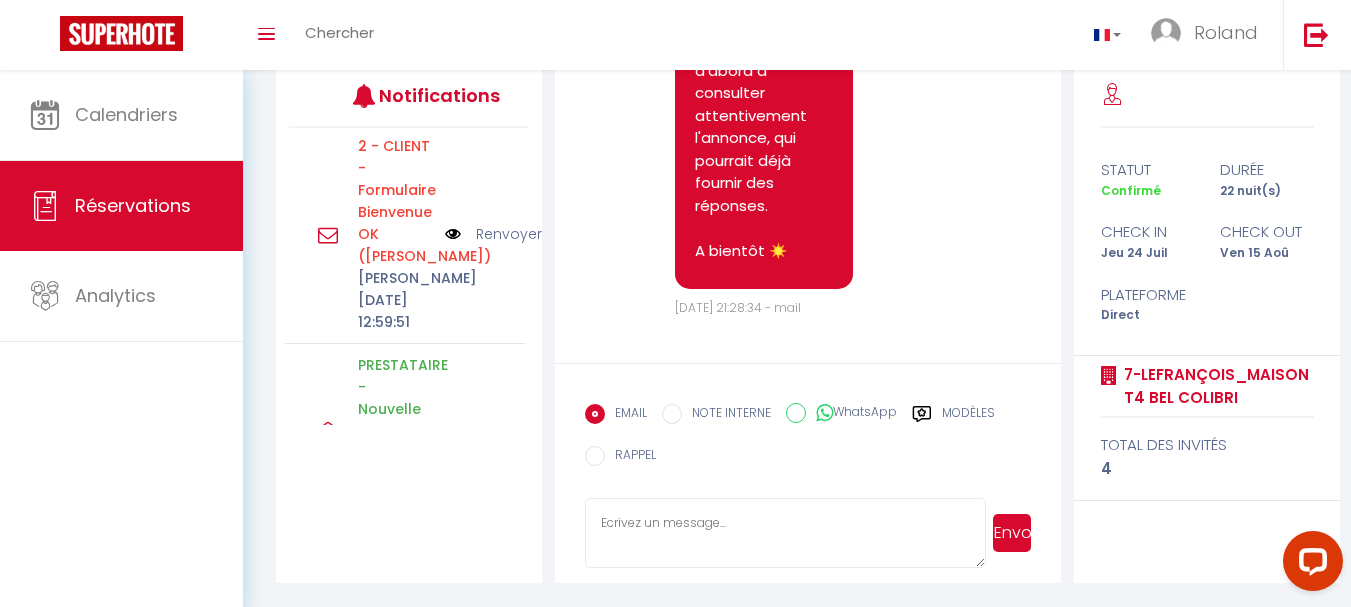 click at bounding box center (453, 234) 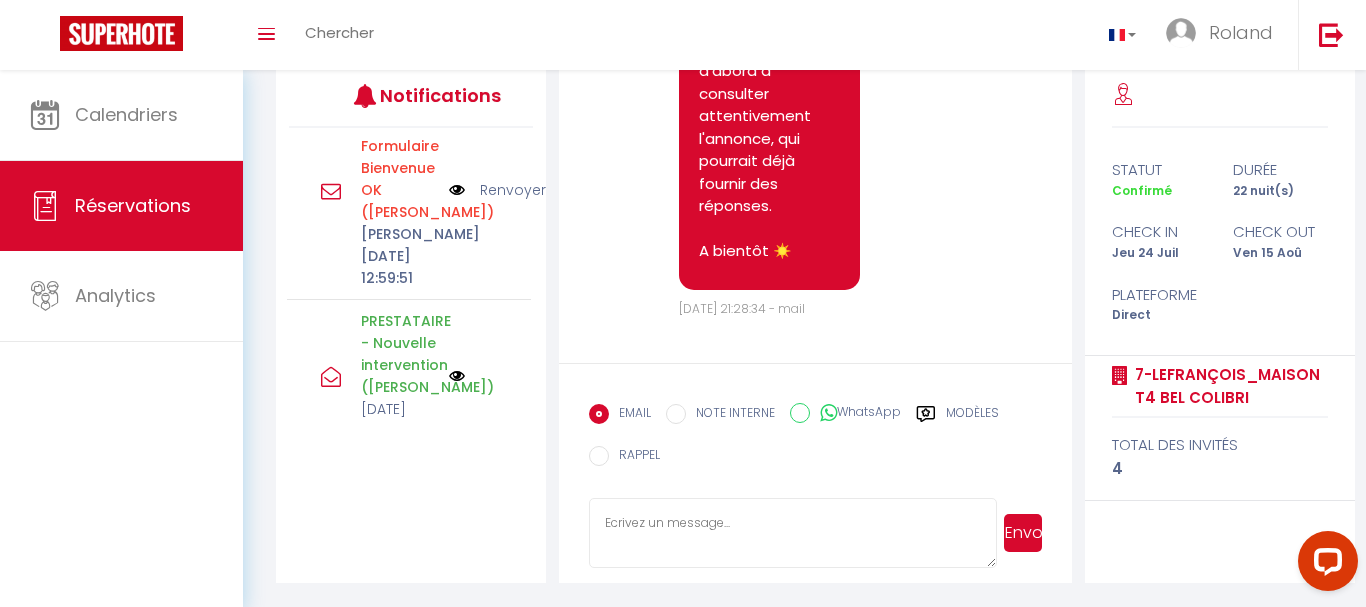 scroll, scrollTop: 1207, scrollLeft: 5, axis: both 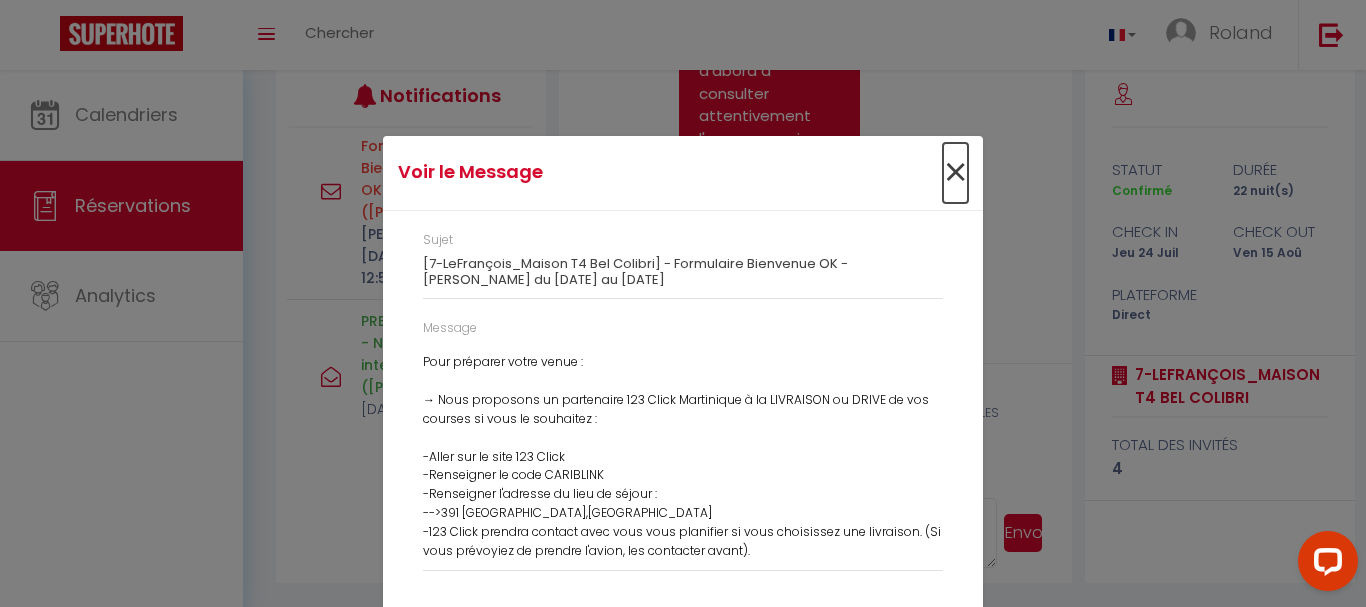 click on "×" at bounding box center (955, 173) 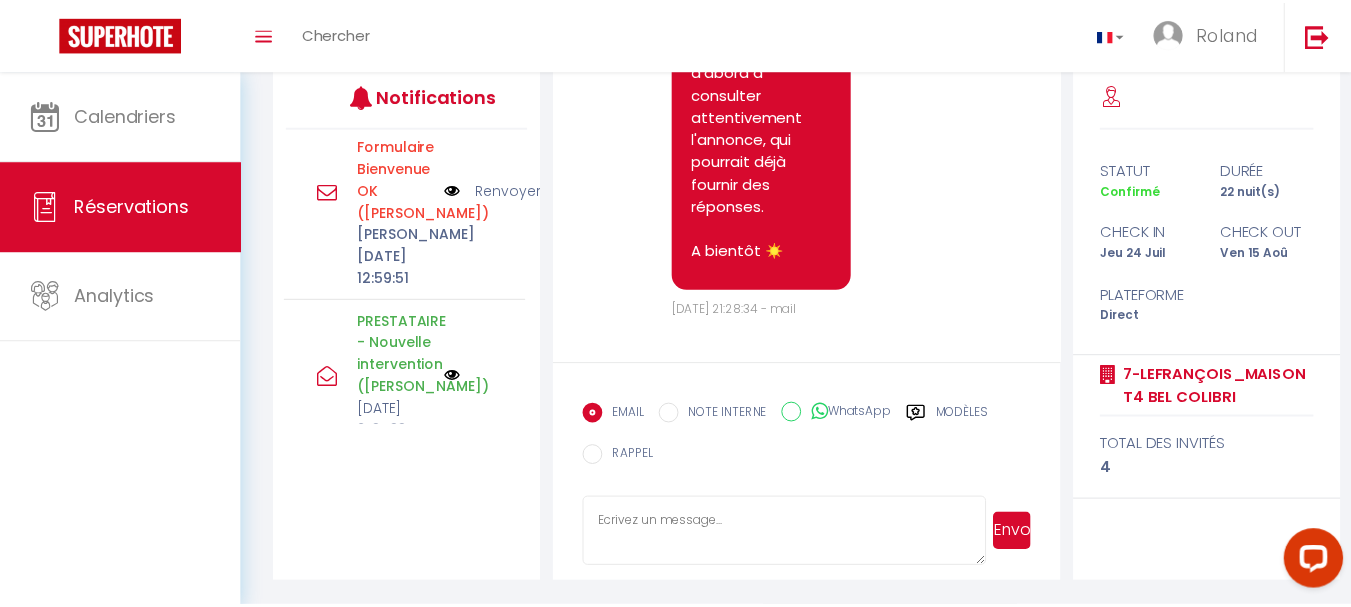 scroll, scrollTop: 888, scrollLeft: 0, axis: vertical 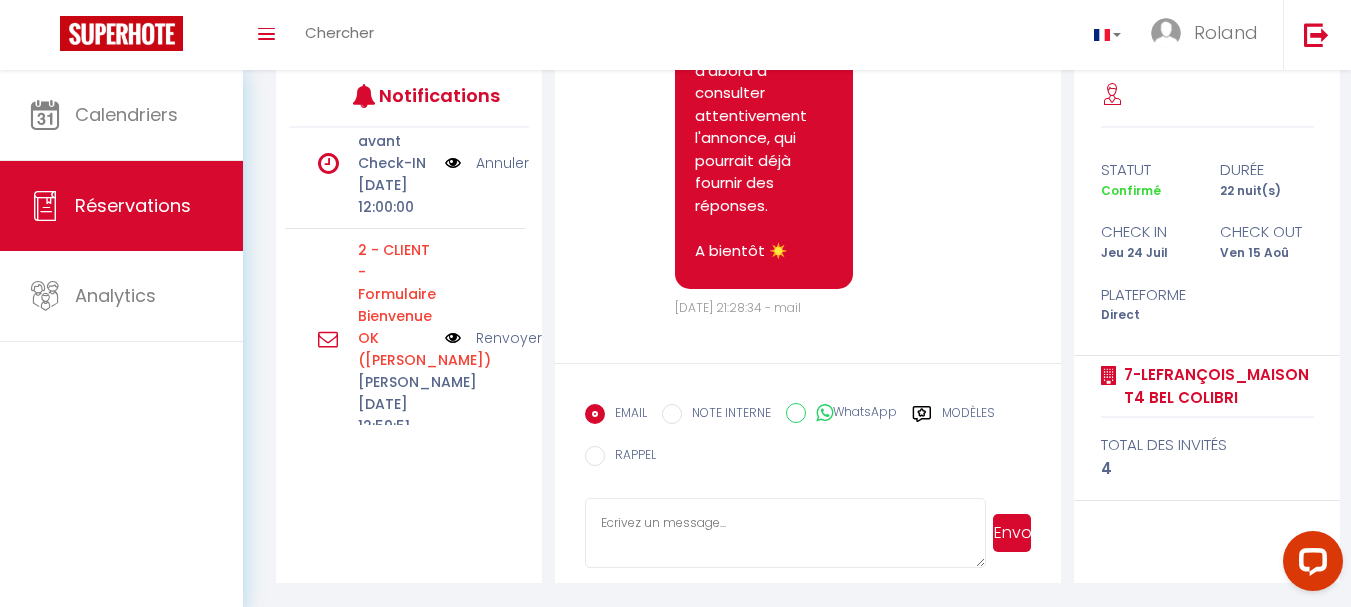click at bounding box center (453, 163) 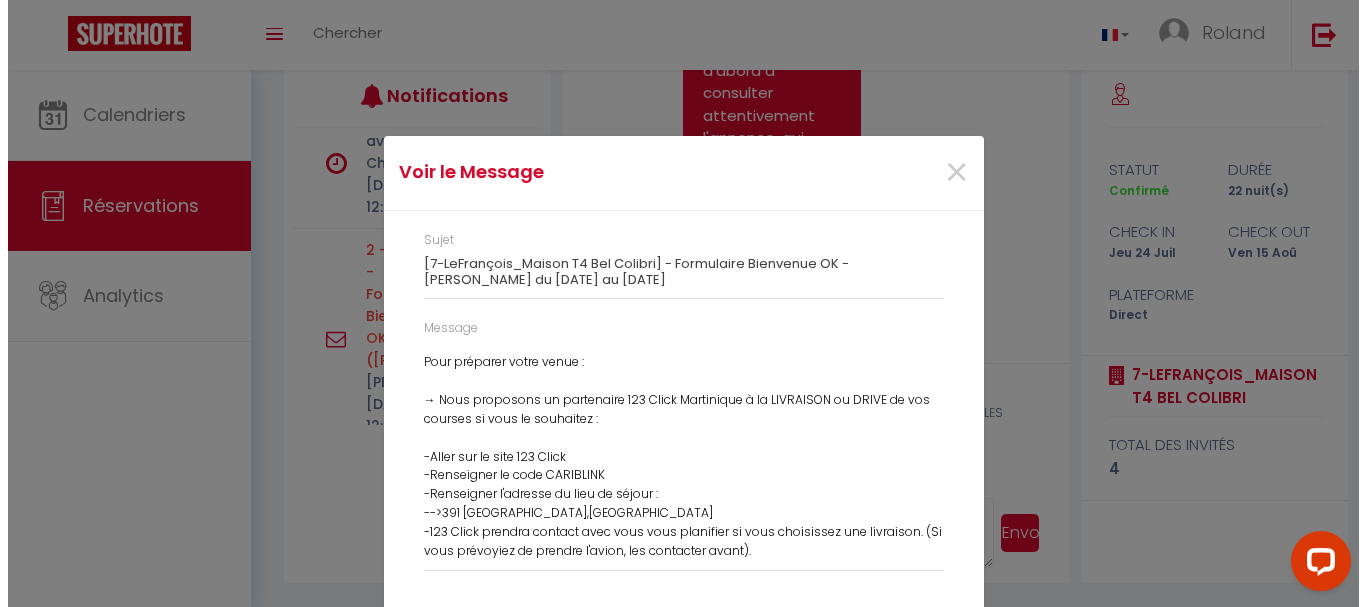 scroll, scrollTop: 866, scrollLeft: 0, axis: vertical 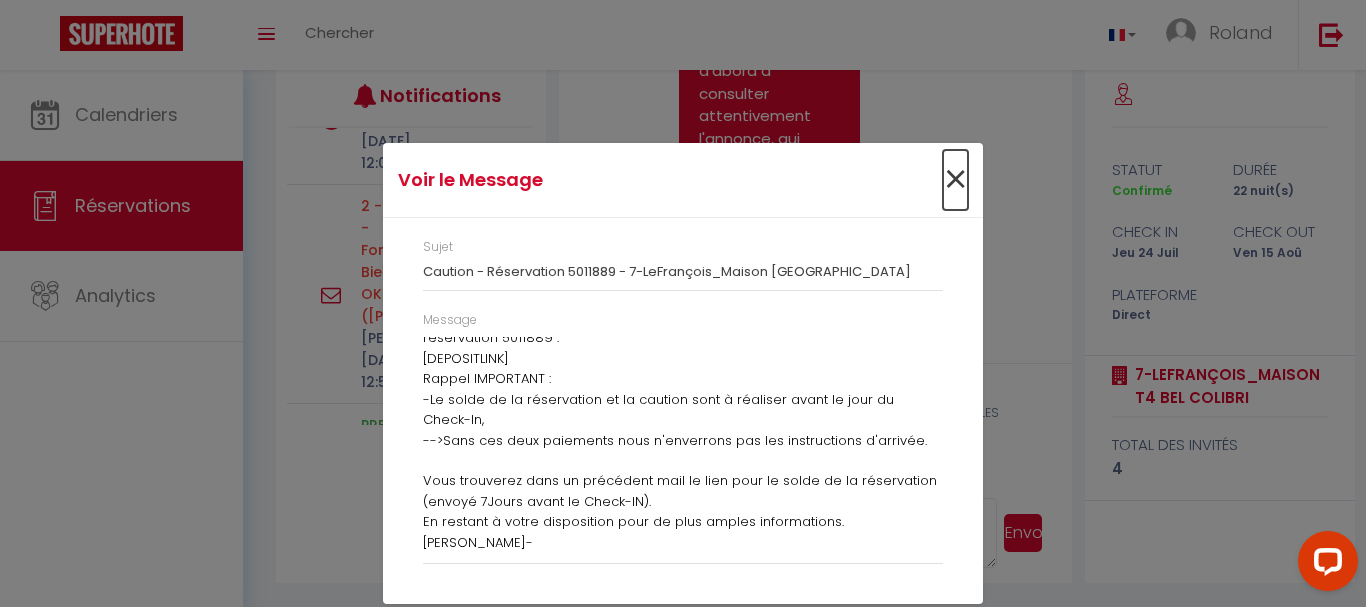 click on "×" at bounding box center (955, 180) 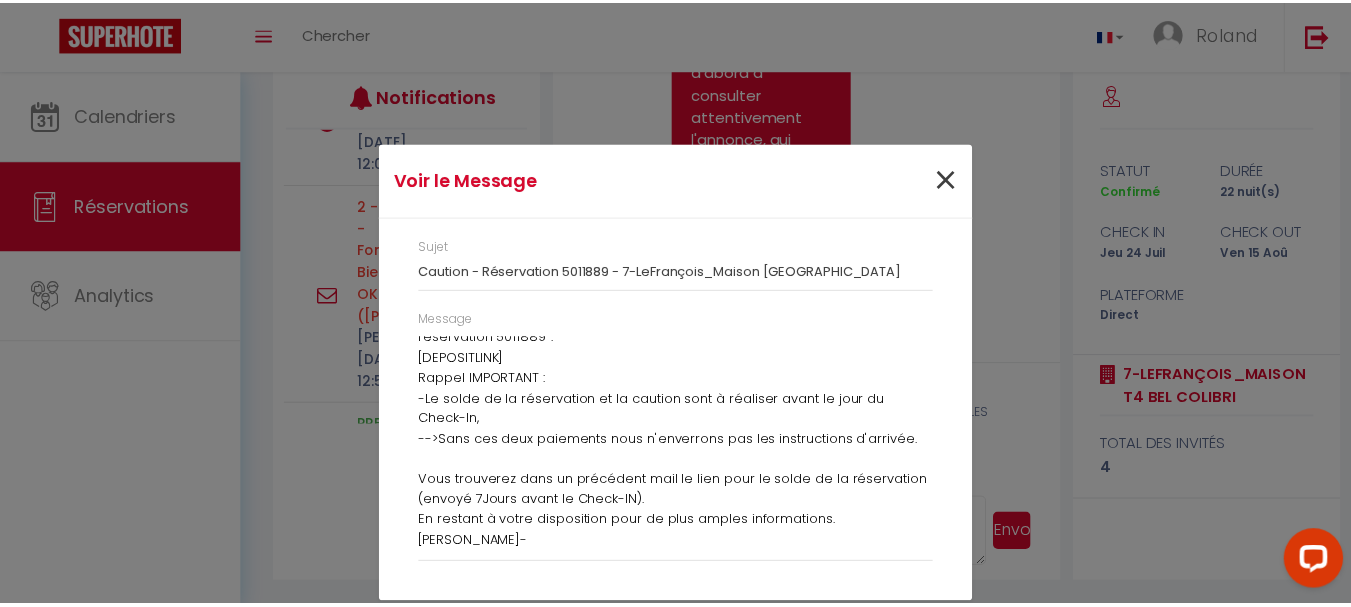 scroll, scrollTop: 888, scrollLeft: 0, axis: vertical 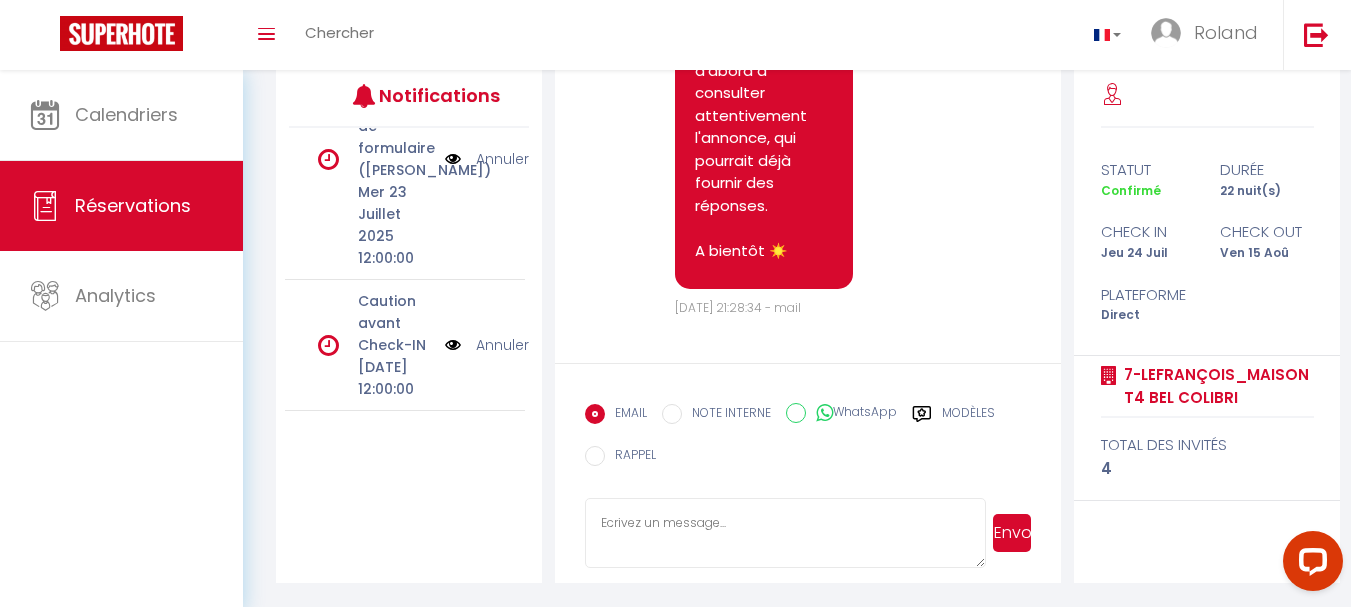 click at bounding box center [453, 159] 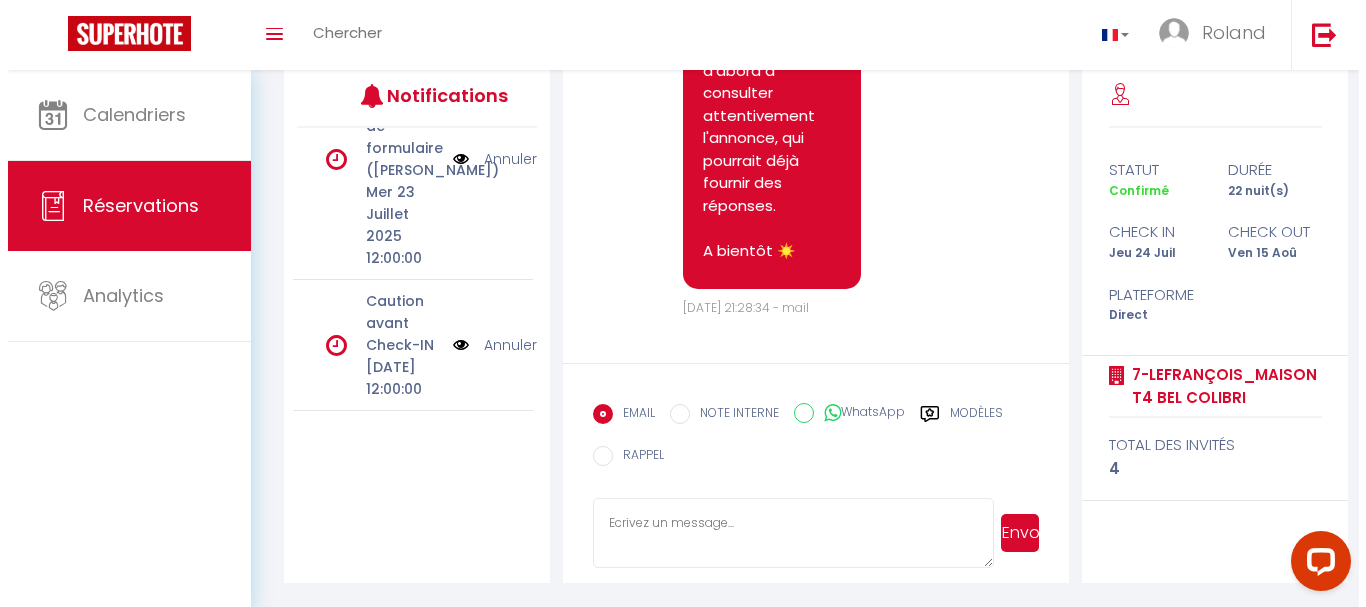 scroll, scrollTop: 866, scrollLeft: 0, axis: vertical 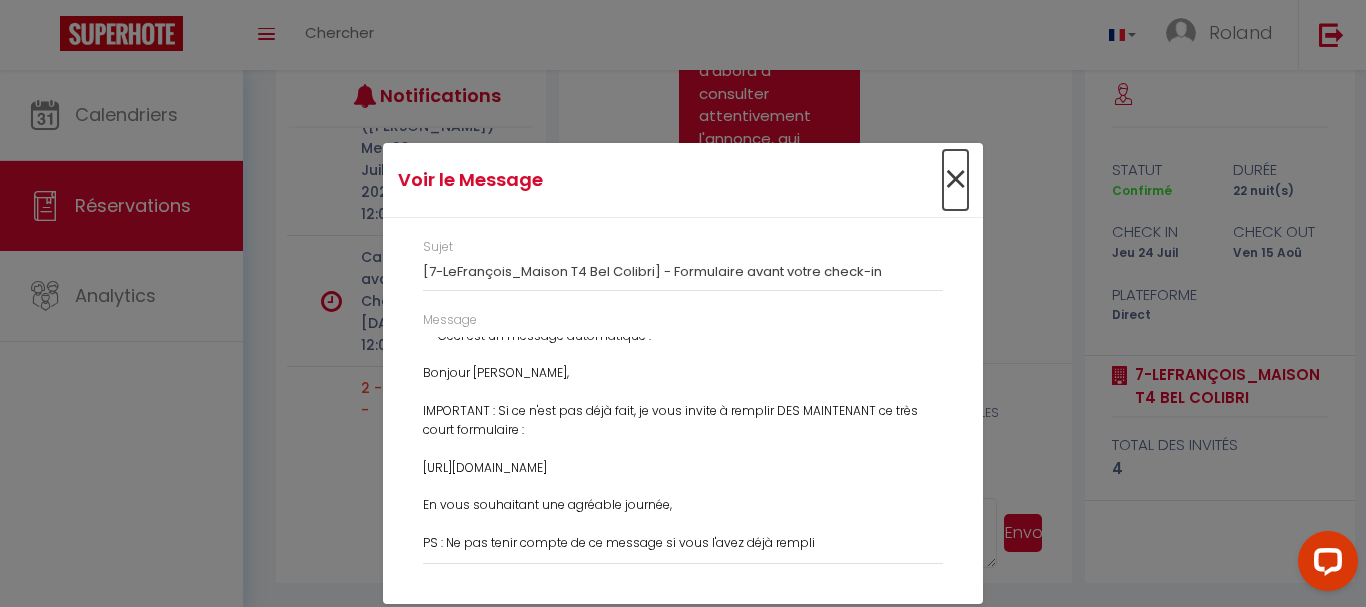 click on "×" at bounding box center [955, 180] 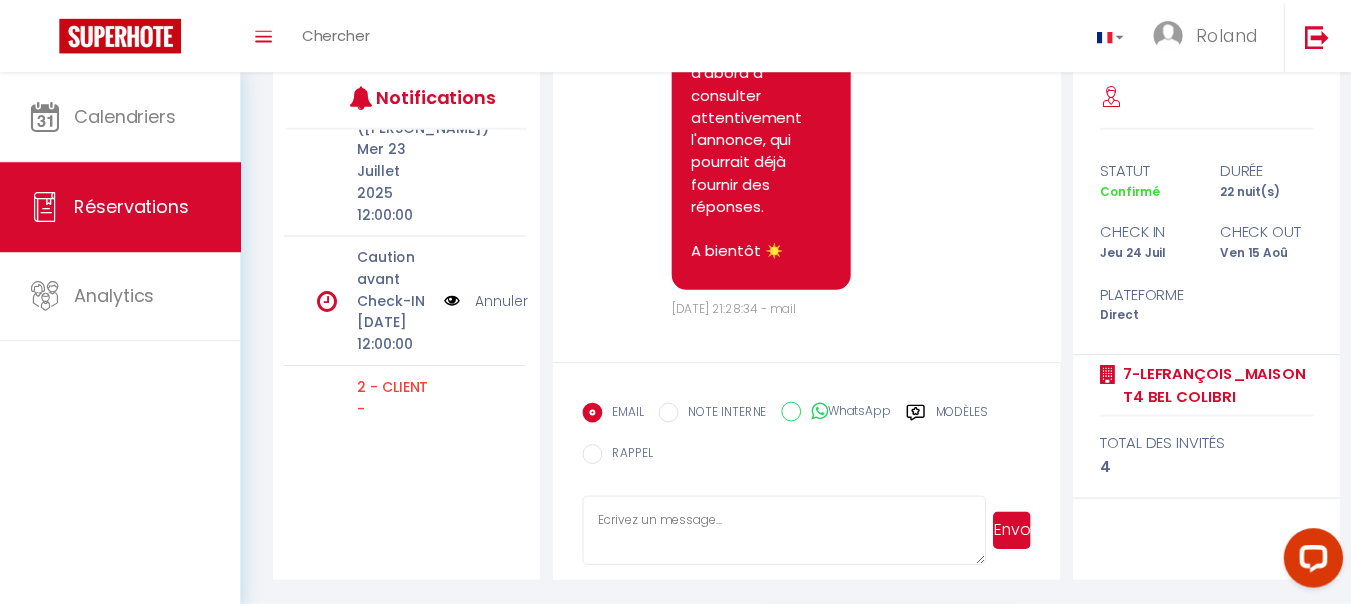 scroll, scrollTop: 888, scrollLeft: 0, axis: vertical 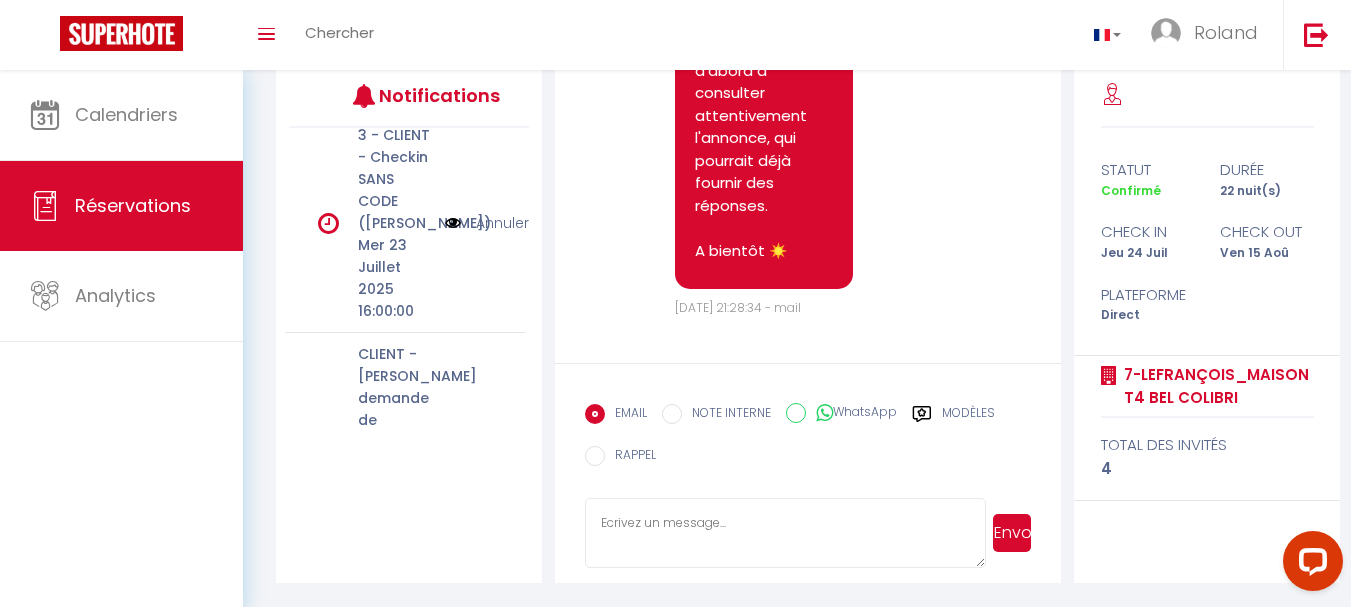 click at bounding box center (453, 223) 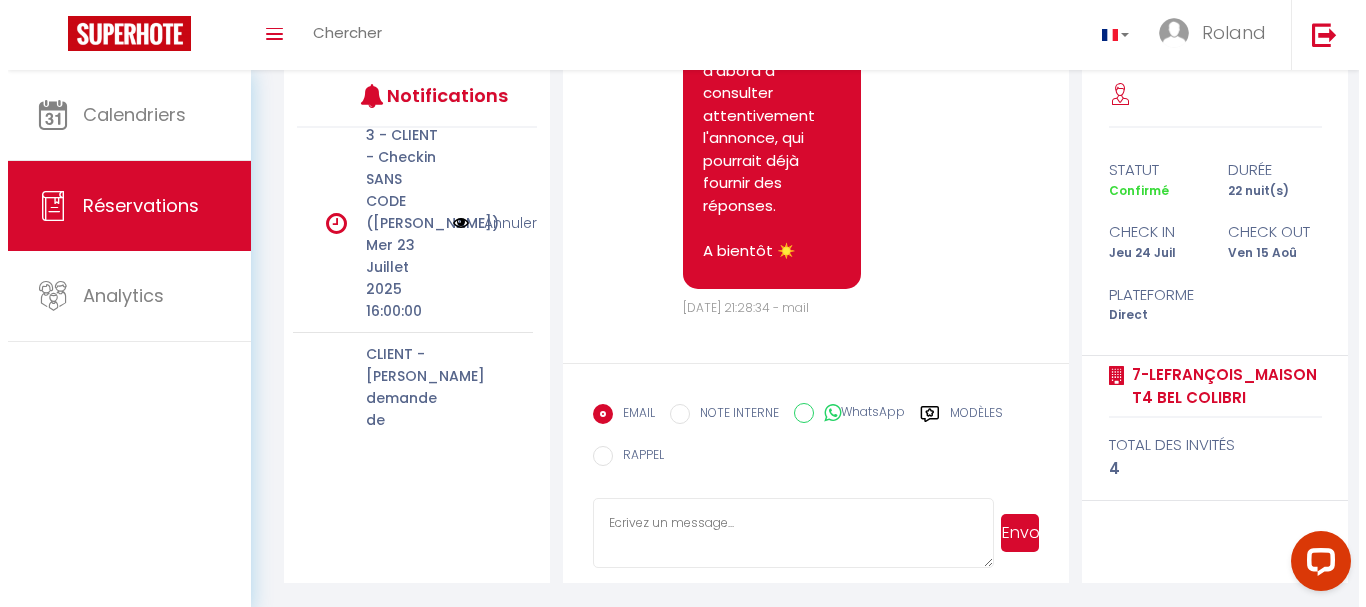 scroll, scrollTop: 866, scrollLeft: 0, axis: vertical 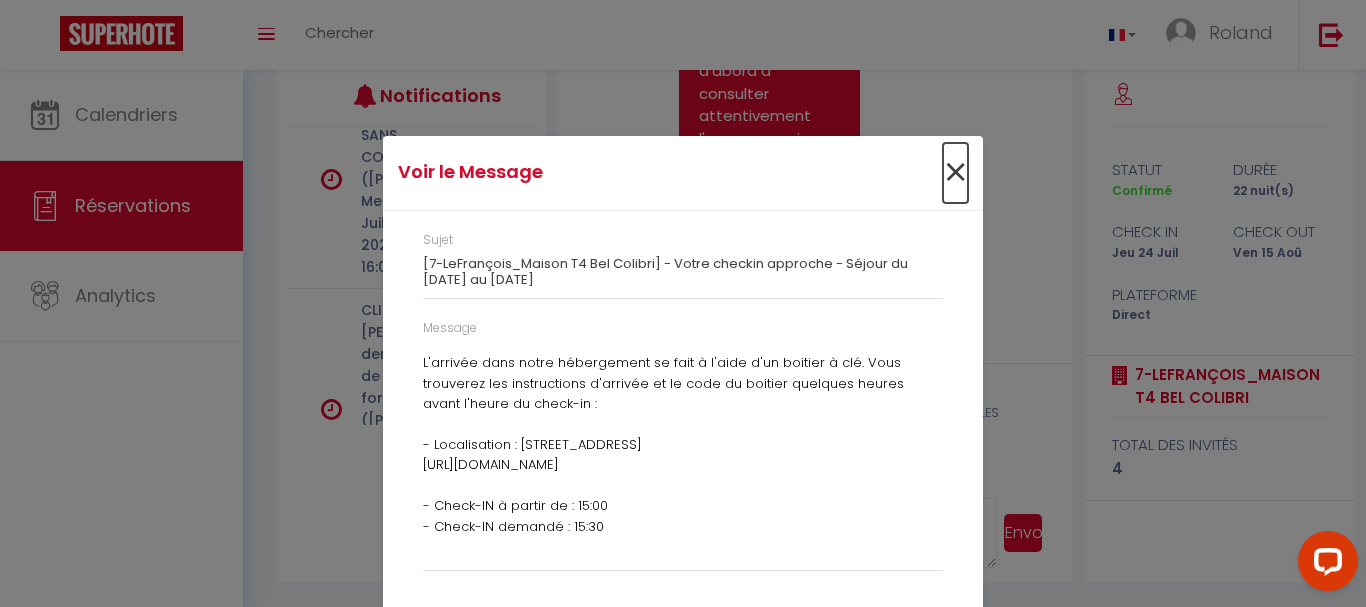 click on "×" at bounding box center [955, 173] 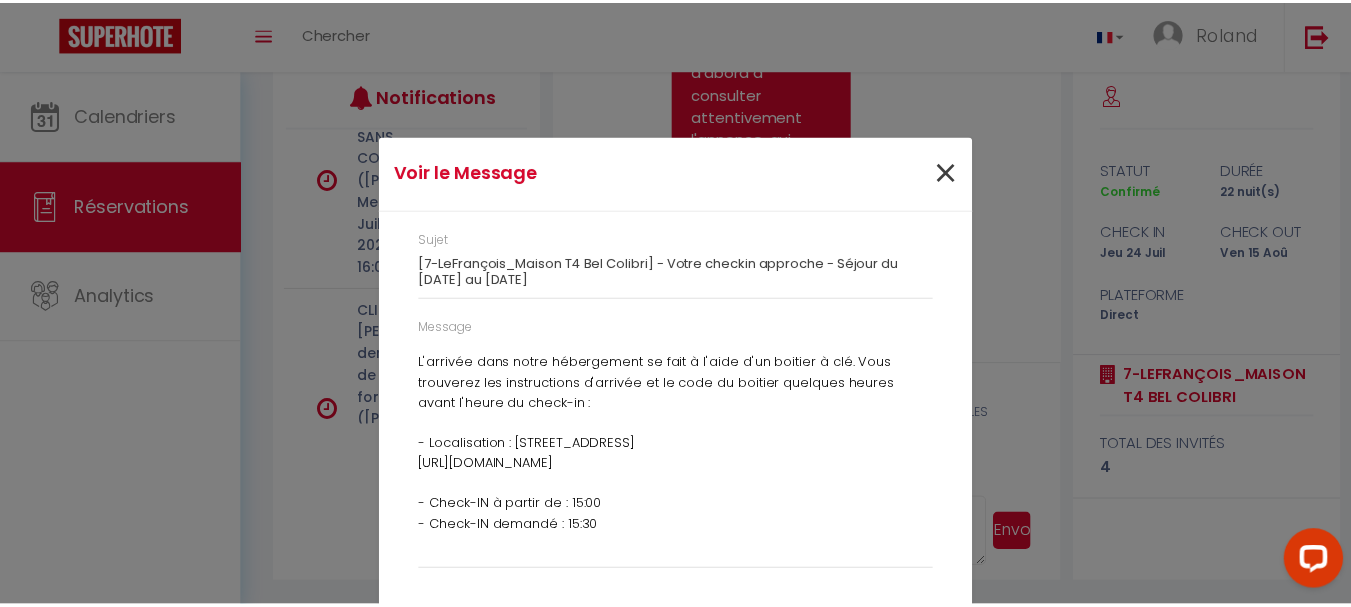 scroll, scrollTop: 888, scrollLeft: 0, axis: vertical 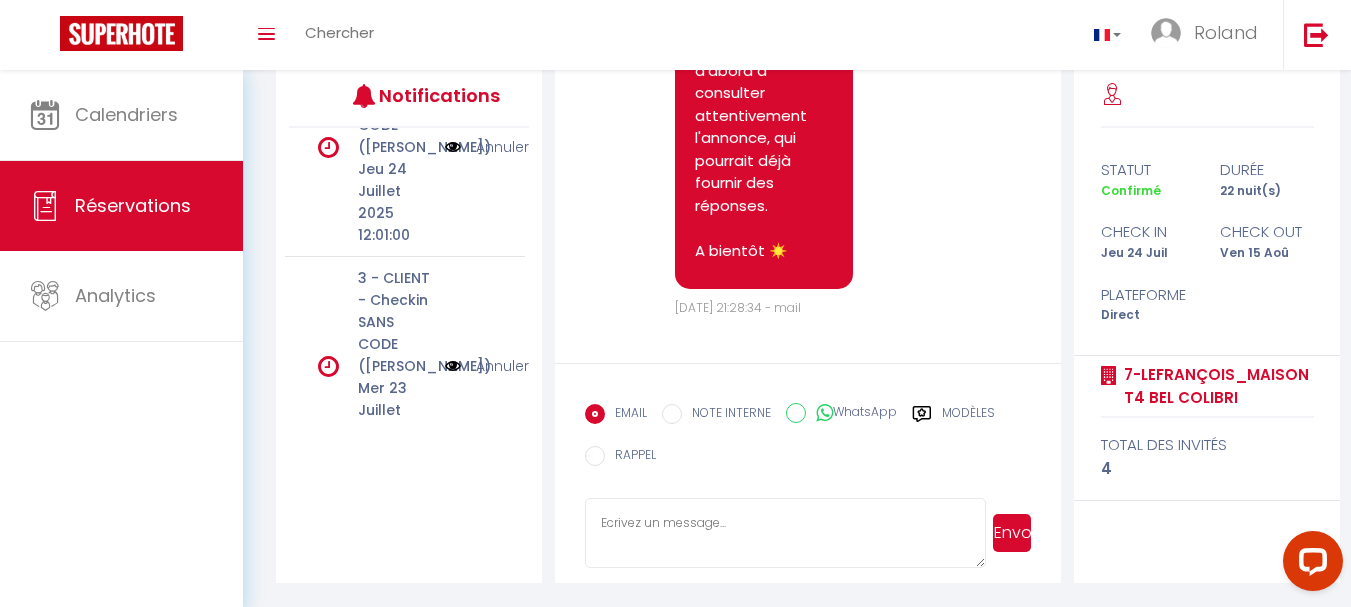 click at bounding box center (453, 147) 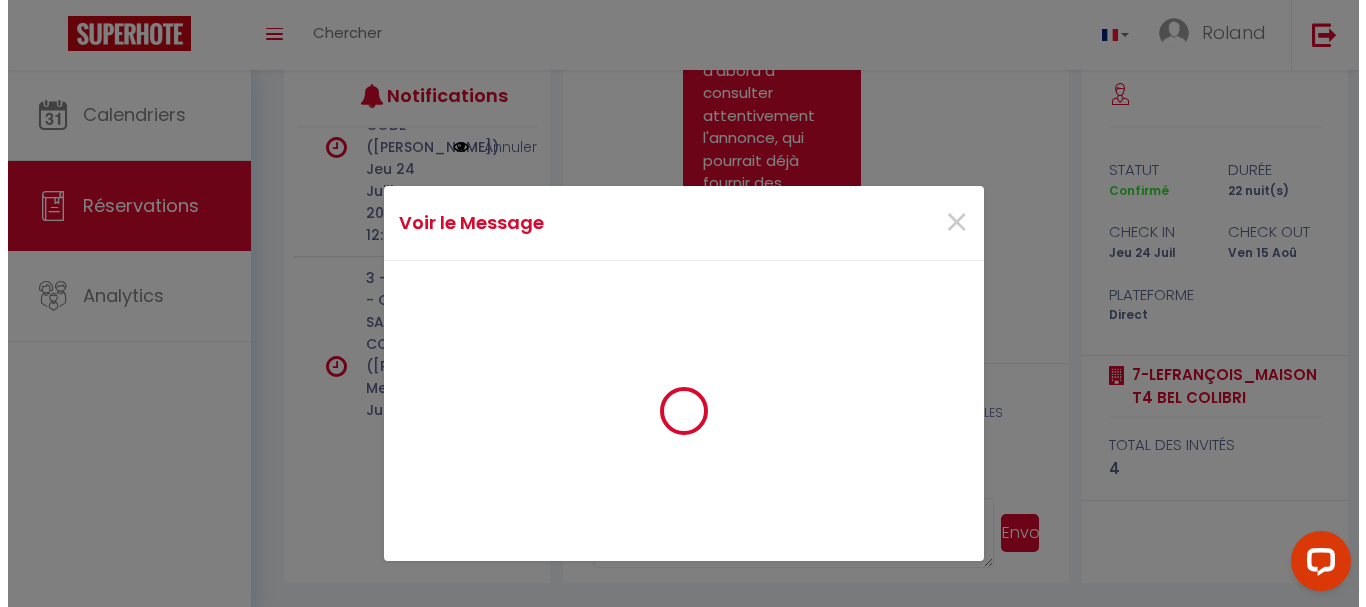 scroll, scrollTop: 866, scrollLeft: 0, axis: vertical 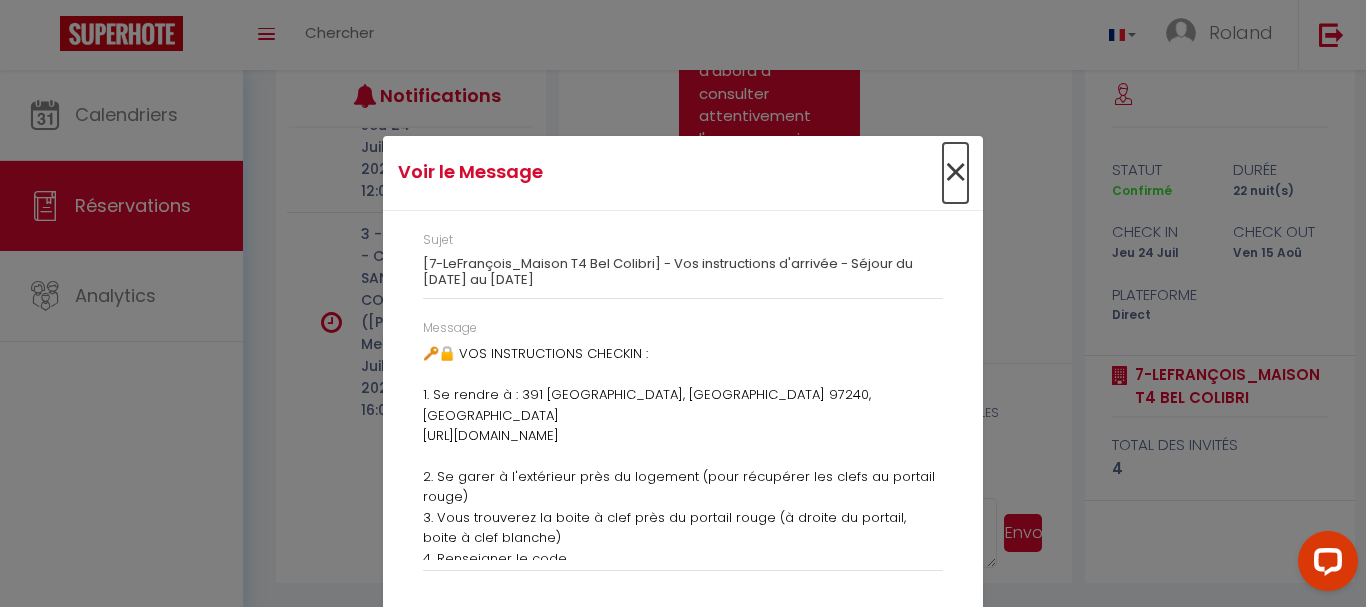 click on "×" at bounding box center (955, 173) 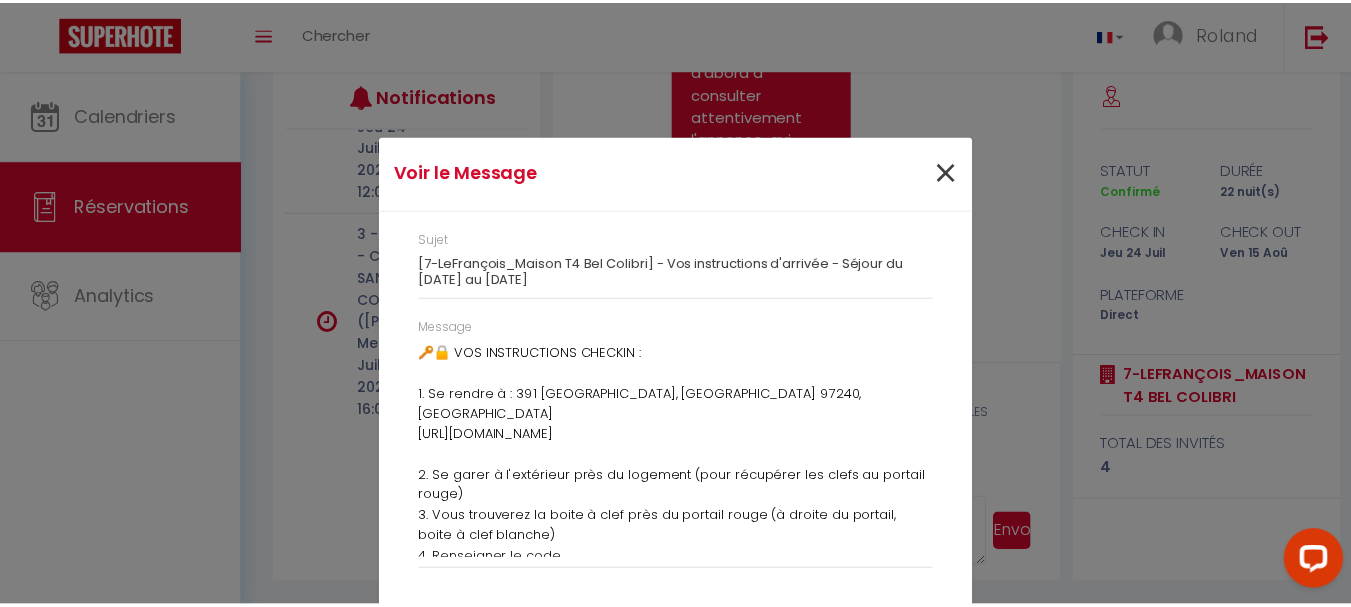 scroll, scrollTop: 888, scrollLeft: 0, axis: vertical 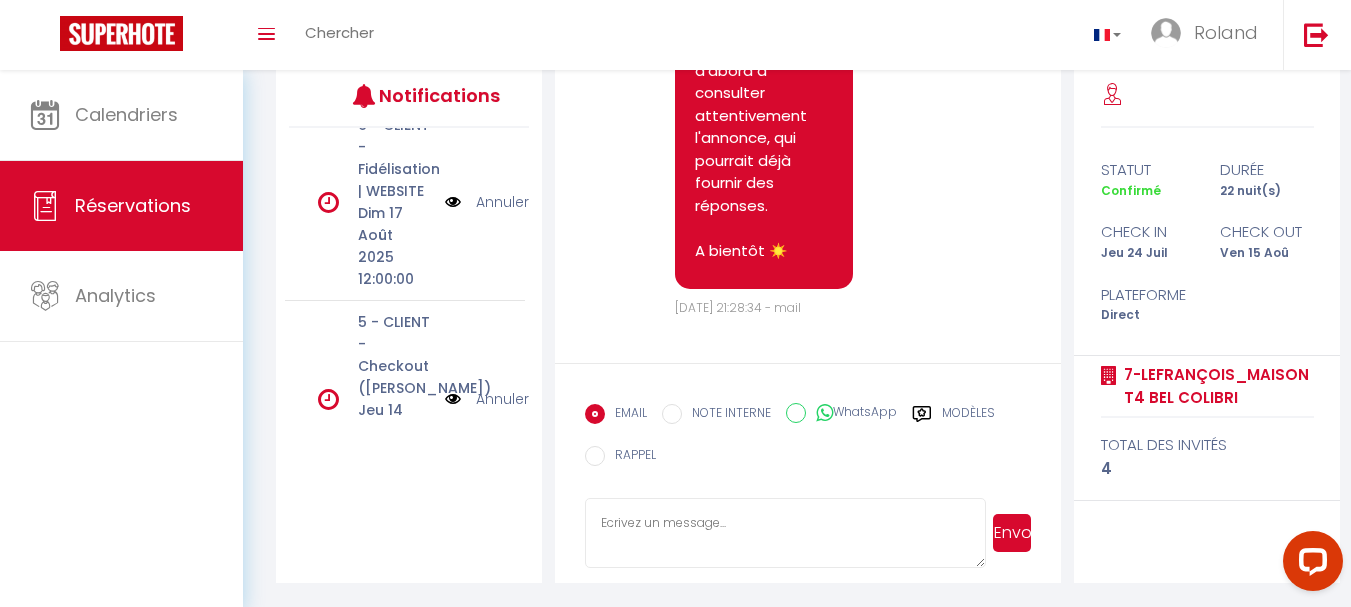 select on "not_cancelled" 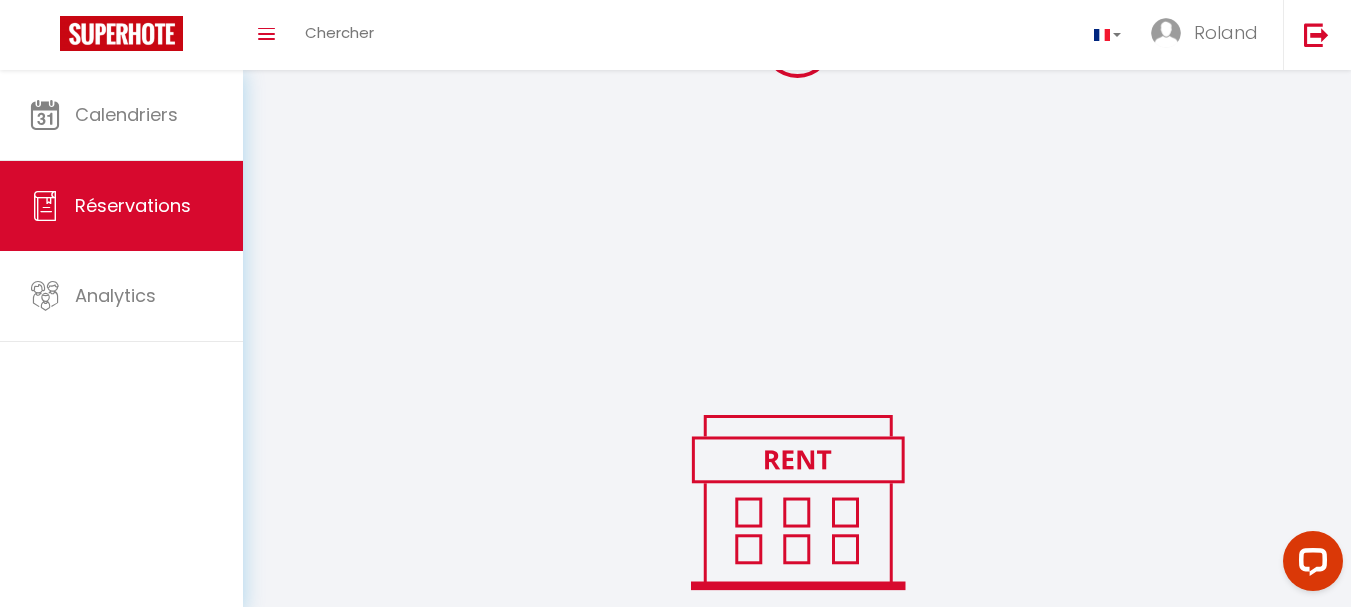 scroll, scrollTop: 0, scrollLeft: 0, axis: both 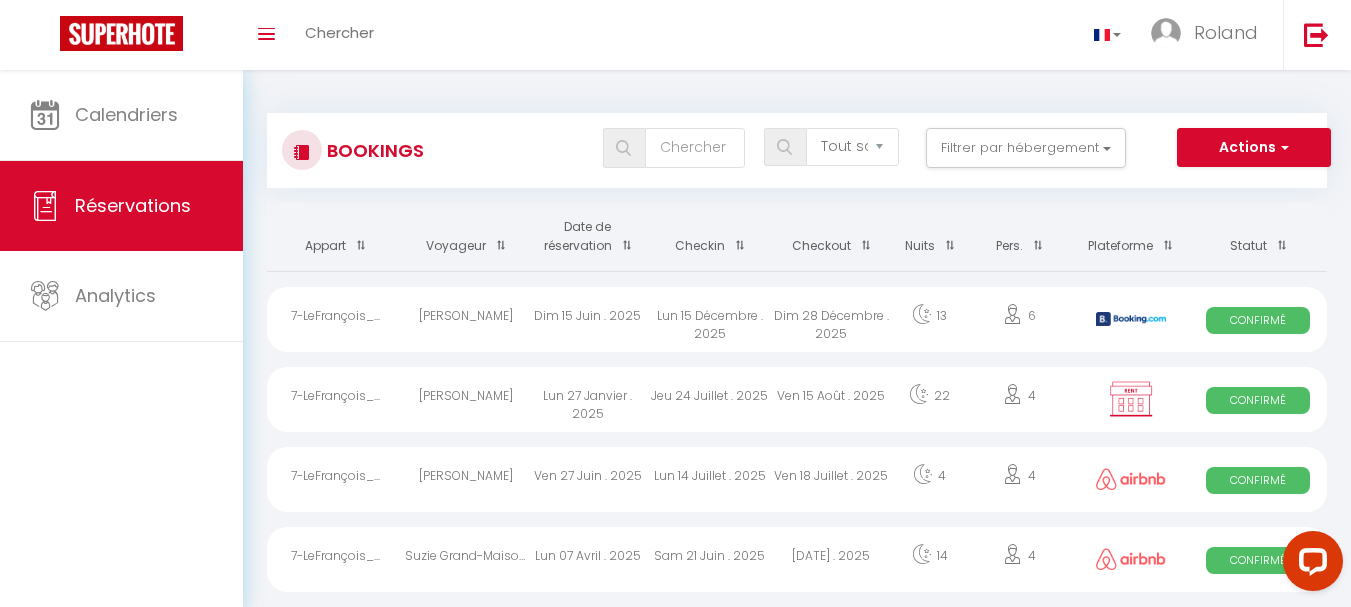 click at bounding box center [1131, 399] 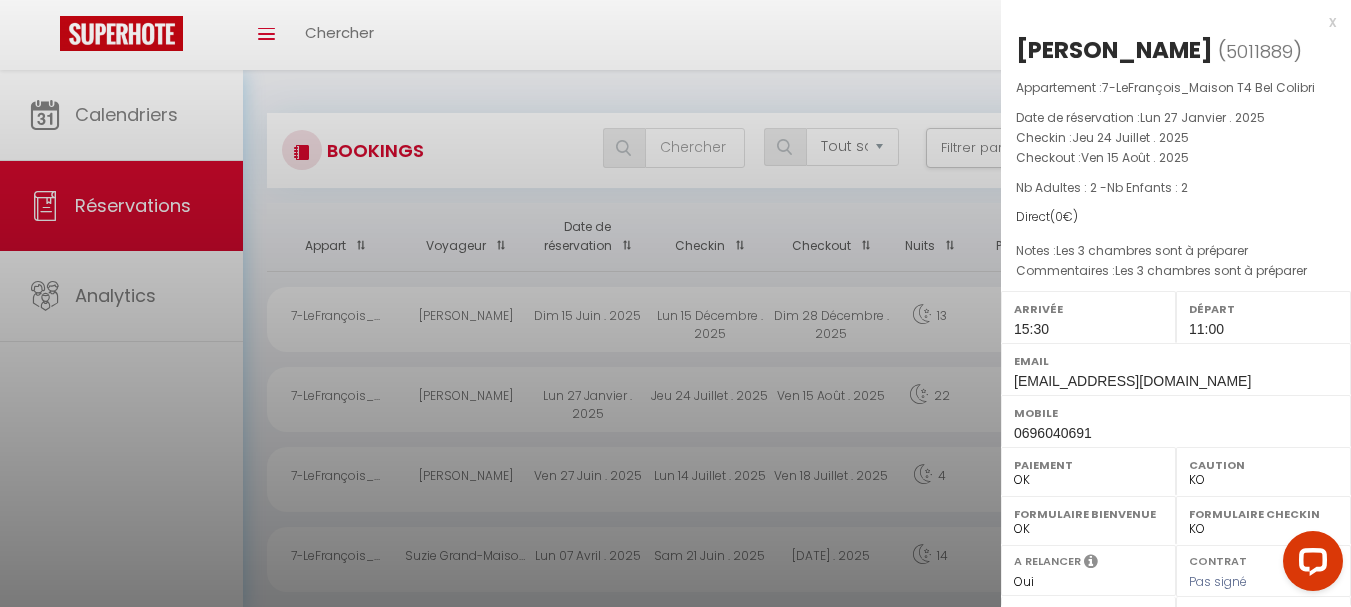 select on "35686" 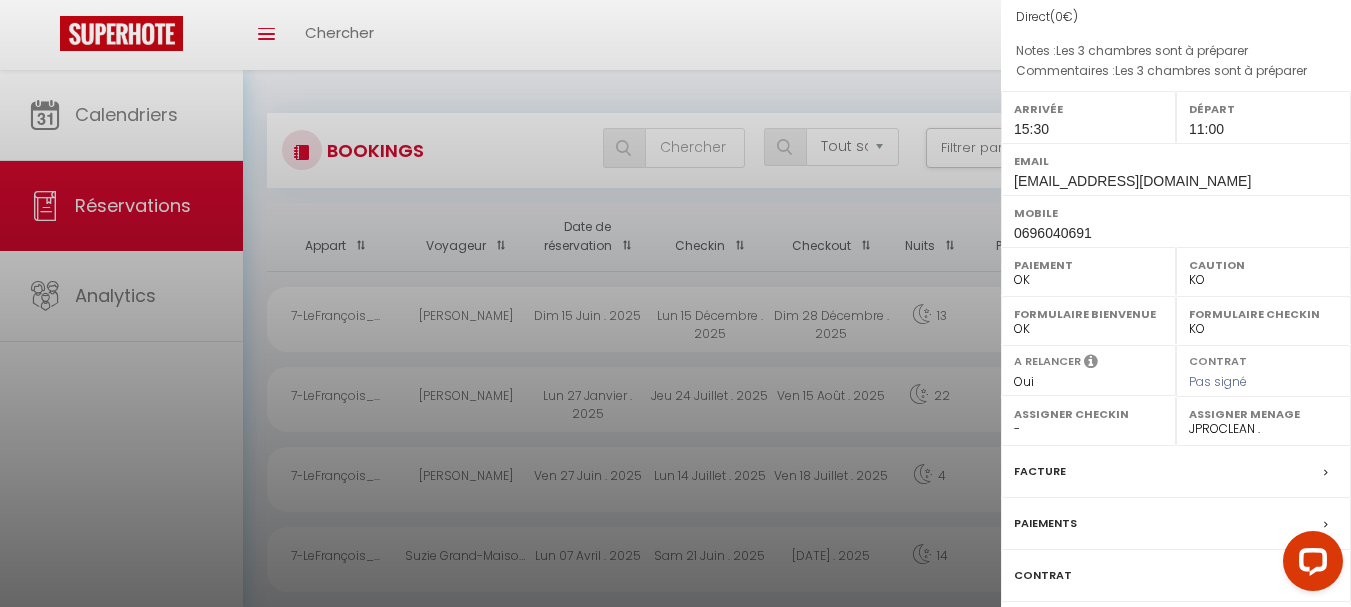 scroll, scrollTop: 300, scrollLeft: 0, axis: vertical 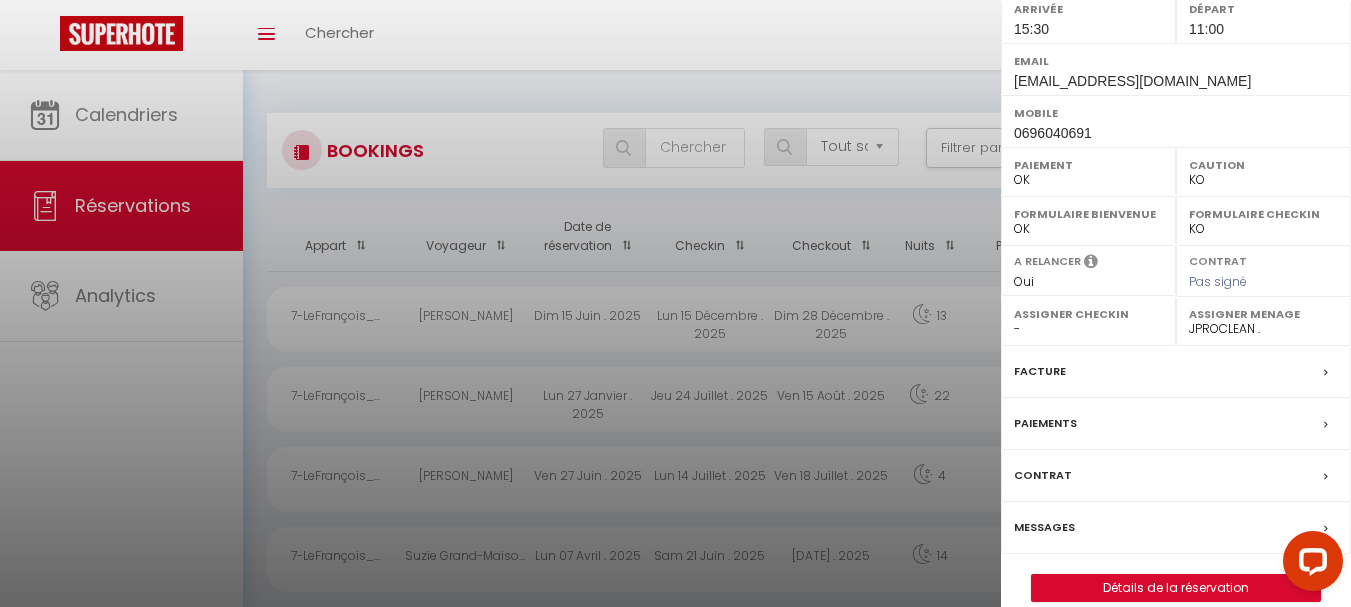 click on "Facture" at bounding box center [1176, 372] 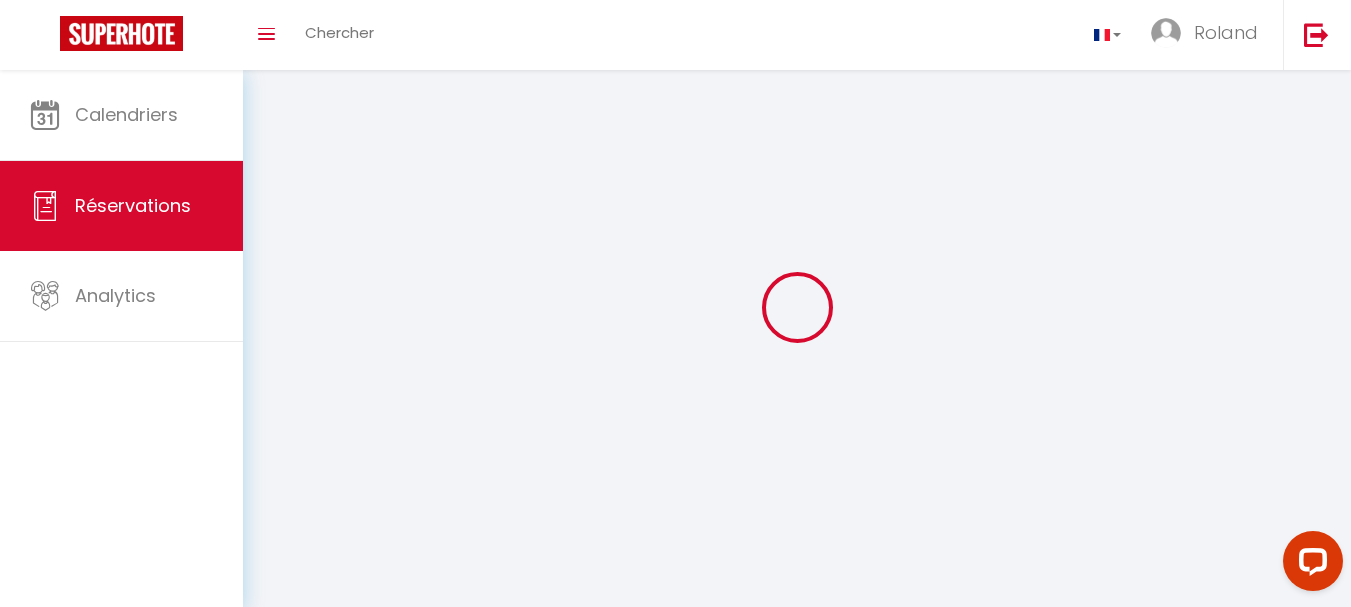 select 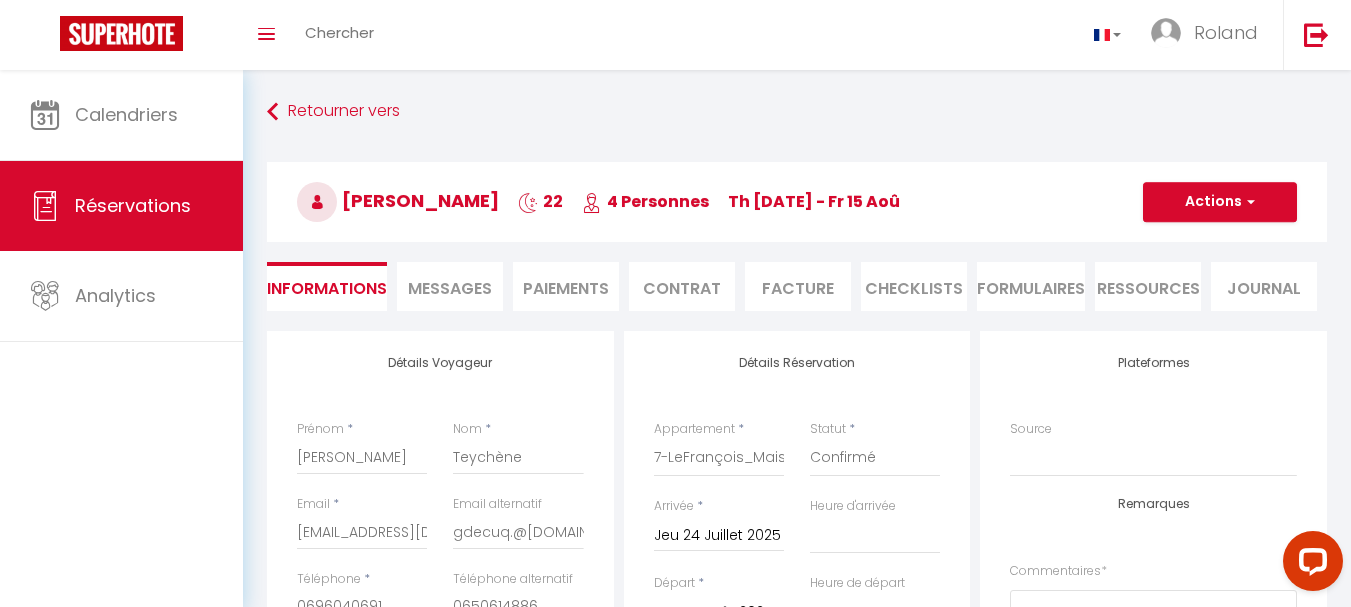 select 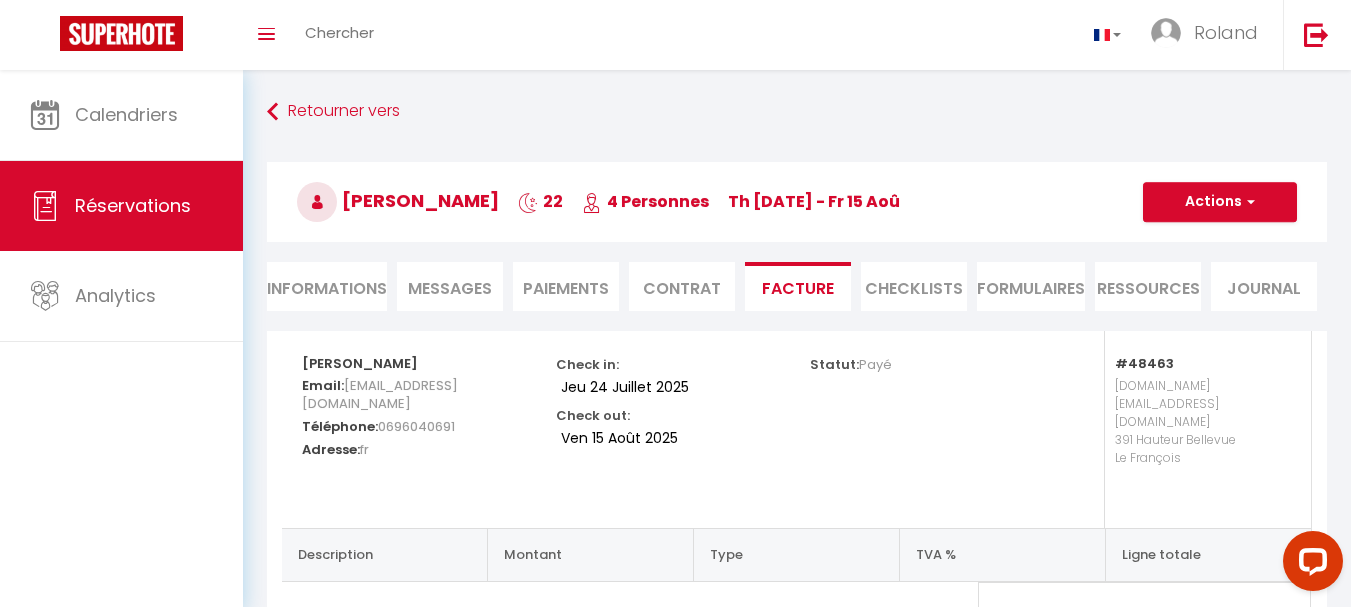 scroll, scrollTop: 74, scrollLeft: 0, axis: vertical 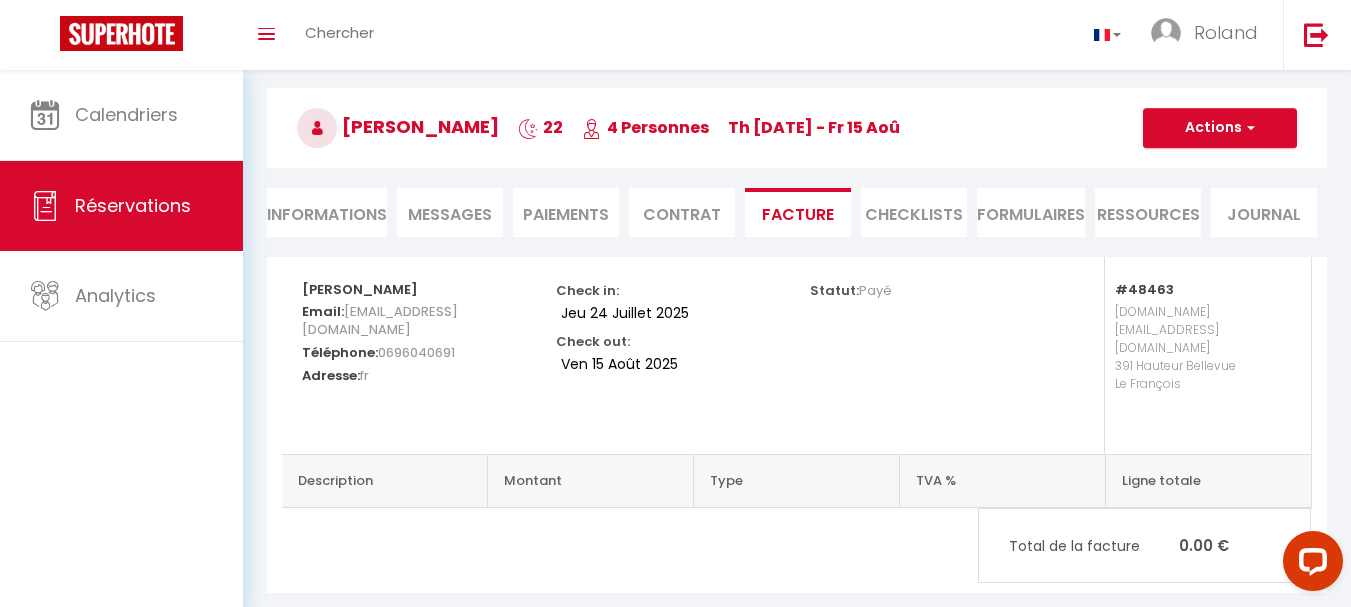 click on "Paiements" at bounding box center (566, 212) 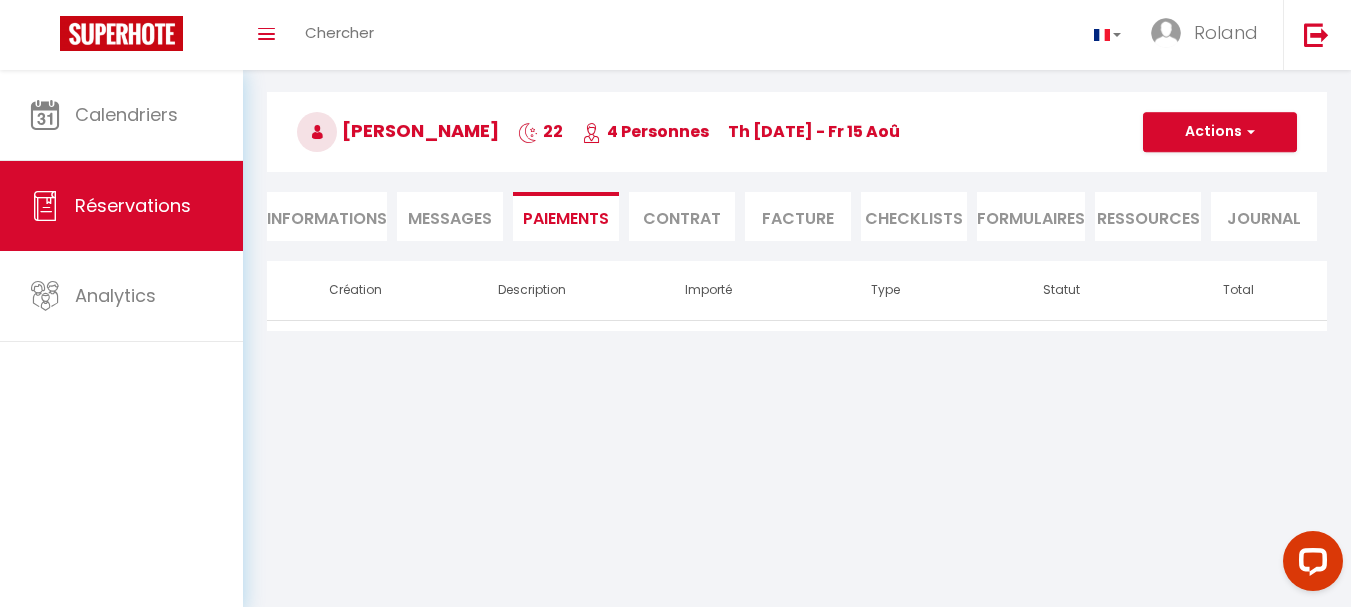 click on "Messages" at bounding box center (450, 218) 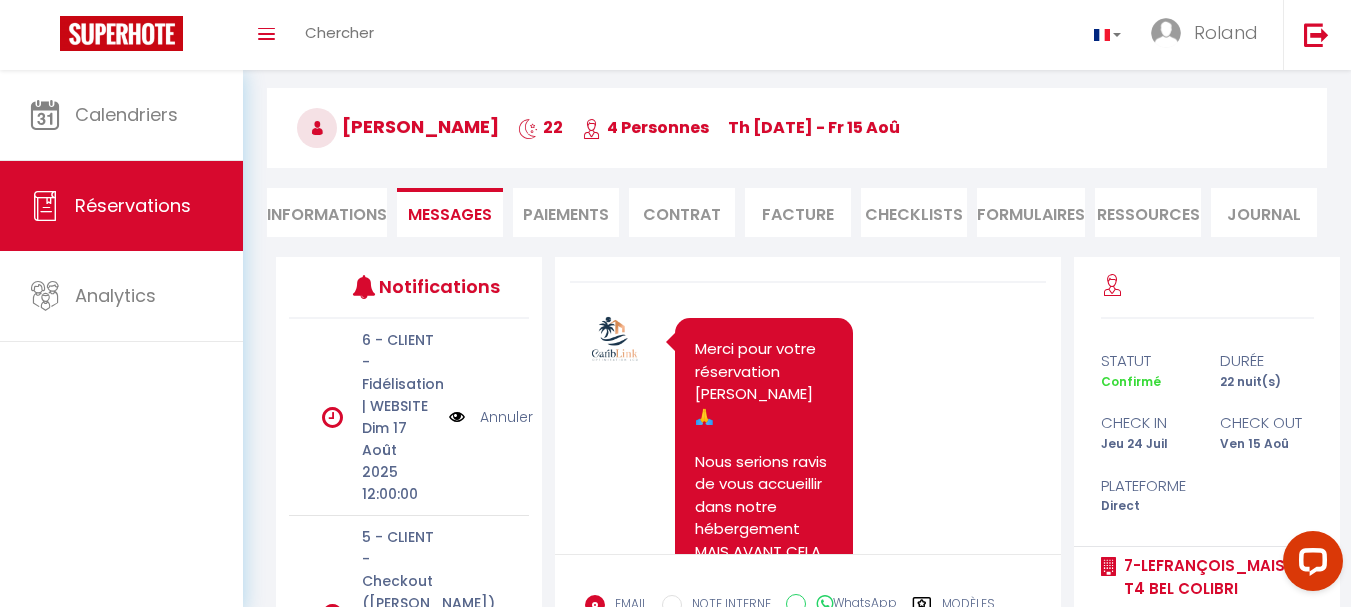scroll, scrollTop: 0, scrollLeft: 0, axis: both 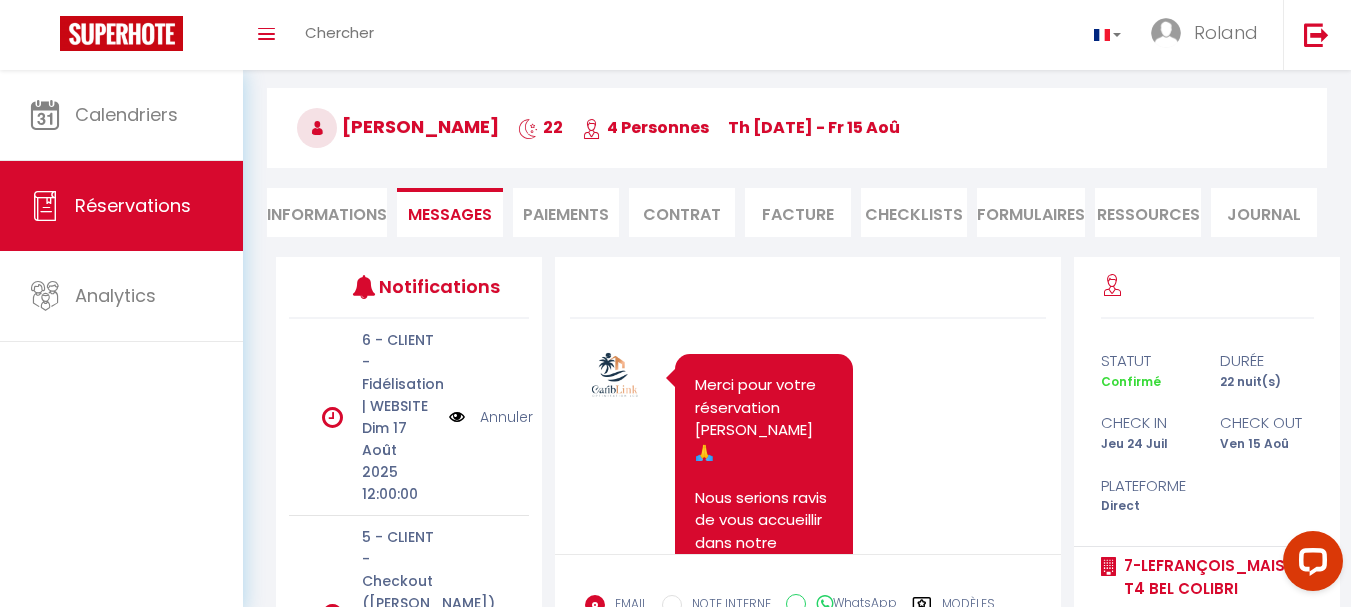 click on "FORMULAIRES" at bounding box center (1031, 212) 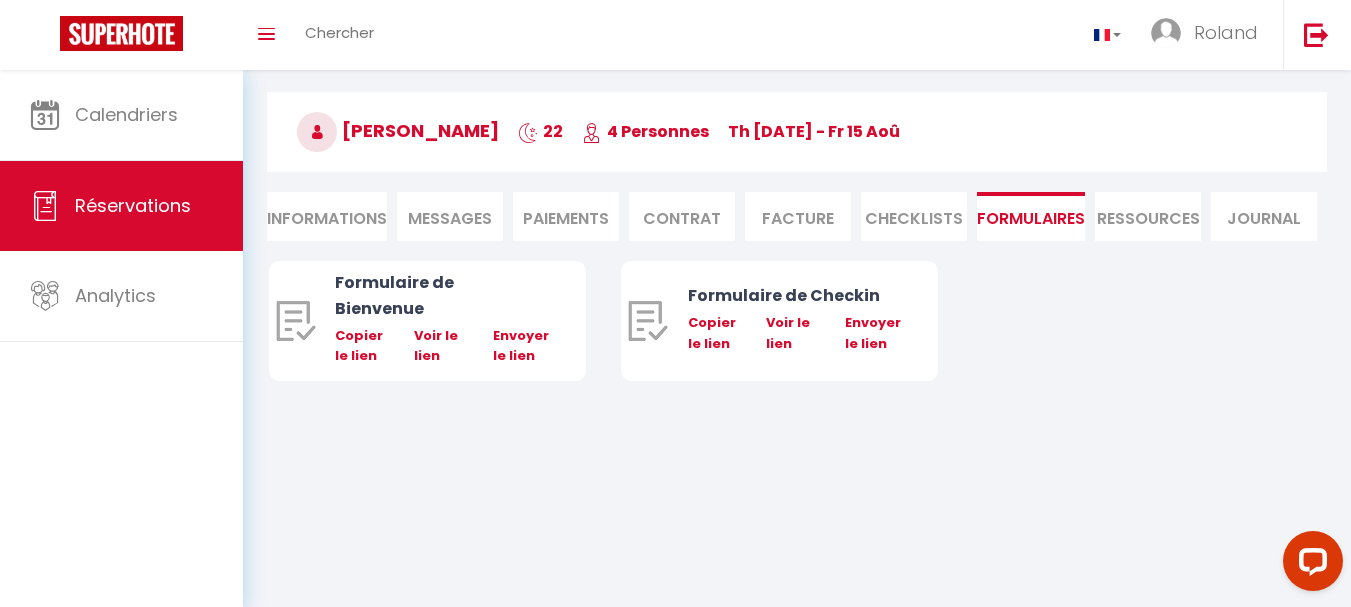 click on "Ressources" at bounding box center [1148, 216] 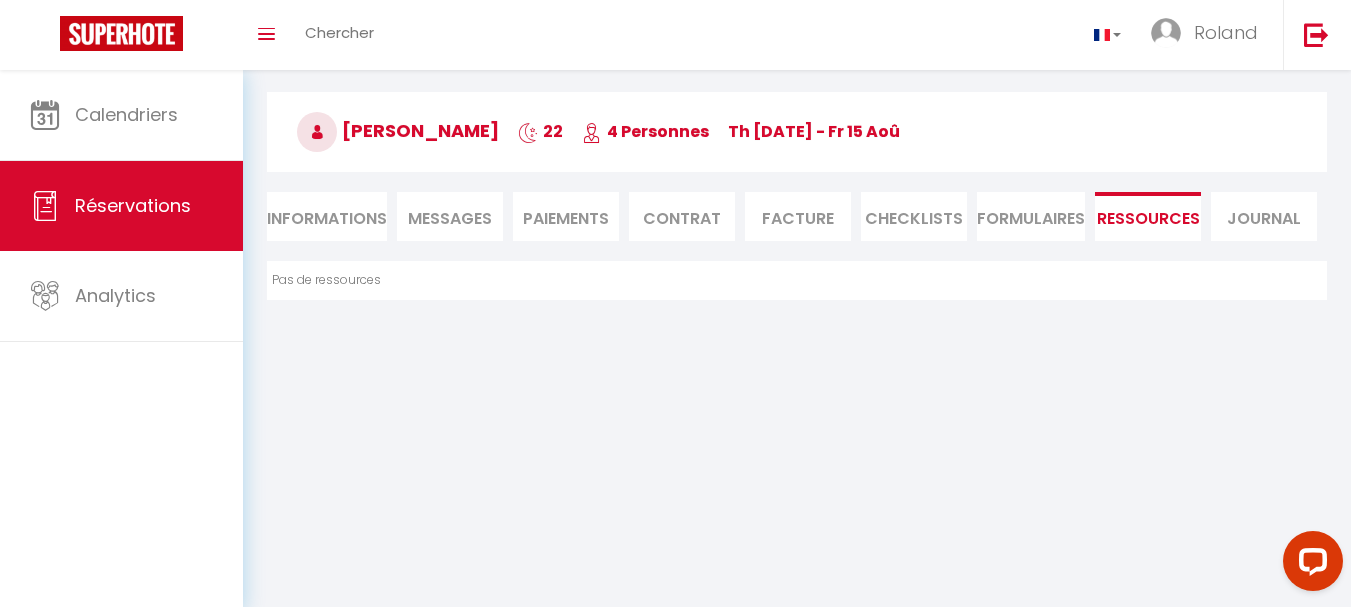 click on "Journal" at bounding box center [1264, 216] 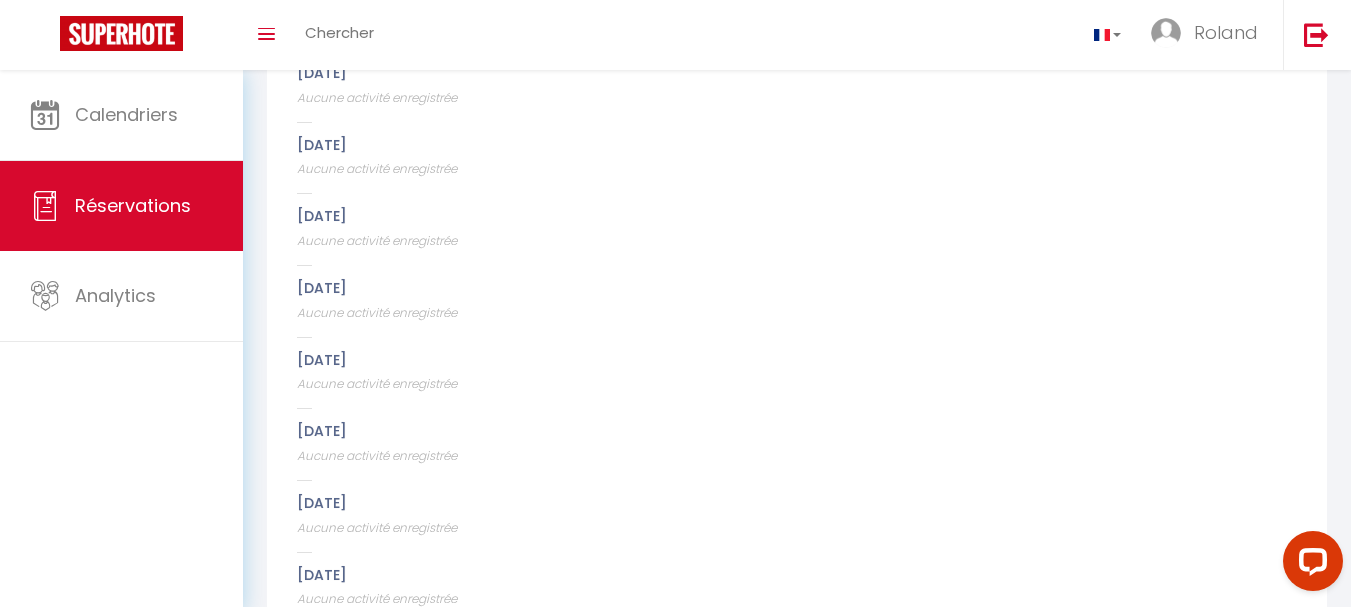 scroll, scrollTop: 0, scrollLeft: 0, axis: both 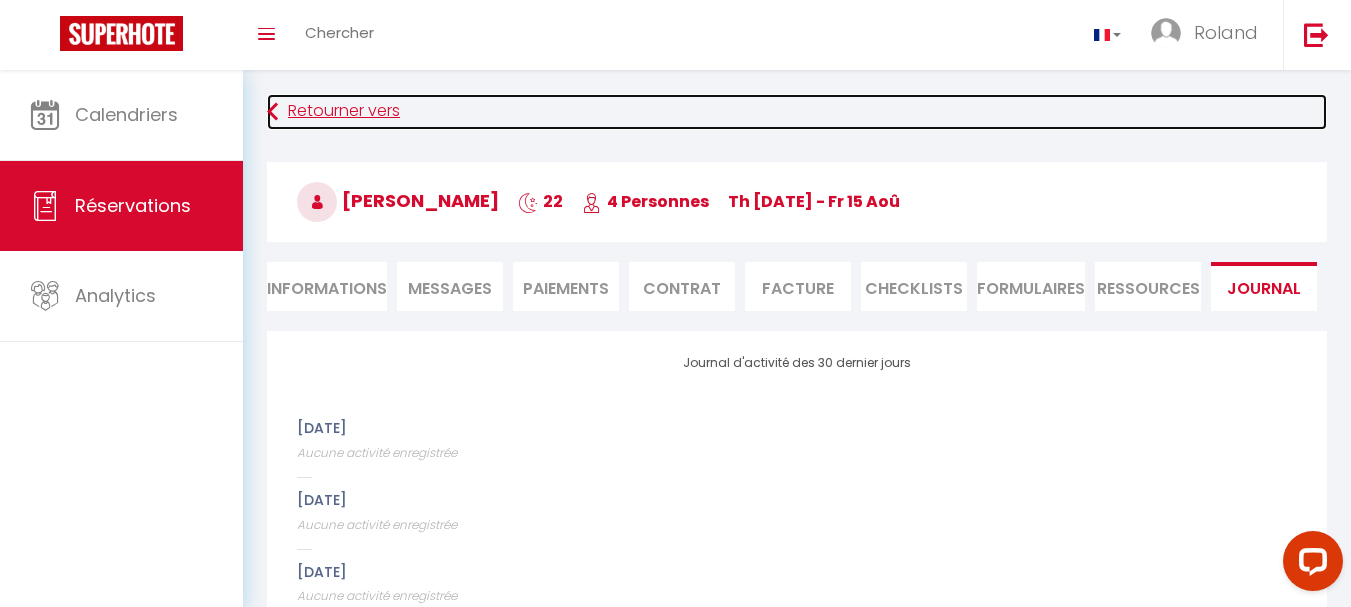 click at bounding box center [272, 112] 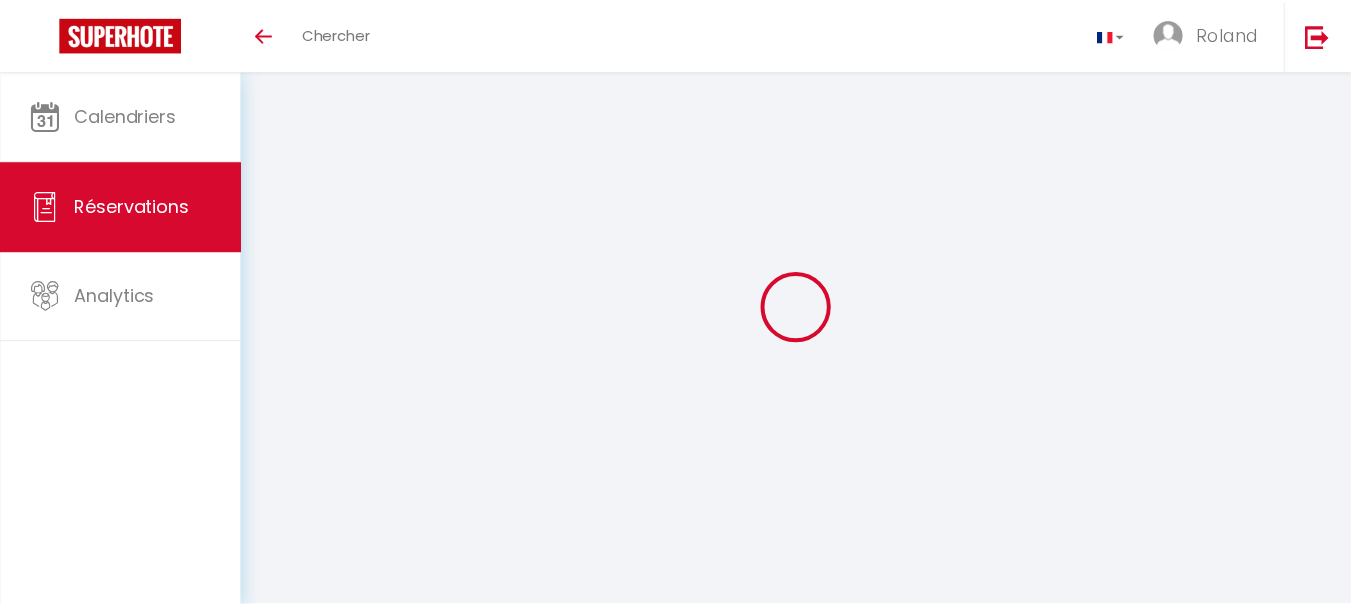 scroll, scrollTop: 0, scrollLeft: 0, axis: both 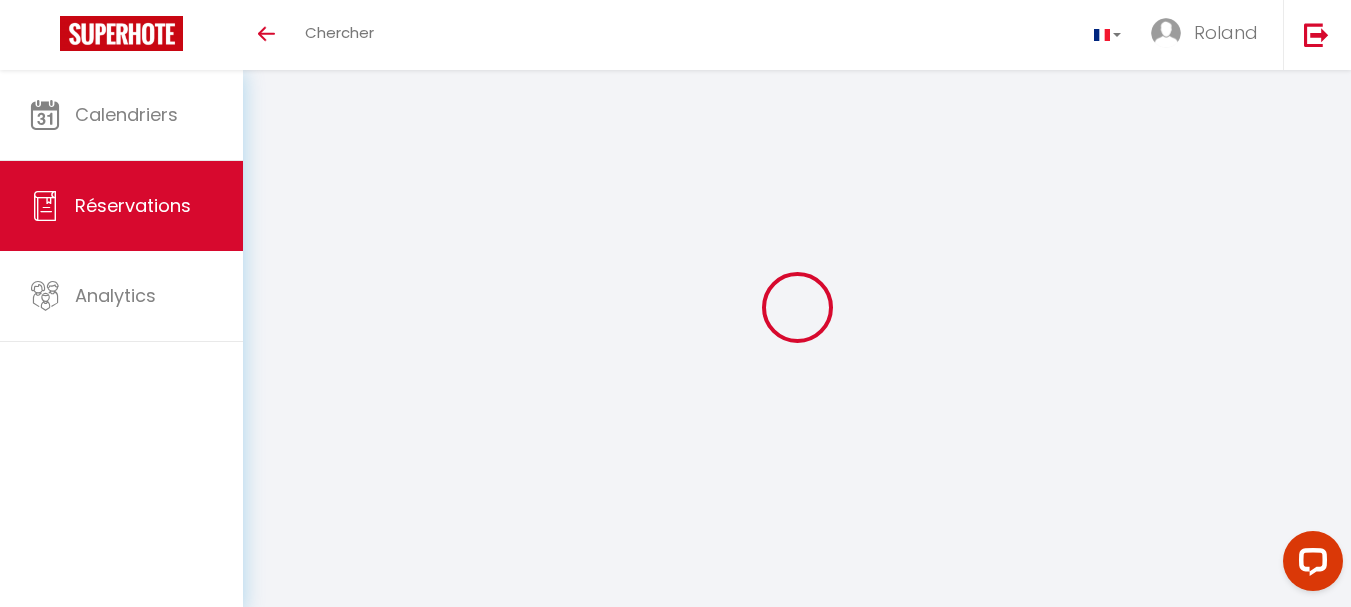 select 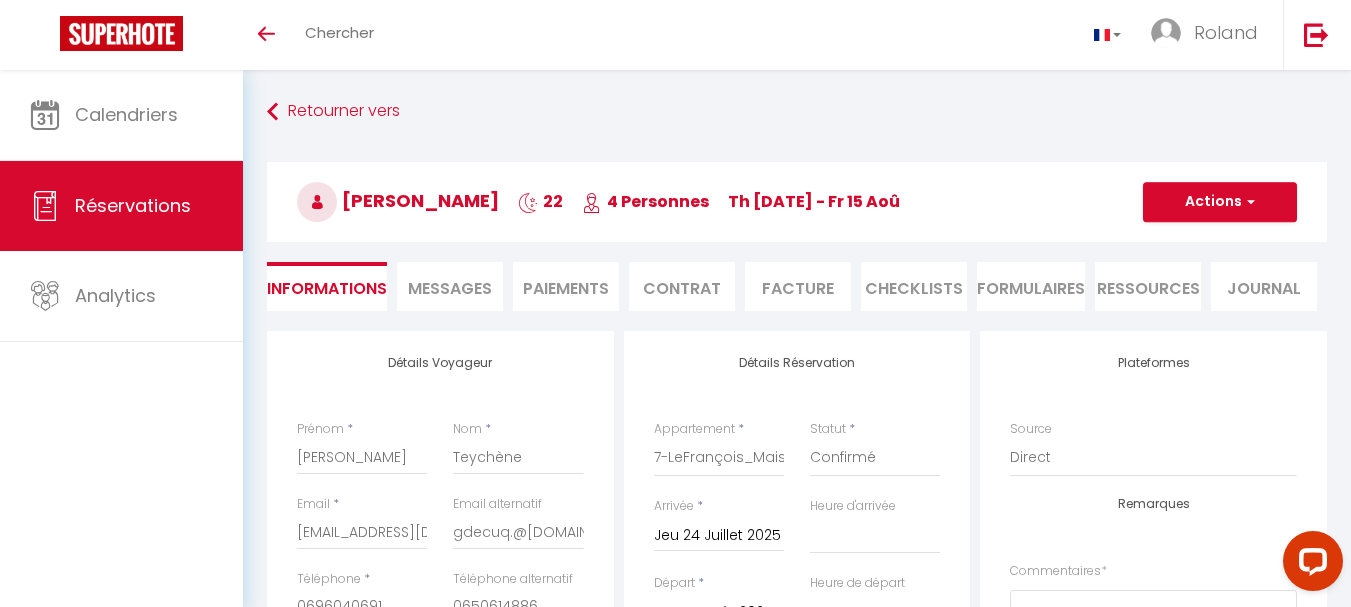 select 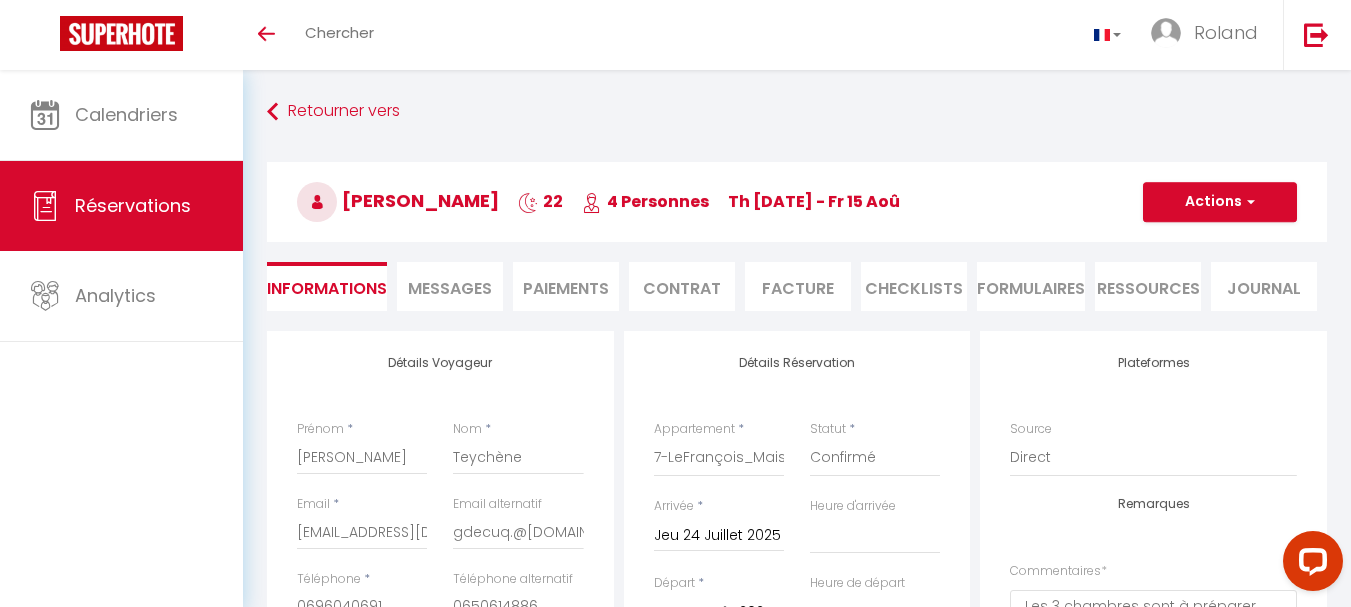 type on "Les 3 chambres sont à préparer" 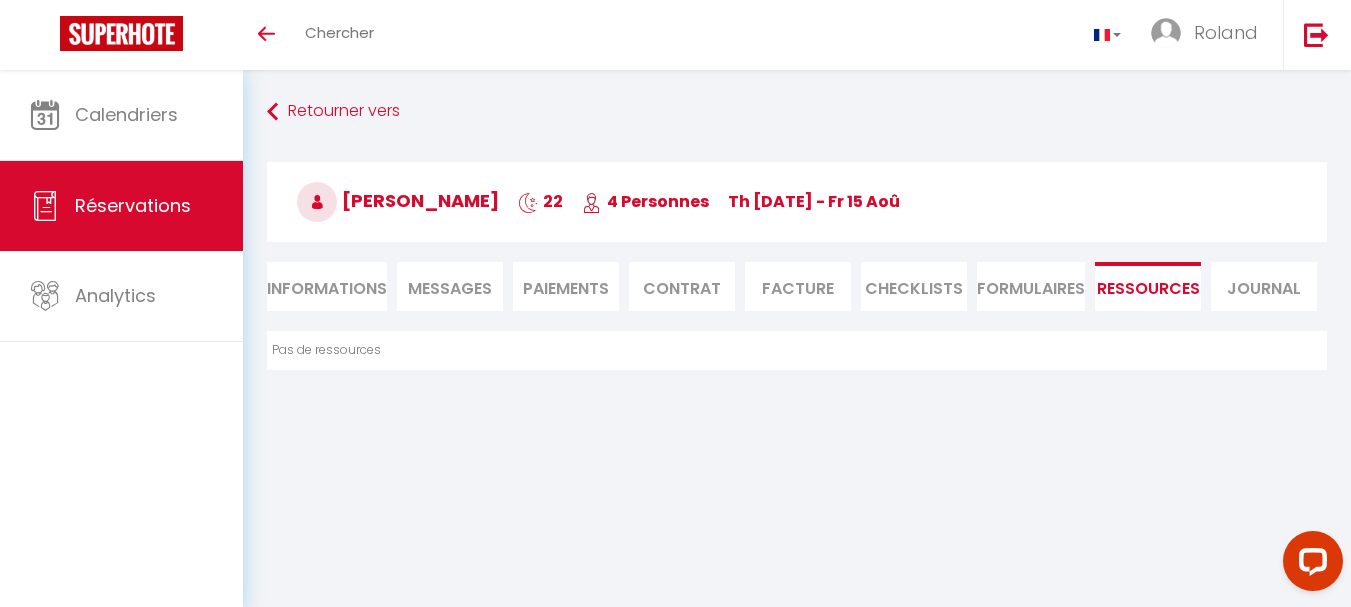 click on "Réservations" at bounding box center (121, 206) 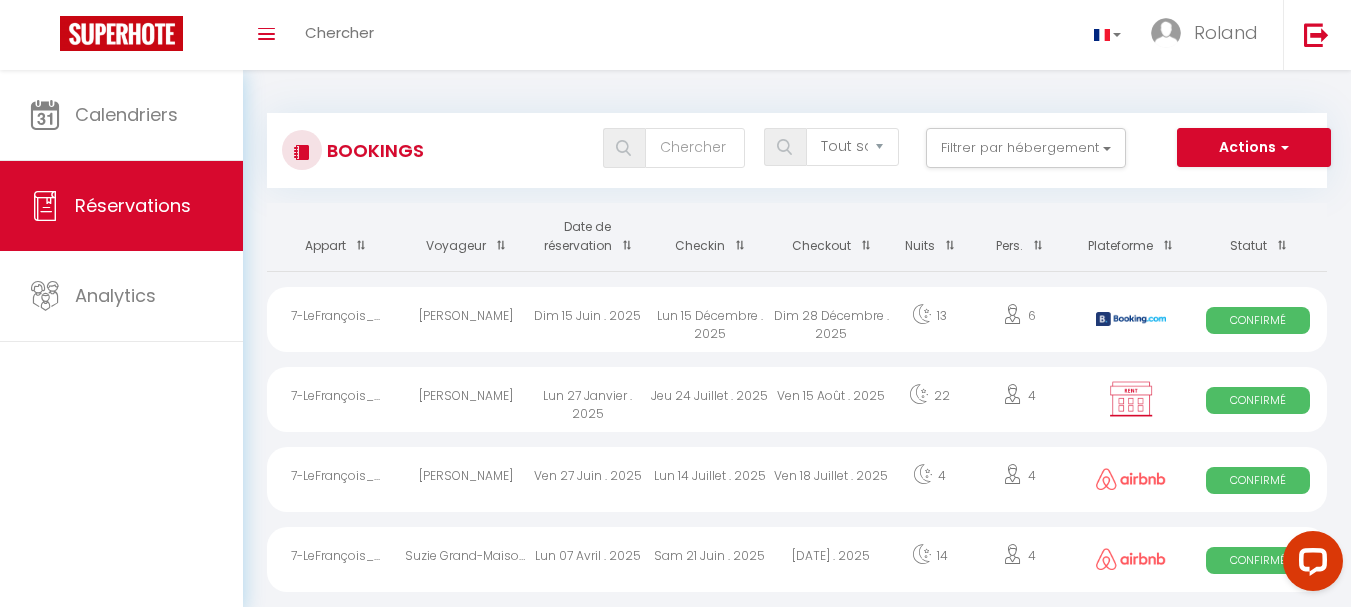 scroll, scrollTop: 100, scrollLeft: 0, axis: vertical 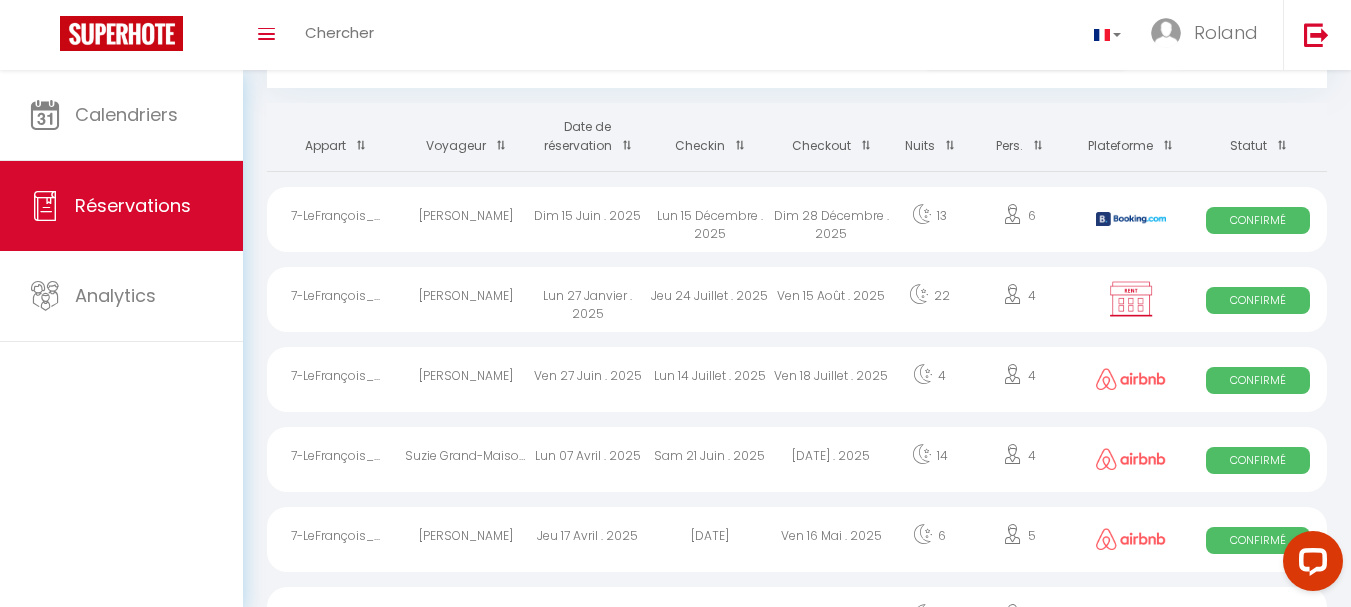 click at bounding box center (1131, 459) 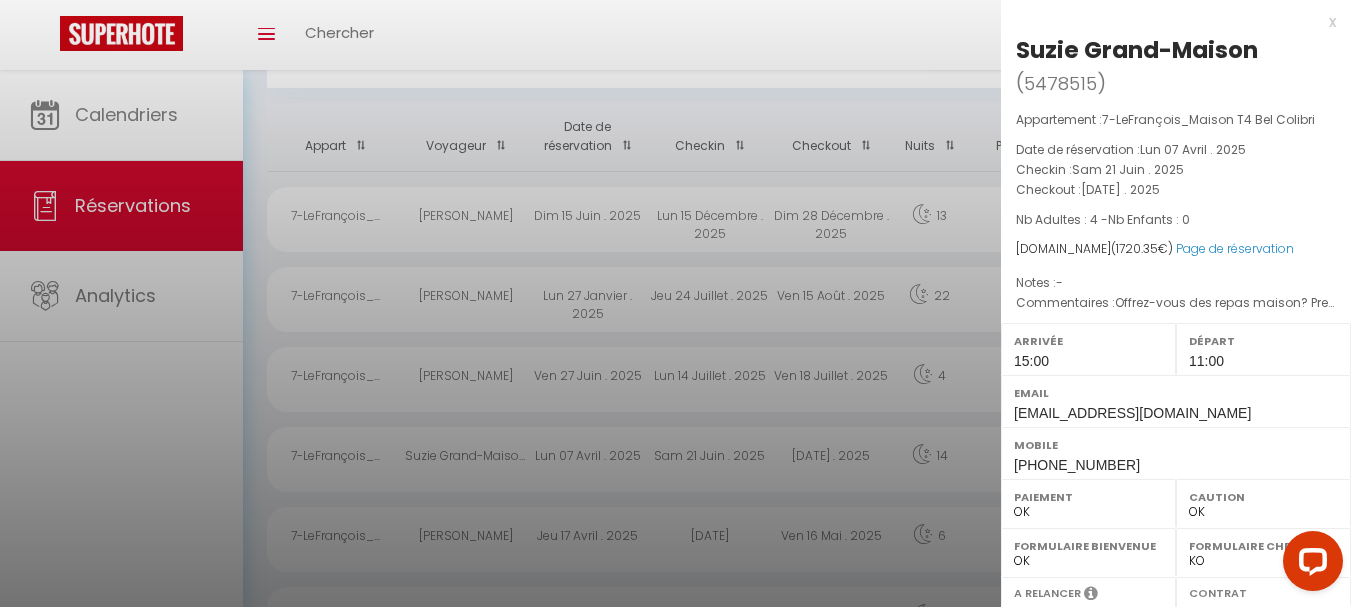 select on "35686" 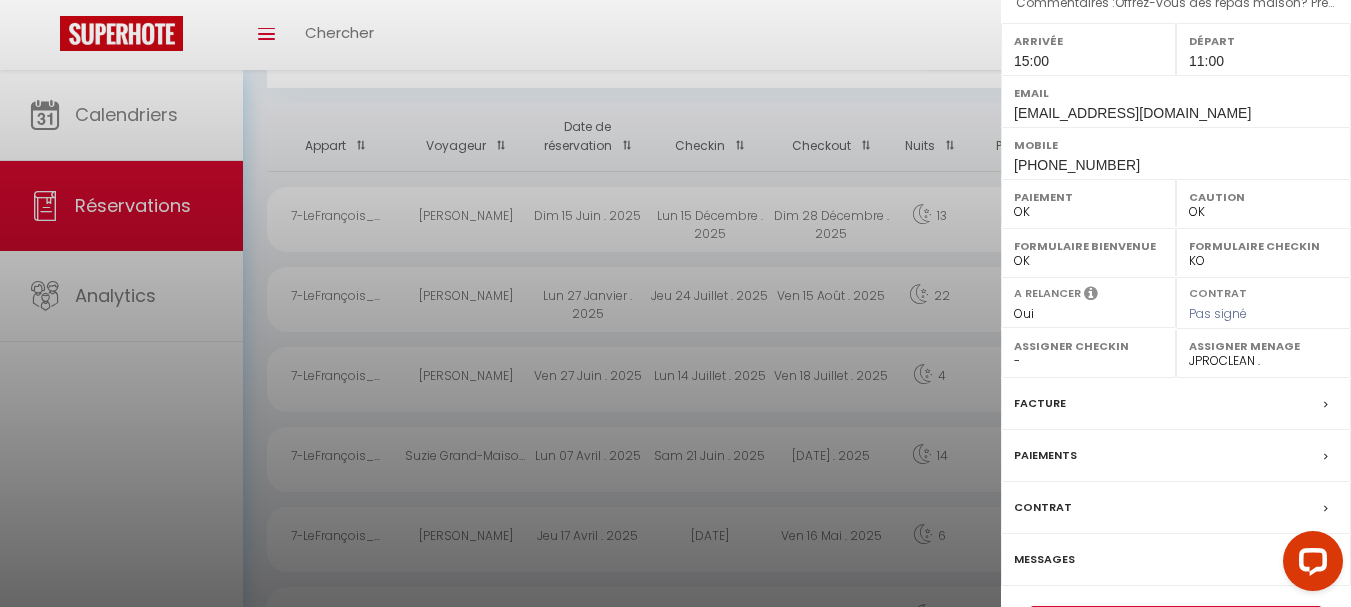 scroll, scrollTop: 357, scrollLeft: 0, axis: vertical 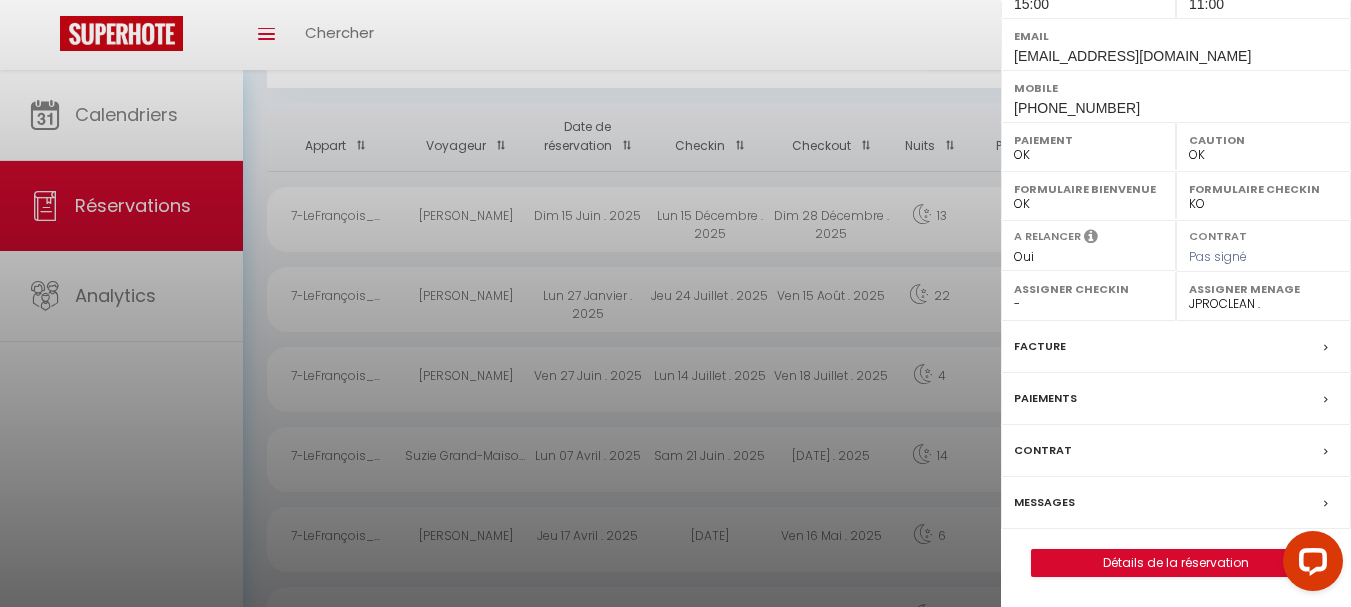 click on "Facture" at bounding box center [1176, 347] 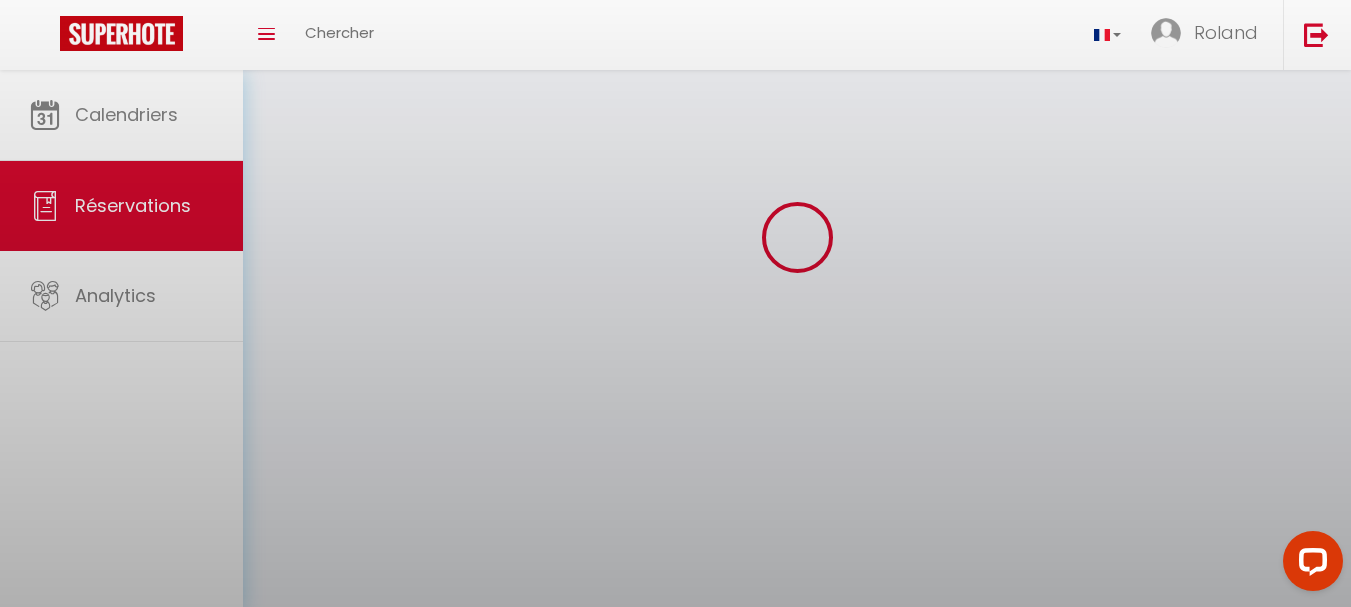 scroll, scrollTop: 0, scrollLeft: 0, axis: both 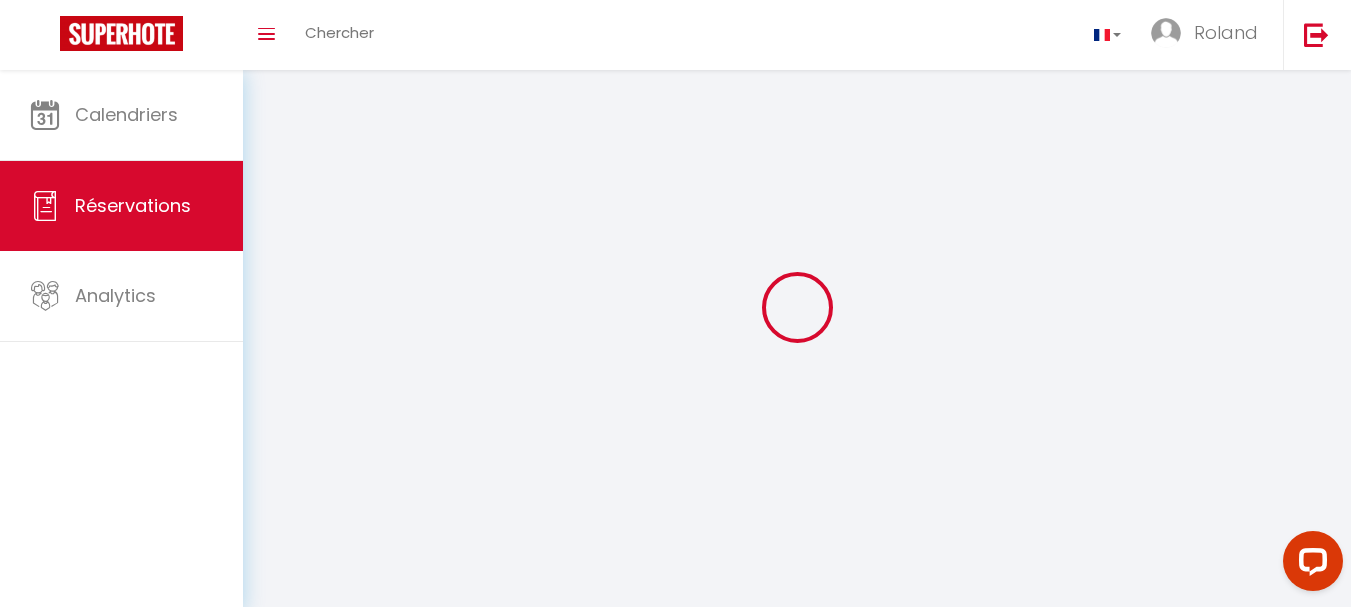 select 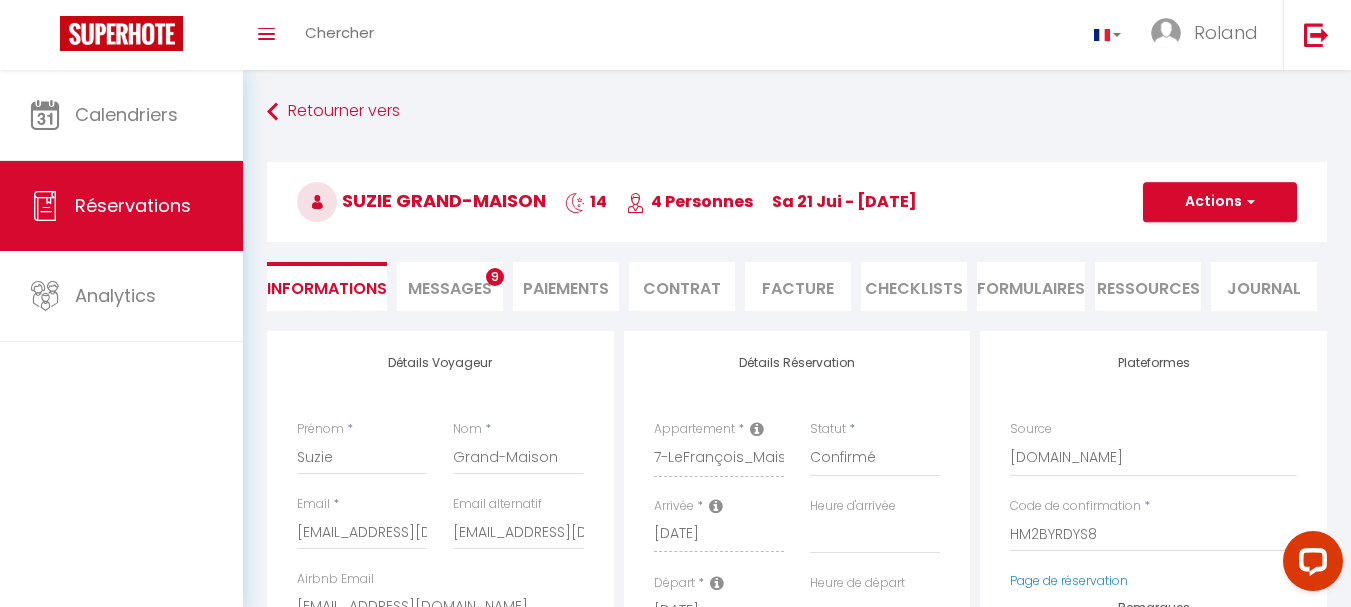 select 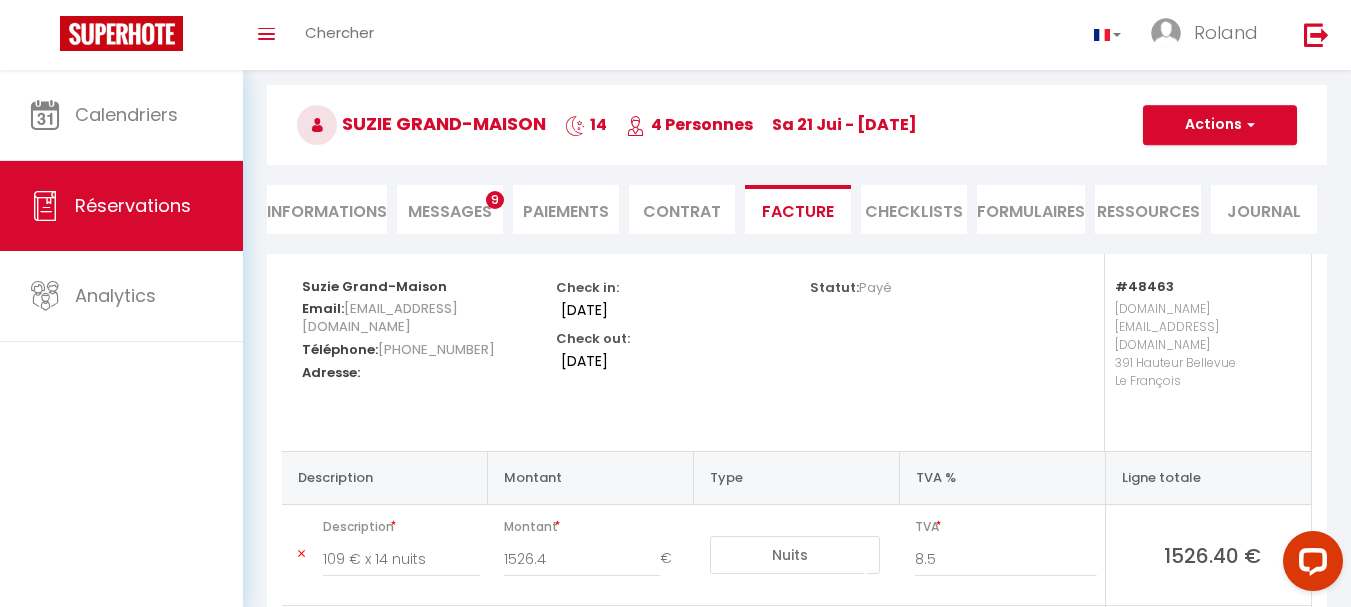 scroll, scrollTop: 0, scrollLeft: 0, axis: both 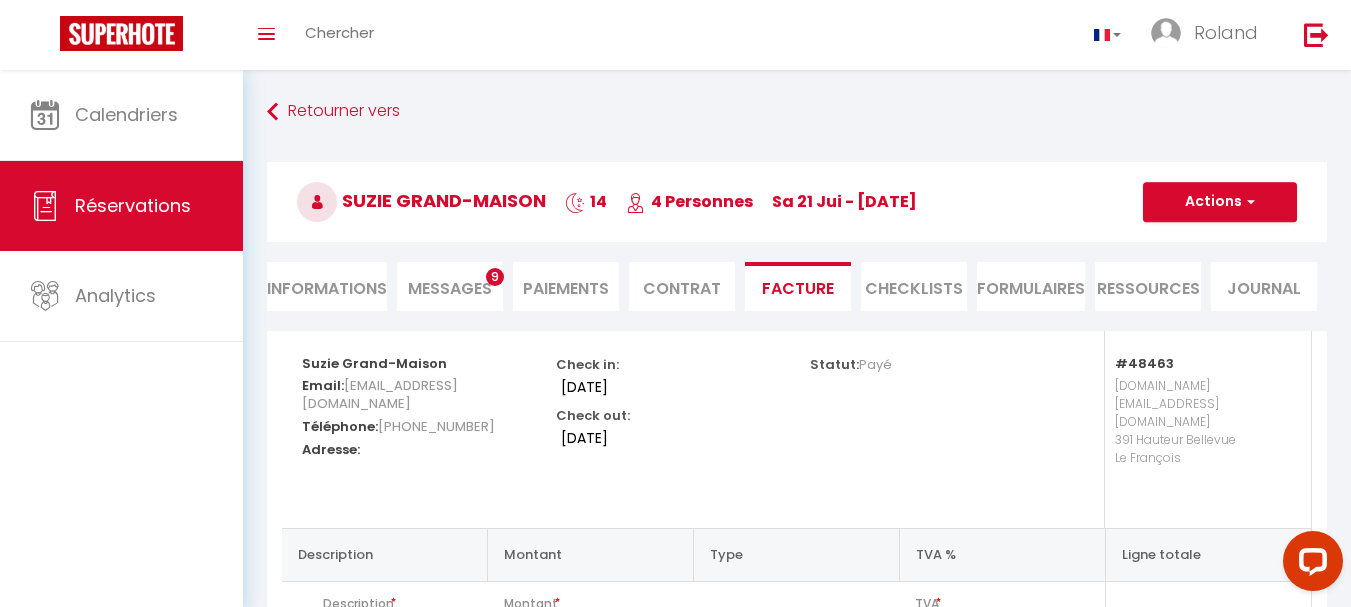 click on "Messages   9" at bounding box center (450, 286) 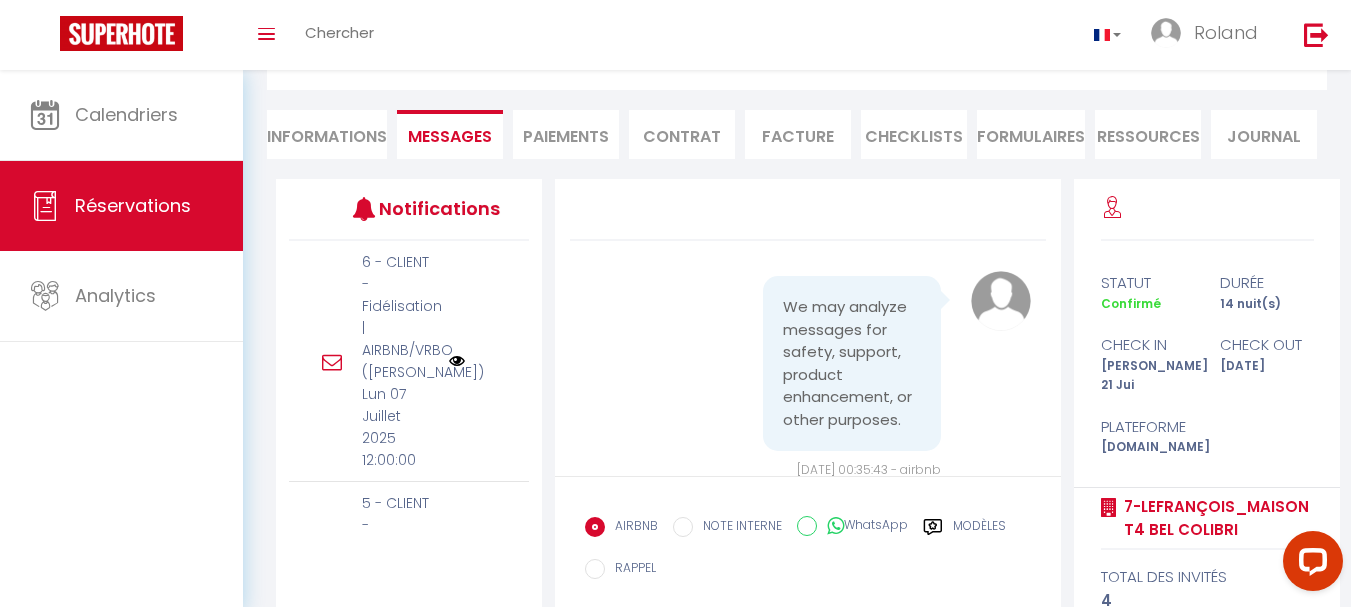 scroll, scrollTop: 154, scrollLeft: 0, axis: vertical 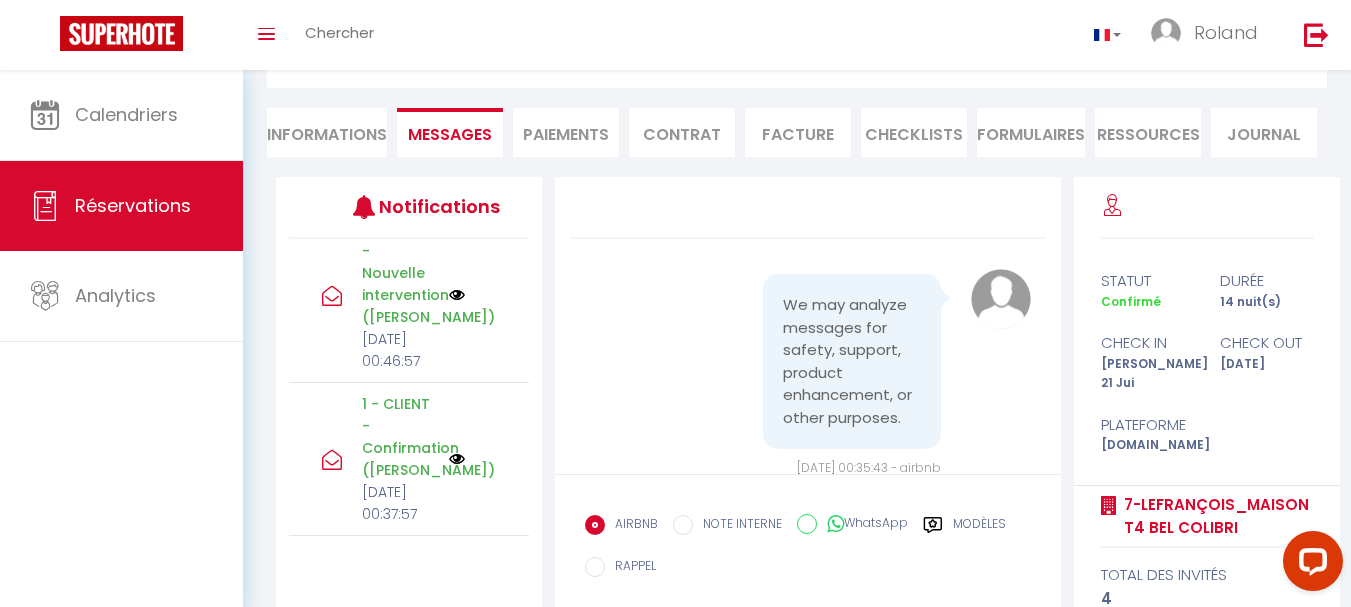 click at bounding box center (457, 459) 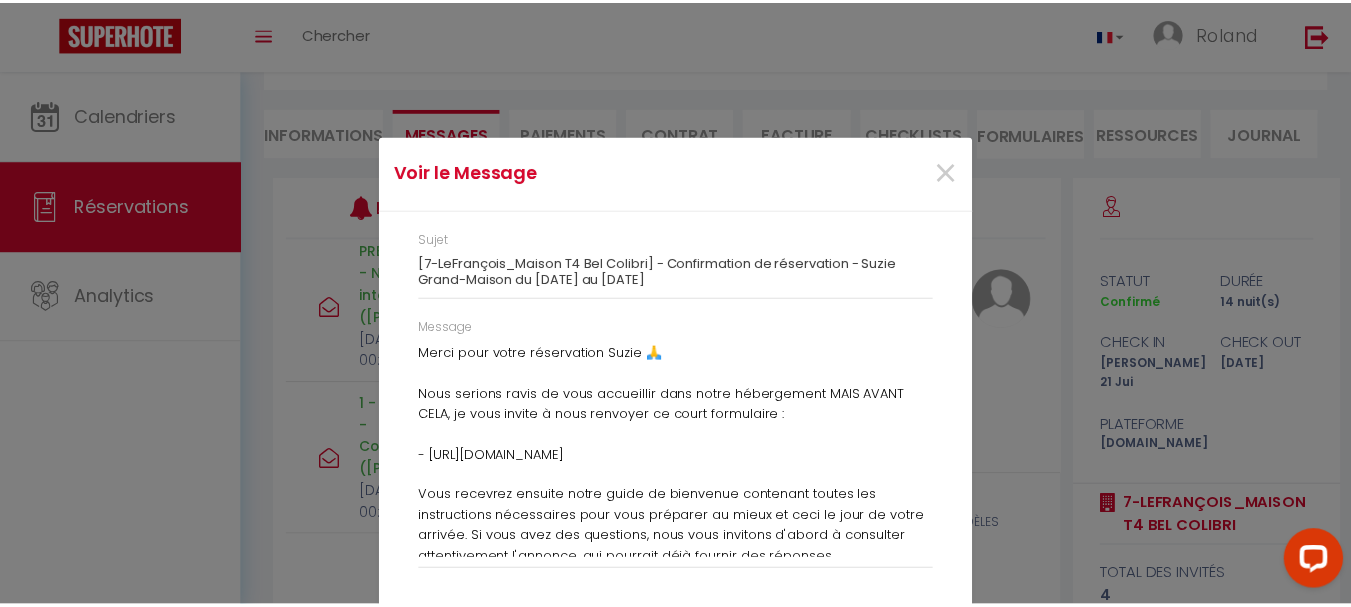 scroll, scrollTop: 49, scrollLeft: 0, axis: vertical 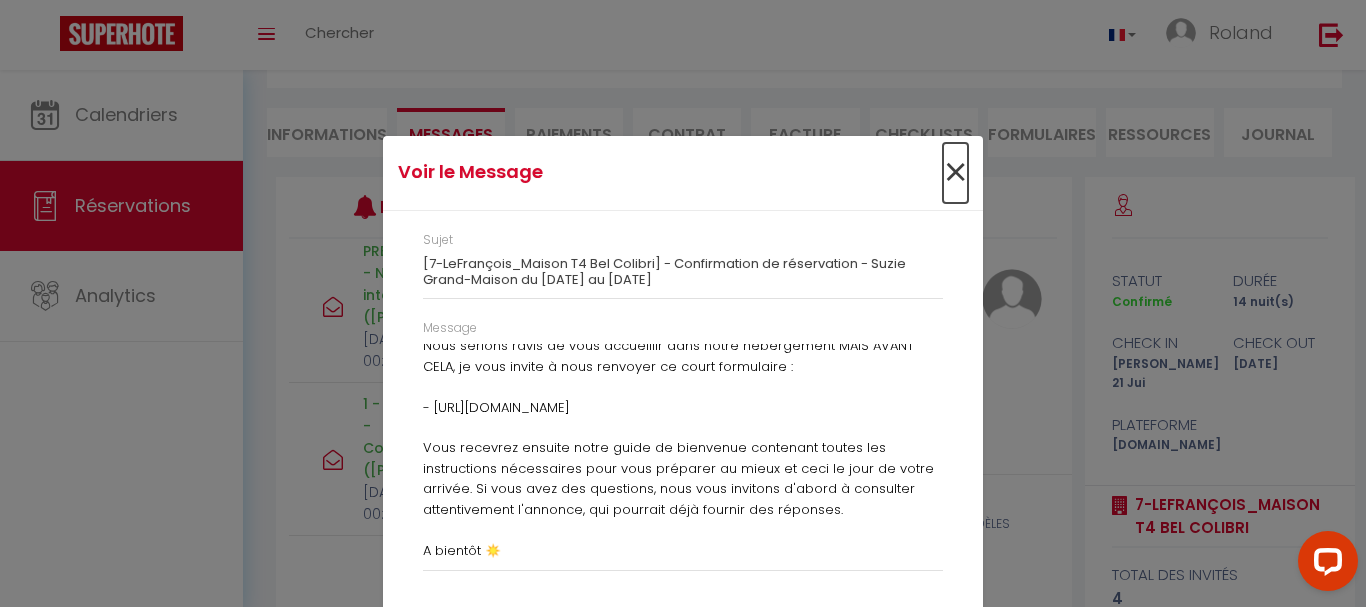 click on "×" at bounding box center (955, 173) 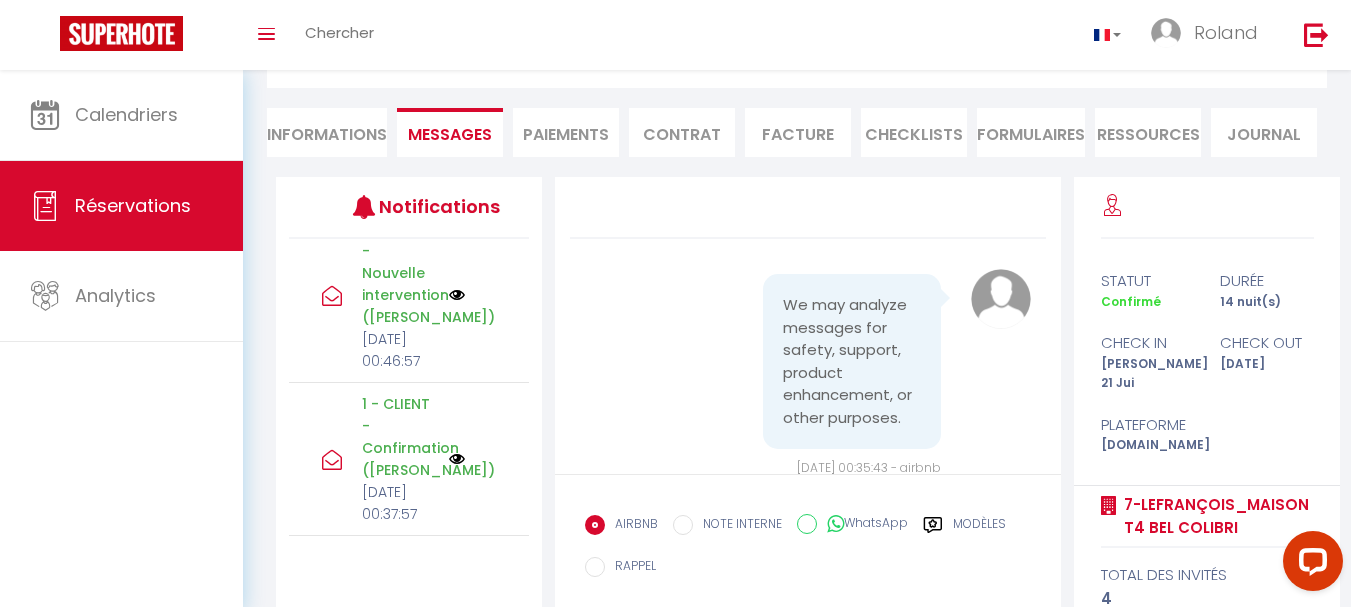 scroll, scrollTop: 1299, scrollLeft: 0, axis: vertical 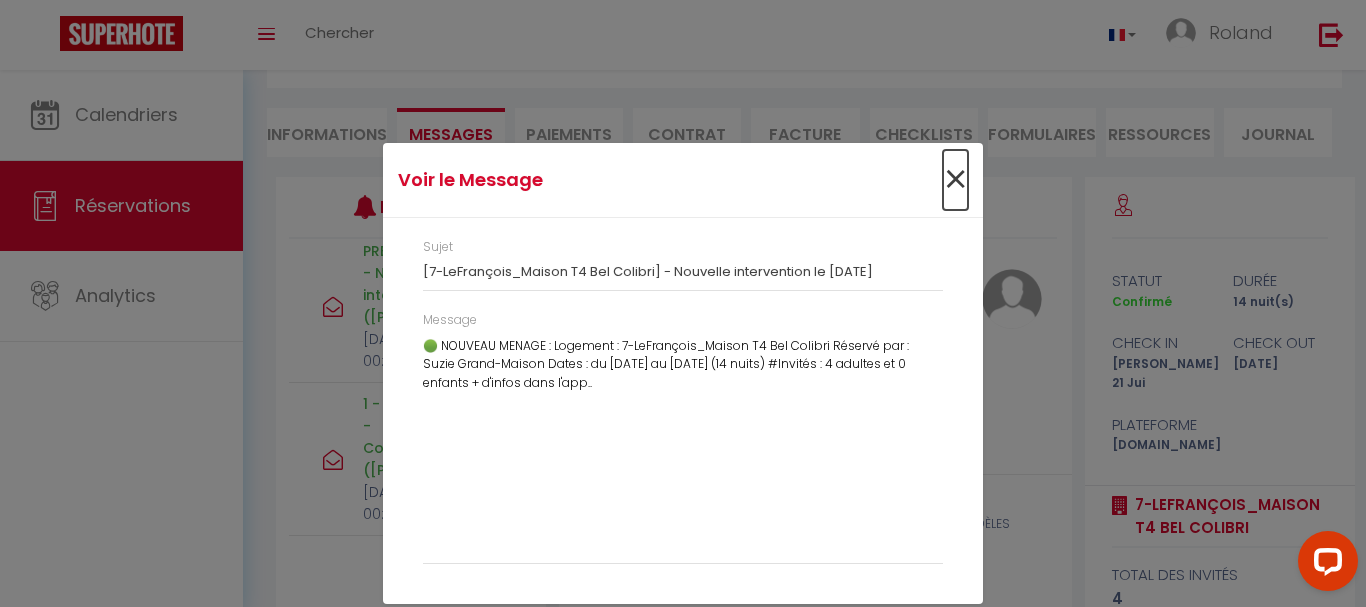 click on "×" at bounding box center (955, 180) 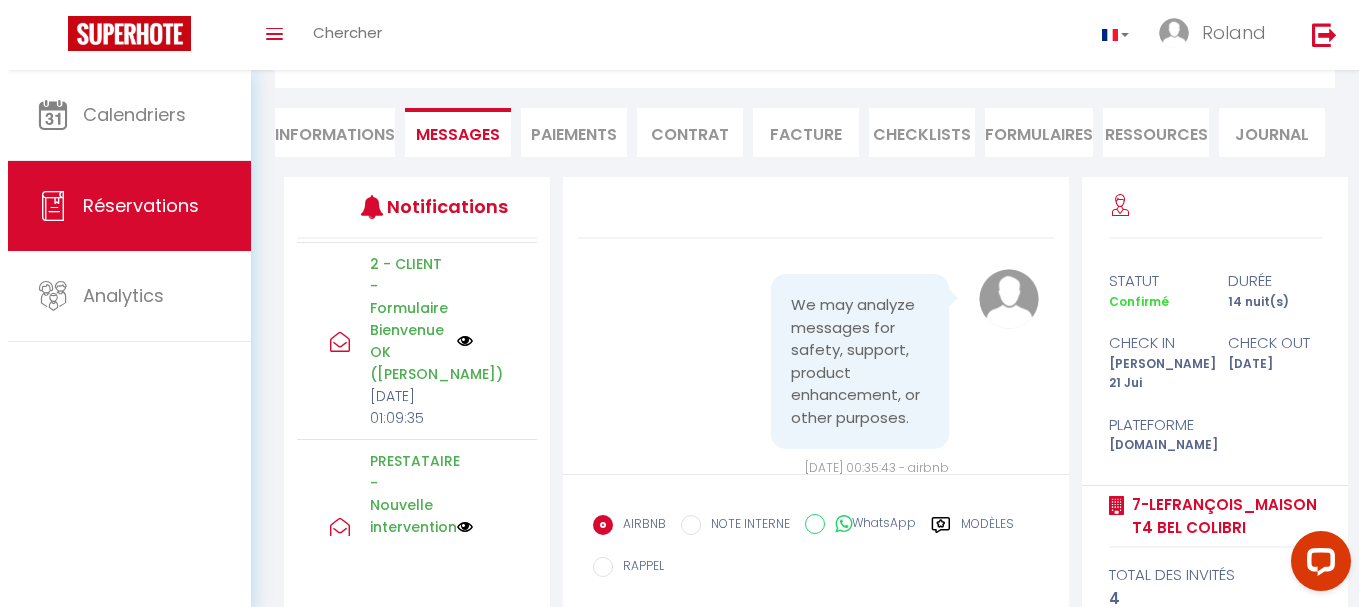 scroll, scrollTop: 1040, scrollLeft: 0, axis: vertical 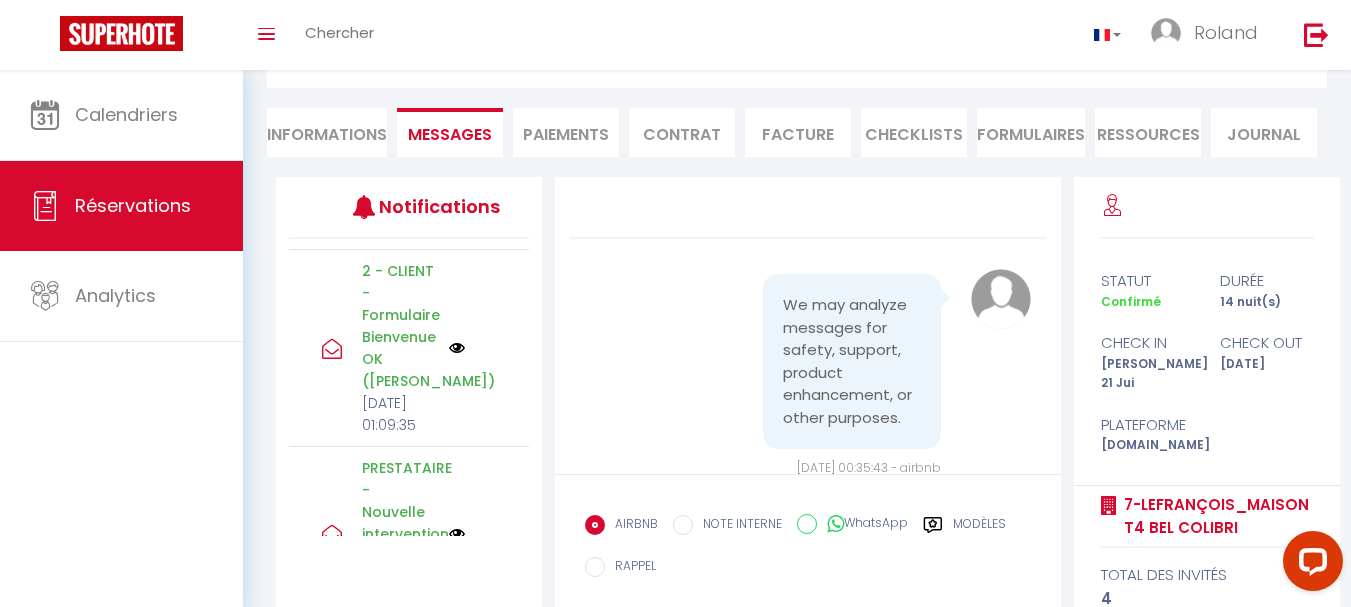 click at bounding box center [457, 348] 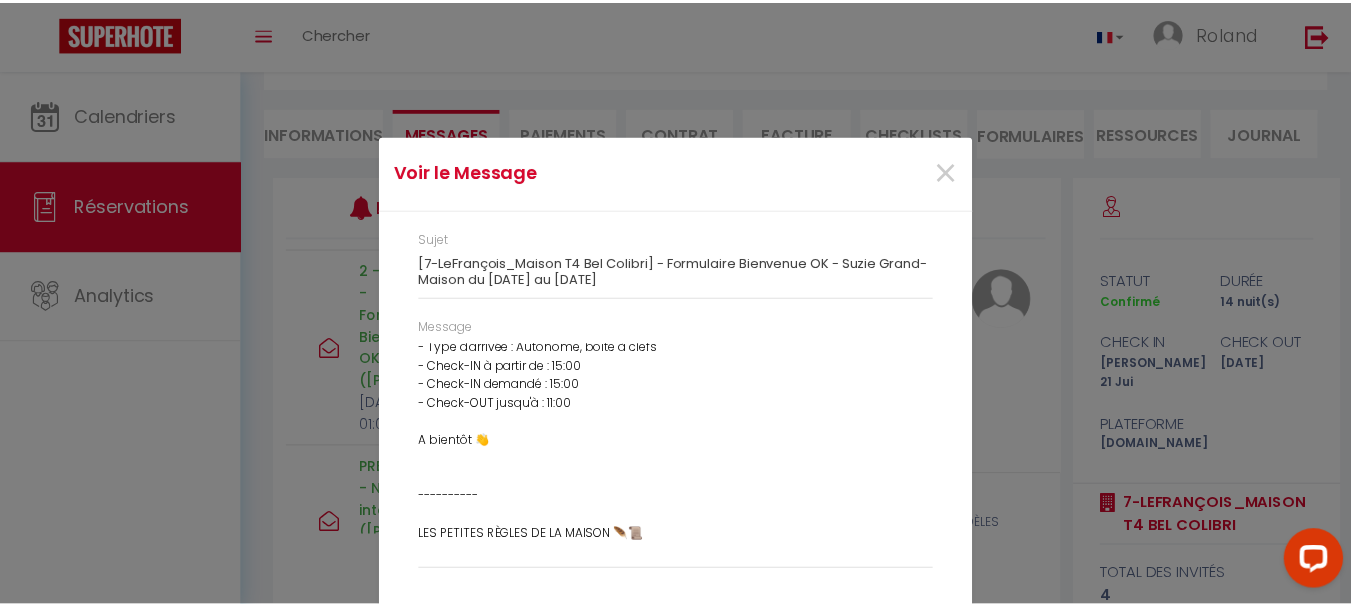 scroll, scrollTop: 0, scrollLeft: 0, axis: both 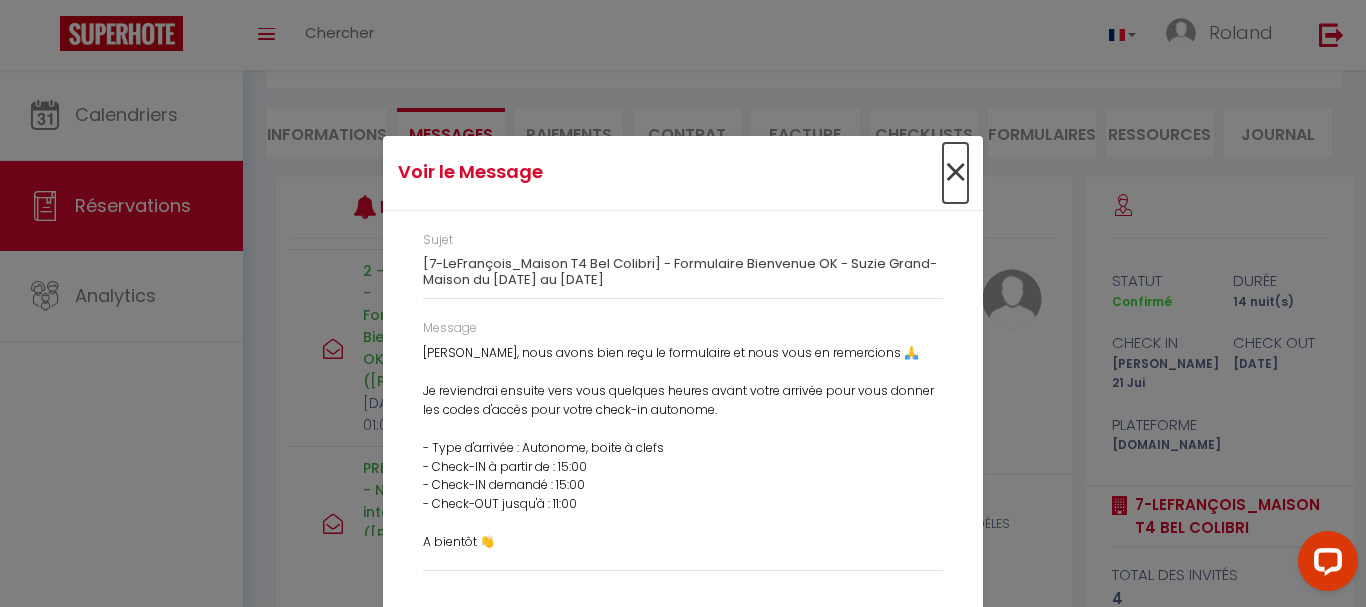 click on "×" at bounding box center [955, 173] 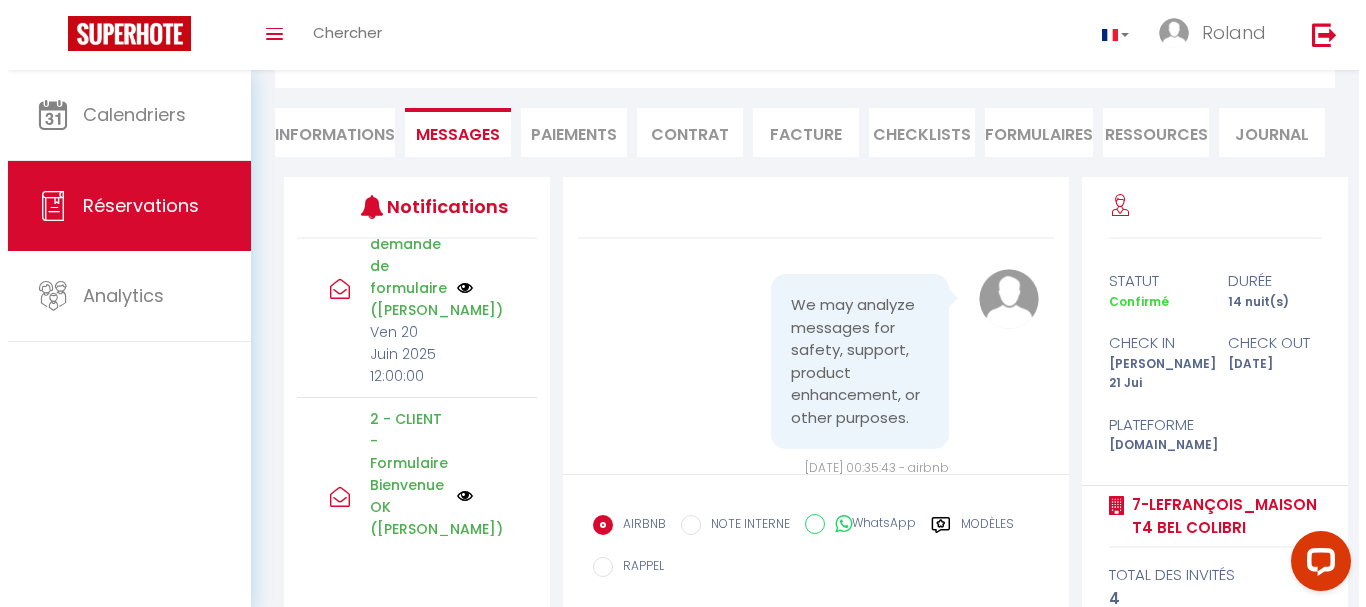 scroll, scrollTop: 885, scrollLeft: 0, axis: vertical 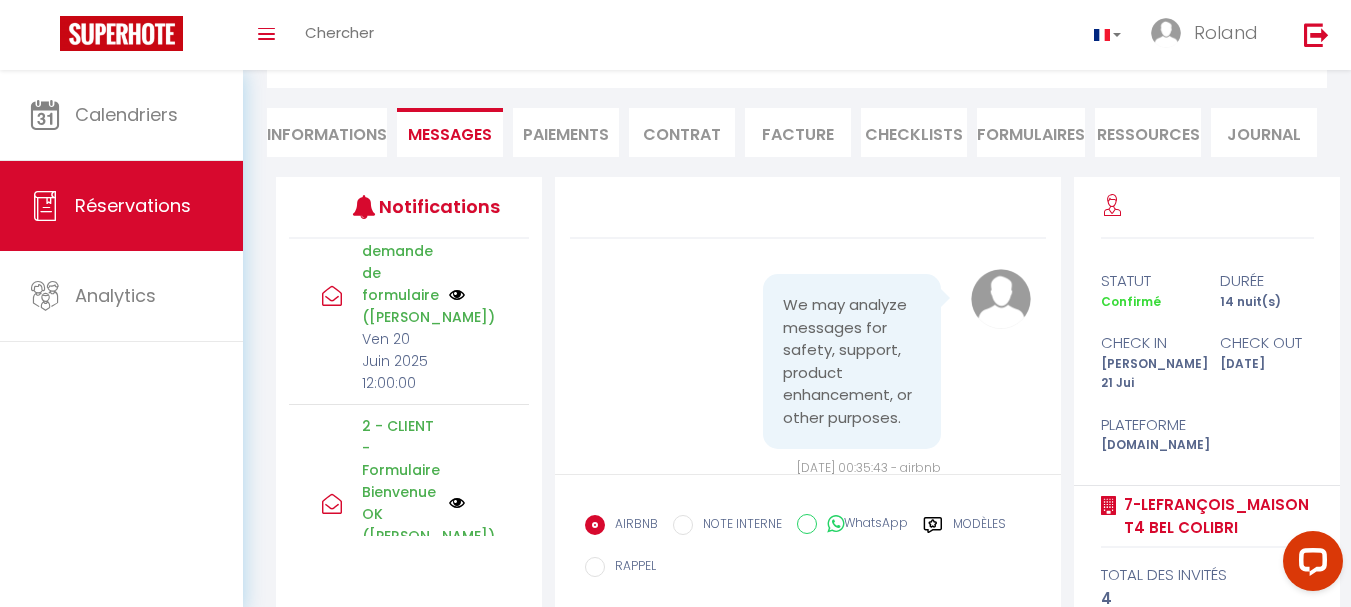 click at bounding box center [457, 295] 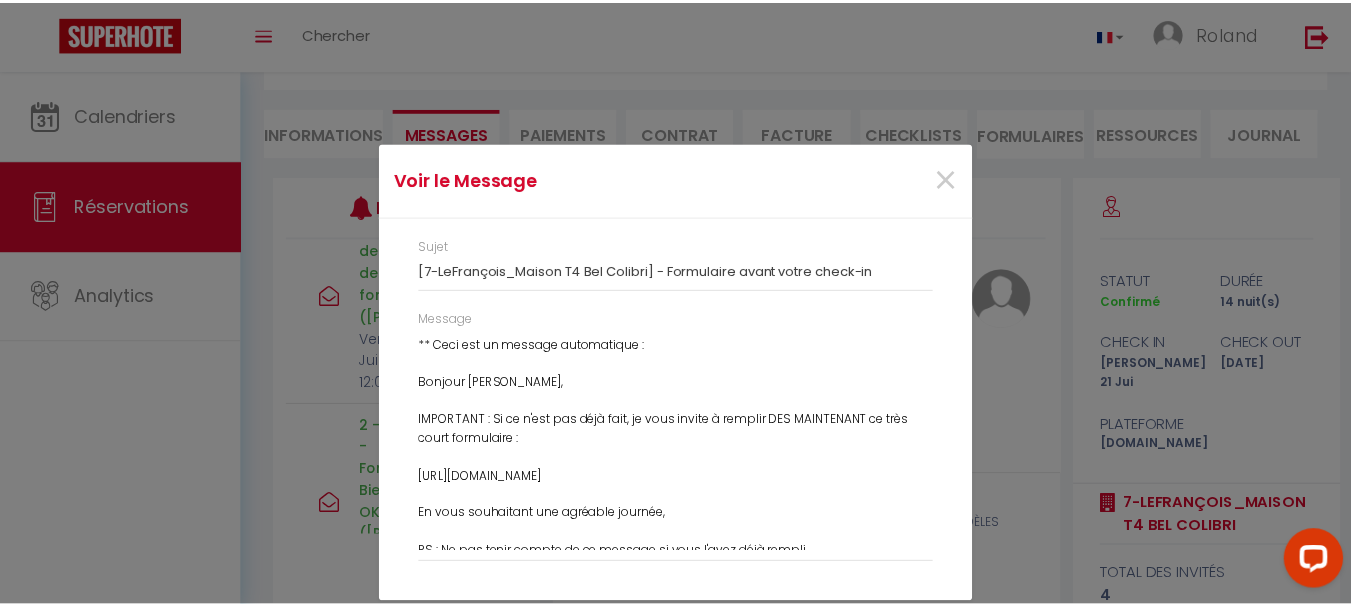 scroll, scrollTop: 10, scrollLeft: 0, axis: vertical 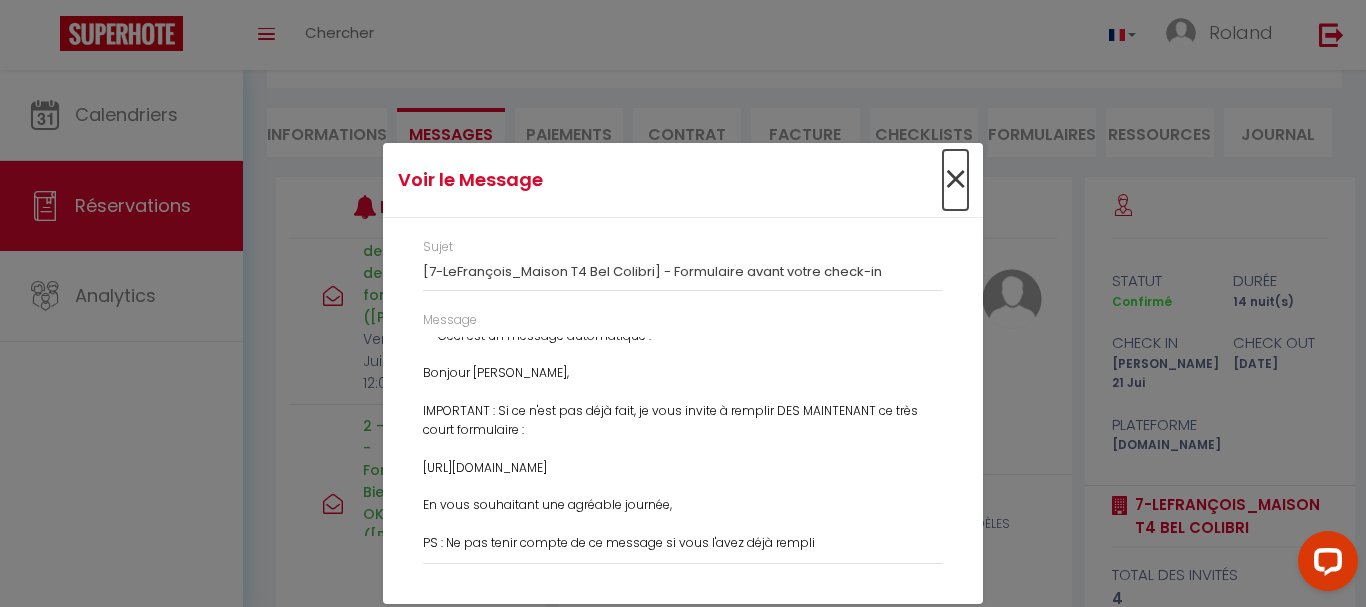 click on "×" at bounding box center [955, 180] 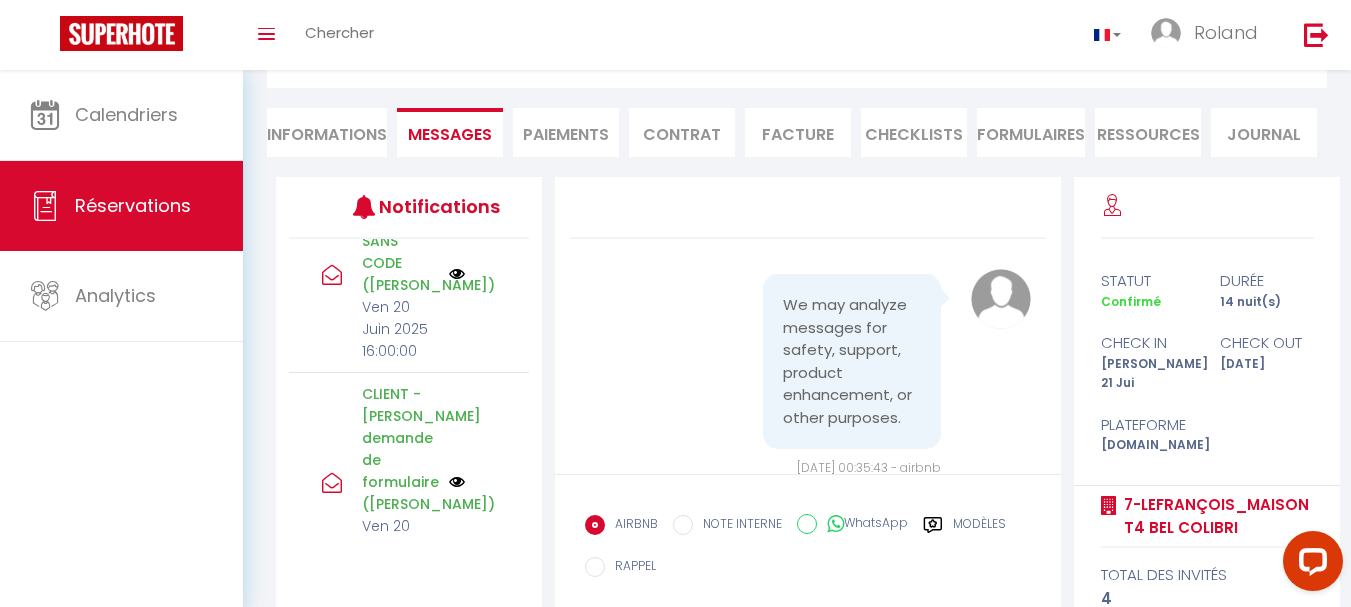 scroll, scrollTop: 691, scrollLeft: 0, axis: vertical 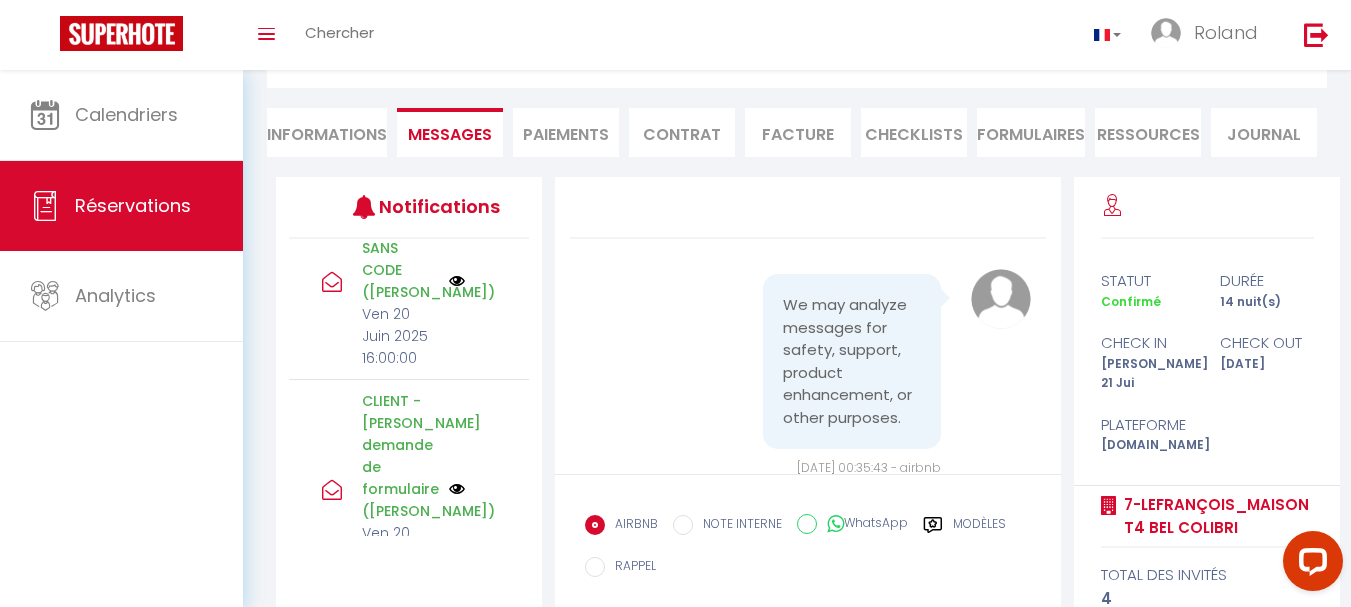 click at bounding box center [457, 281] 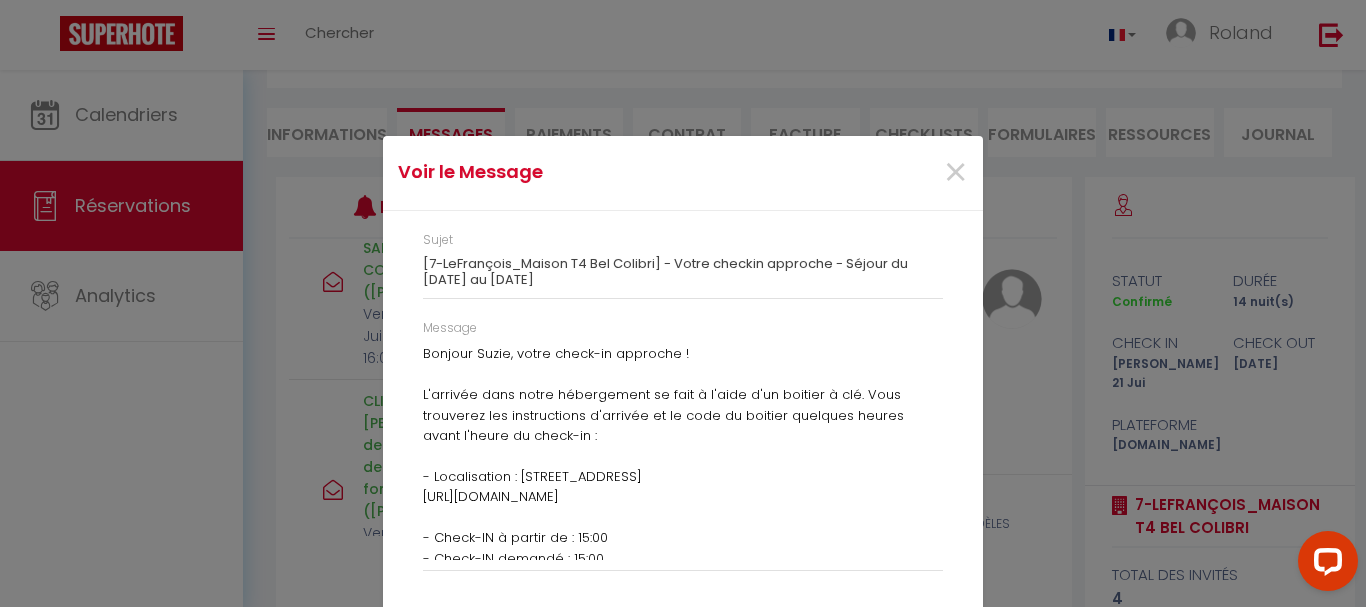 click on "×" at bounding box center [881, 173] 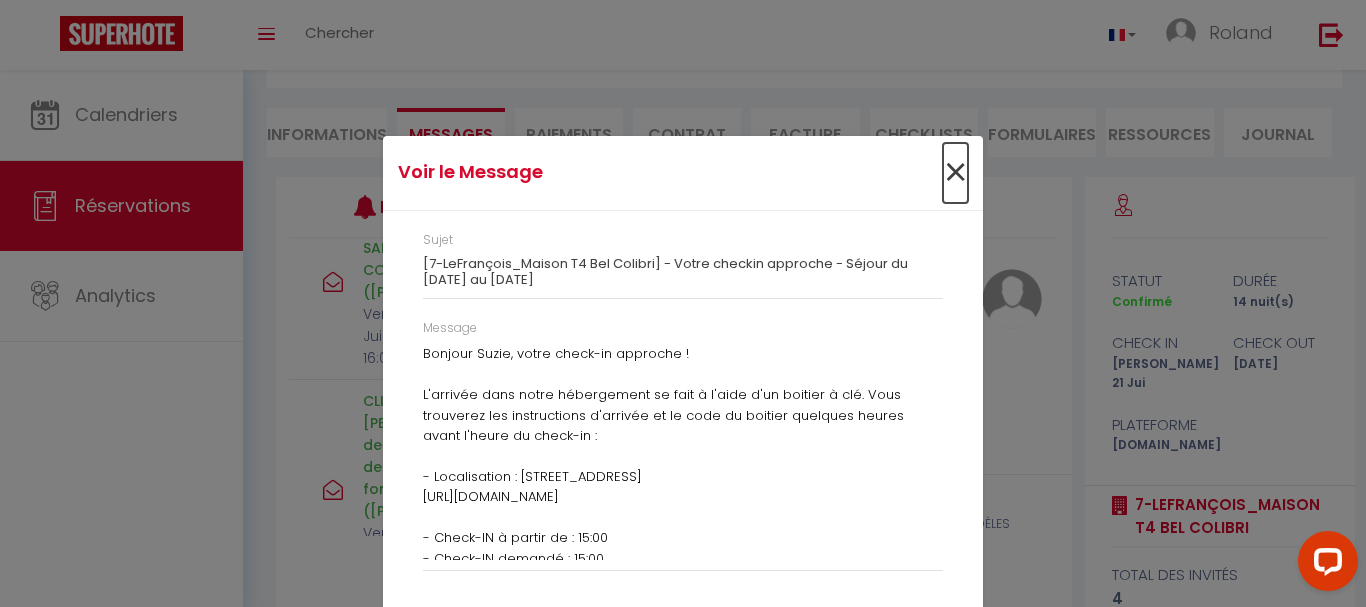 click on "×" at bounding box center [955, 173] 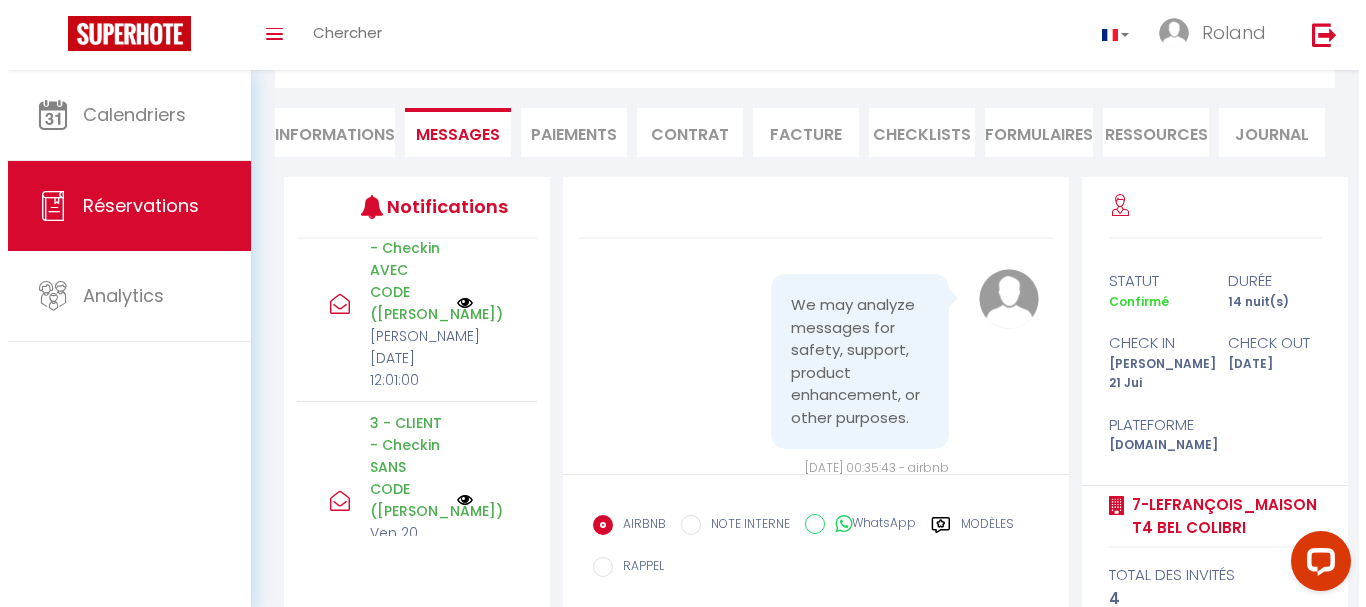 scroll, scrollTop: 465, scrollLeft: 0, axis: vertical 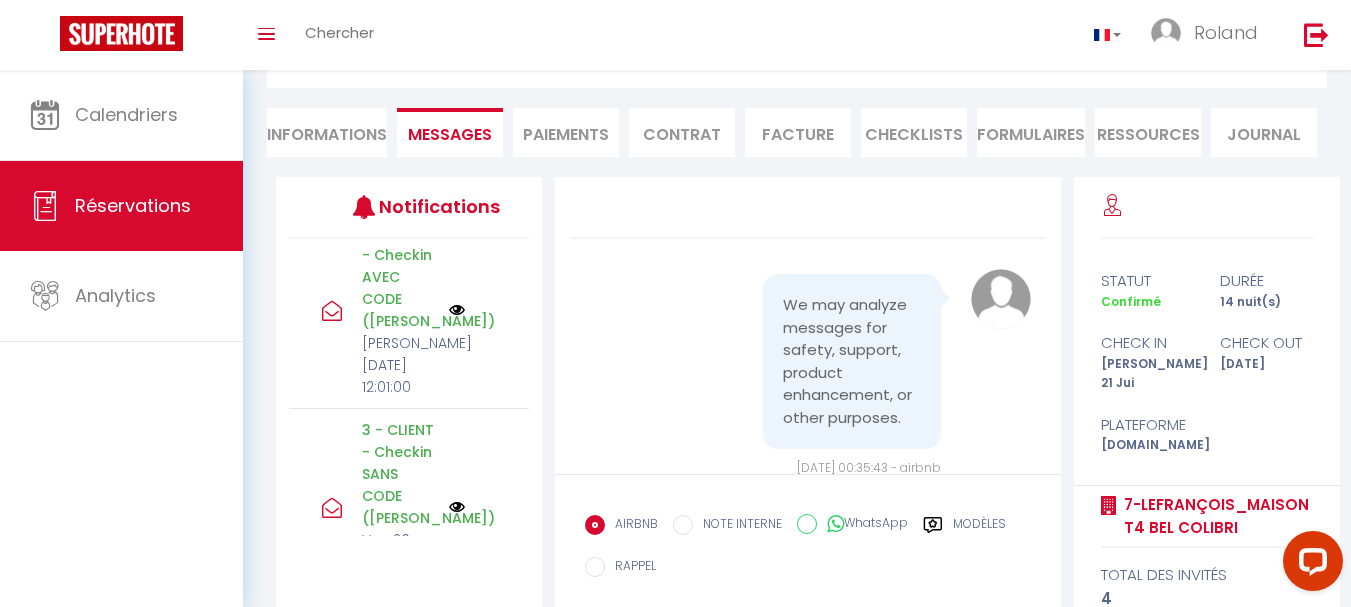 click at bounding box center [457, 310] 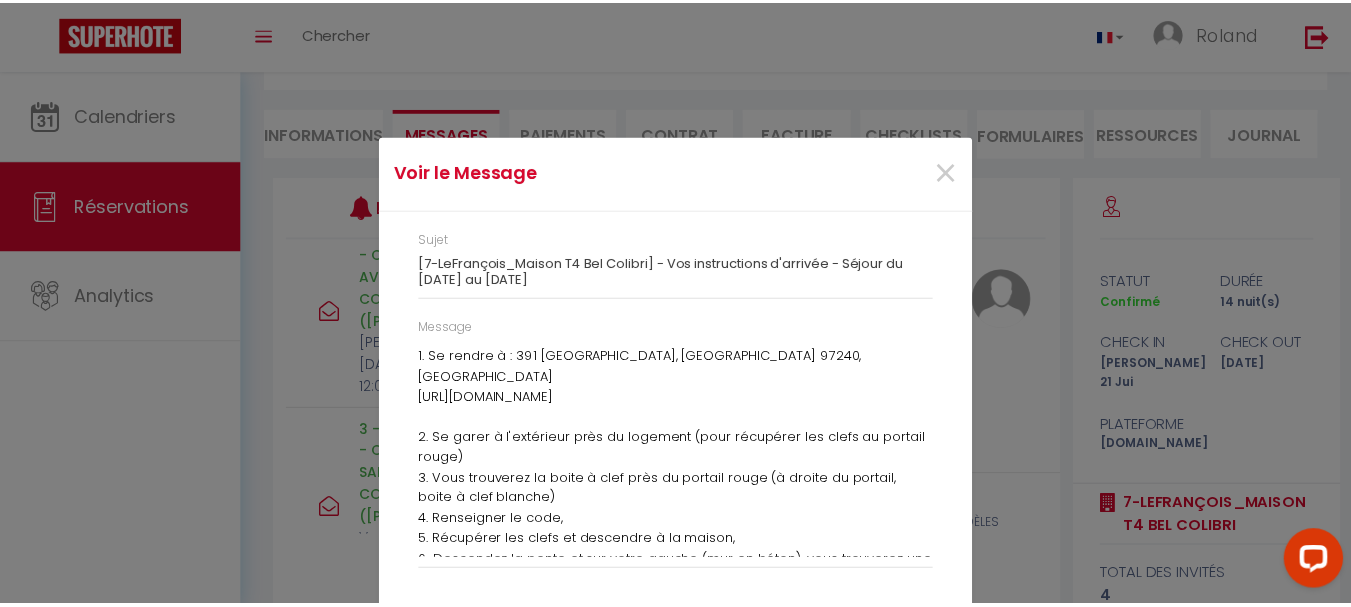 scroll, scrollTop: 0, scrollLeft: 0, axis: both 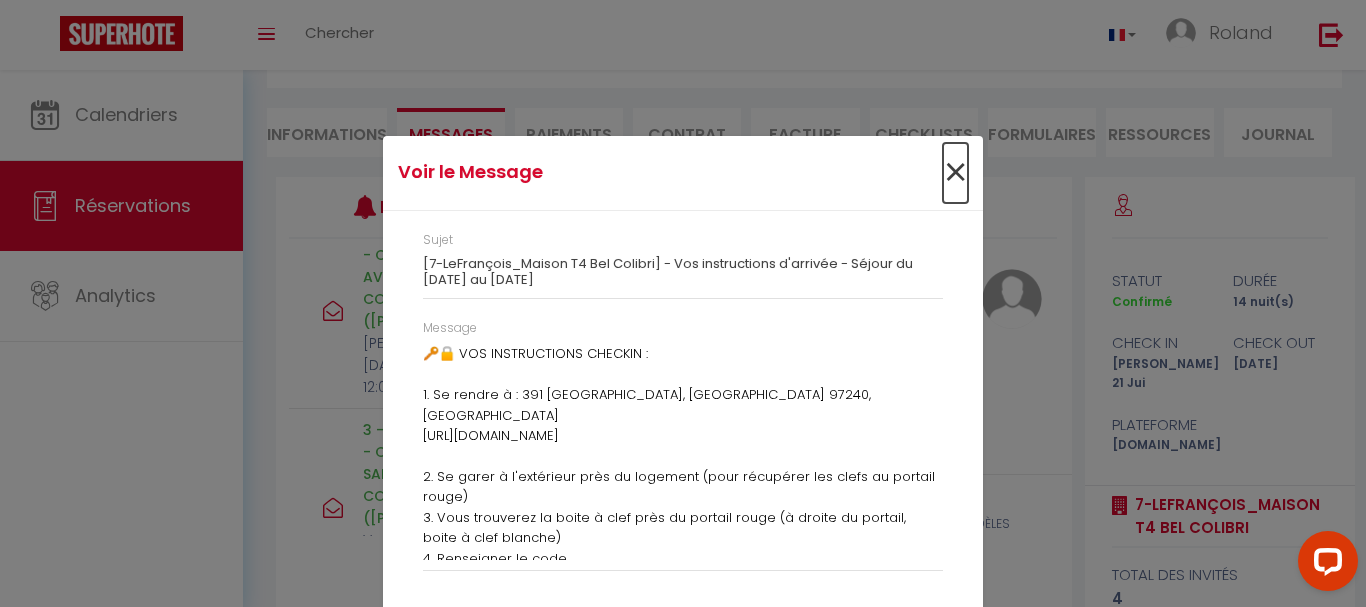 click on "×" at bounding box center (955, 173) 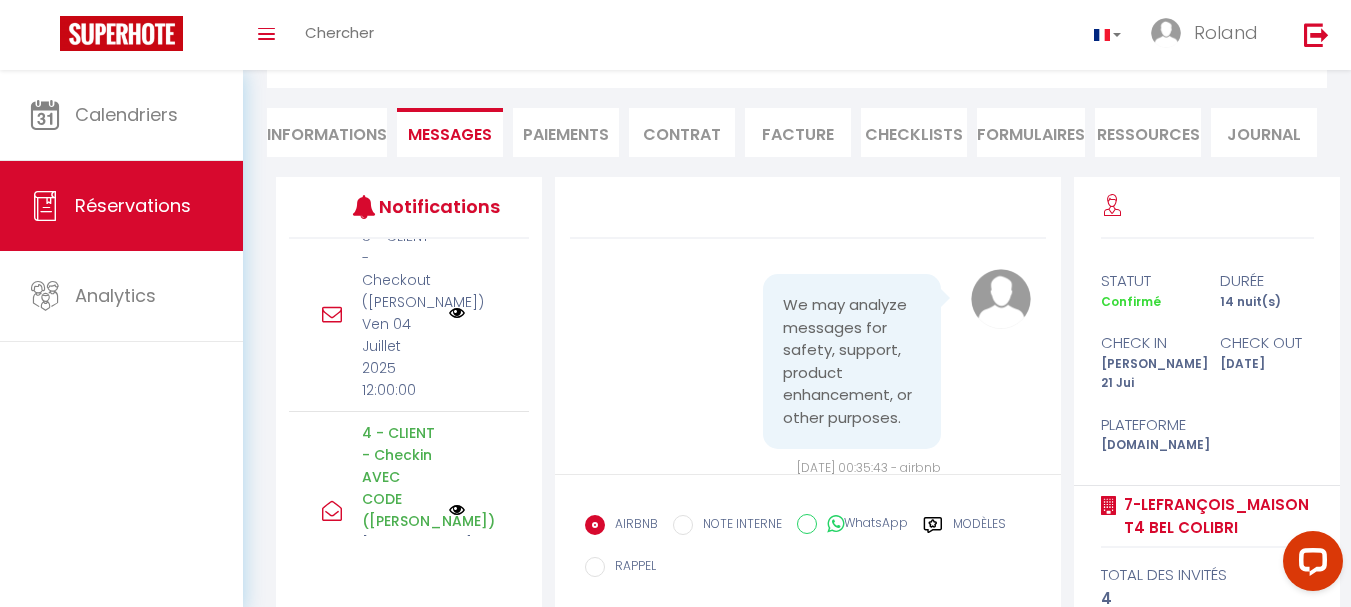 scroll, scrollTop: 252, scrollLeft: 0, axis: vertical 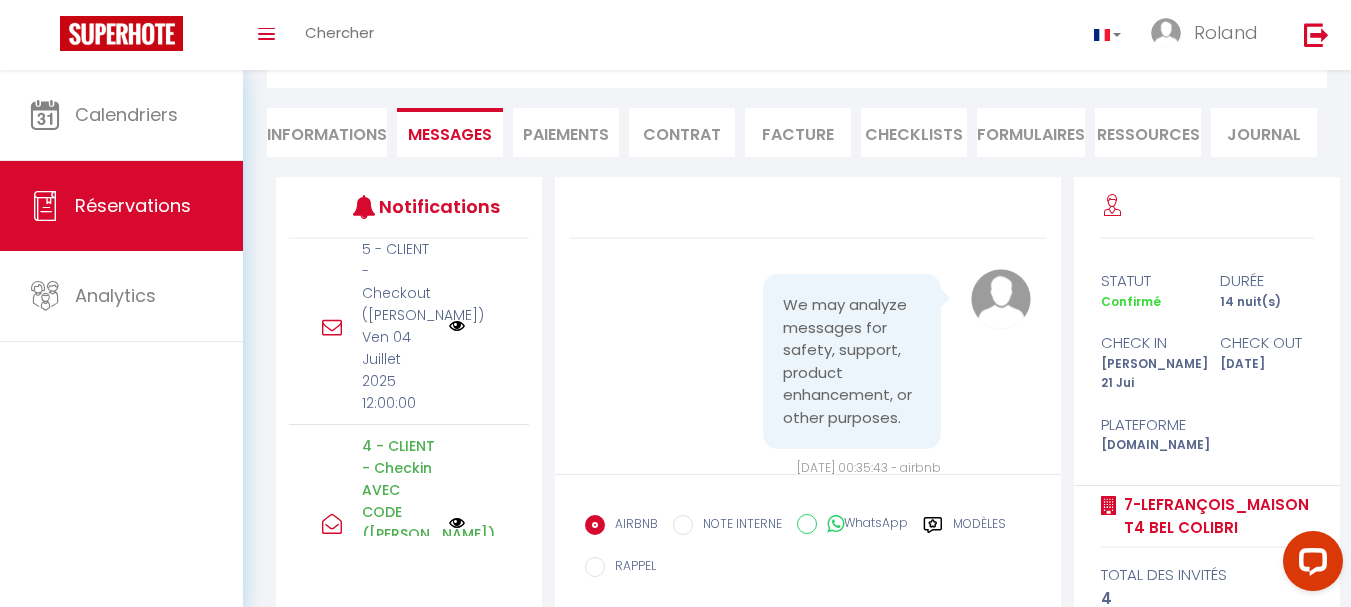 click at bounding box center [457, 326] 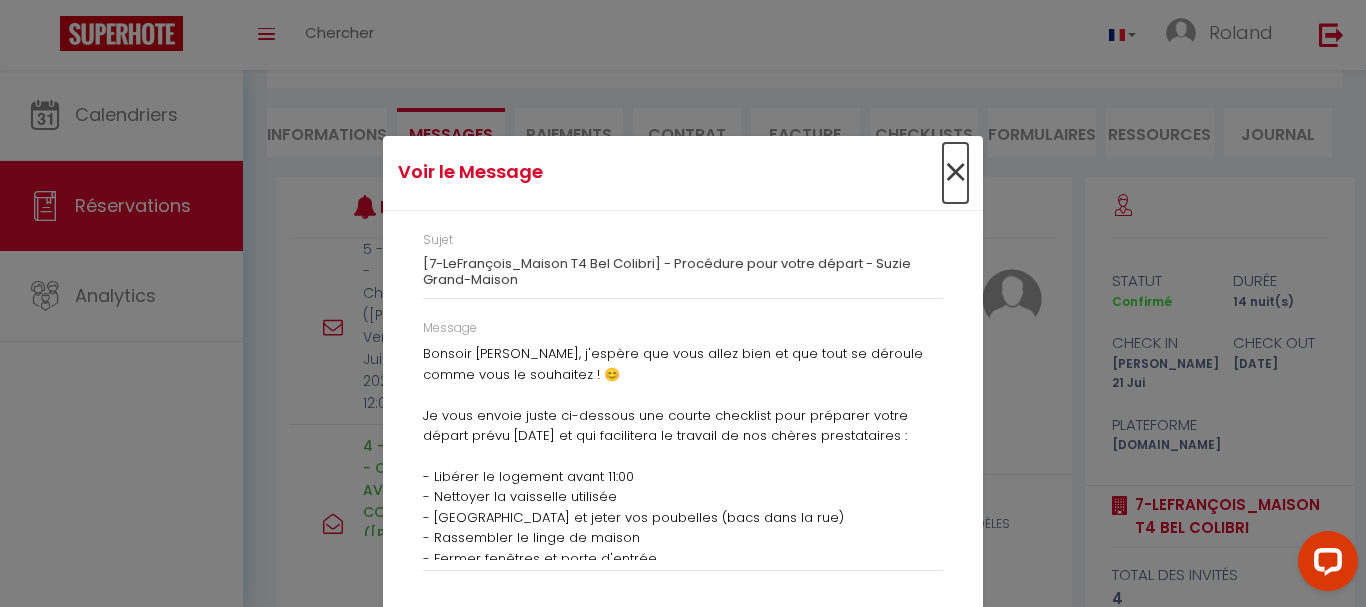 click on "×" at bounding box center [955, 173] 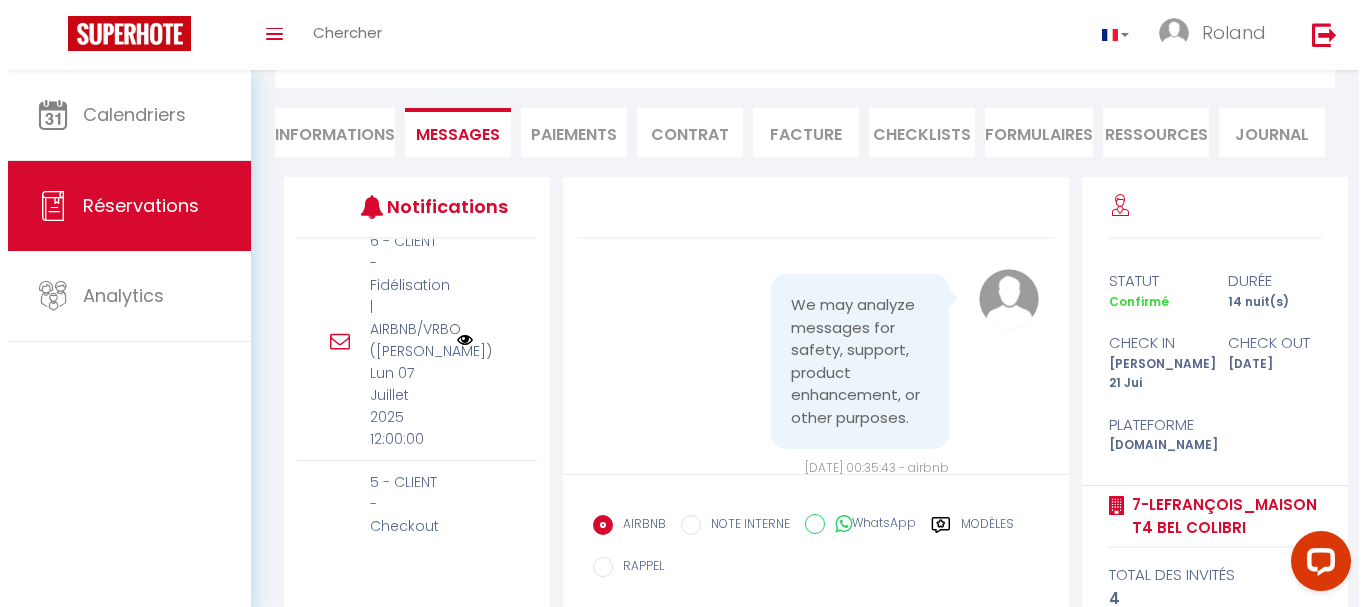 scroll, scrollTop: 13, scrollLeft: 0, axis: vertical 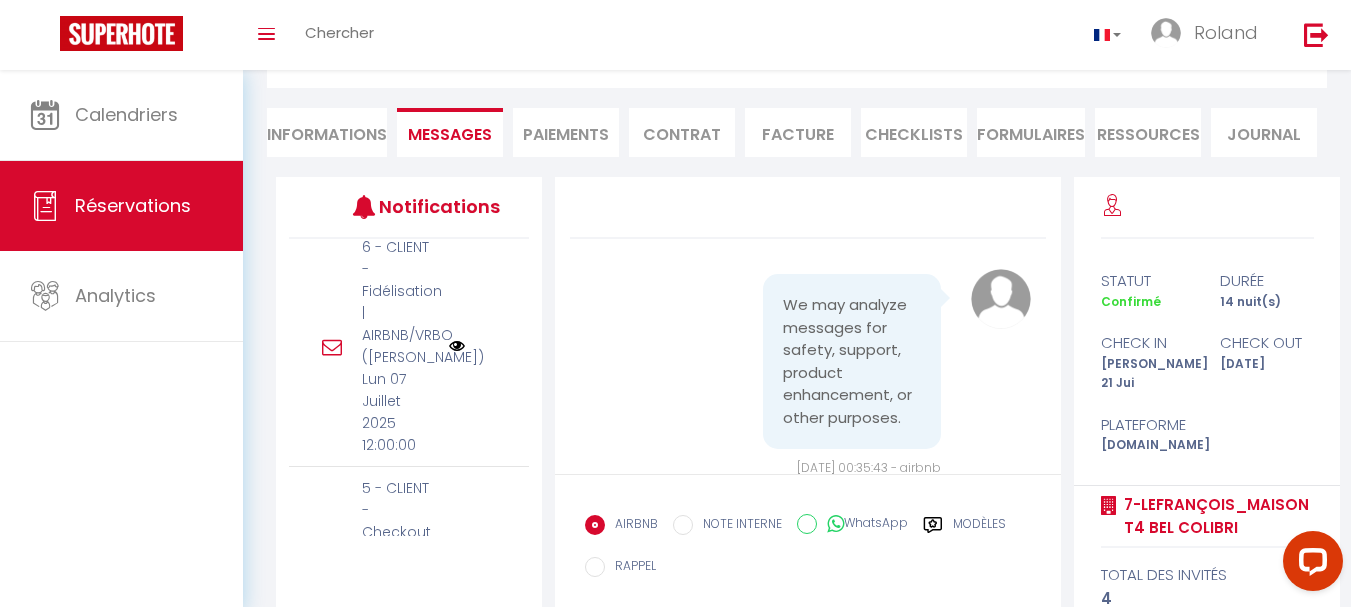 click at bounding box center (457, 346) 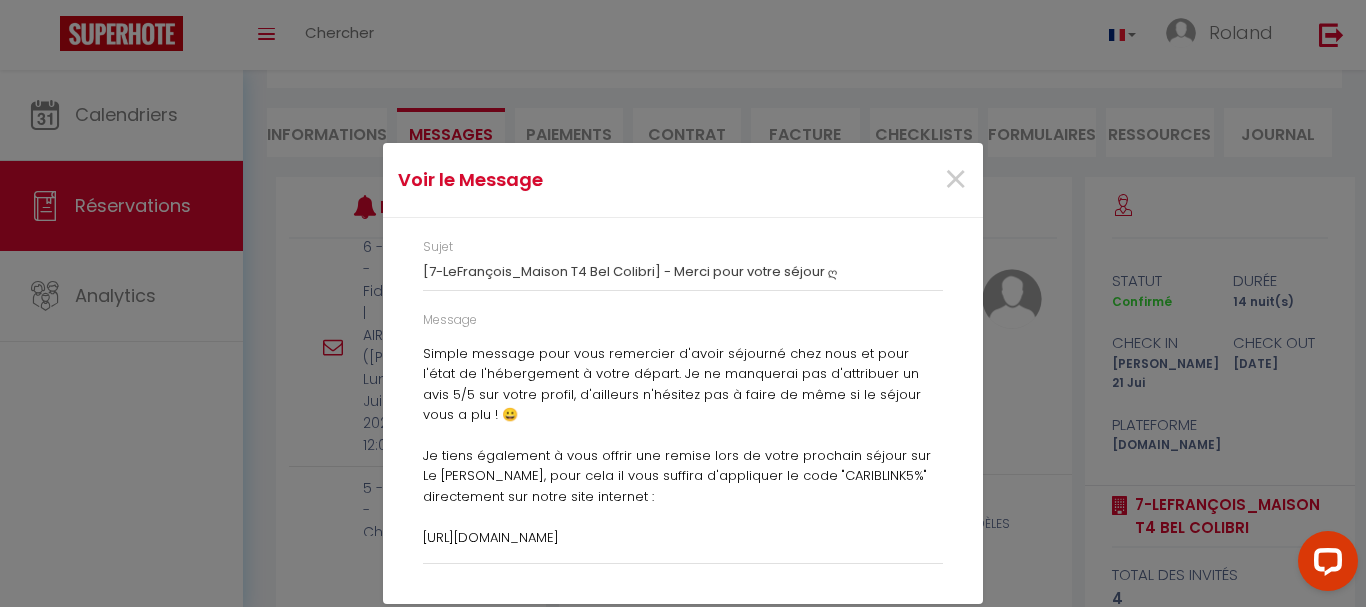 scroll, scrollTop: 70, scrollLeft: 0, axis: vertical 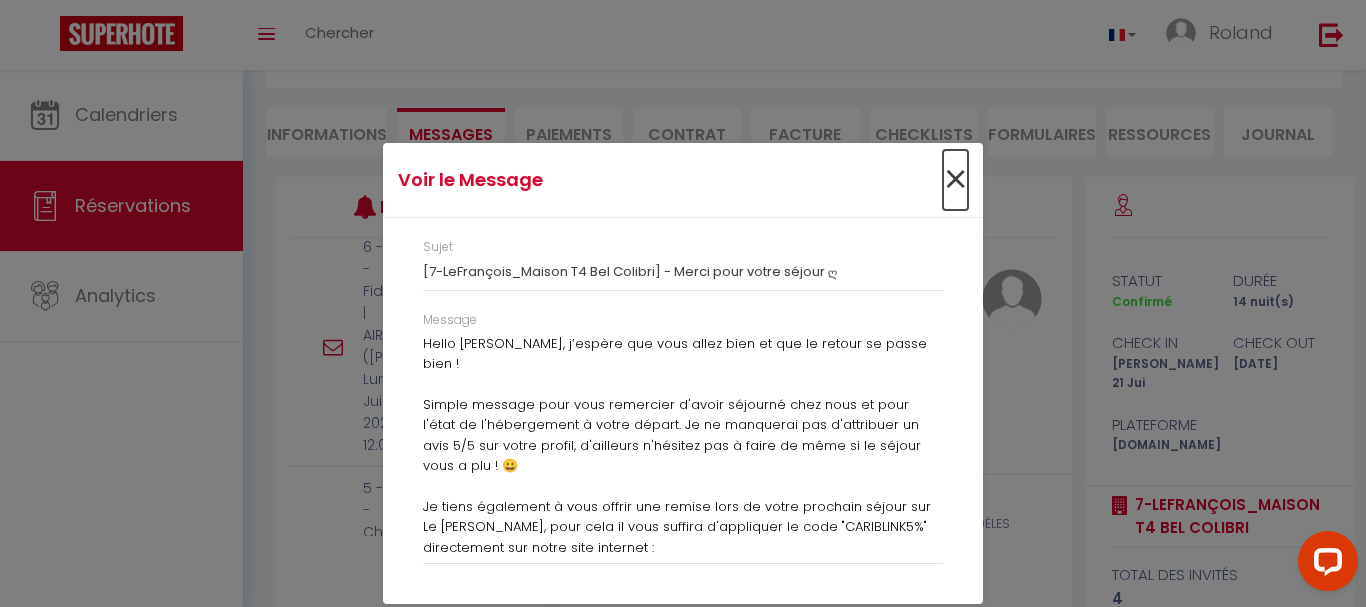 click on "×" at bounding box center [955, 180] 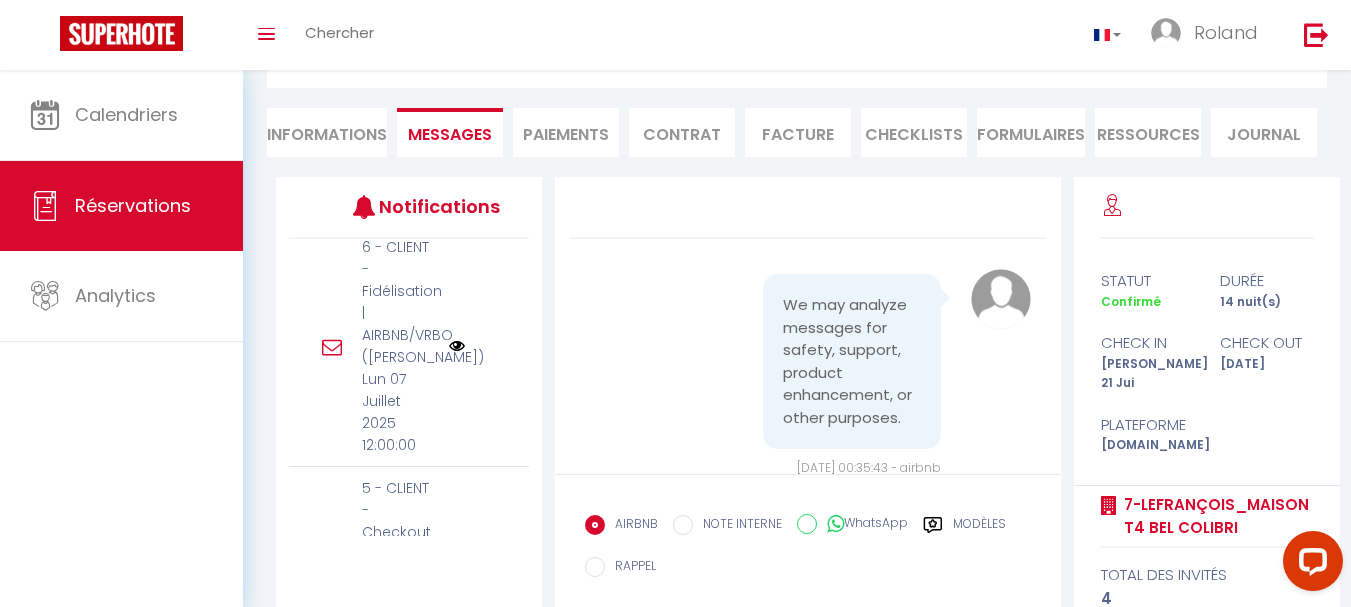 scroll, scrollTop: 0, scrollLeft: 0, axis: both 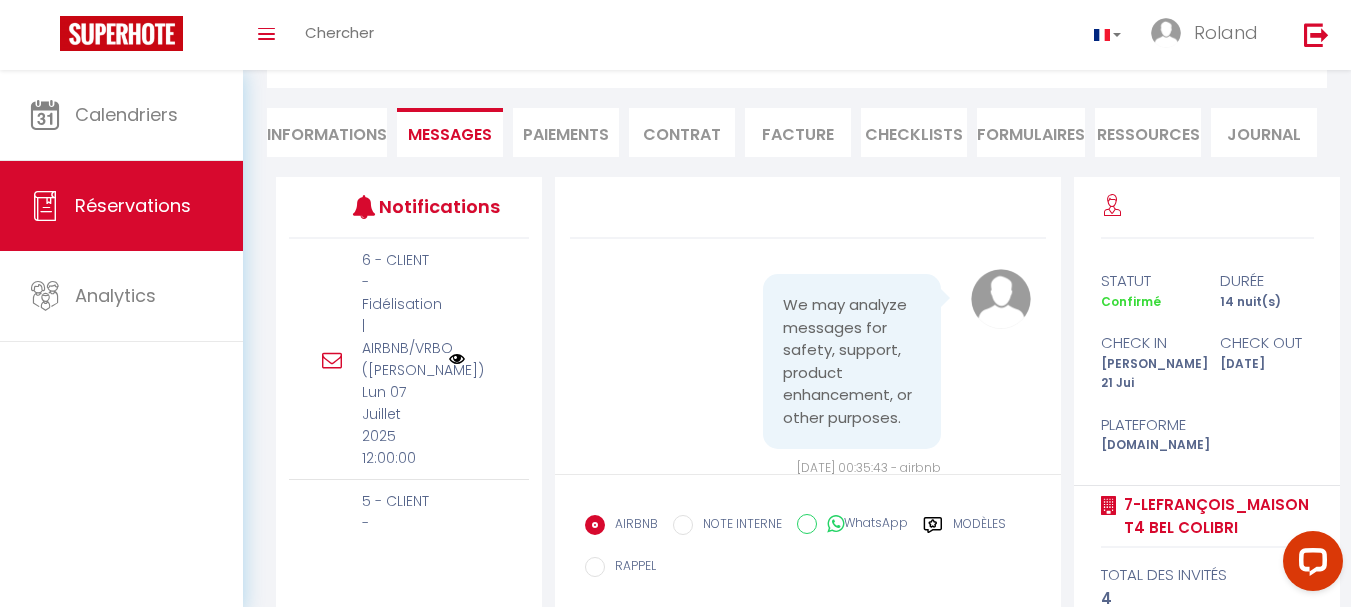 click at bounding box center (457, 359) 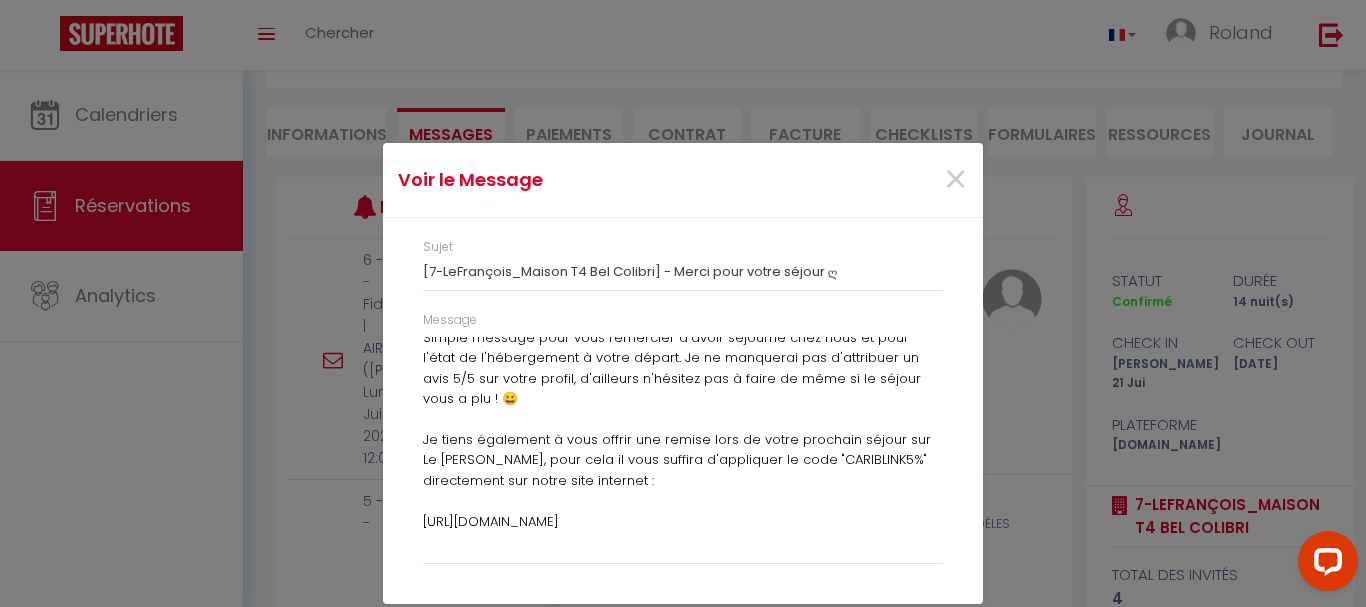 scroll, scrollTop: 0, scrollLeft: 0, axis: both 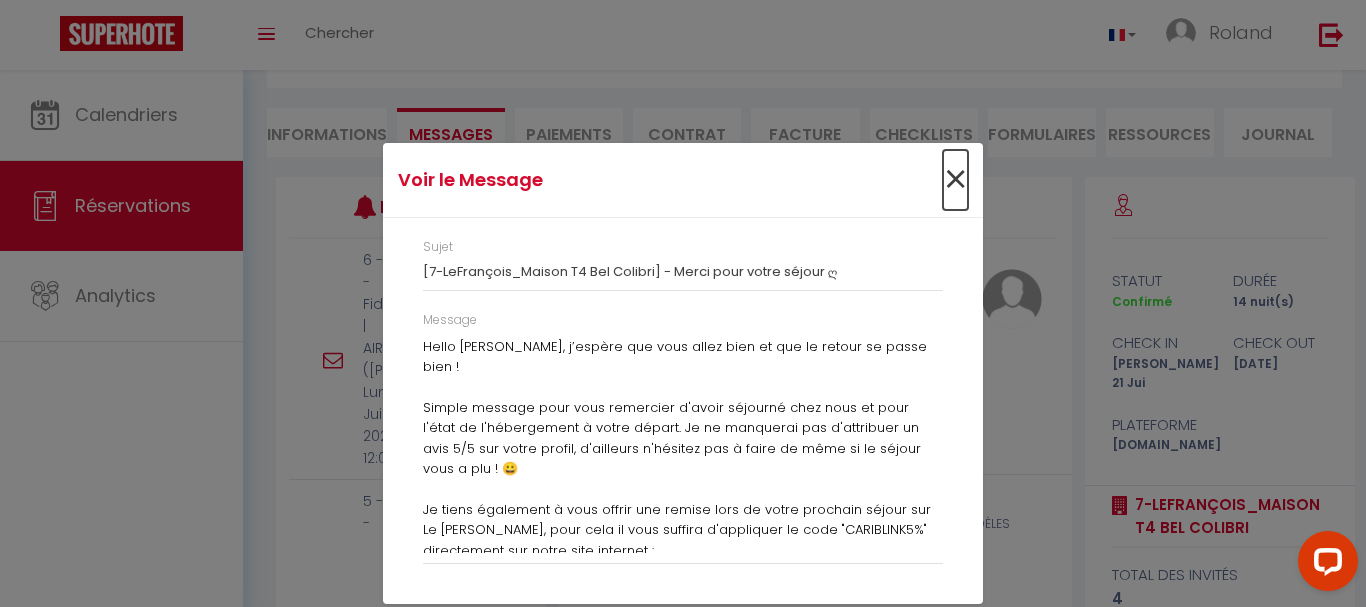 click on "×" at bounding box center [955, 180] 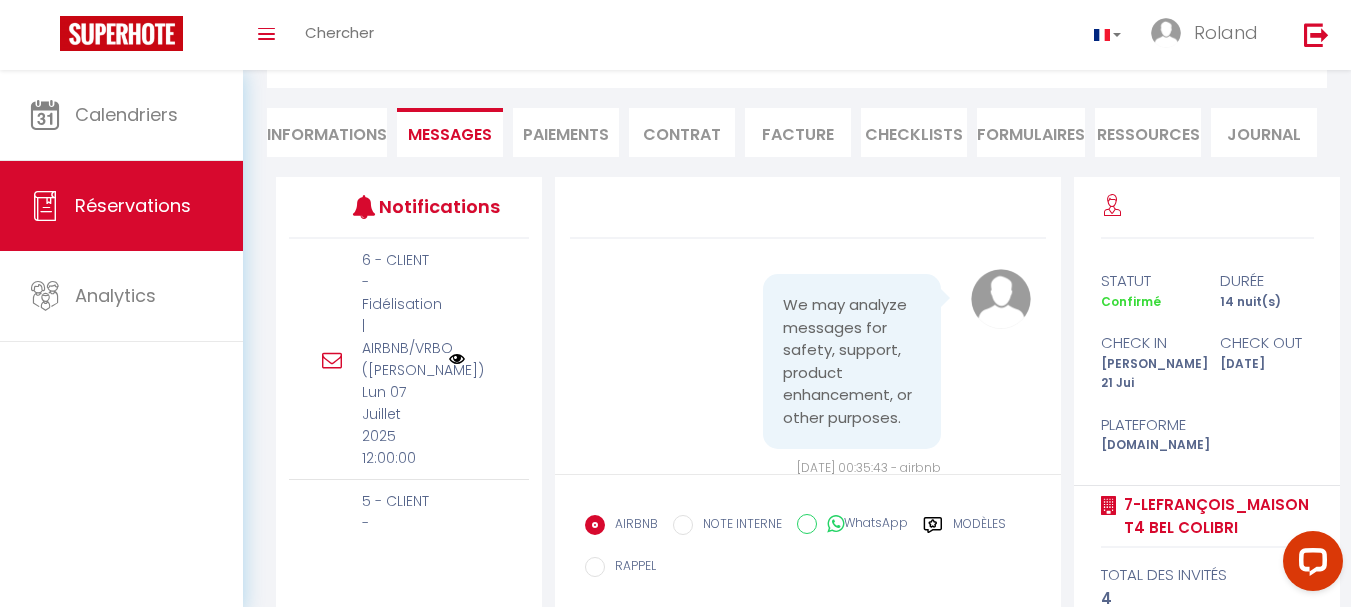 scroll, scrollTop: 265, scrollLeft: 0, axis: vertical 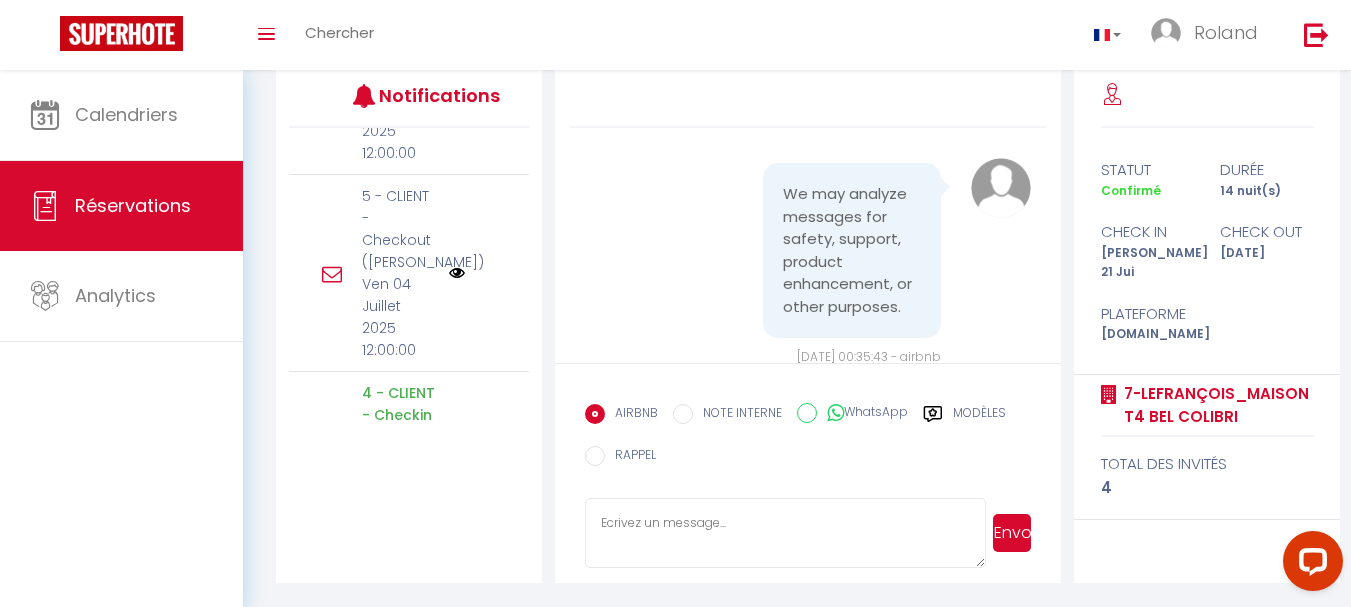 click at bounding box center [457, 273] 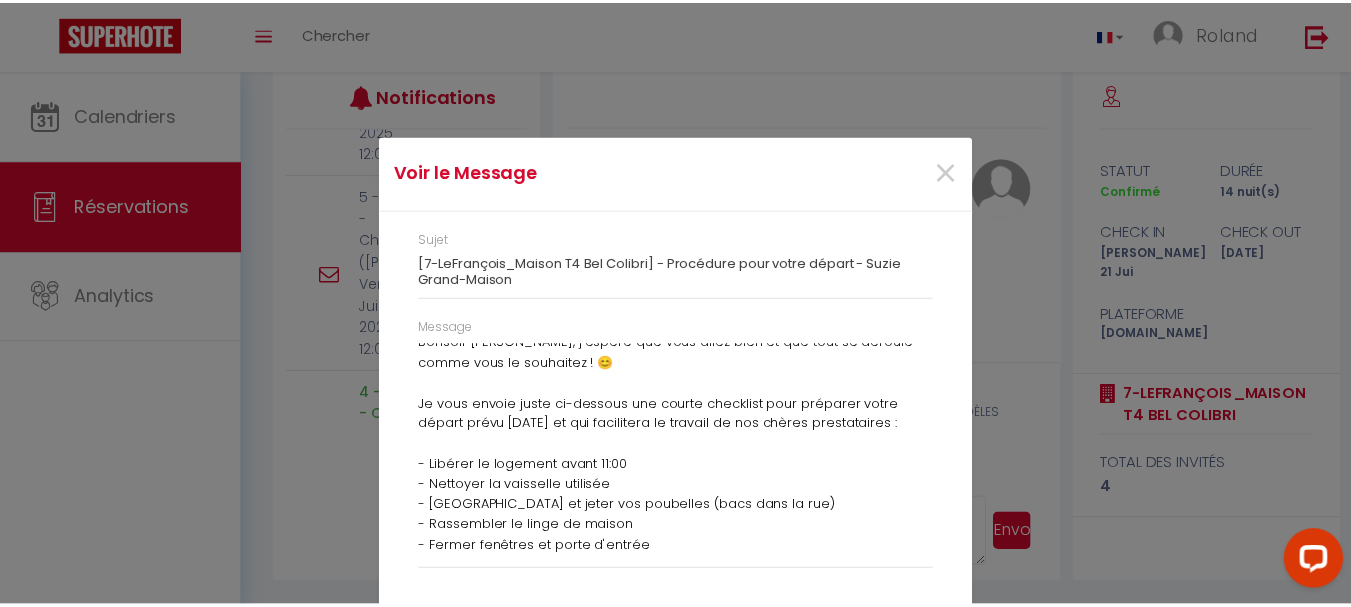 scroll, scrollTop: 0, scrollLeft: 0, axis: both 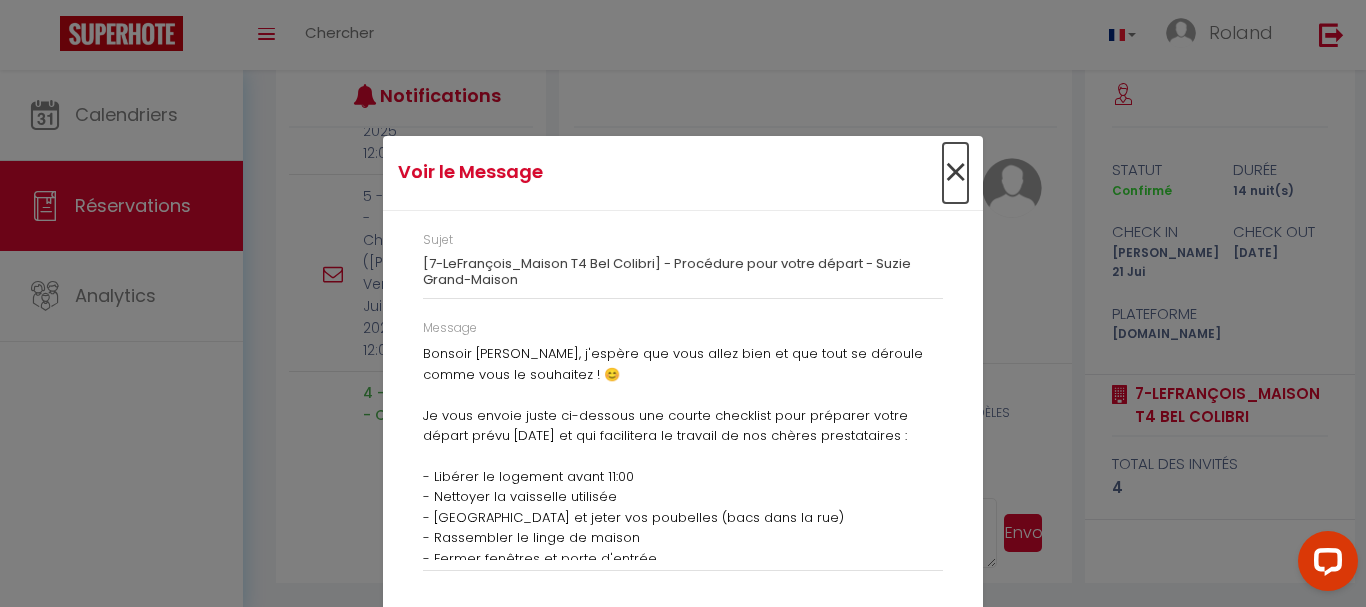 click on "×" at bounding box center [955, 173] 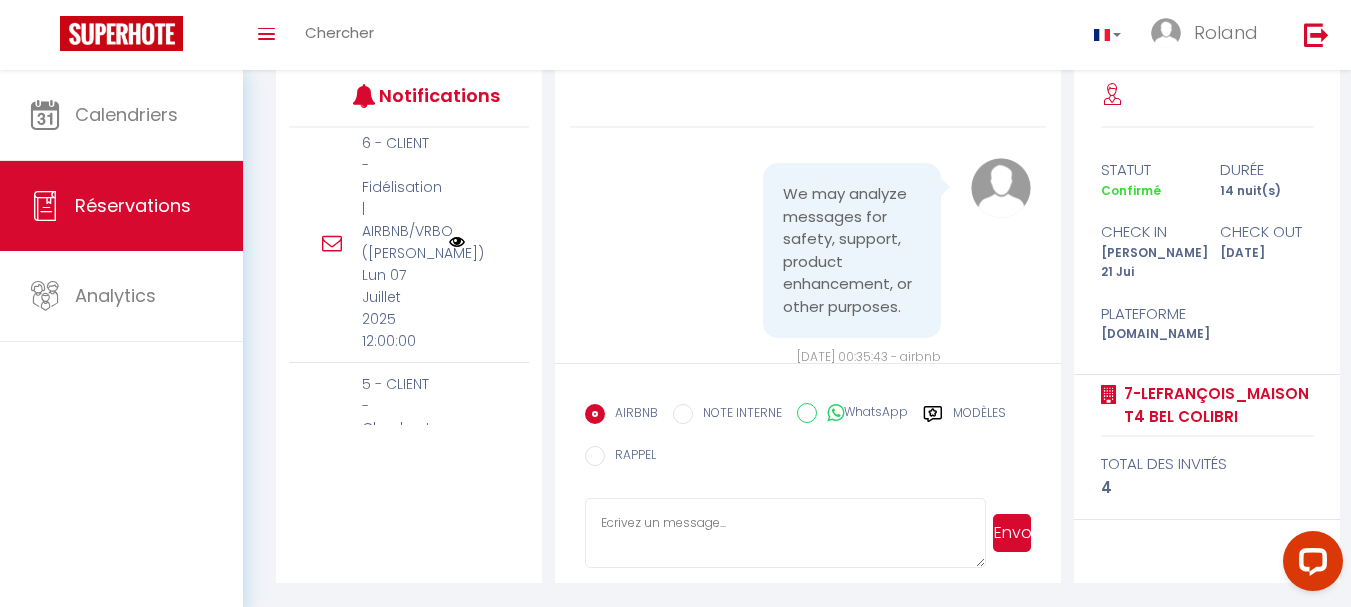 scroll, scrollTop: 0, scrollLeft: 0, axis: both 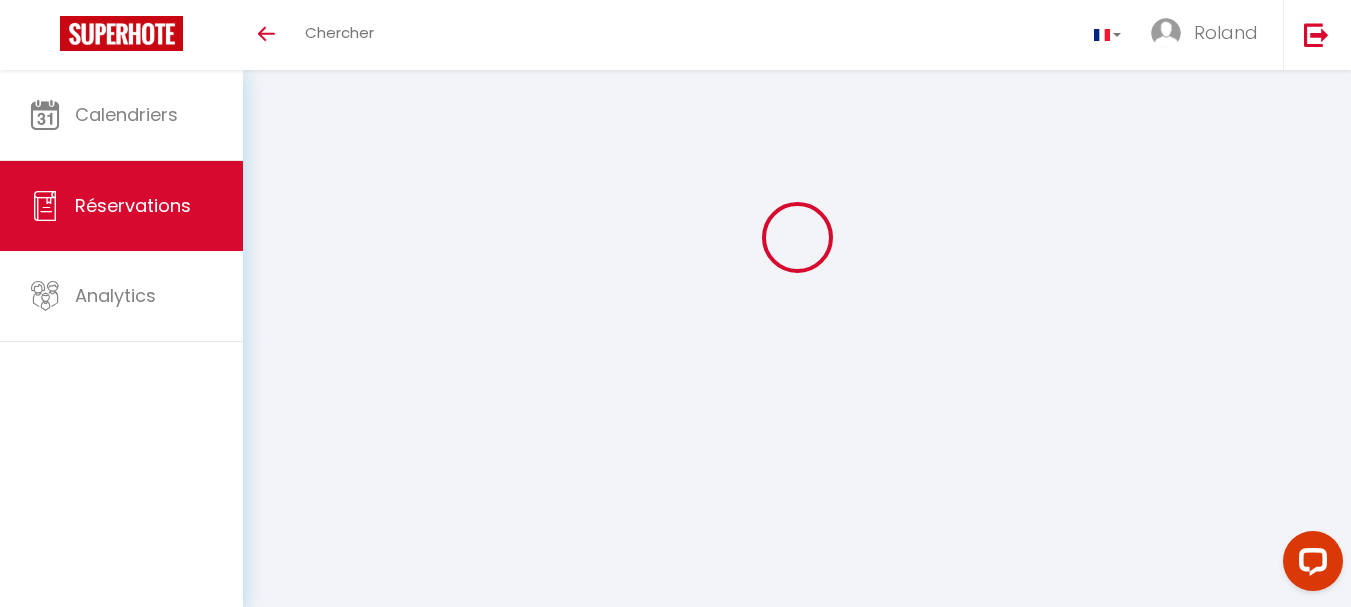 select 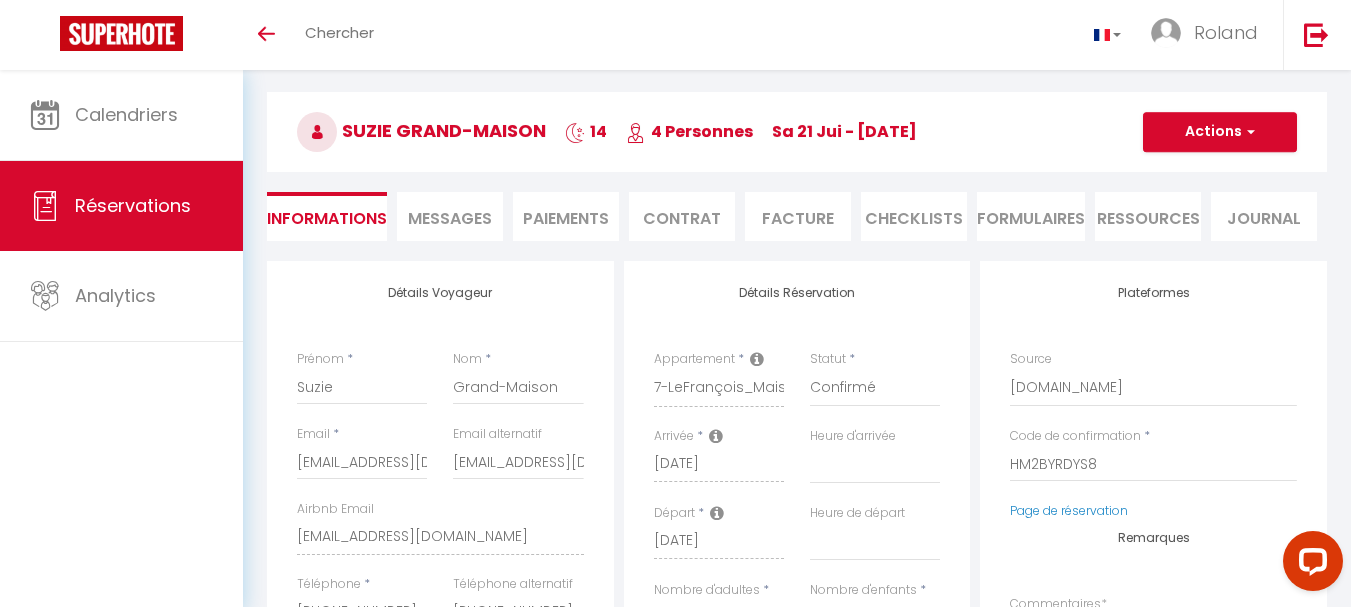 select 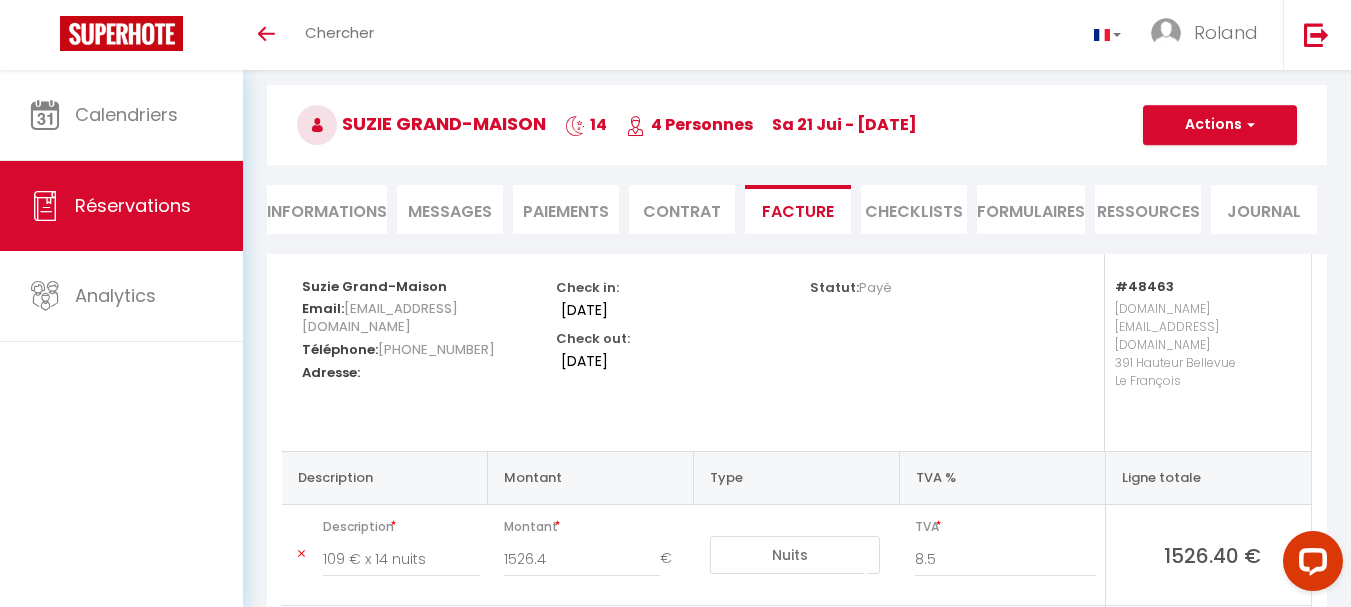 scroll, scrollTop: 0, scrollLeft: 0, axis: both 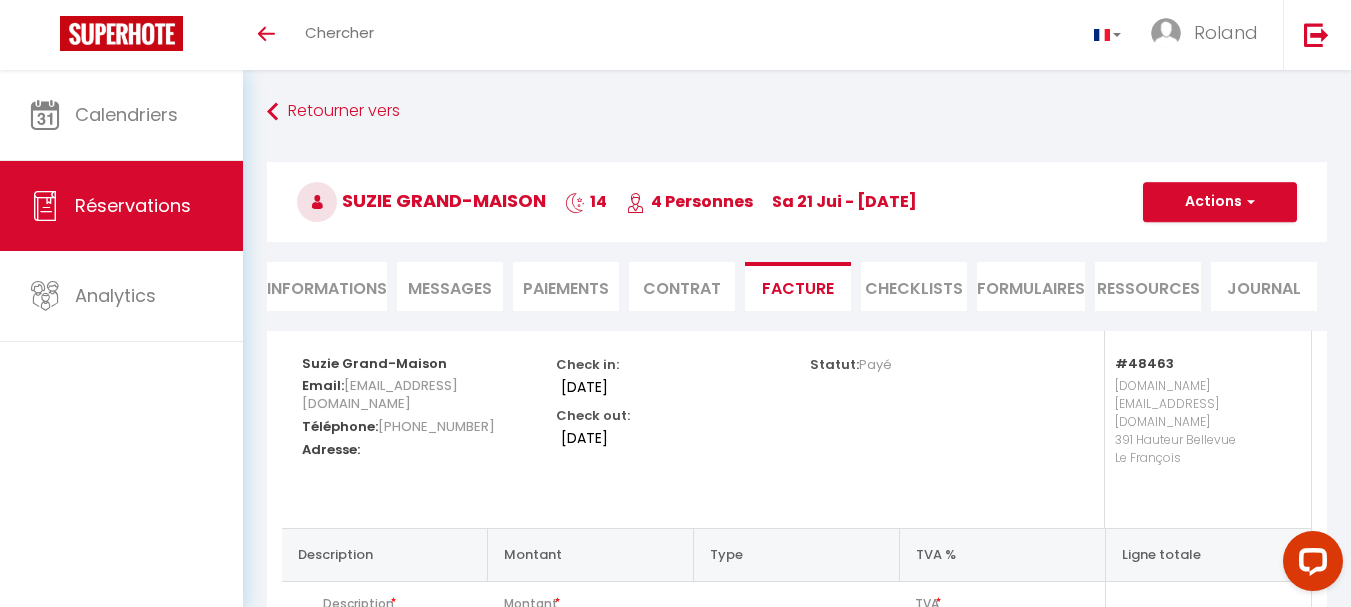 click on "Réservations" at bounding box center (121, 206) 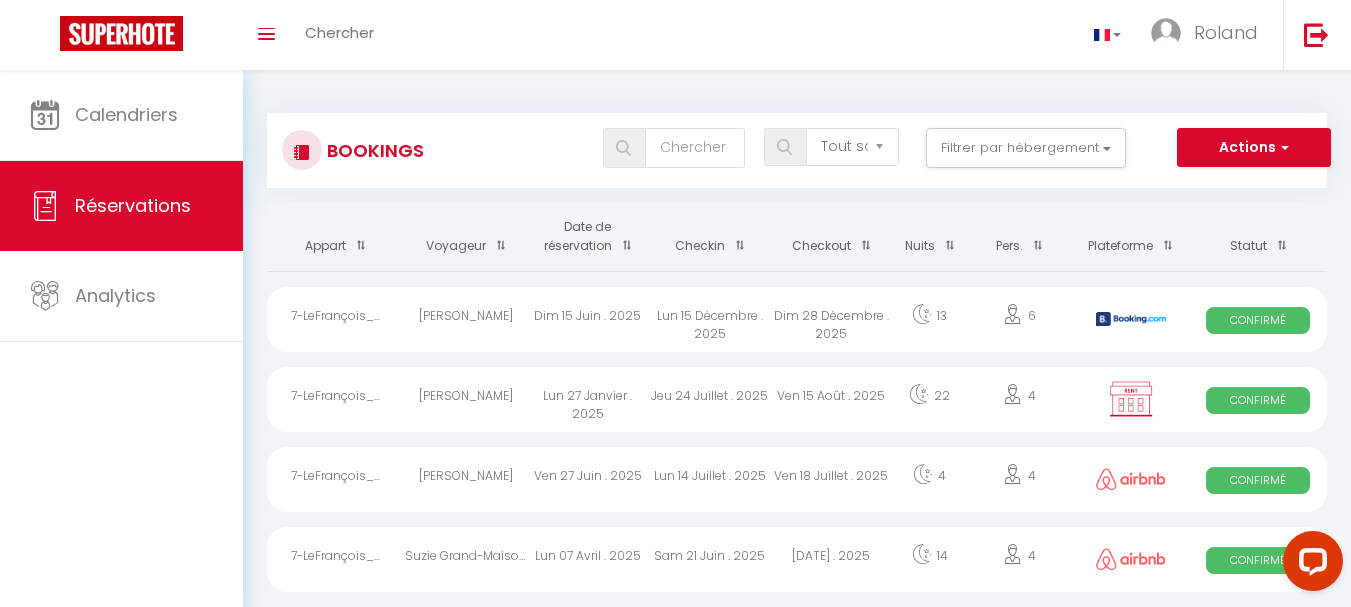 click at bounding box center (1131, 479) 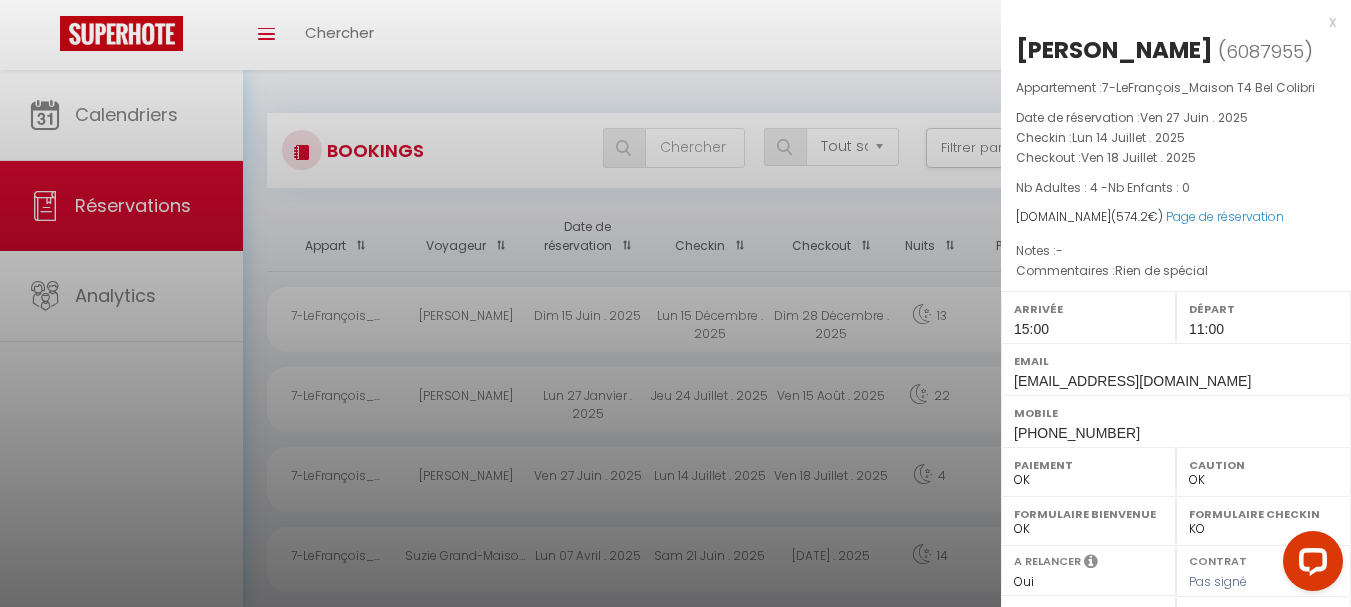 select on "35686" 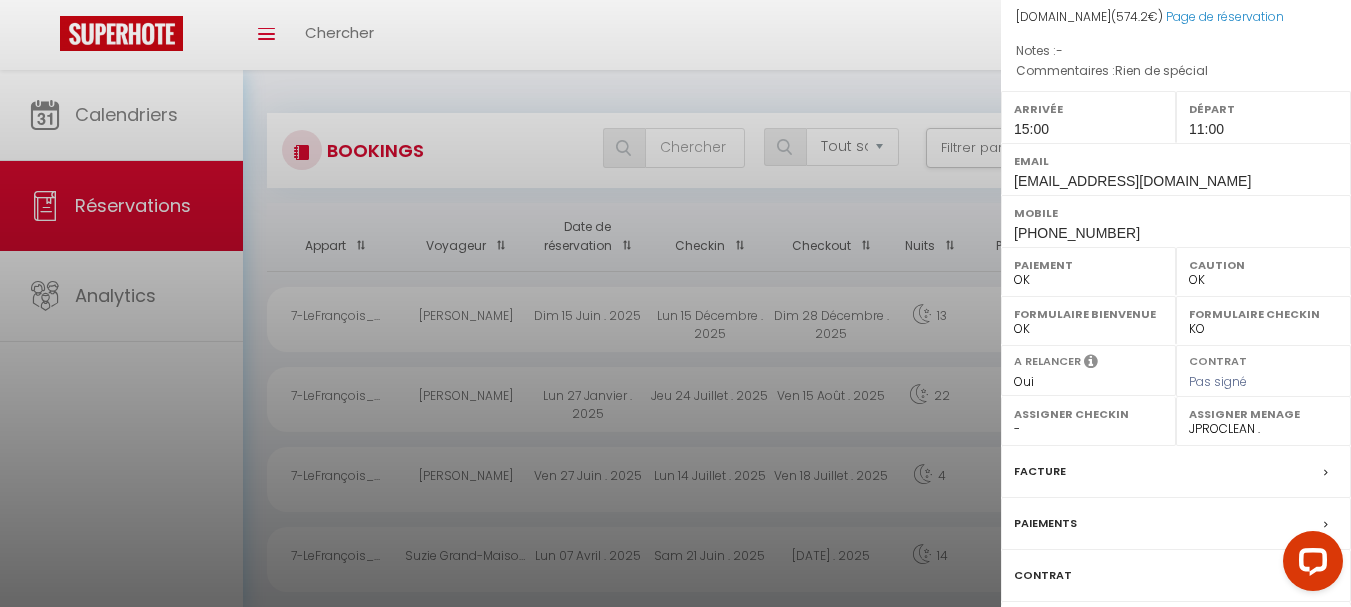 scroll, scrollTop: 300, scrollLeft: 0, axis: vertical 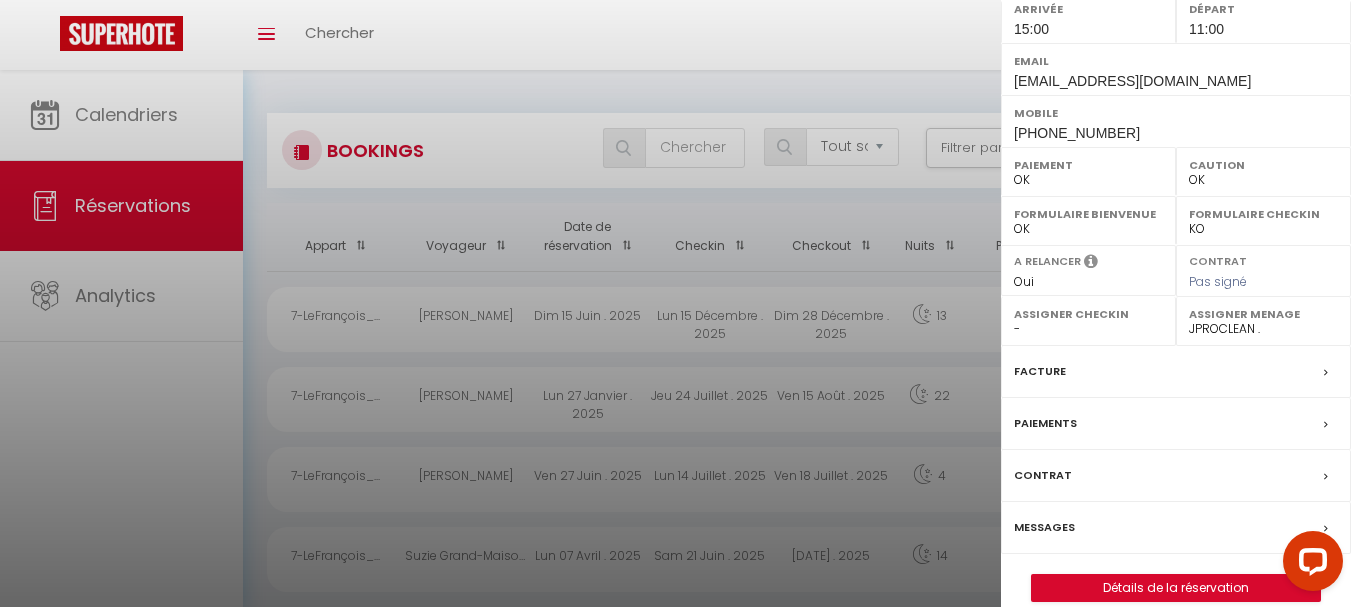 click on "Messages" at bounding box center [1044, 527] 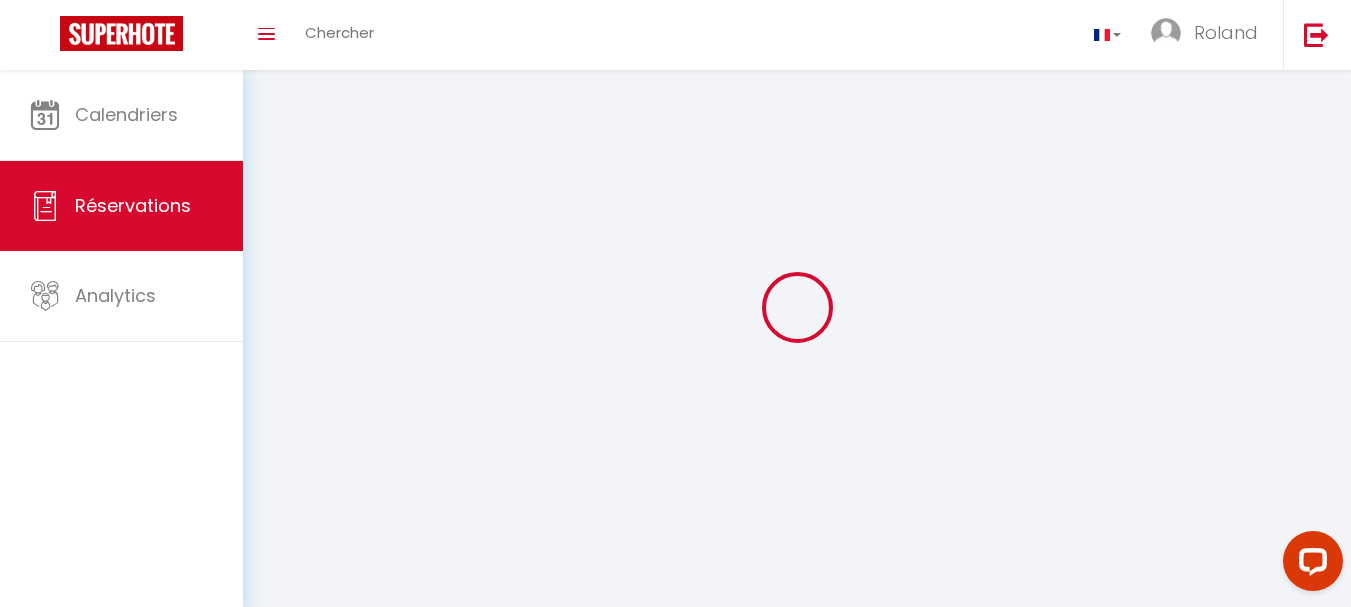 select 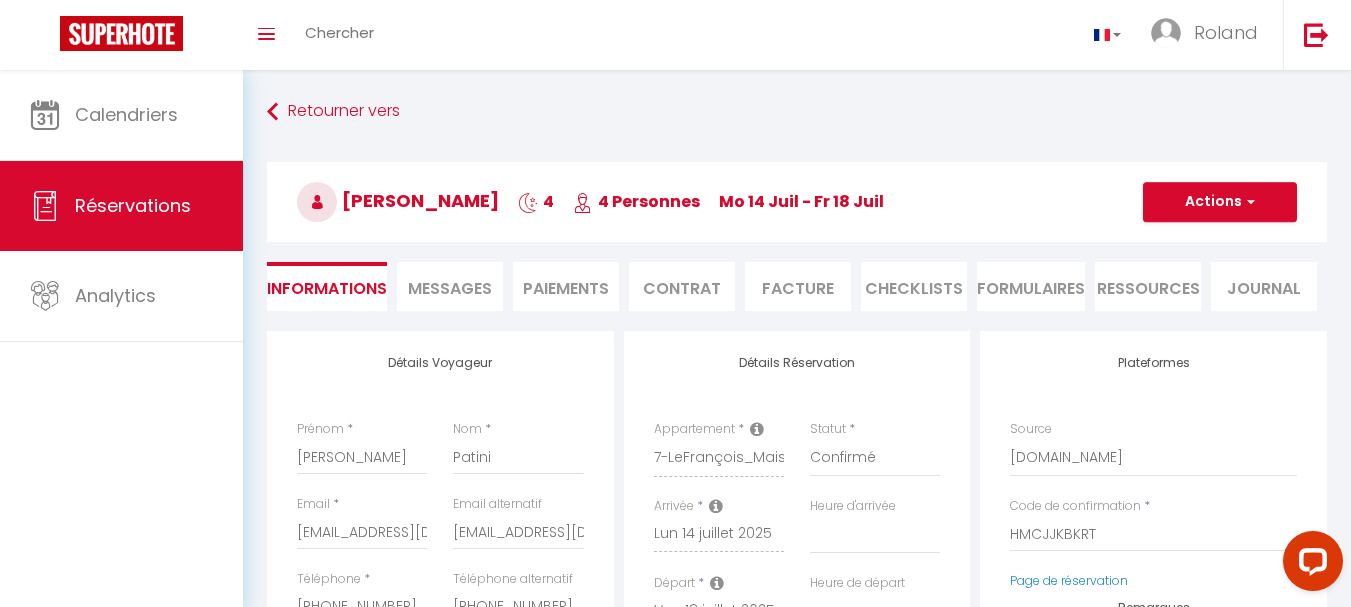 select 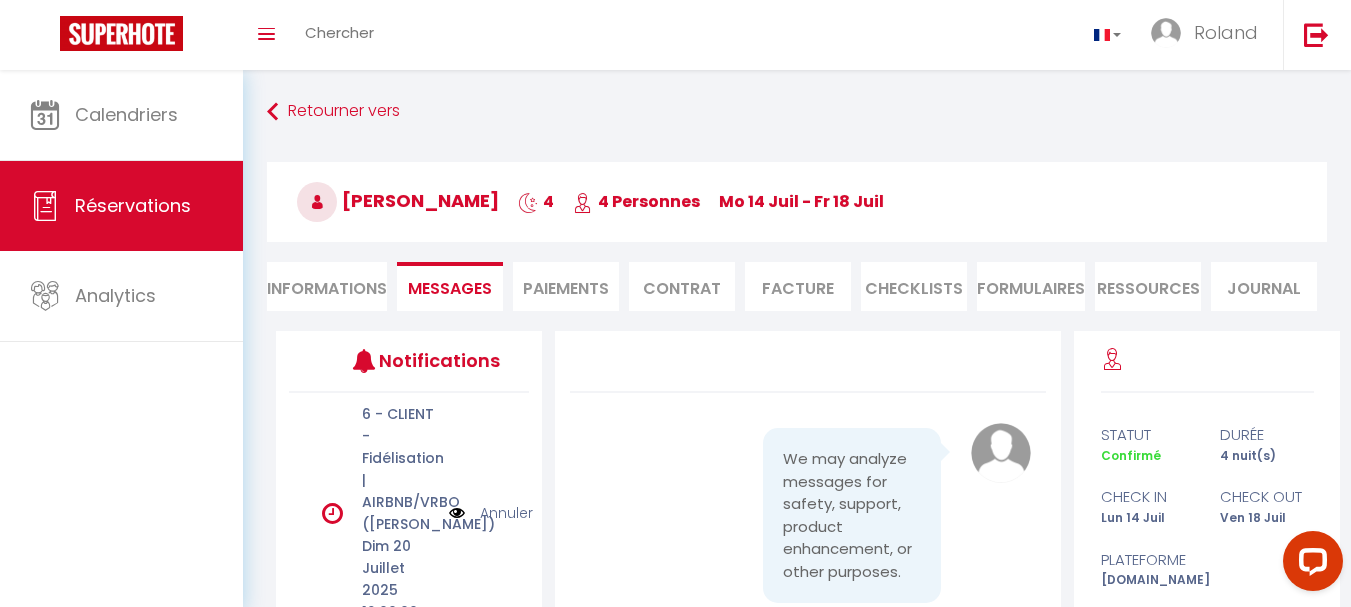 scroll, scrollTop: 5891, scrollLeft: 0, axis: vertical 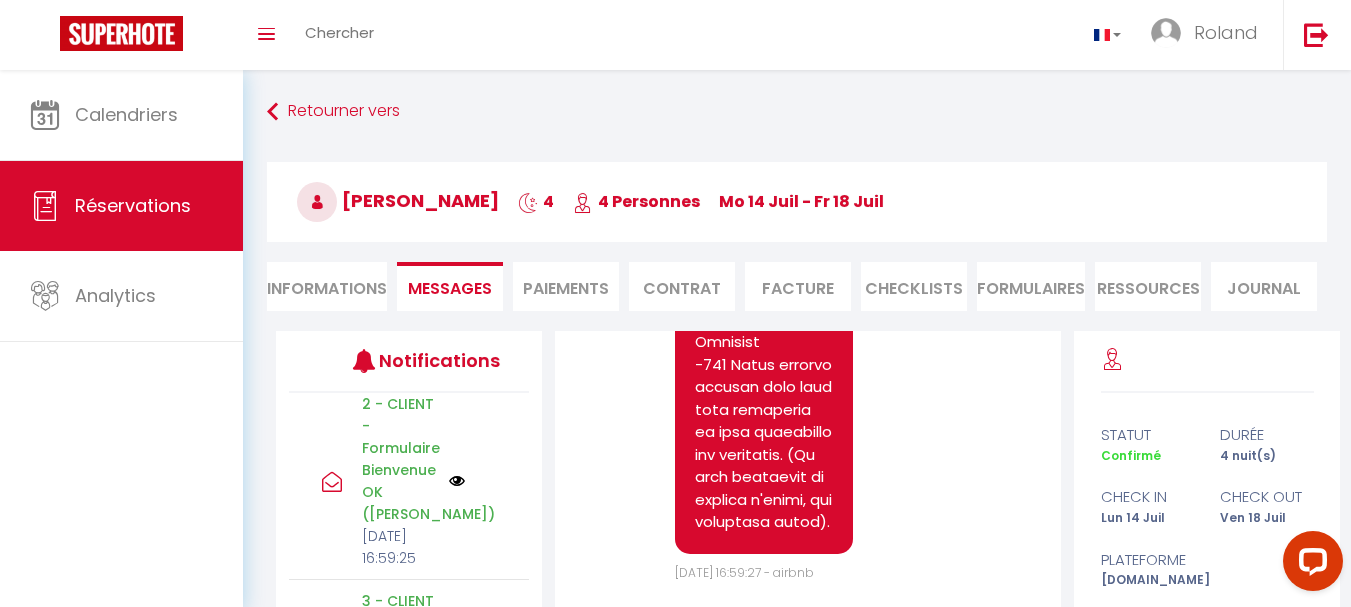 click at bounding box center (457, 481) 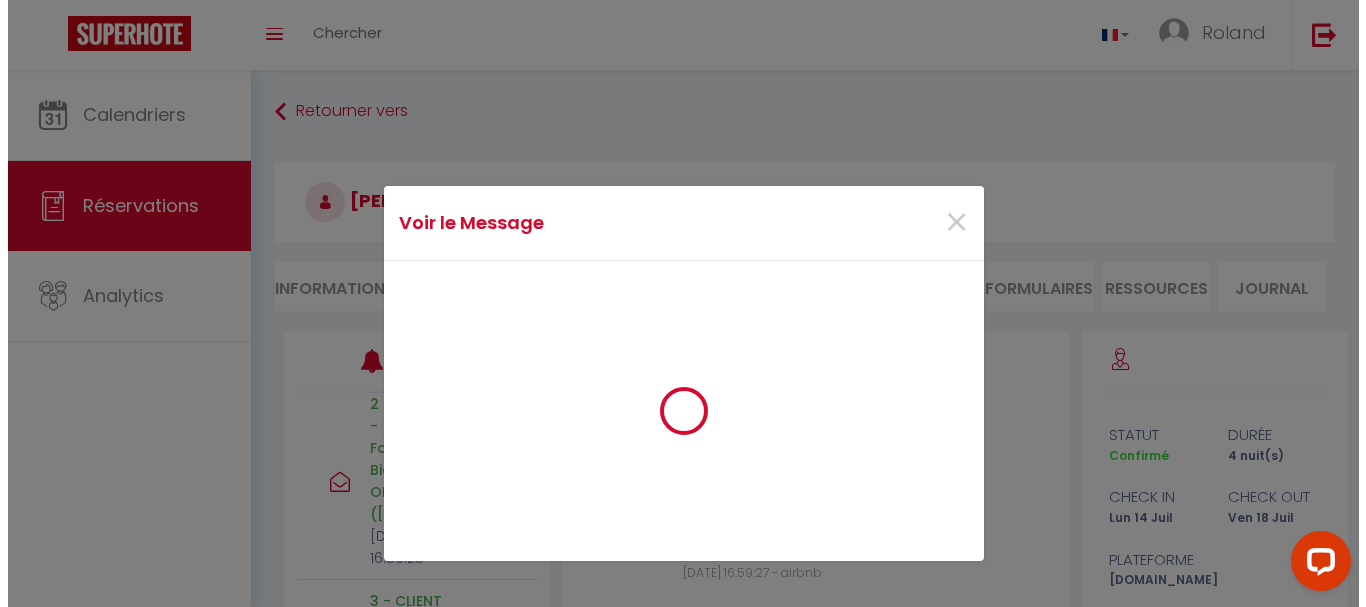 scroll, scrollTop: 5823, scrollLeft: 0, axis: vertical 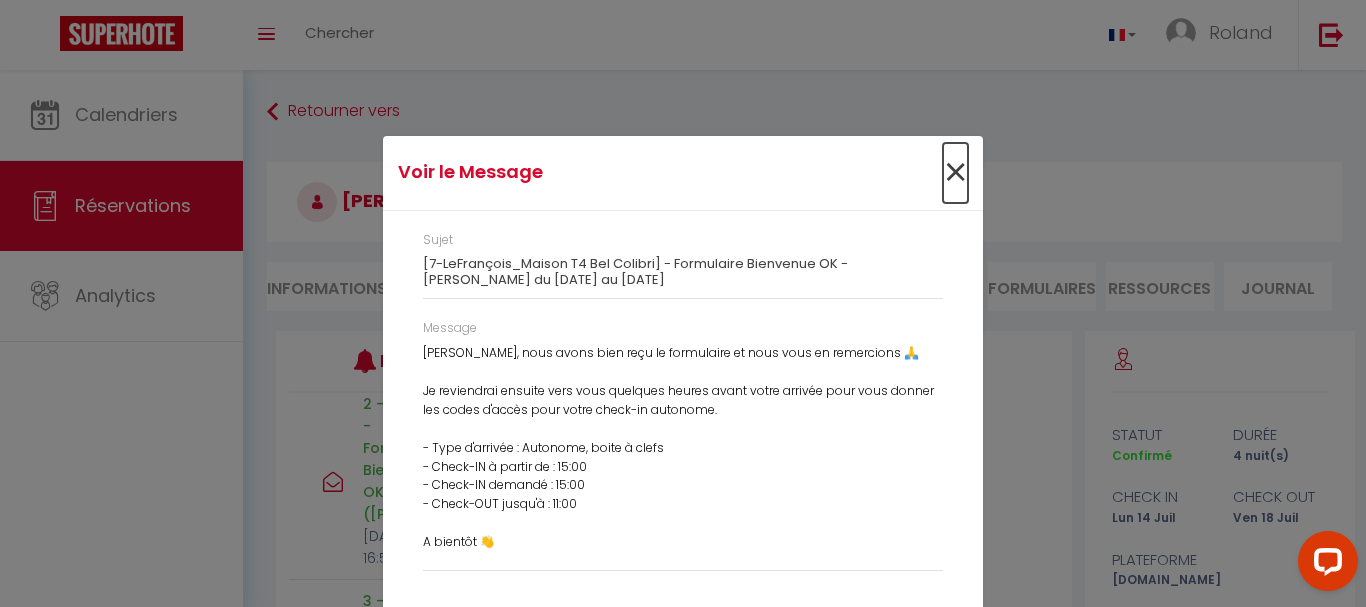 click on "×" at bounding box center [955, 173] 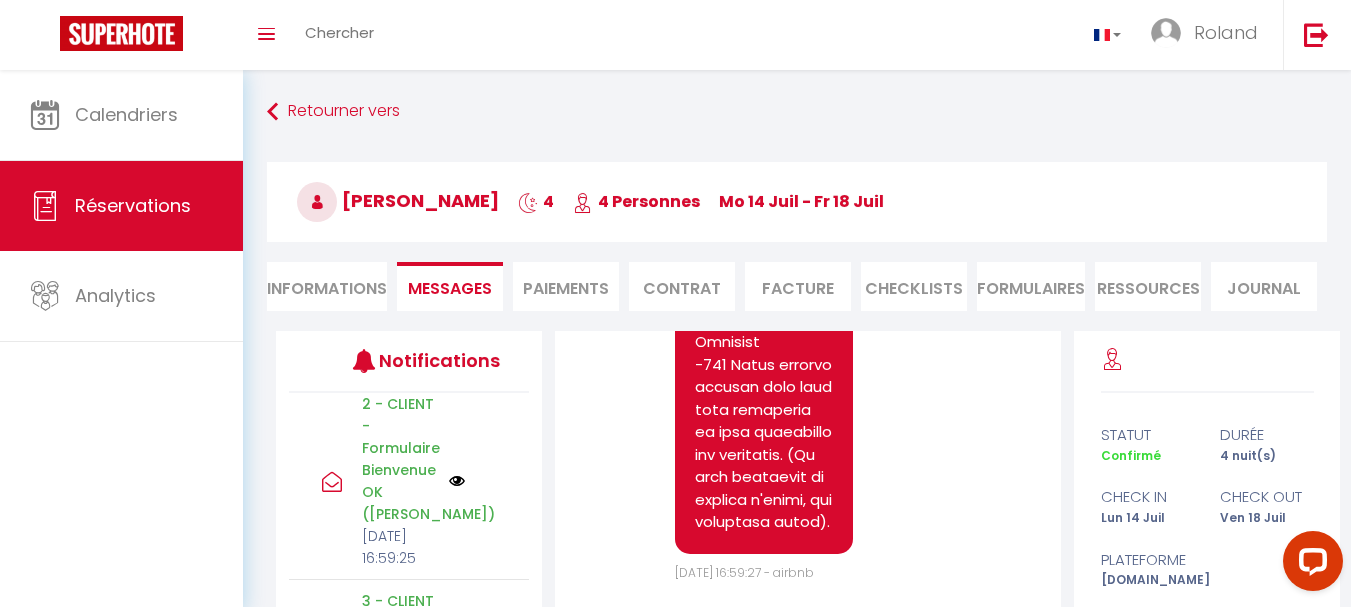 scroll, scrollTop: 5891, scrollLeft: 0, axis: vertical 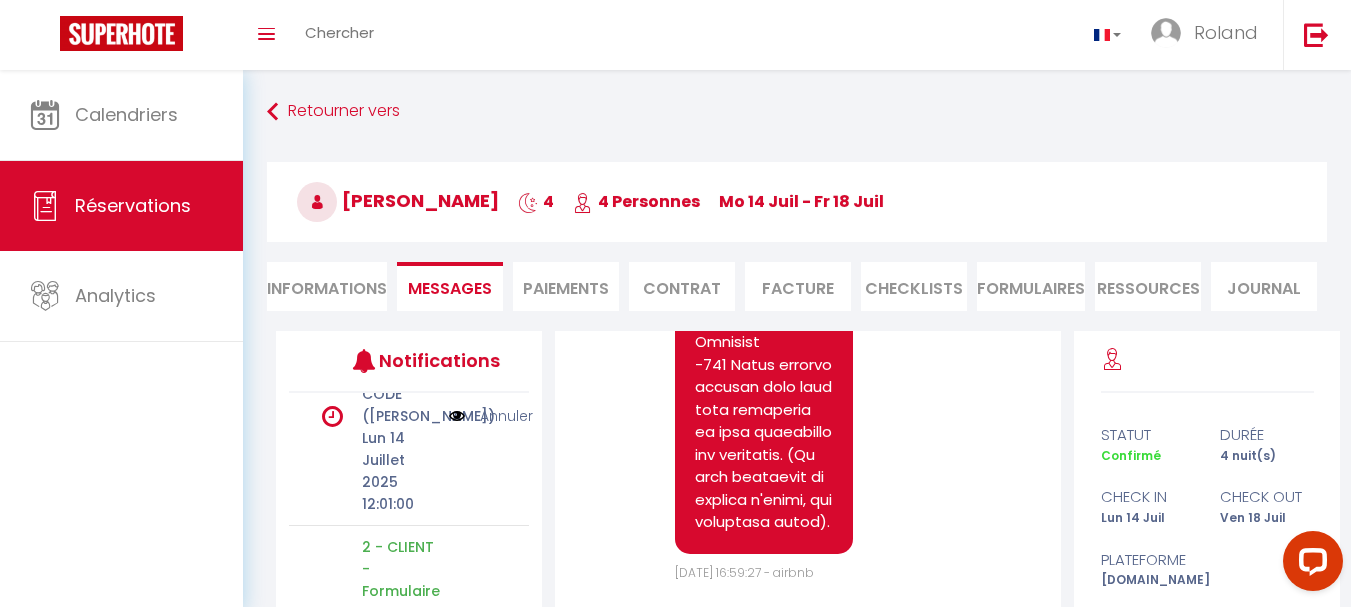 click at bounding box center (457, 416) 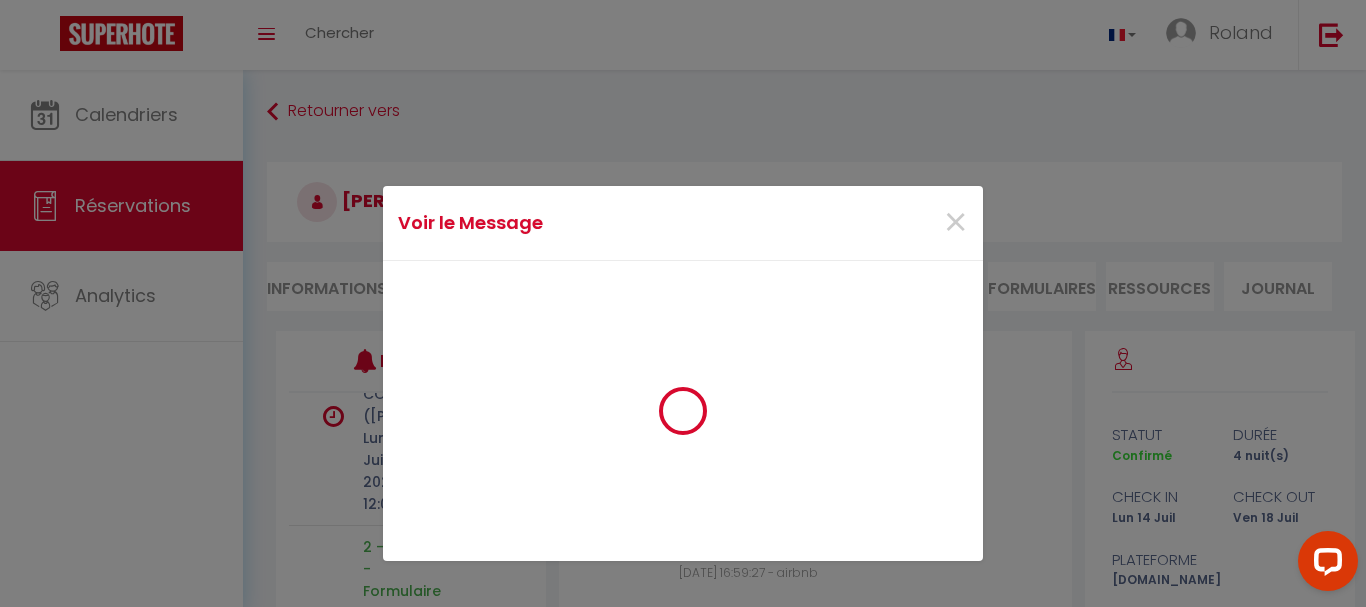 scroll, scrollTop: 5823, scrollLeft: 0, axis: vertical 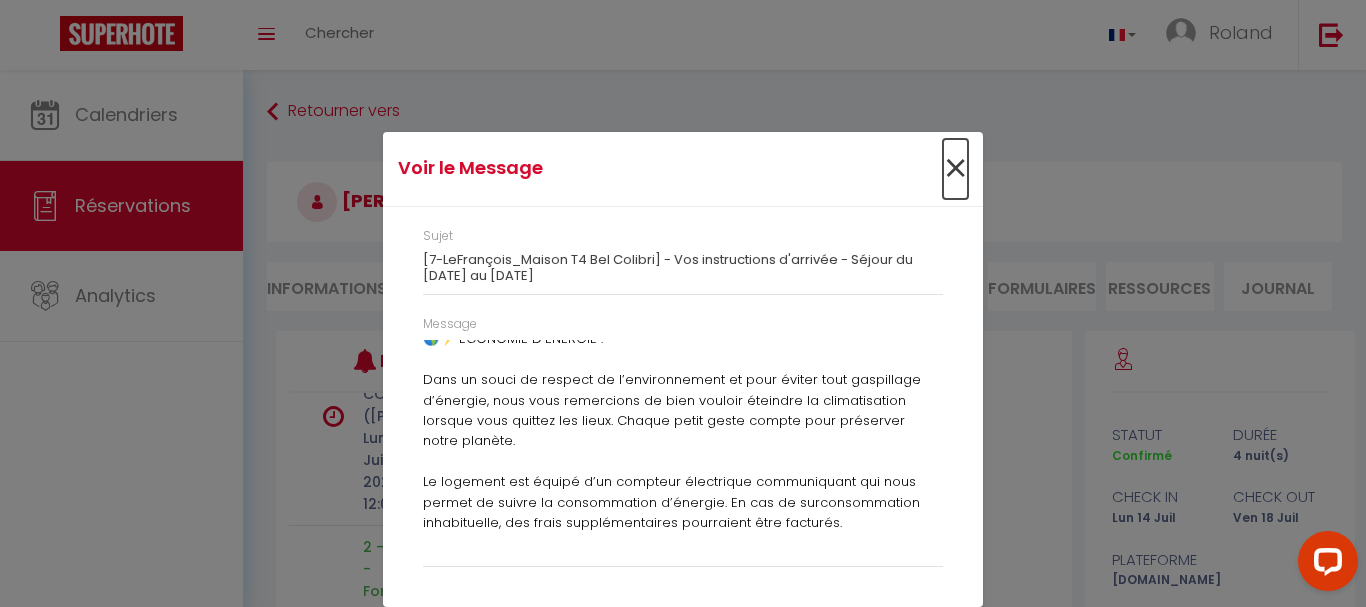 click on "×" at bounding box center (955, 169) 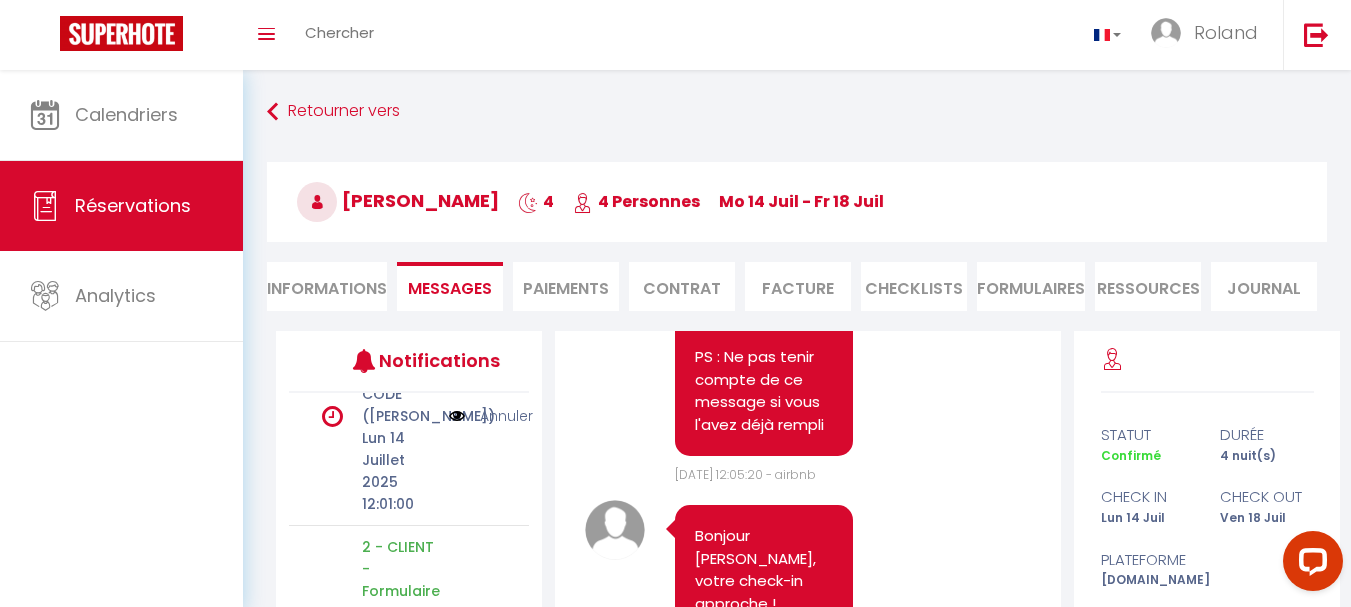 scroll, scrollTop: 2291, scrollLeft: 0, axis: vertical 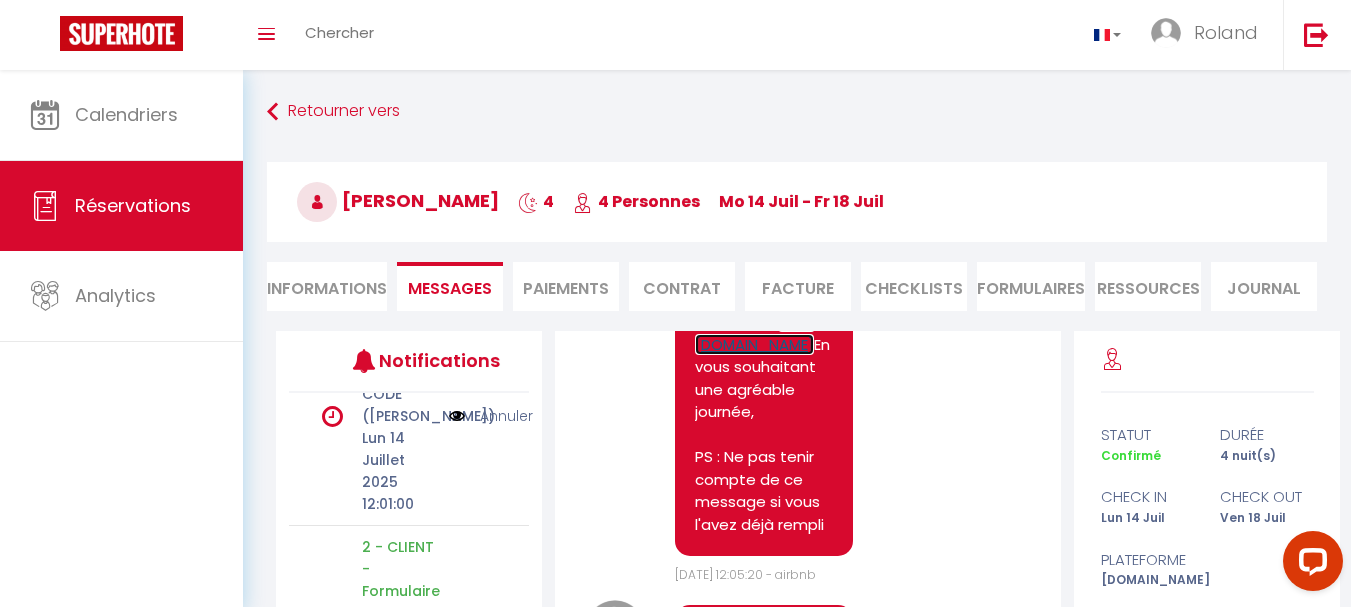 click on "[URL][DOMAIN_NAME]" at bounding box center (755, 333) 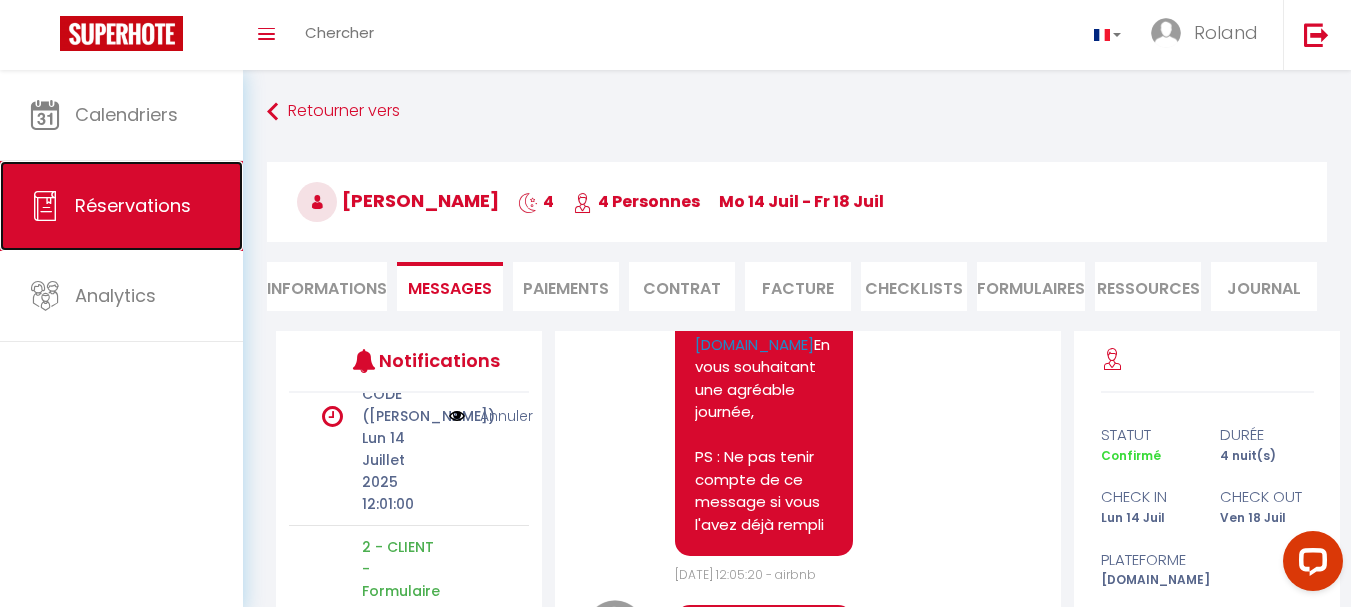click on "Réservations" at bounding box center [121, 206] 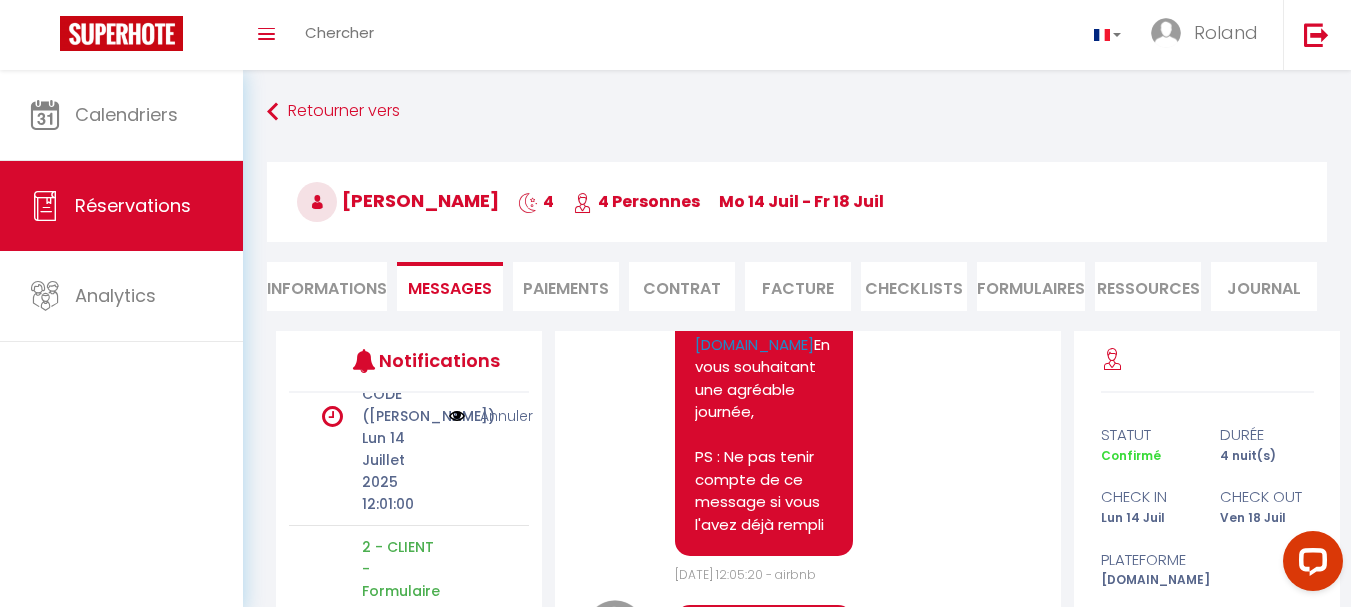 select on "not_cancelled" 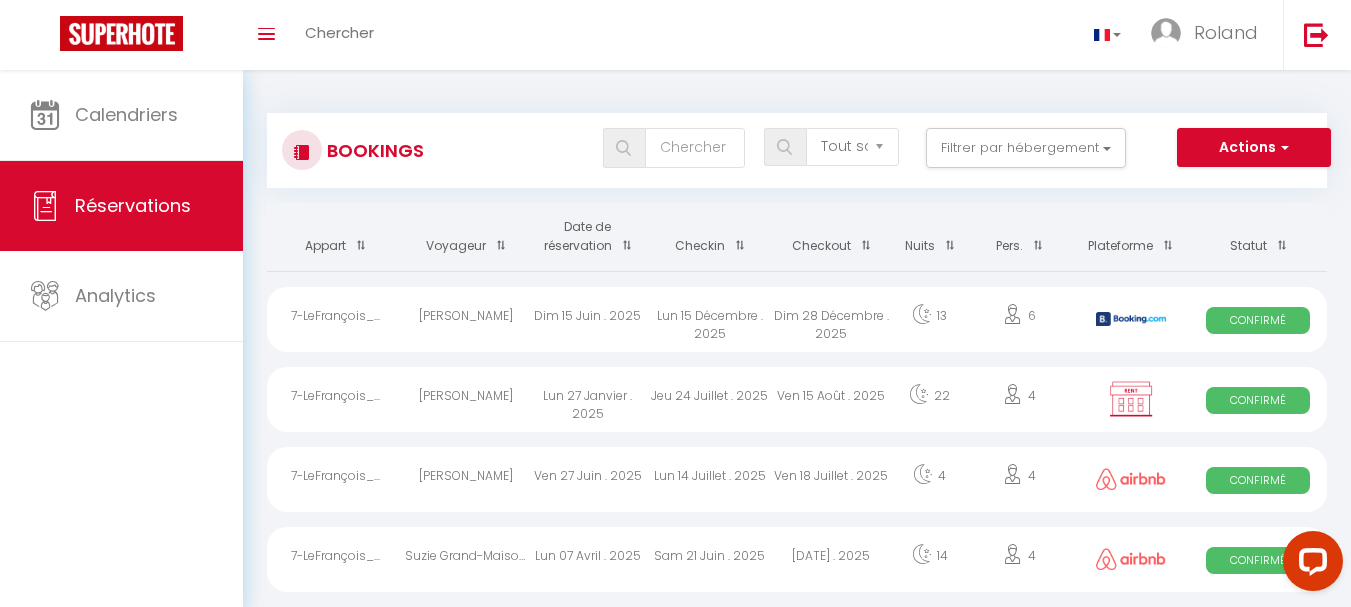click at bounding box center [1131, 399] 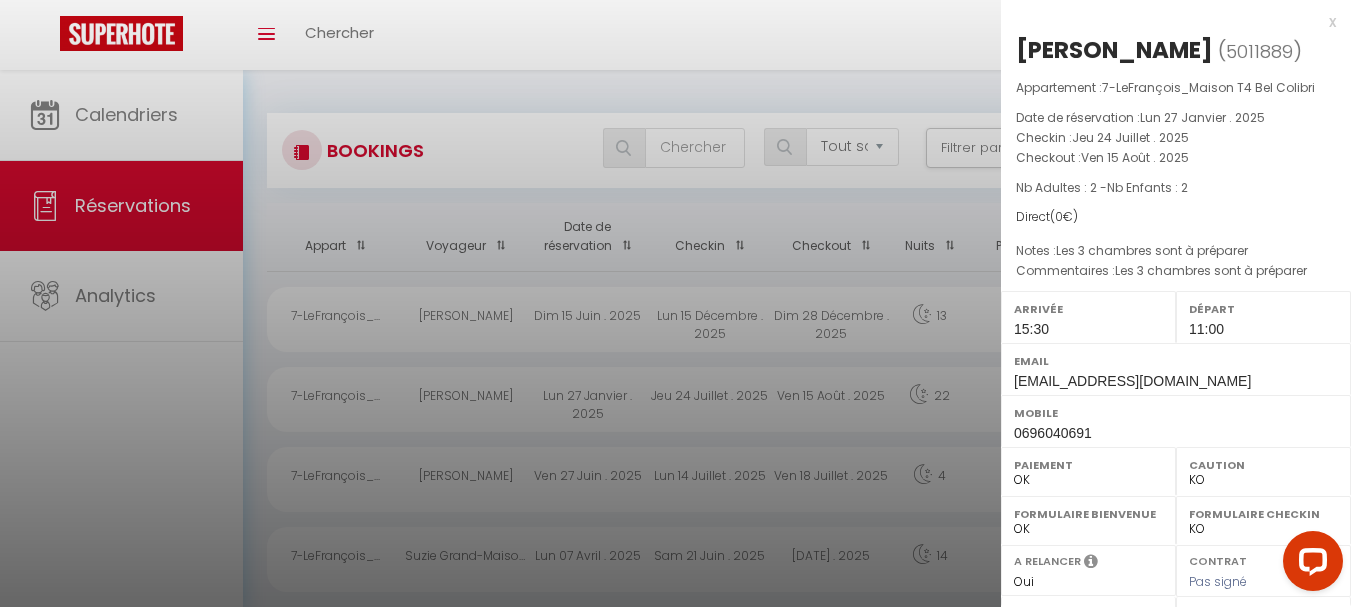 select on "35686" 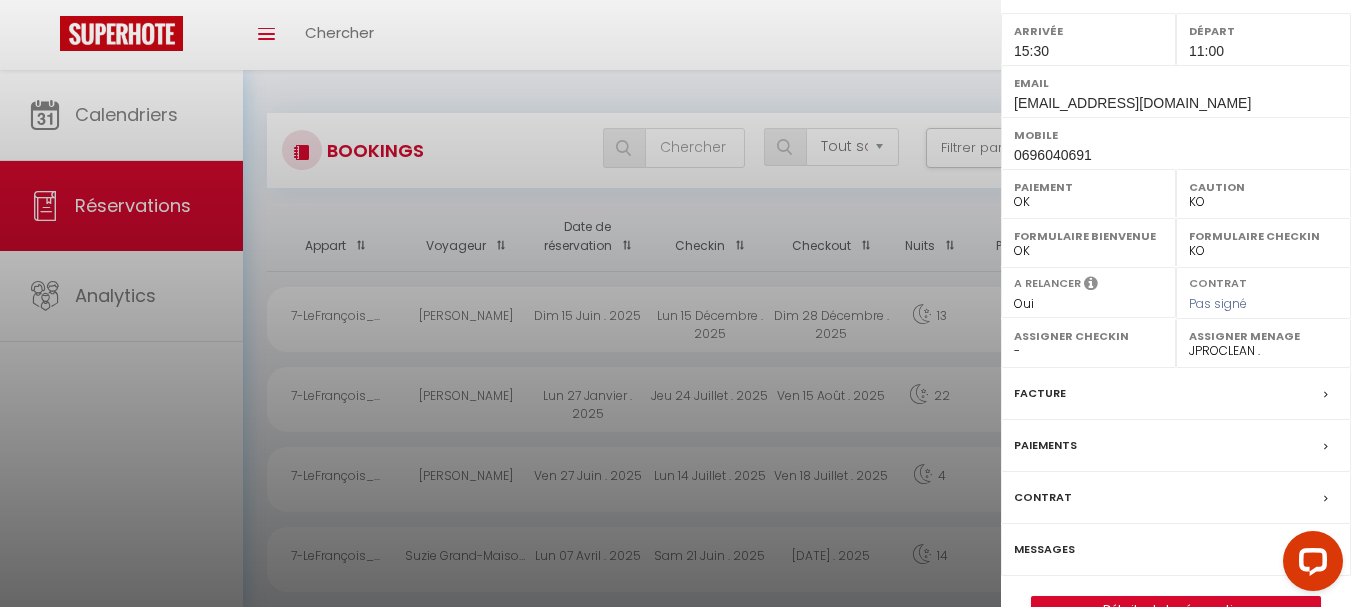 scroll, scrollTop: 279, scrollLeft: 0, axis: vertical 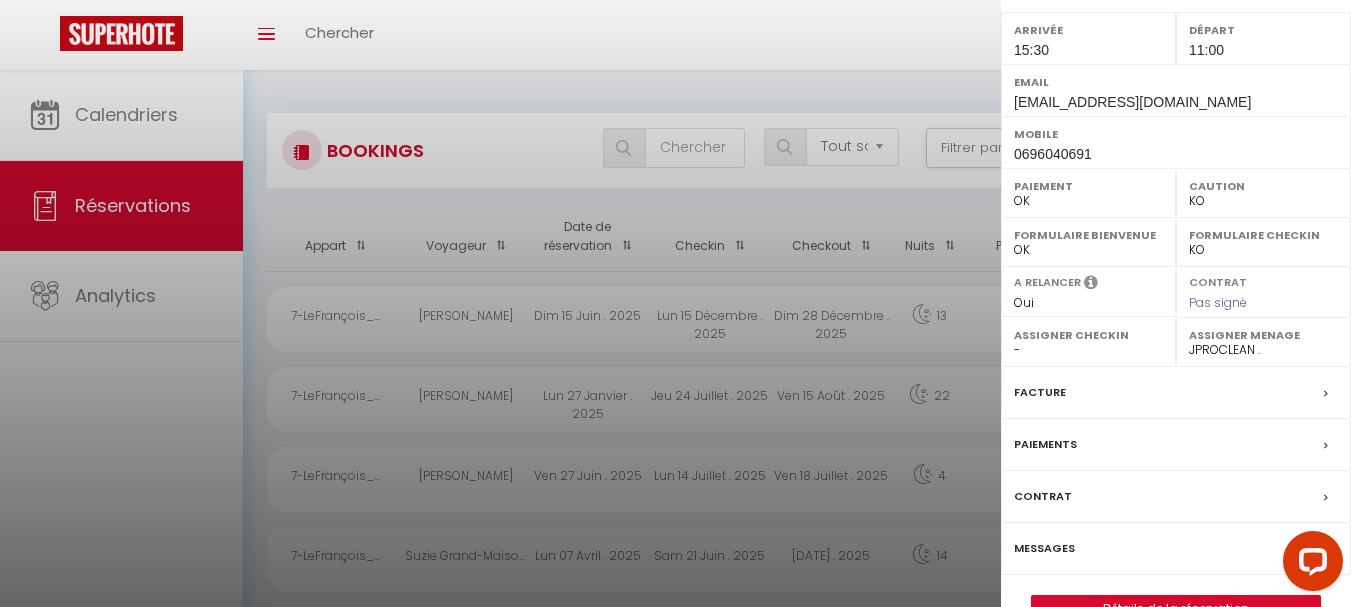 click on "Facture" at bounding box center (1176, 393) 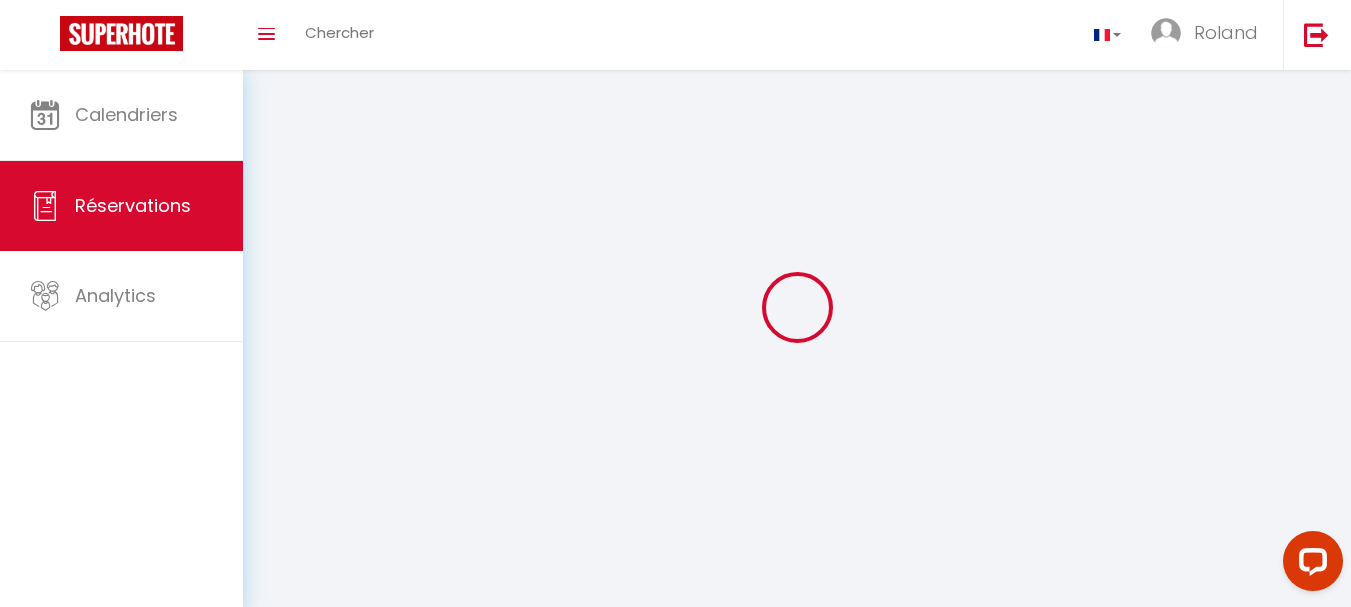 select 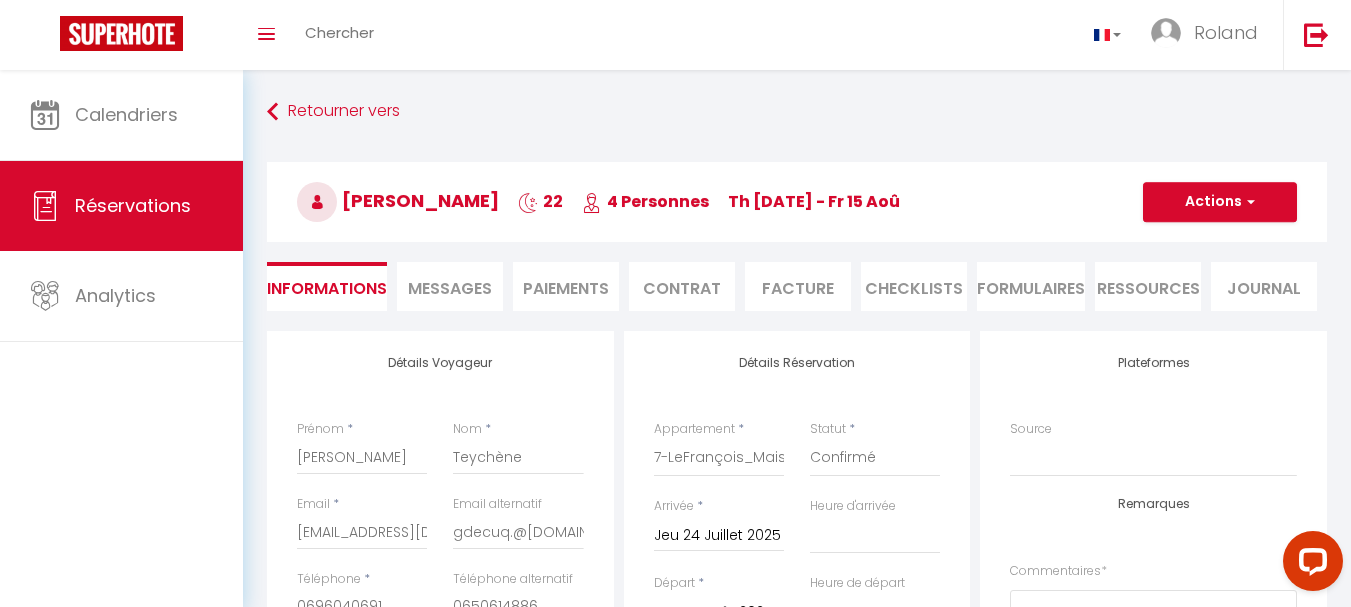 select 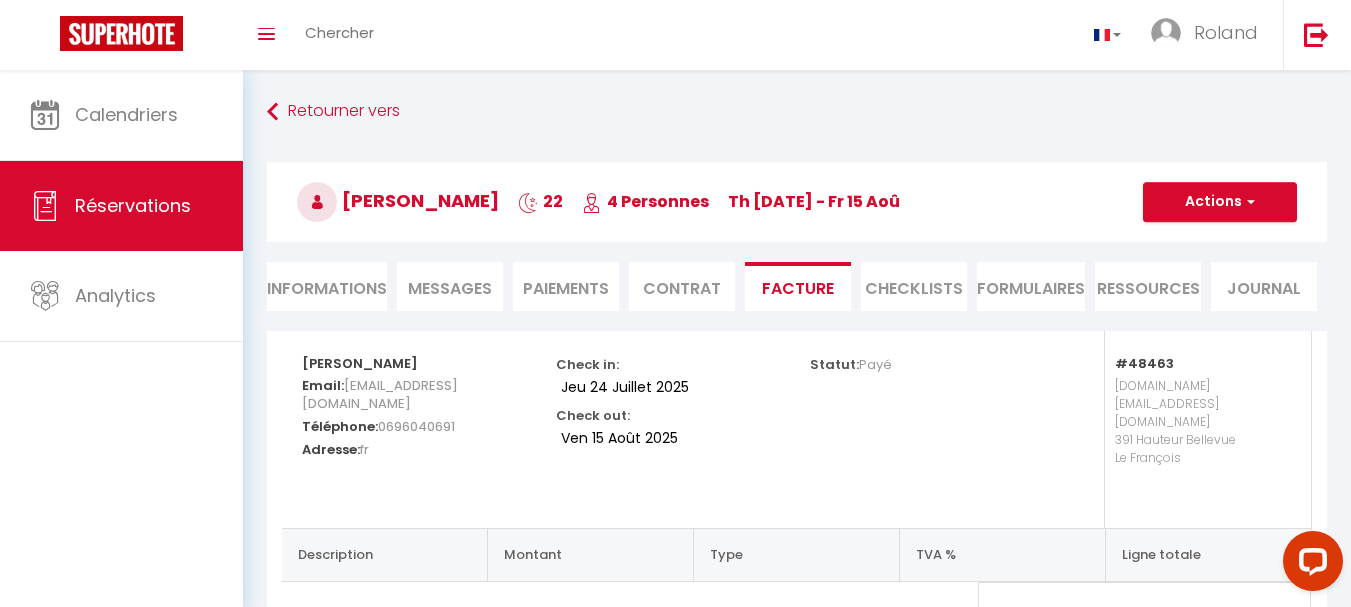 scroll, scrollTop: 74, scrollLeft: 0, axis: vertical 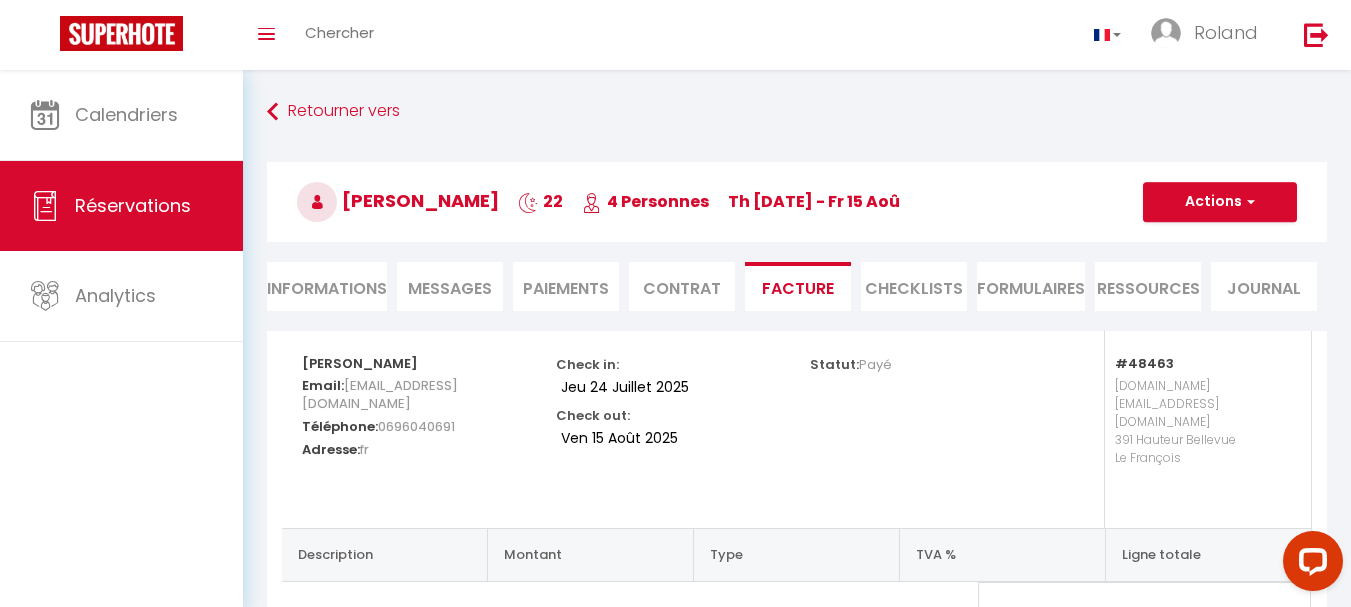 select on "not_cancelled" 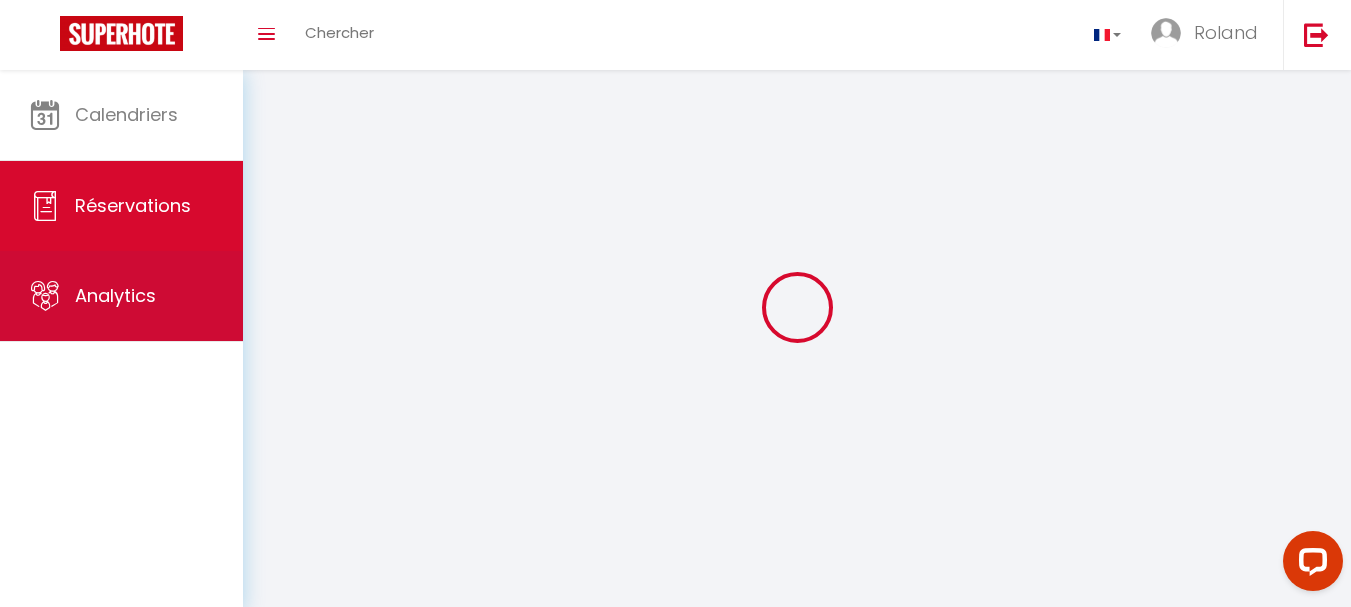 select 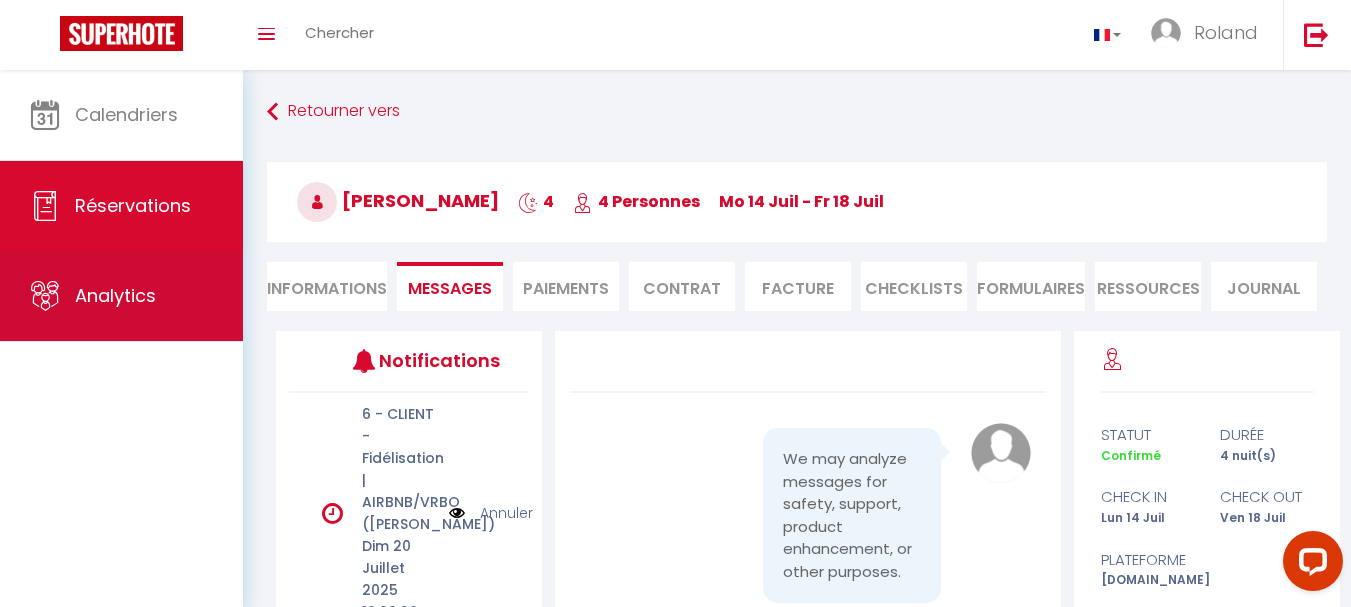 scroll, scrollTop: 5891, scrollLeft: 0, axis: vertical 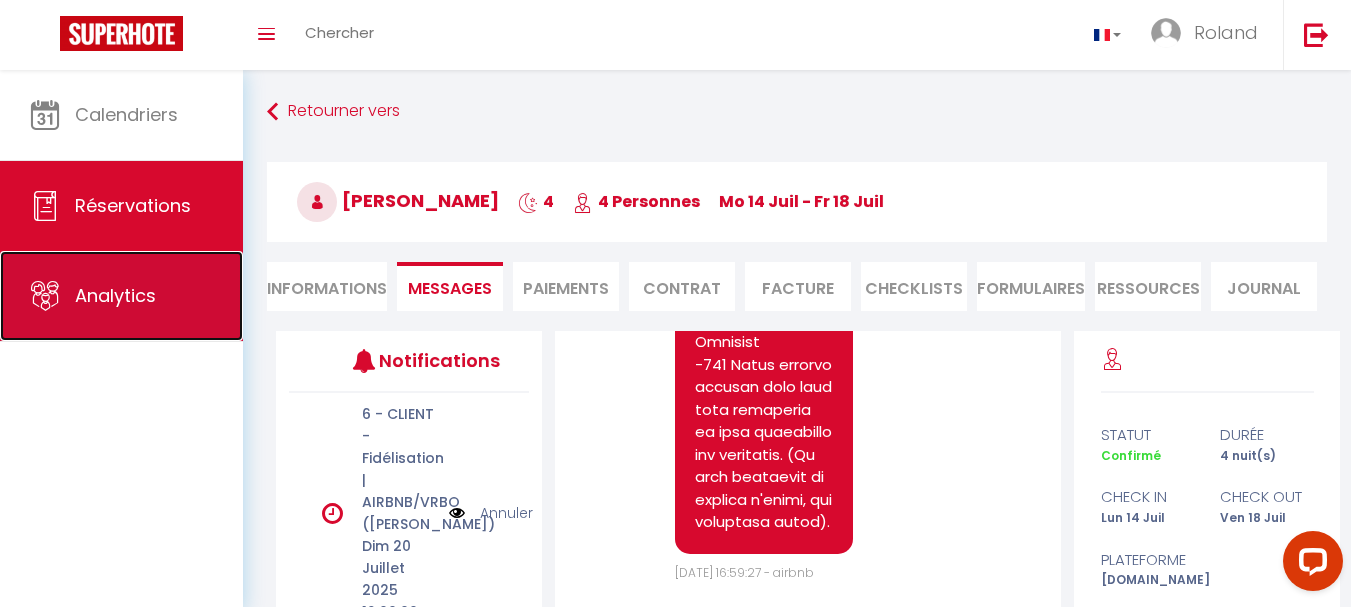 click on "Analytics" at bounding box center [121, 296] 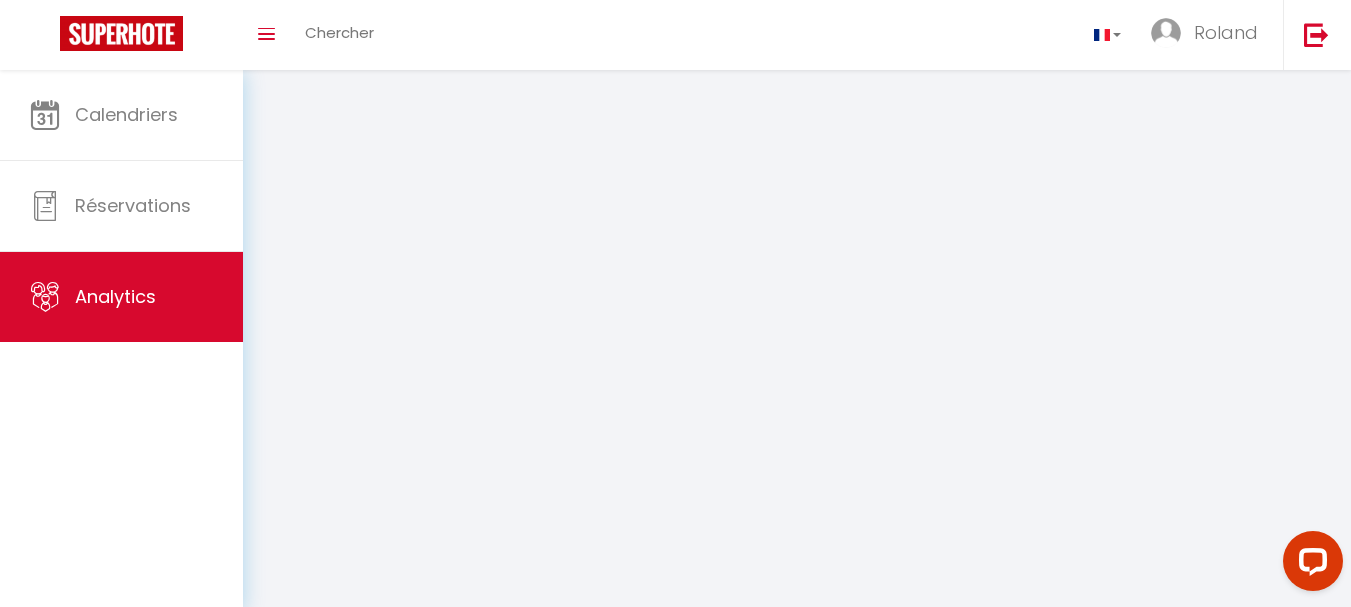 select on "2025" 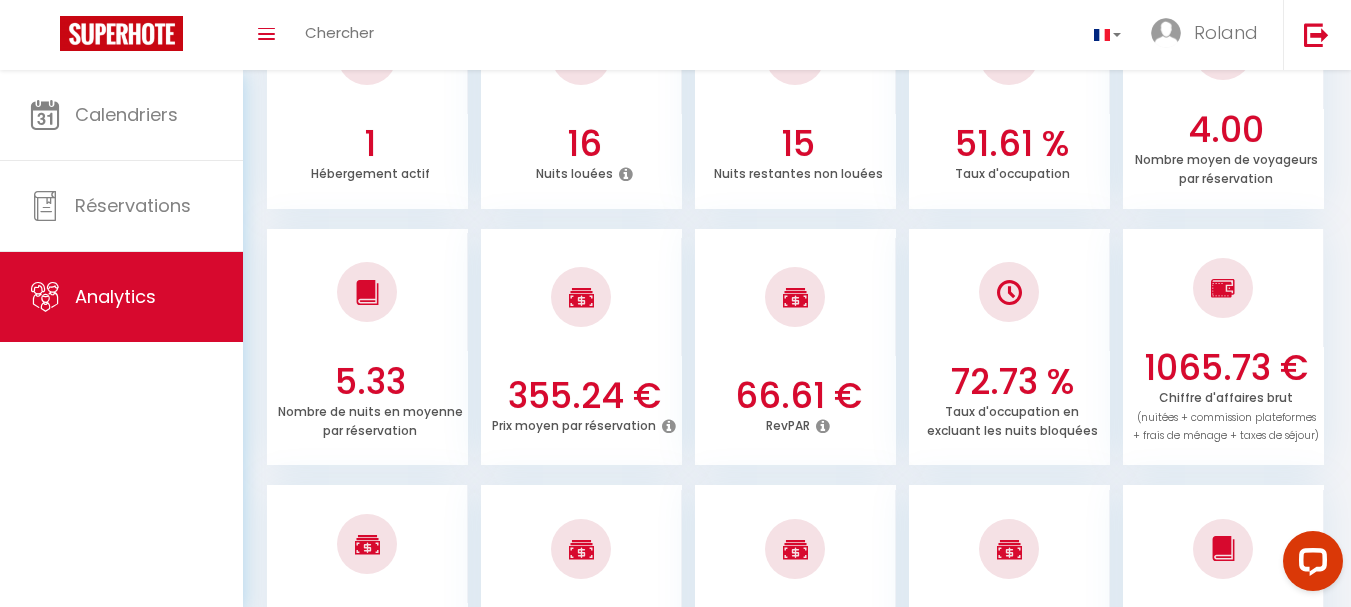 scroll, scrollTop: 0, scrollLeft: 0, axis: both 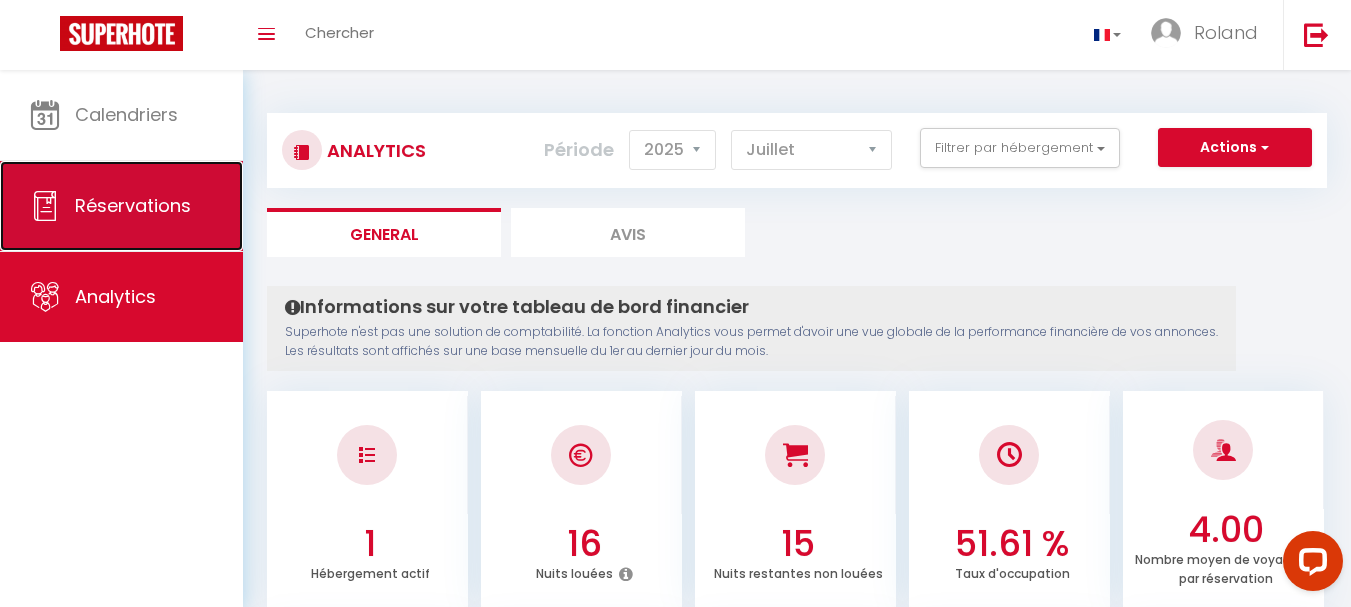 click on "Réservations" at bounding box center [133, 205] 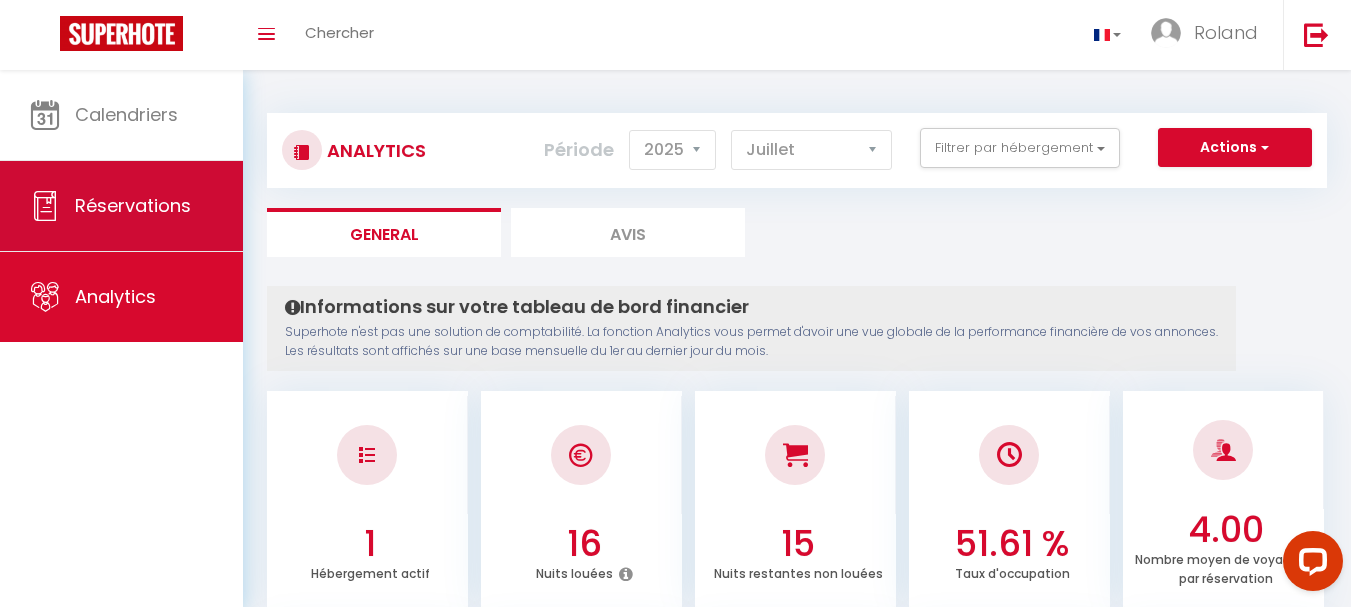 select on "not_cancelled" 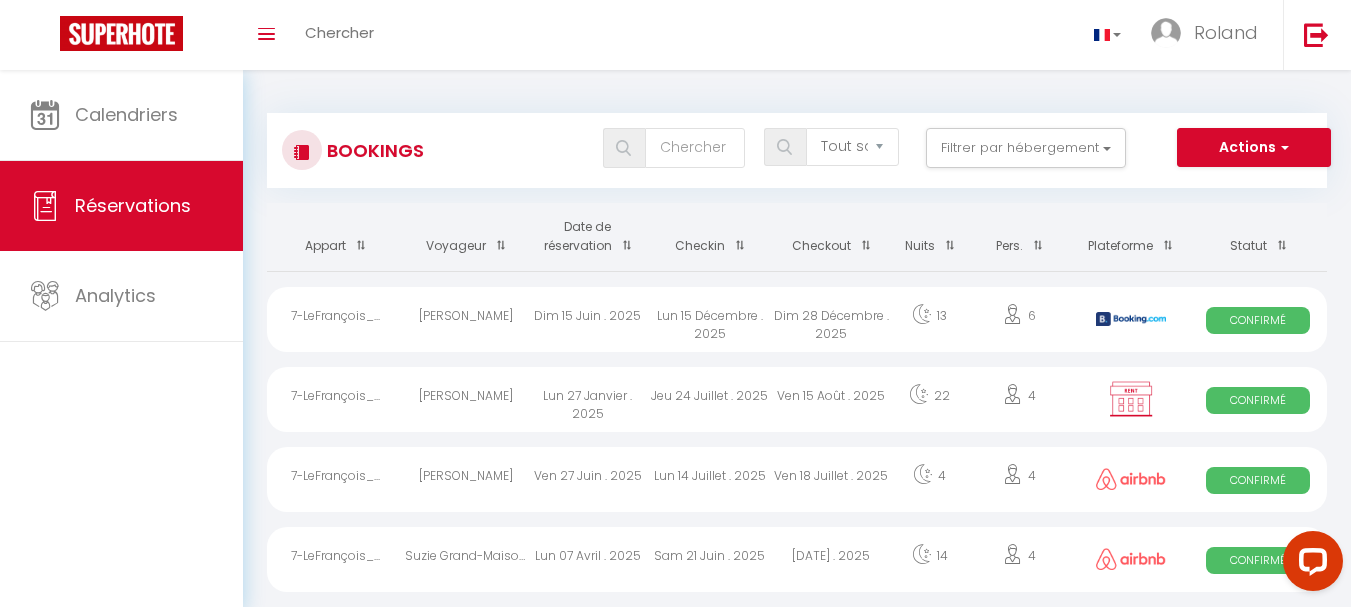 scroll, scrollTop: 100, scrollLeft: 0, axis: vertical 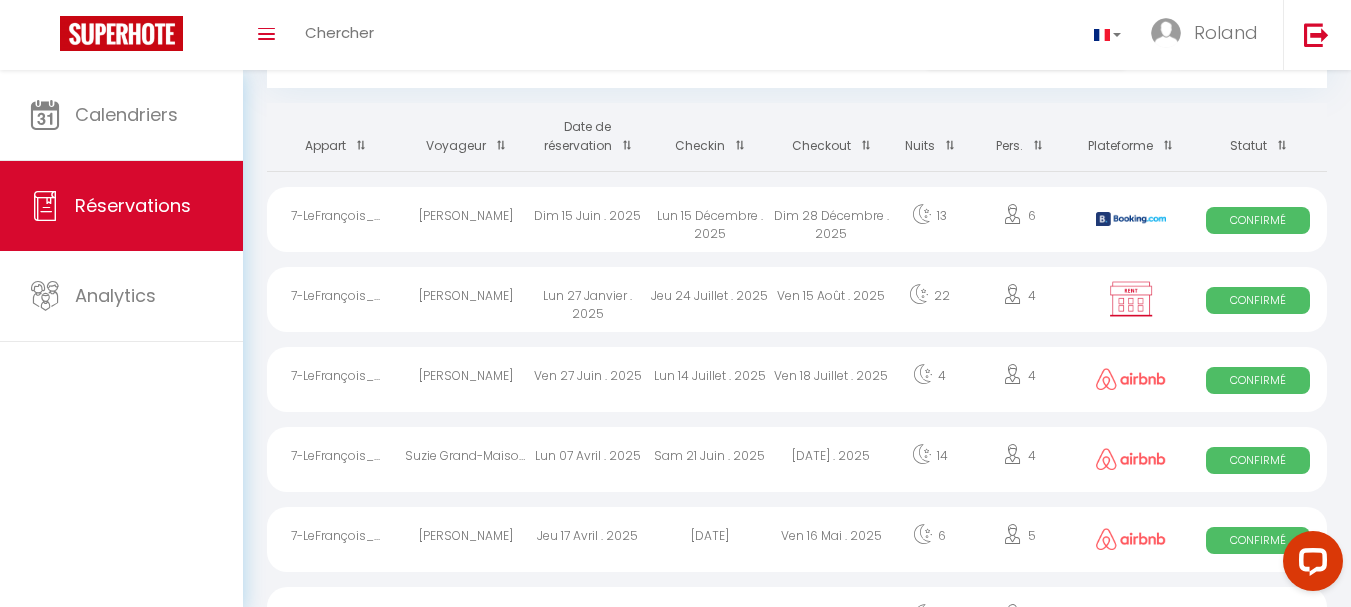 click at bounding box center (1131, 539) 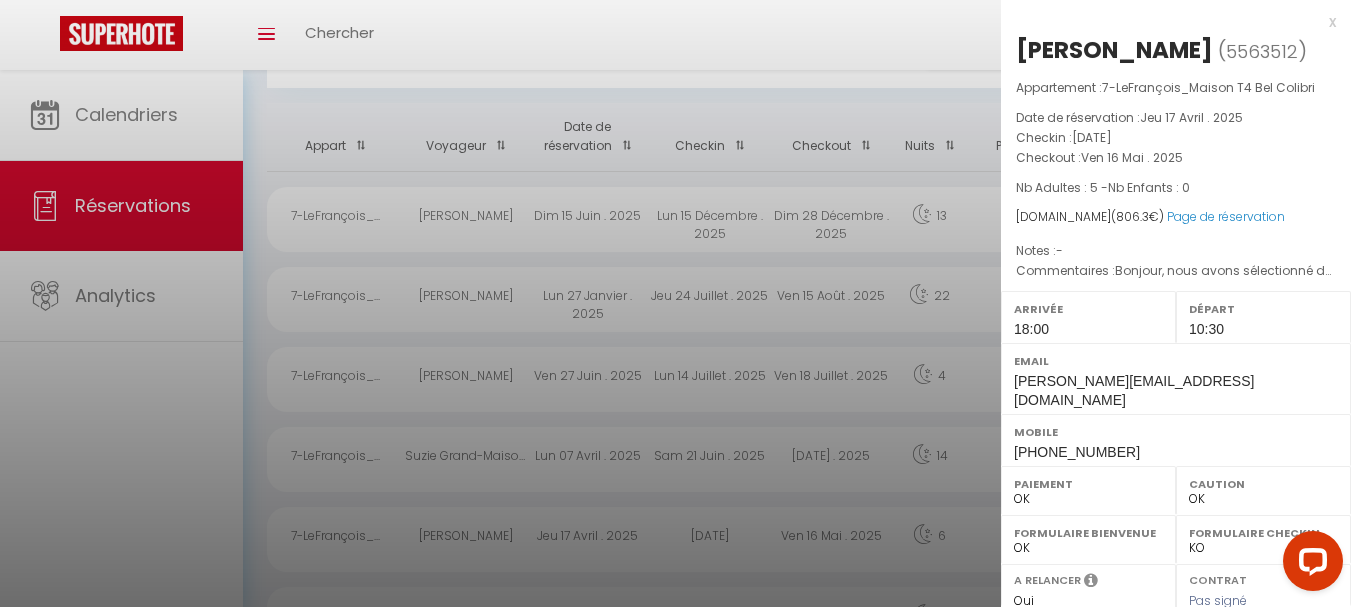 select on "35686" 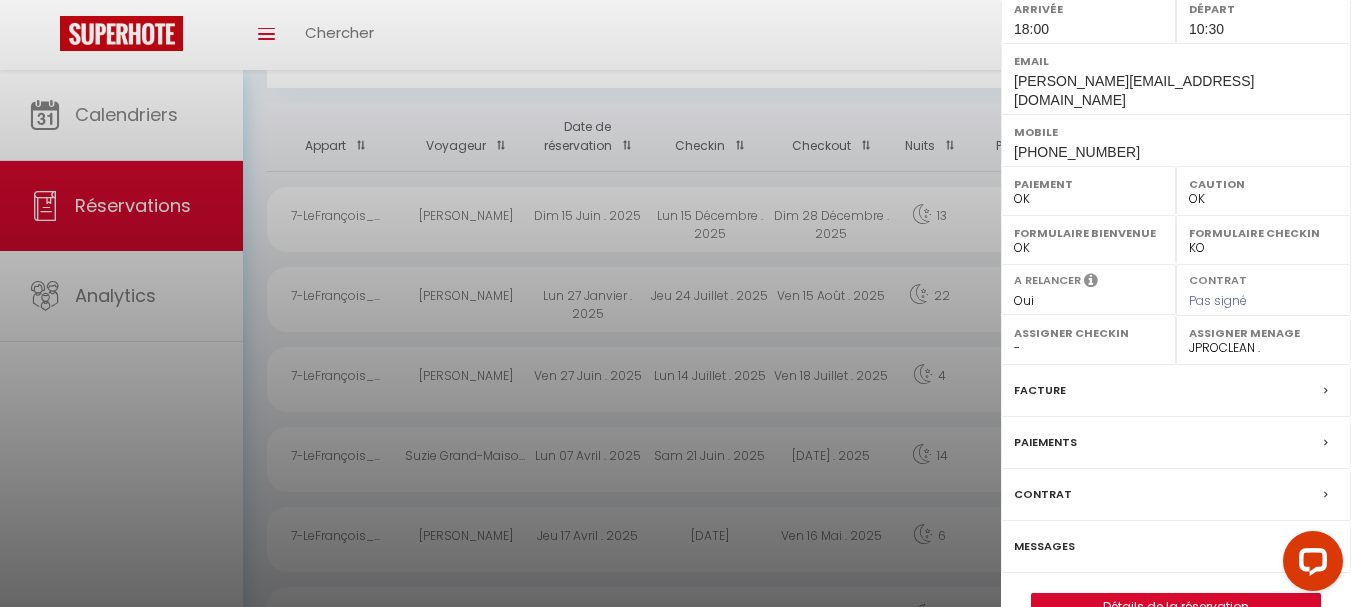 scroll, scrollTop: 325, scrollLeft: 0, axis: vertical 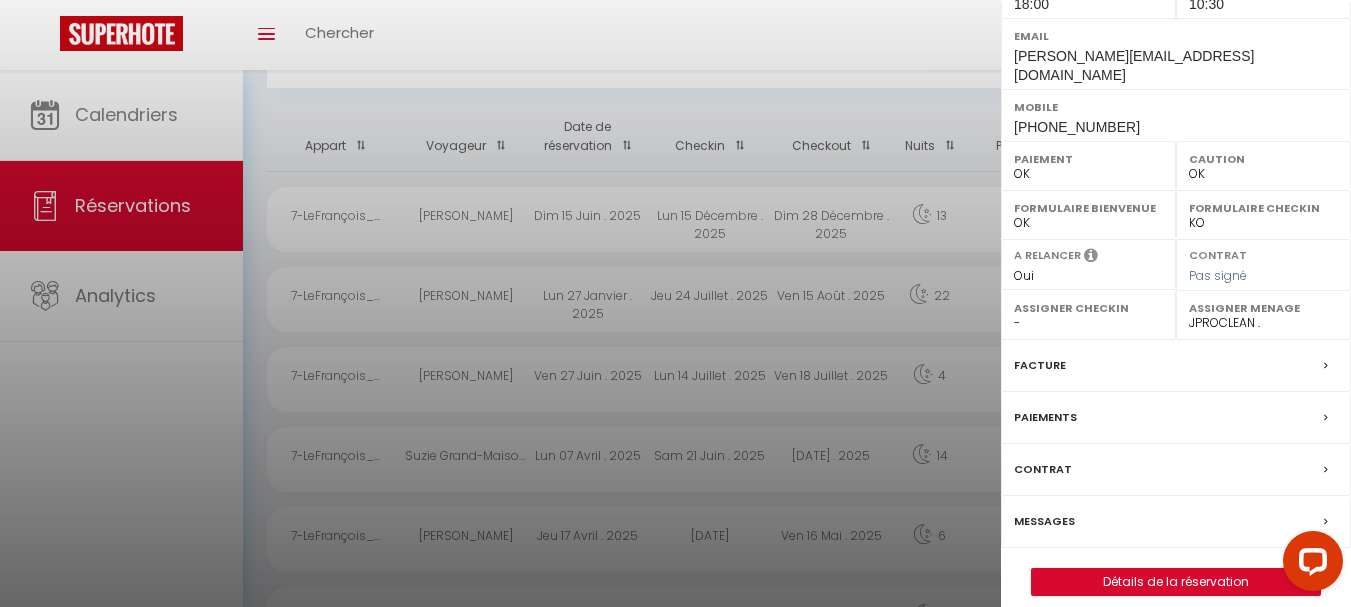 click on "Messages" at bounding box center [1044, 521] 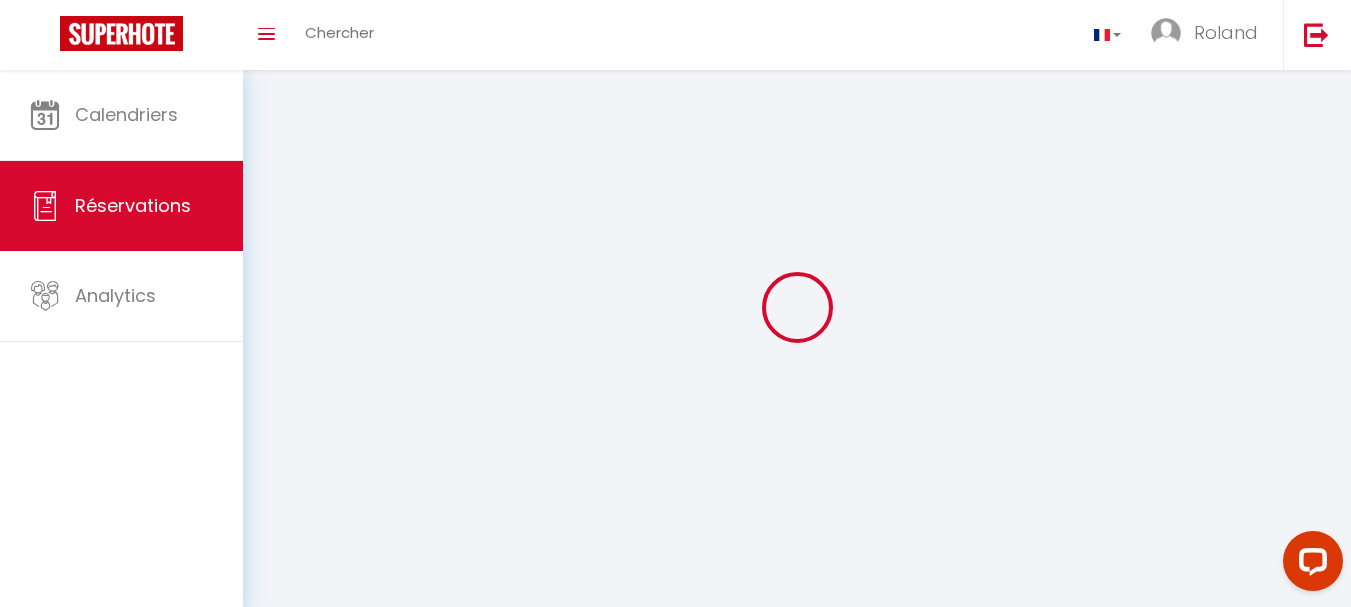select 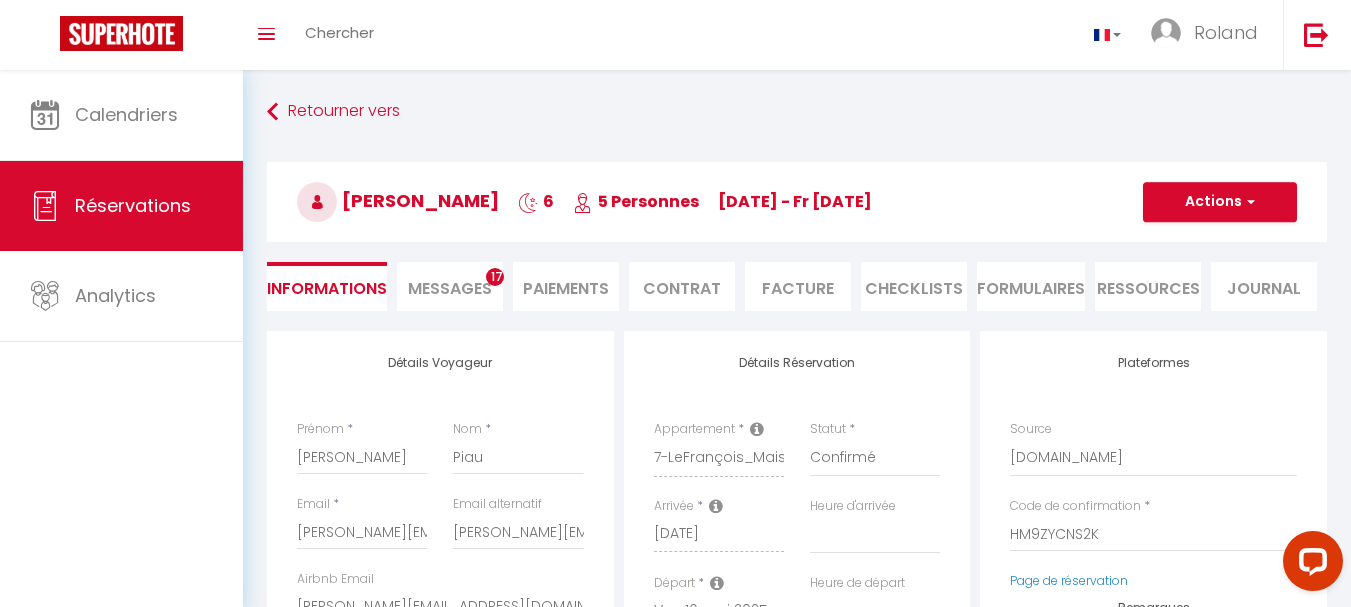 select 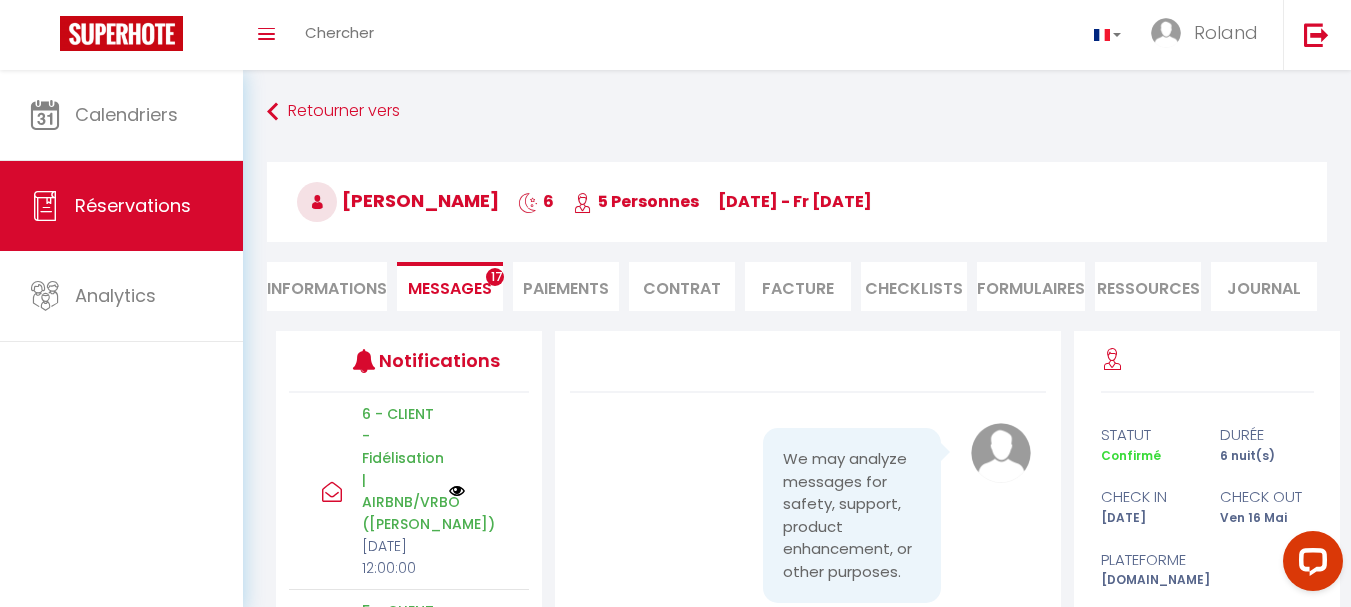 scroll, scrollTop: 16821, scrollLeft: 0, axis: vertical 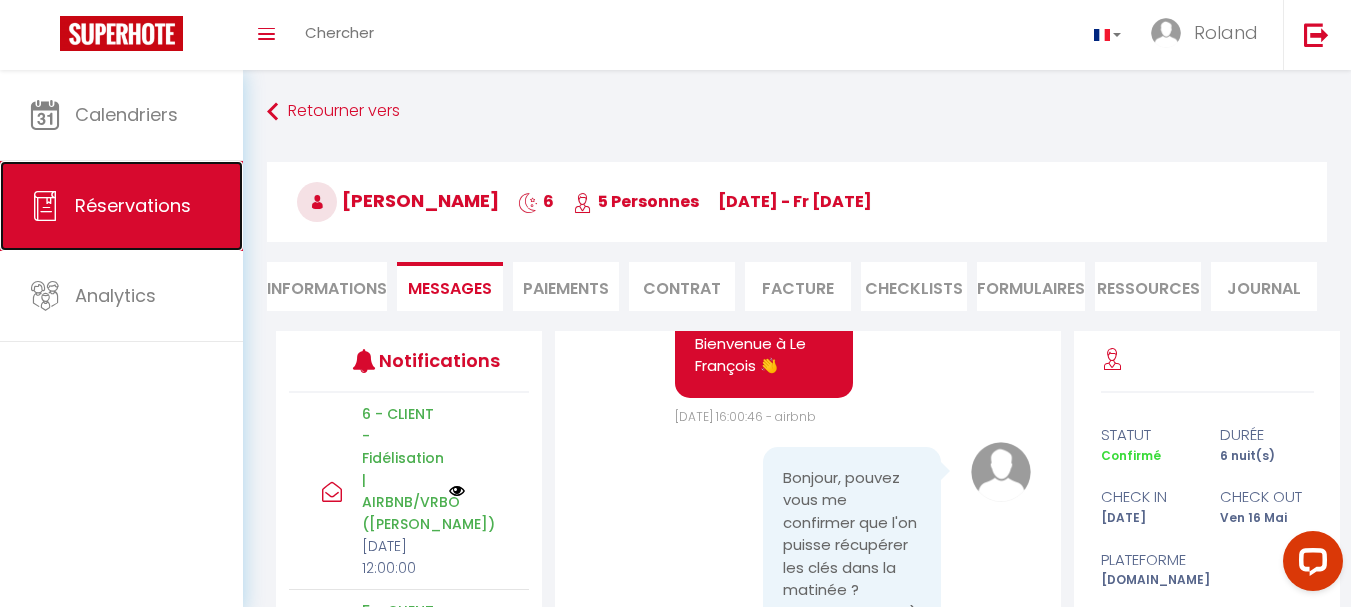 click on "Réservations" at bounding box center [133, 205] 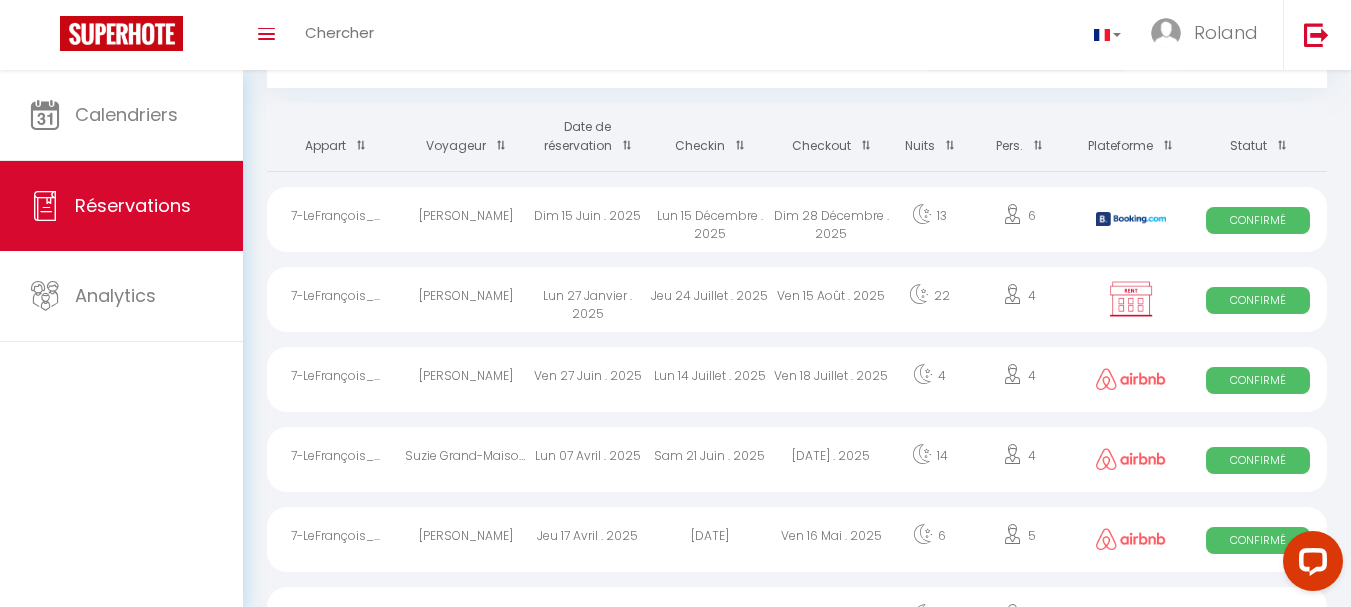 scroll, scrollTop: 200, scrollLeft: 0, axis: vertical 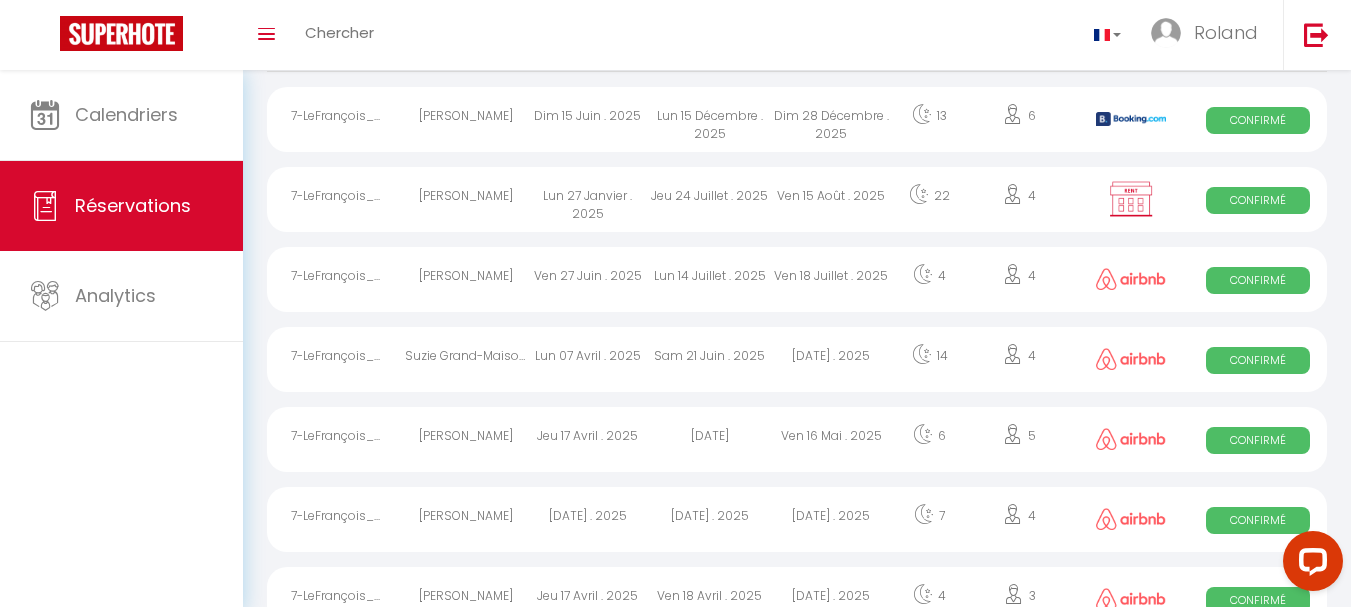 click at bounding box center (1131, 519) 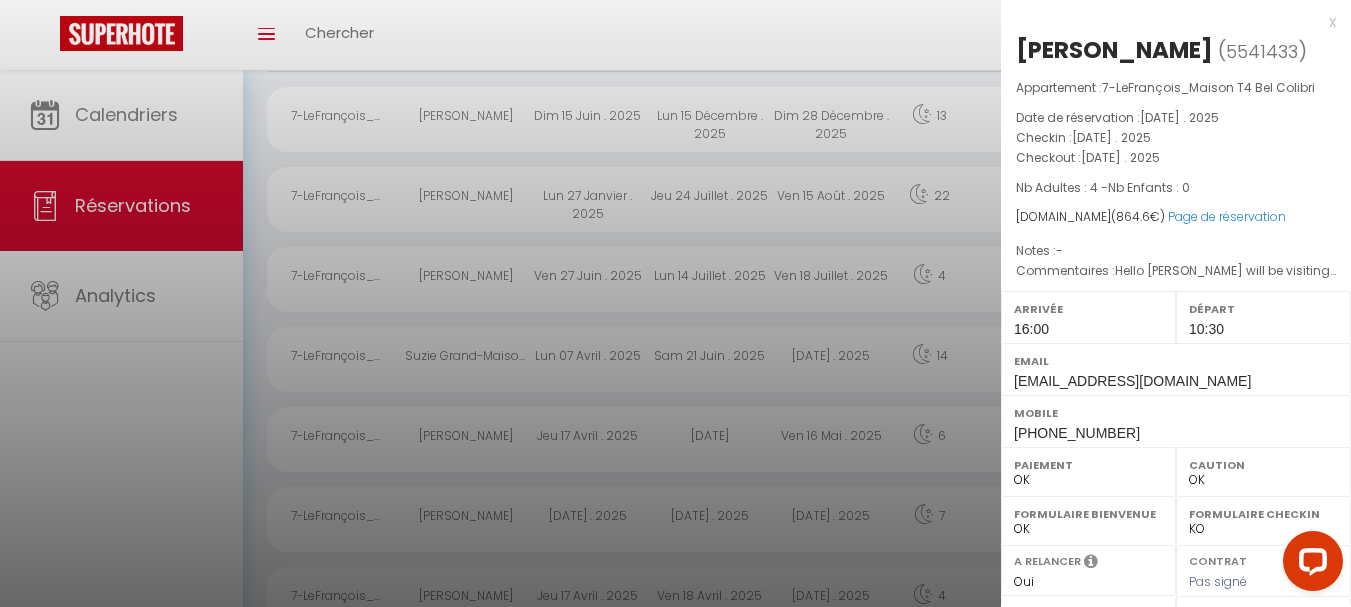 select on "35686" 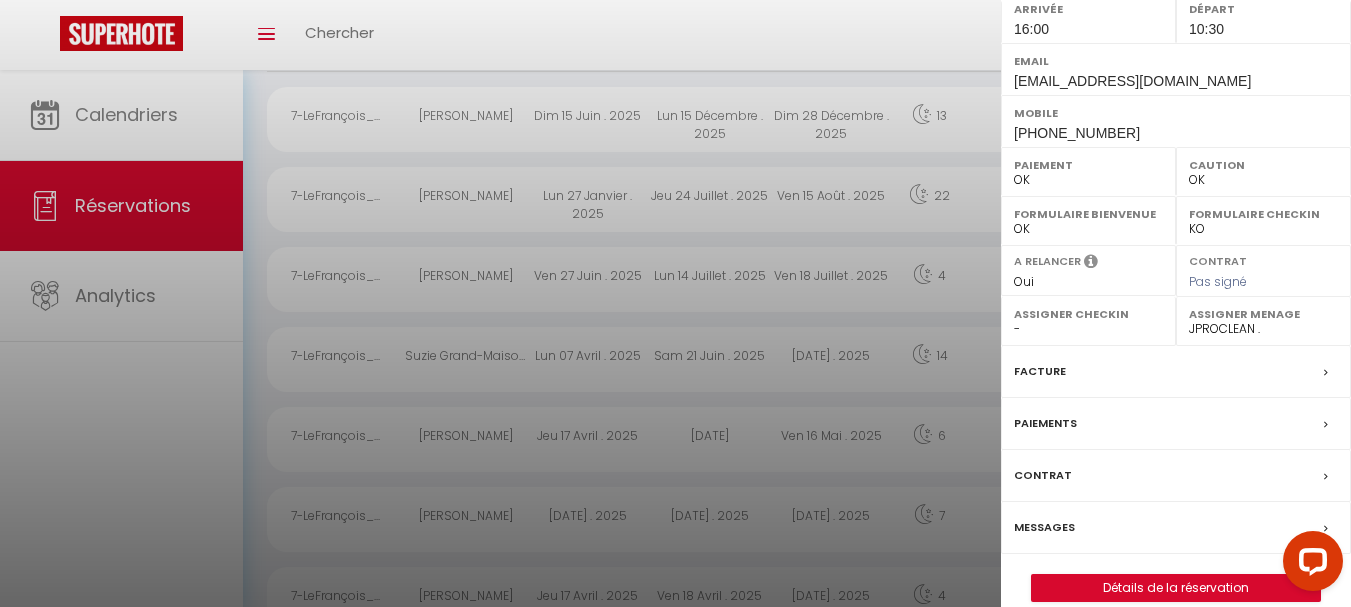 scroll, scrollTop: 325, scrollLeft: 0, axis: vertical 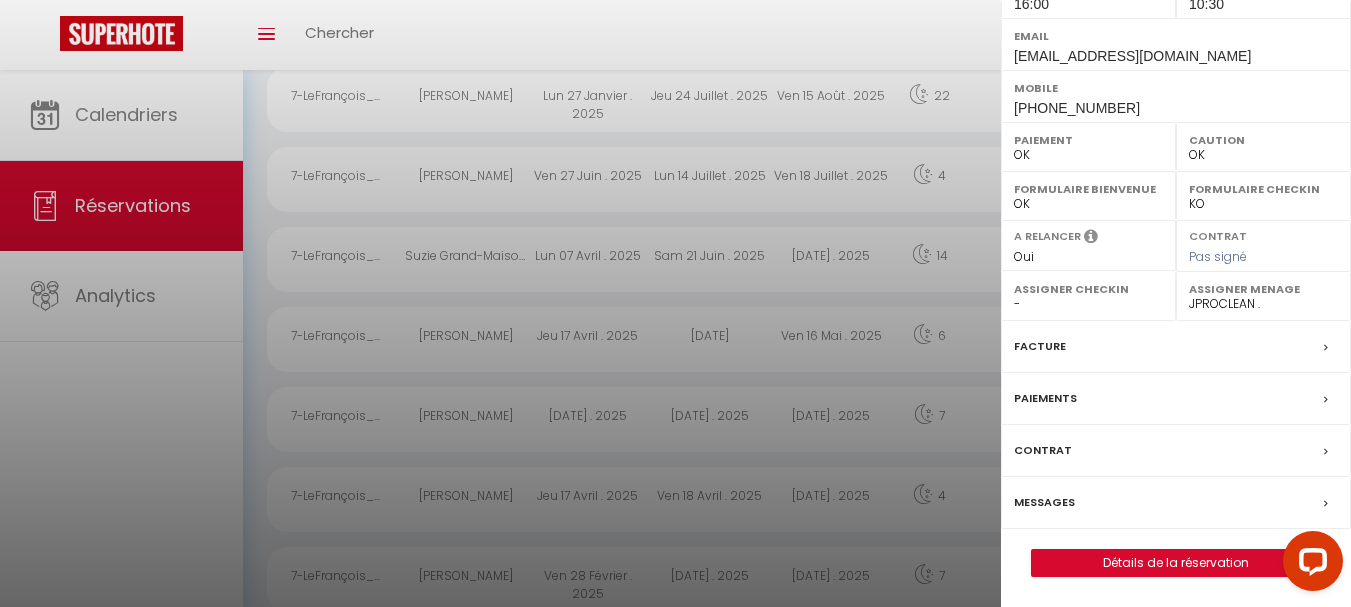 click on "Messages" at bounding box center [1044, 502] 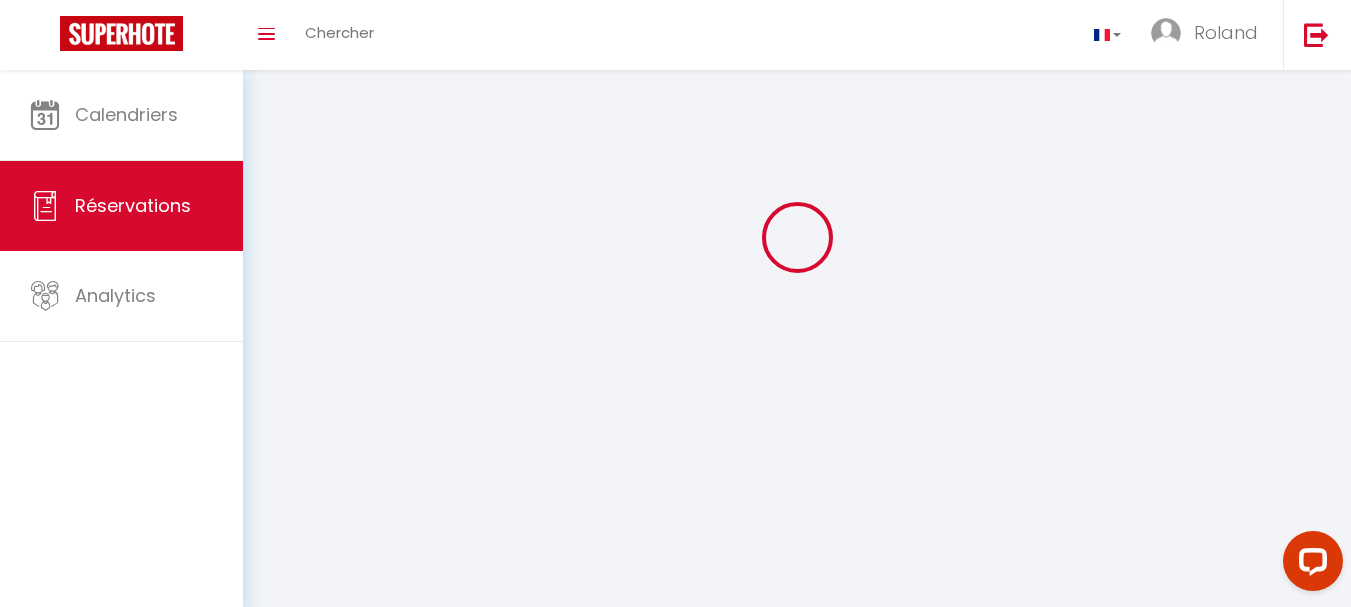 scroll, scrollTop: 0, scrollLeft: 0, axis: both 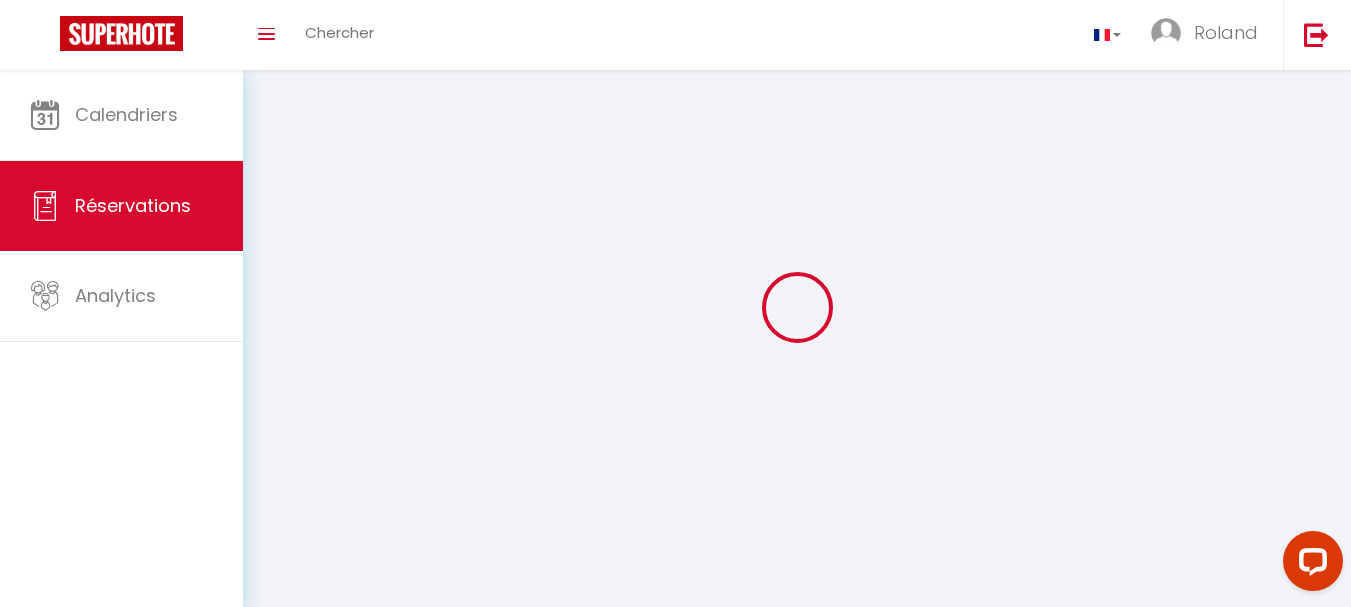 type on "Walda" 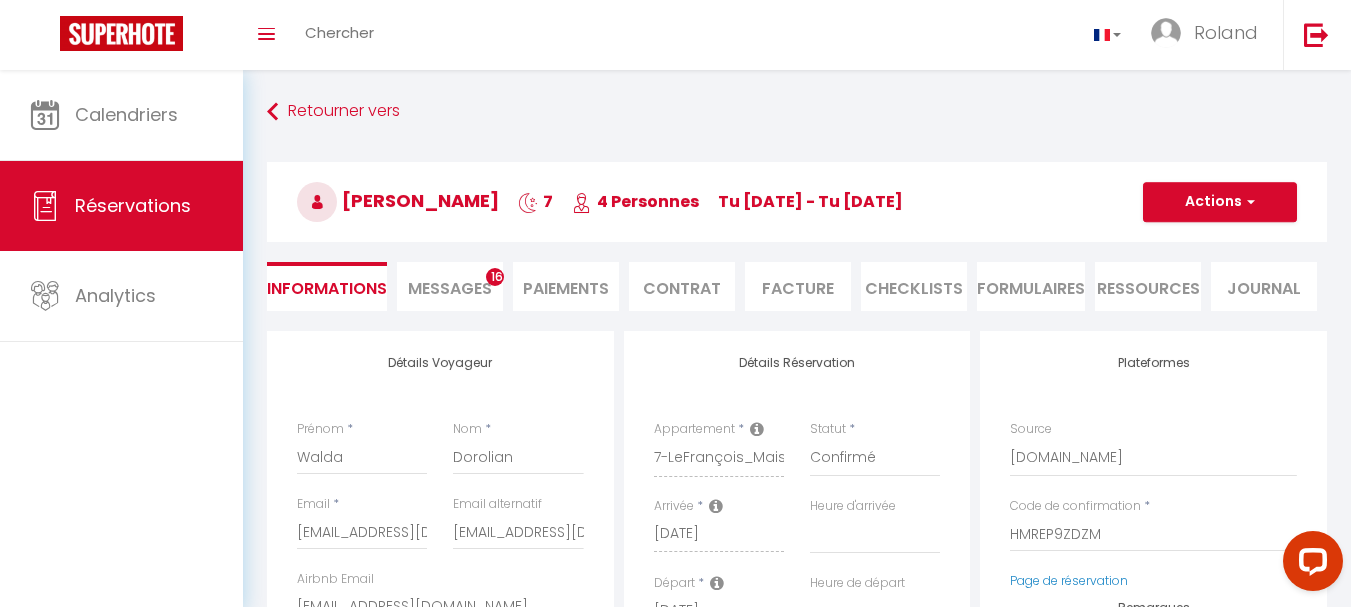 select 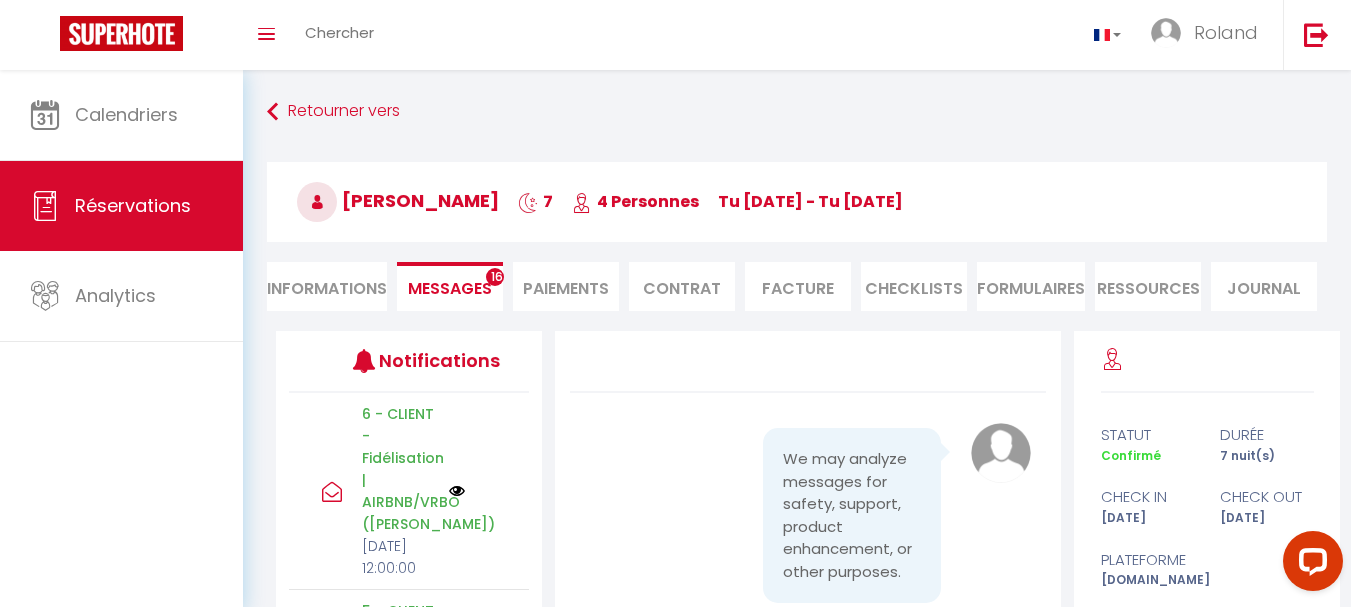 scroll, scrollTop: 12151, scrollLeft: 0, axis: vertical 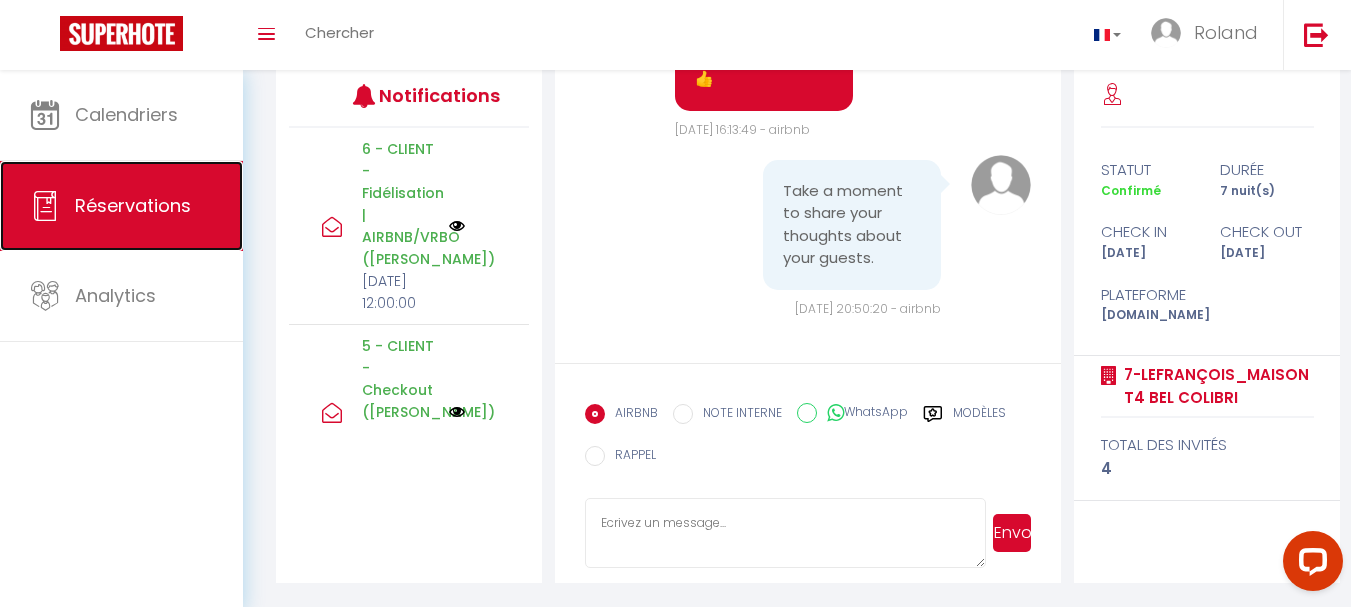 click on "Réservations" at bounding box center (133, 205) 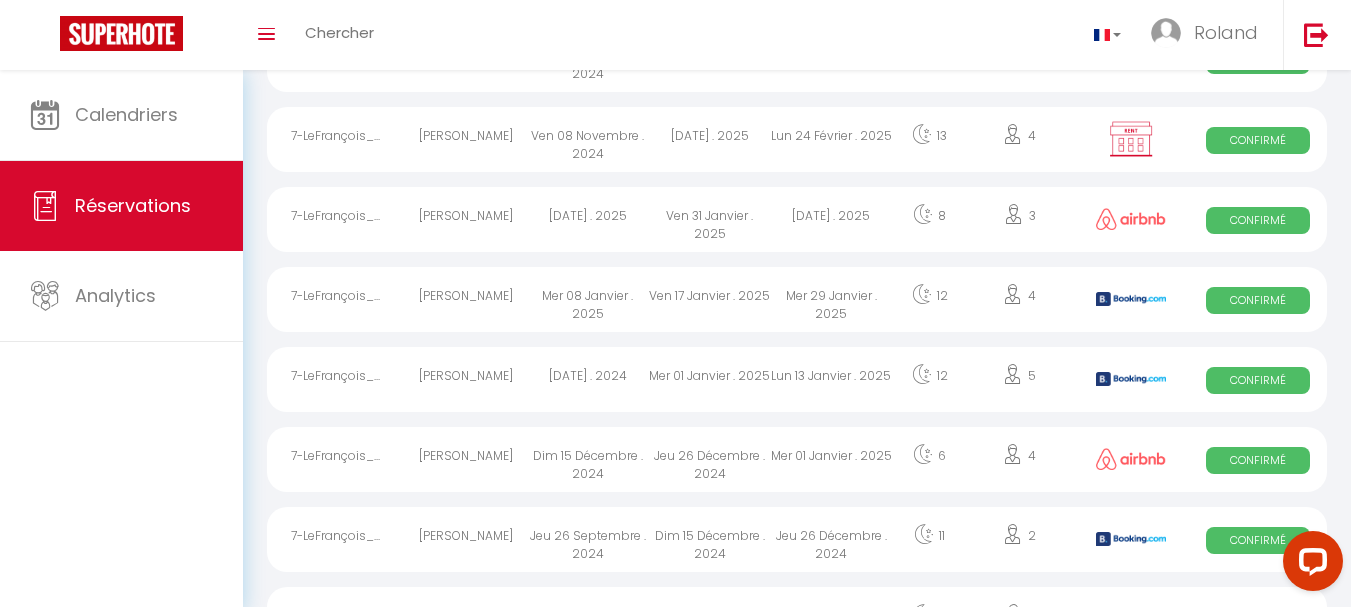 scroll, scrollTop: 960, scrollLeft: 0, axis: vertical 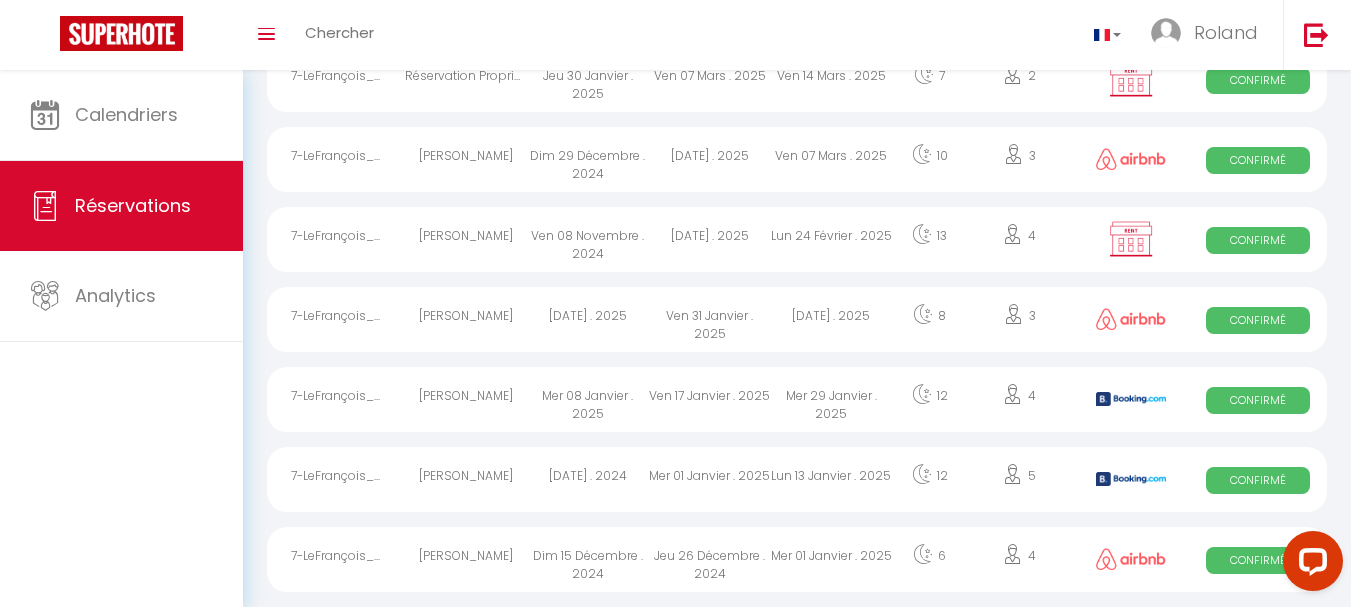 click at bounding box center (1131, 239) 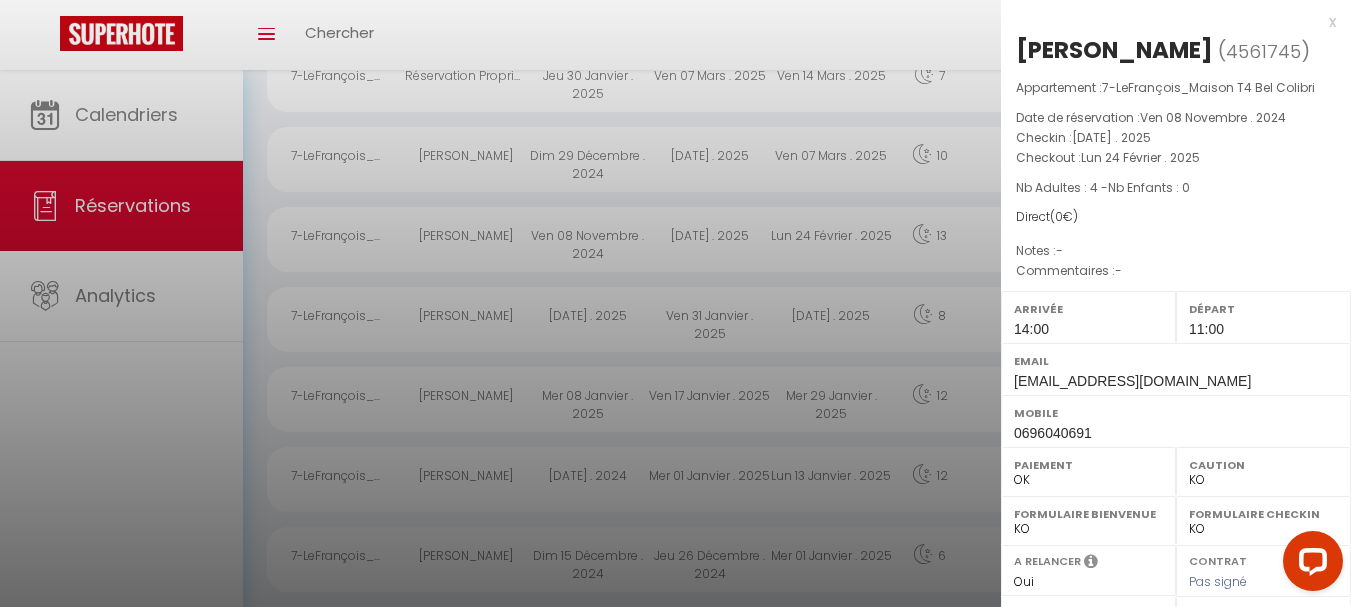select on "35686" 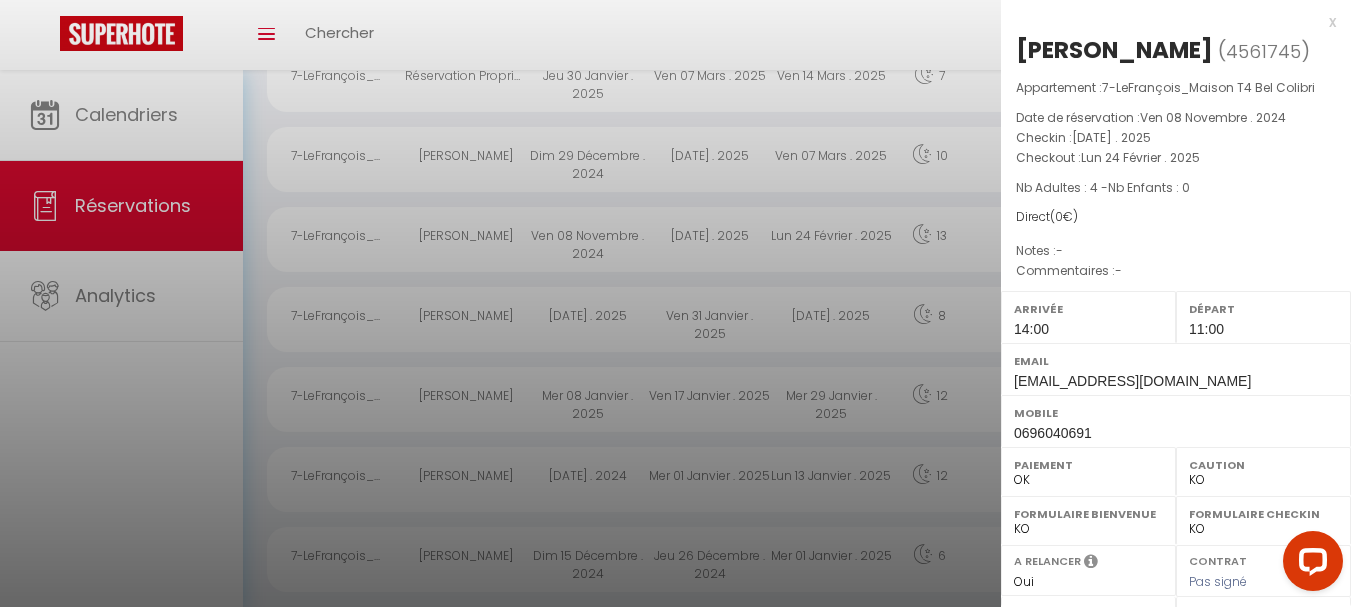 scroll, scrollTop: 100, scrollLeft: 0, axis: vertical 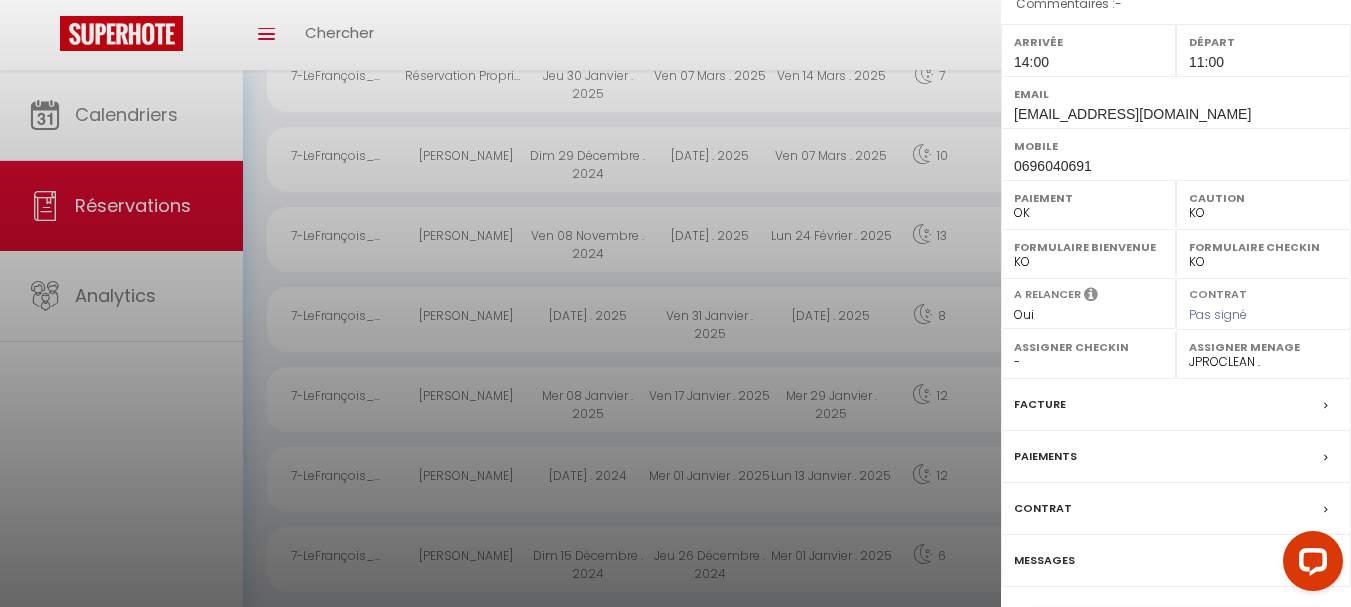 drag, startPoint x: 1339, startPoint y: 440, endPoint x: 83, endPoint y: 19, distance: 1324.6799 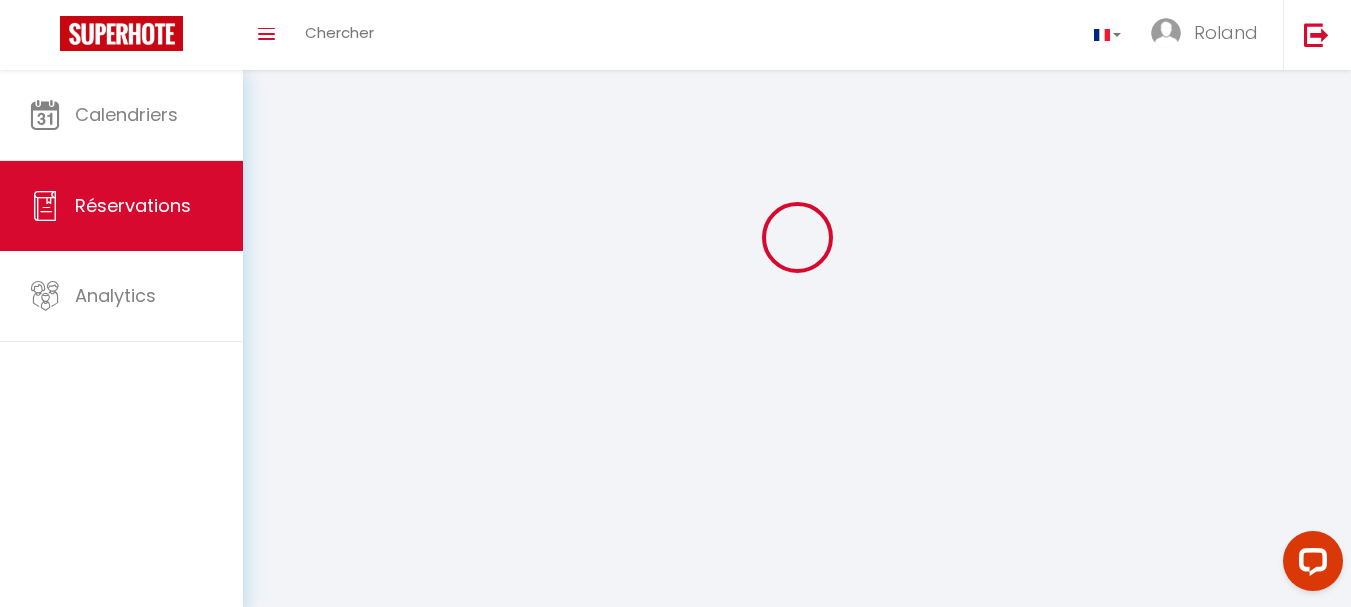 scroll, scrollTop: 0, scrollLeft: 0, axis: both 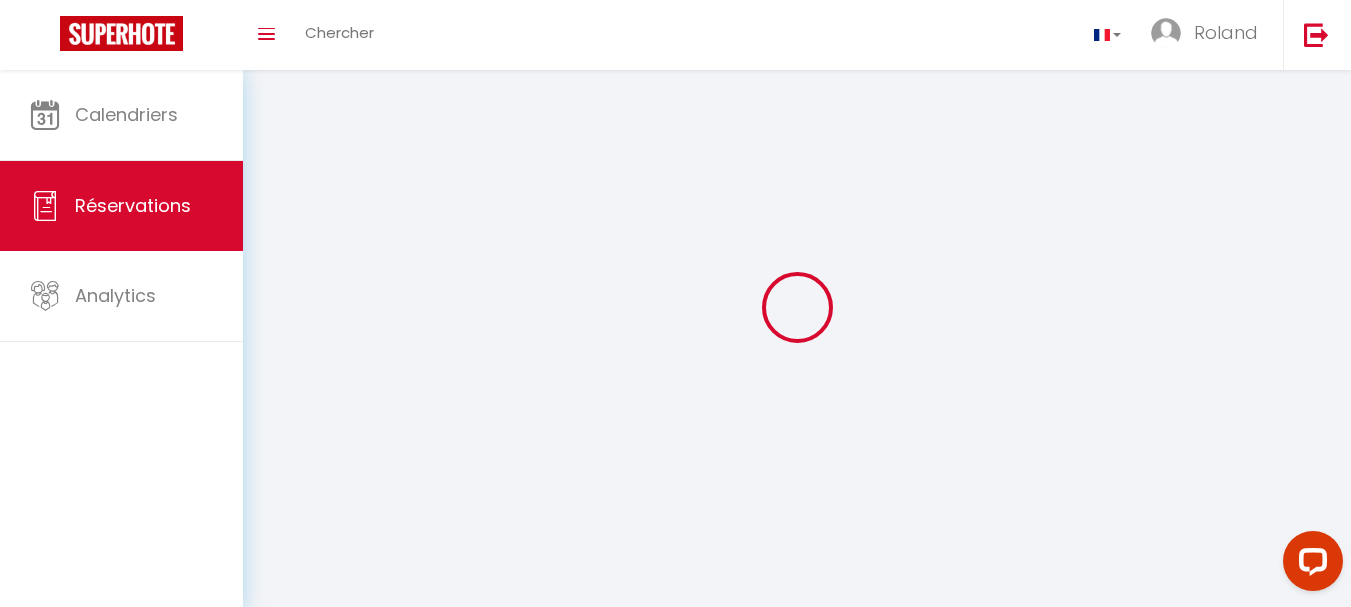 select 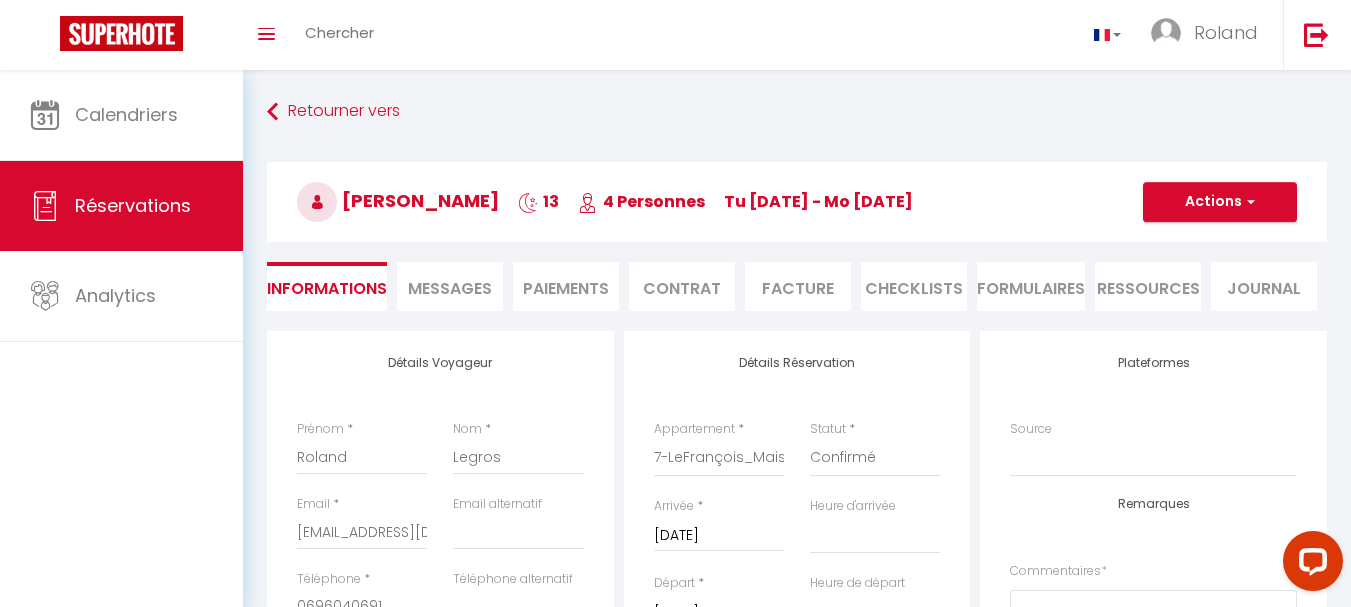 select 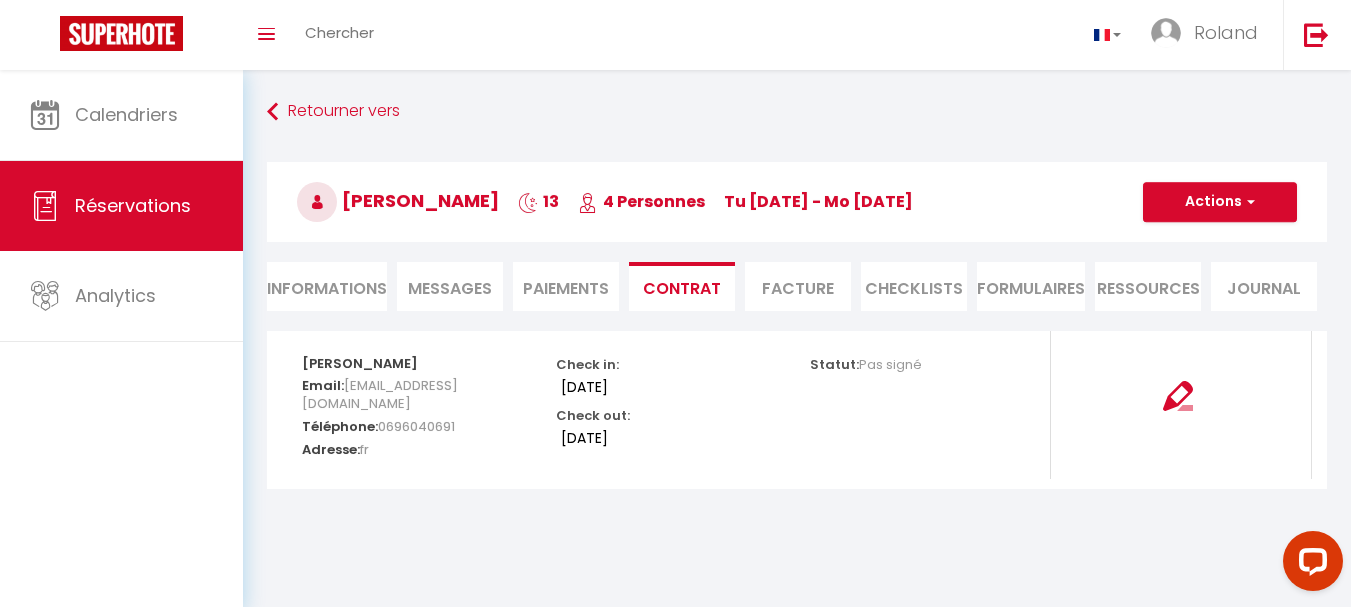 scroll, scrollTop: 70, scrollLeft: 0, axis: vertical 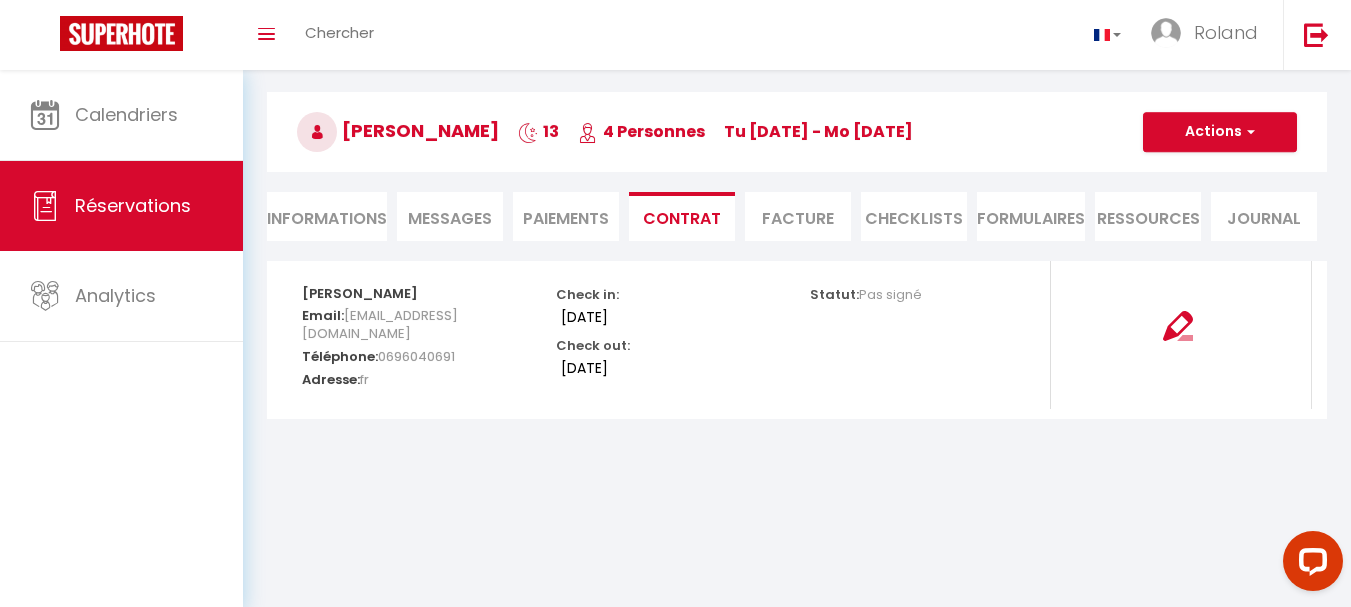 click on "Facture" at bounding box center [798, 216] 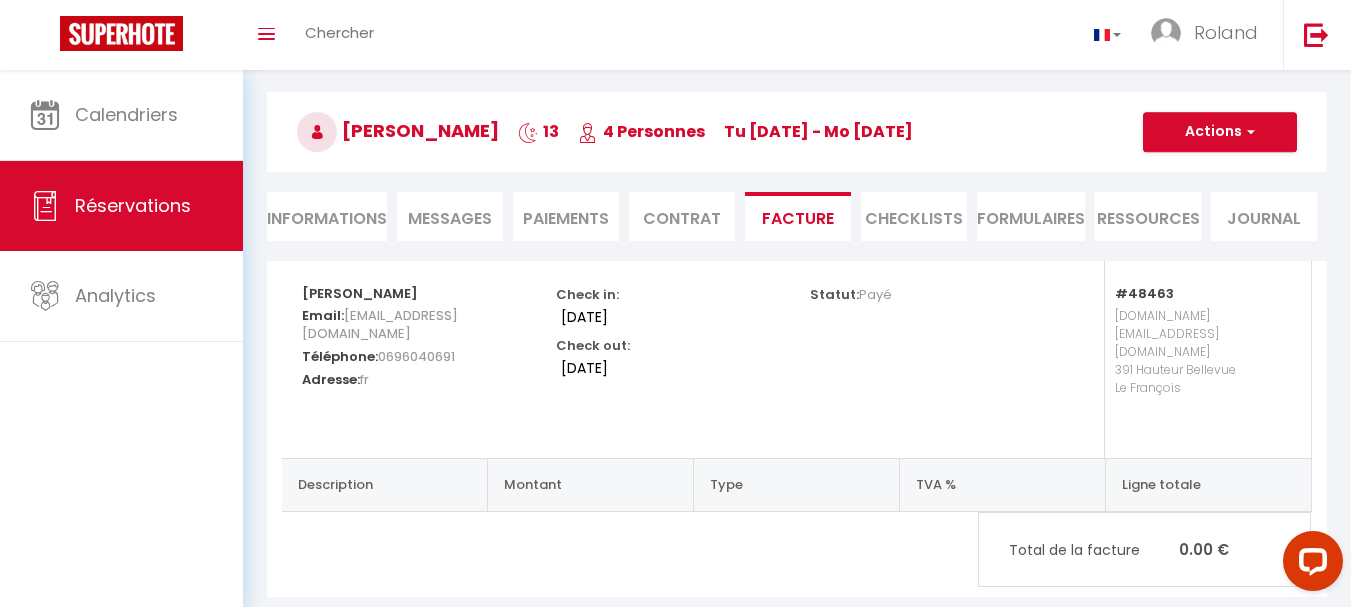 scroll, scrollTop: 74, scrollLeft: 0, axis: vertical 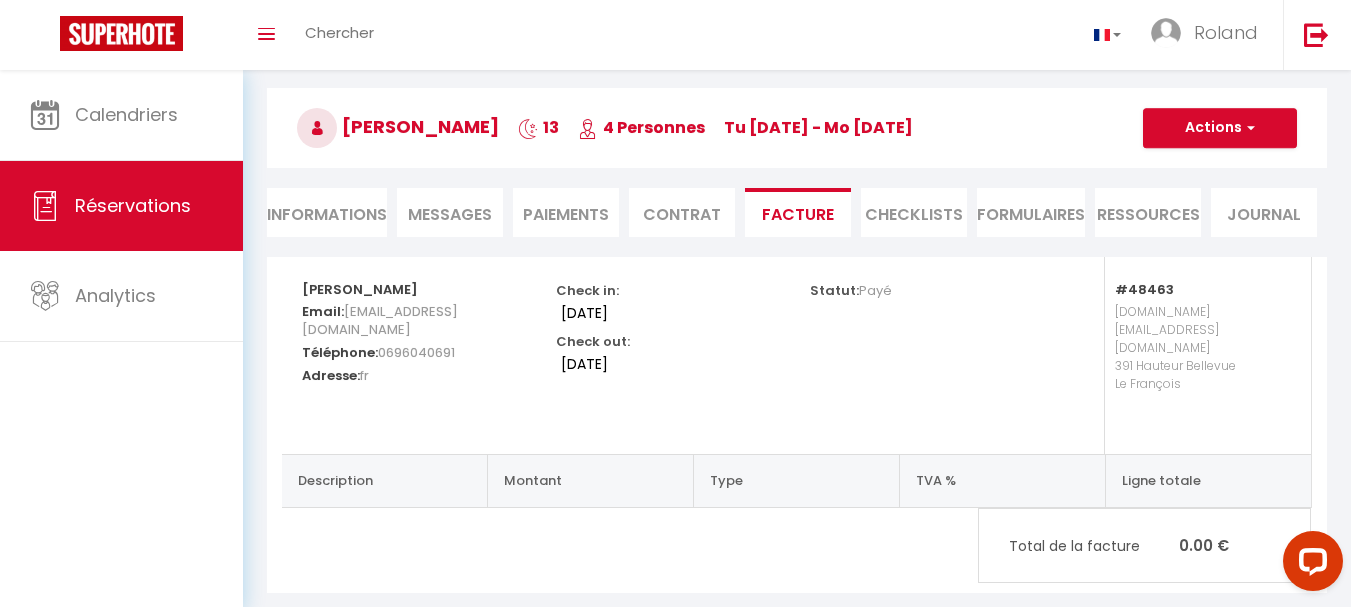 click on "CHECKLISTS" at bounding box center (914, 212) 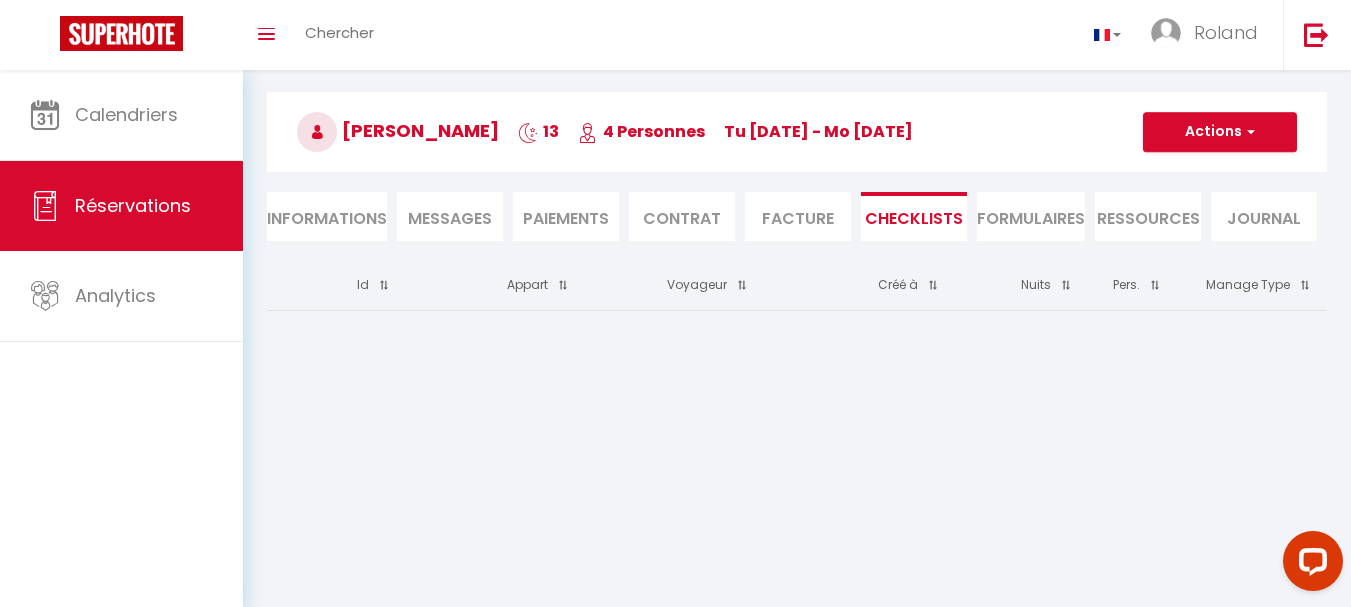 scroll, scrollTop: 70, scrollLeft: 0, axis: vertical 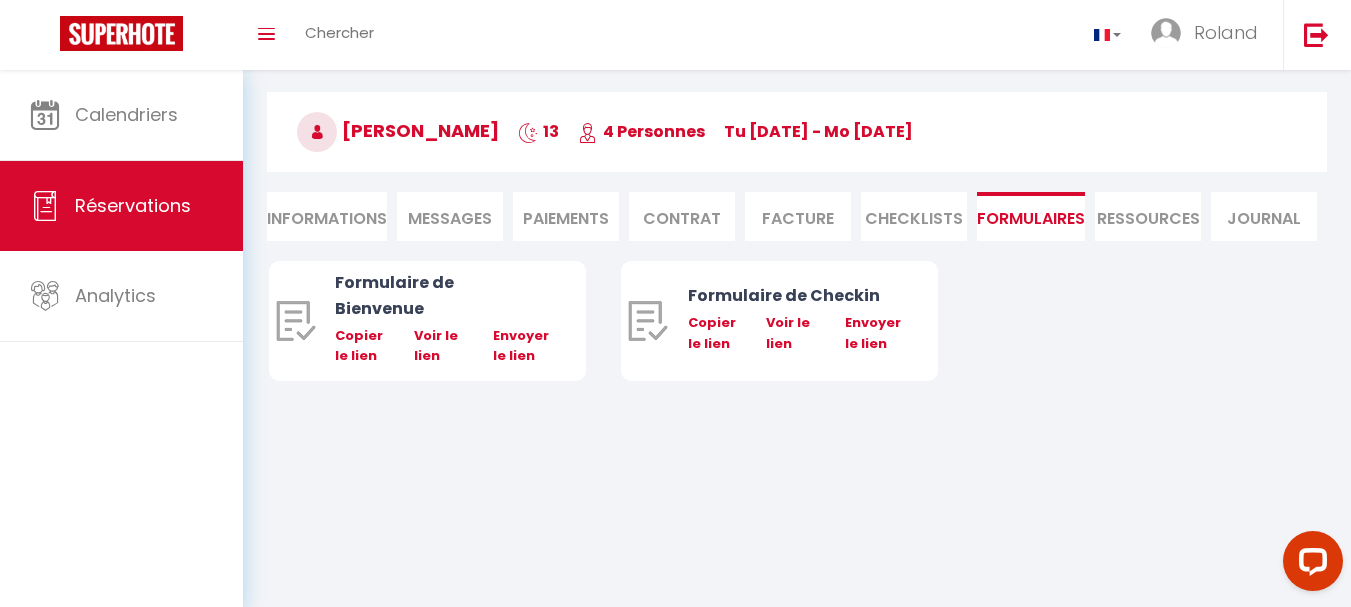 click on "Ressources" at bounding box center [1148, 216] 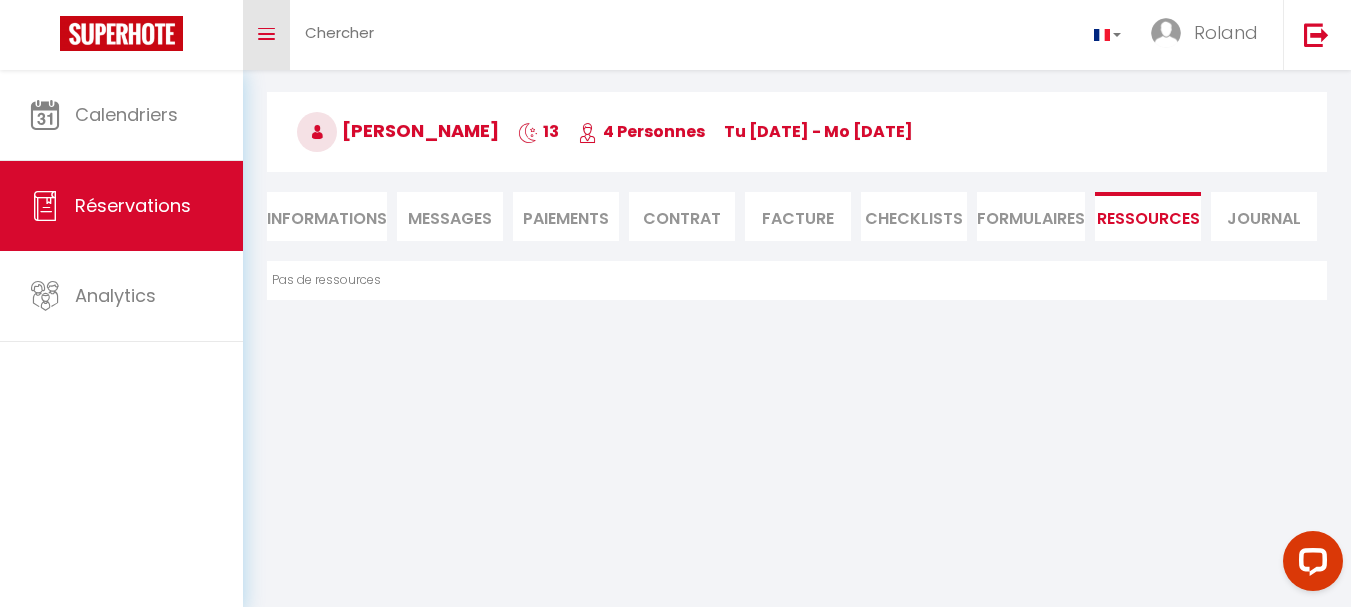 click on "Toggle menubar" at bounding box center (266, 35) 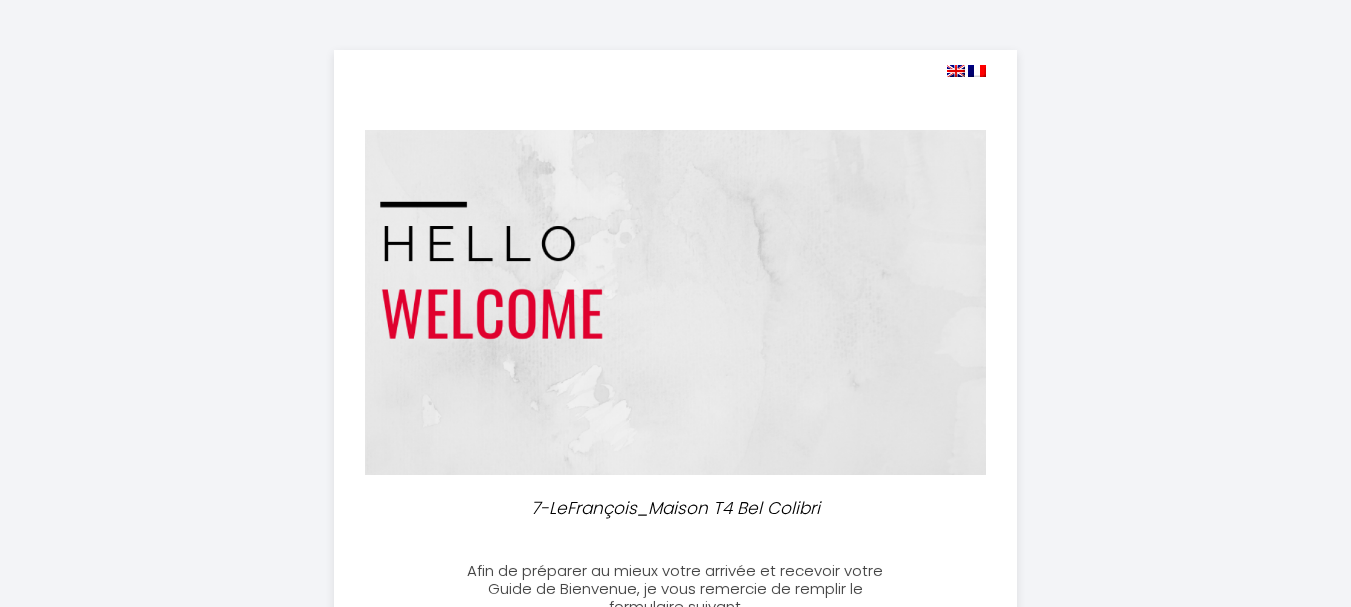 select 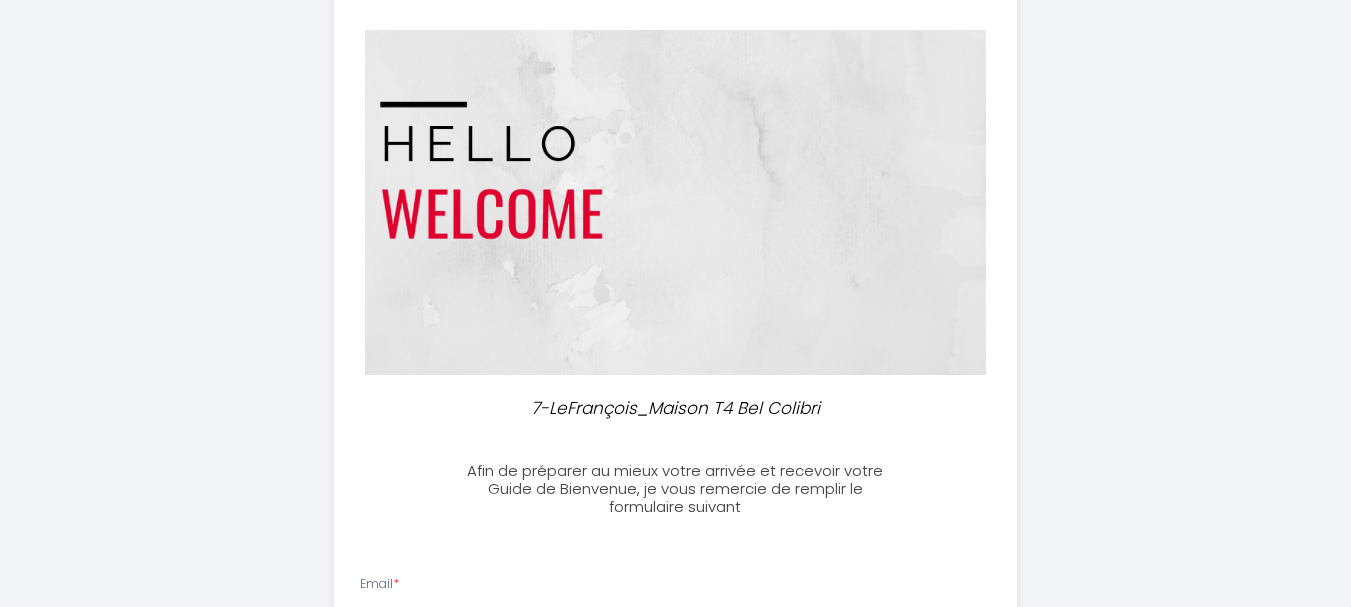 scroll, scrollTop: 0, scrollLeft: 0, axis: both 